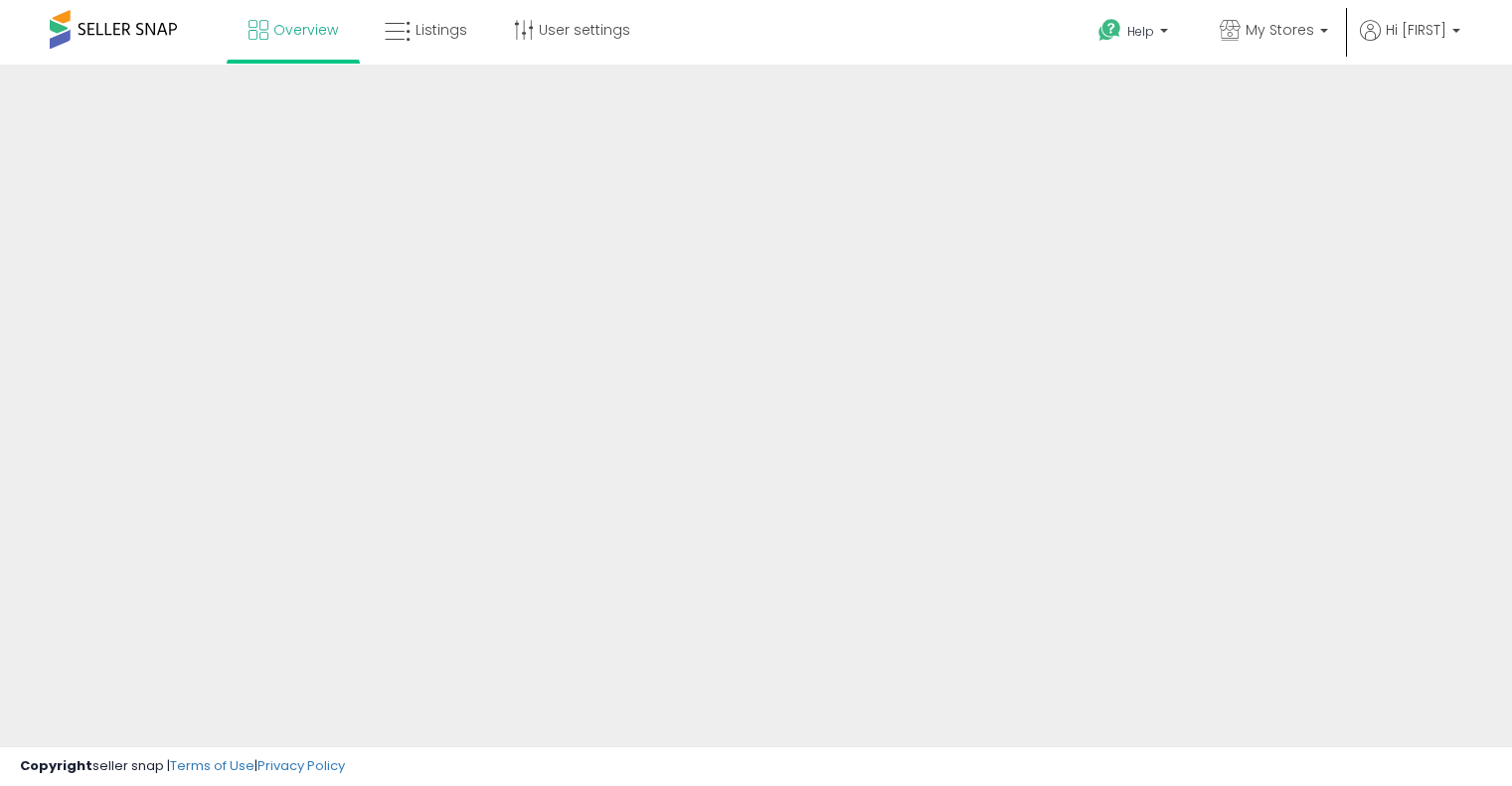 scroll, scrollTop: 0, scrollLeft: 0, axis: both 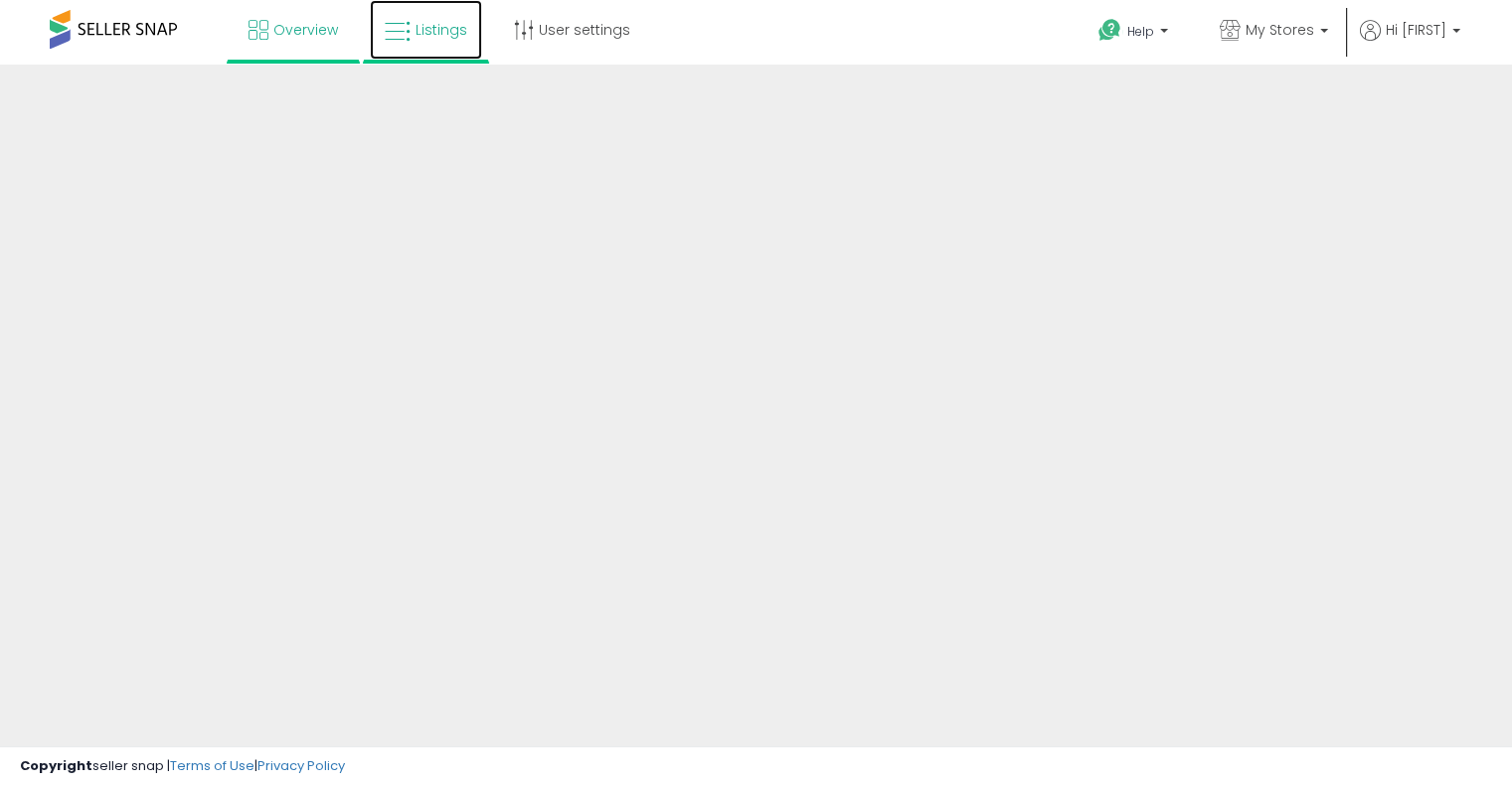 click on "Listings" at bounding box center [425, 30] 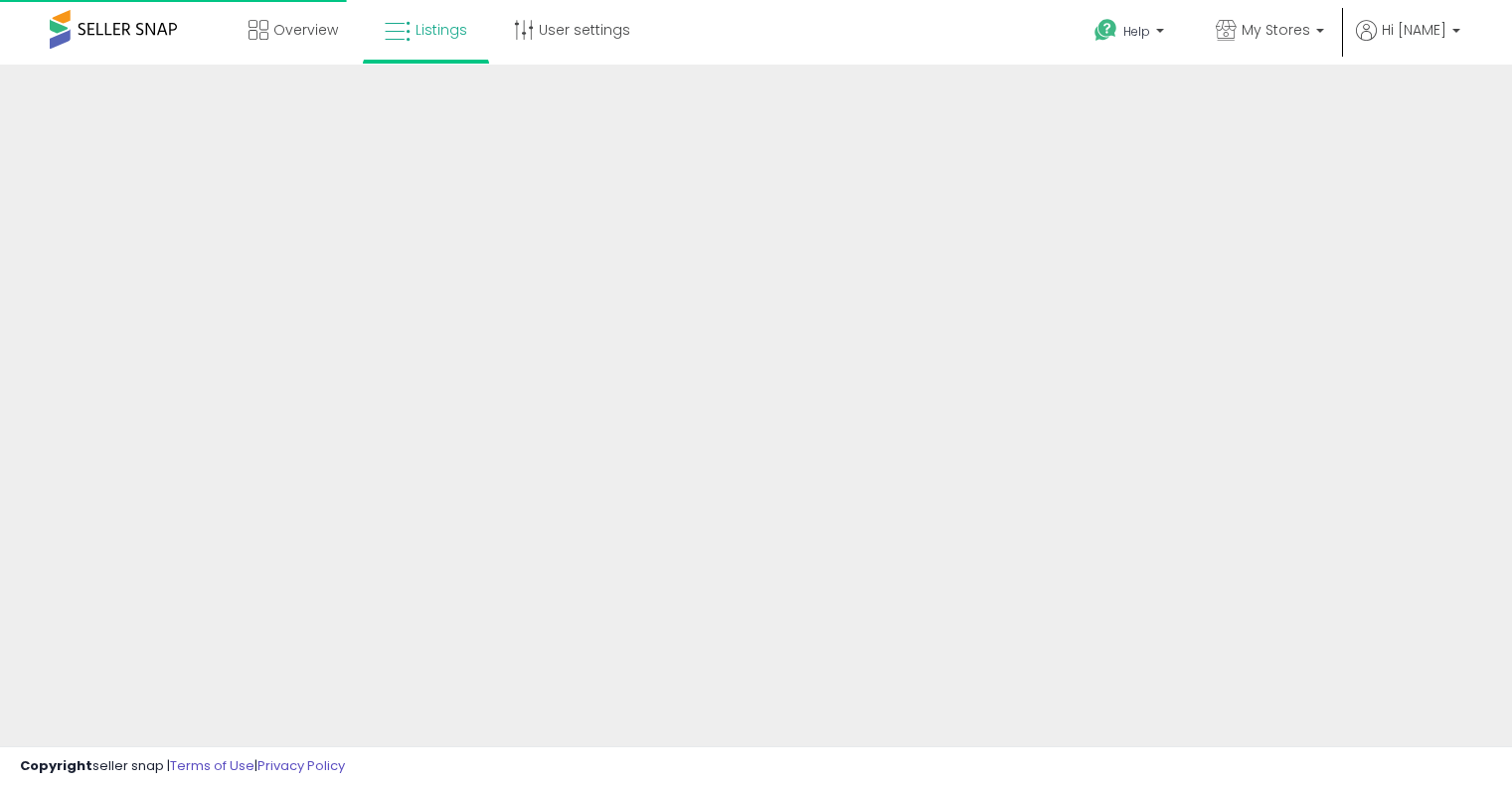scroll, scrollTop: 0, scrollLeft: 0, axis: both 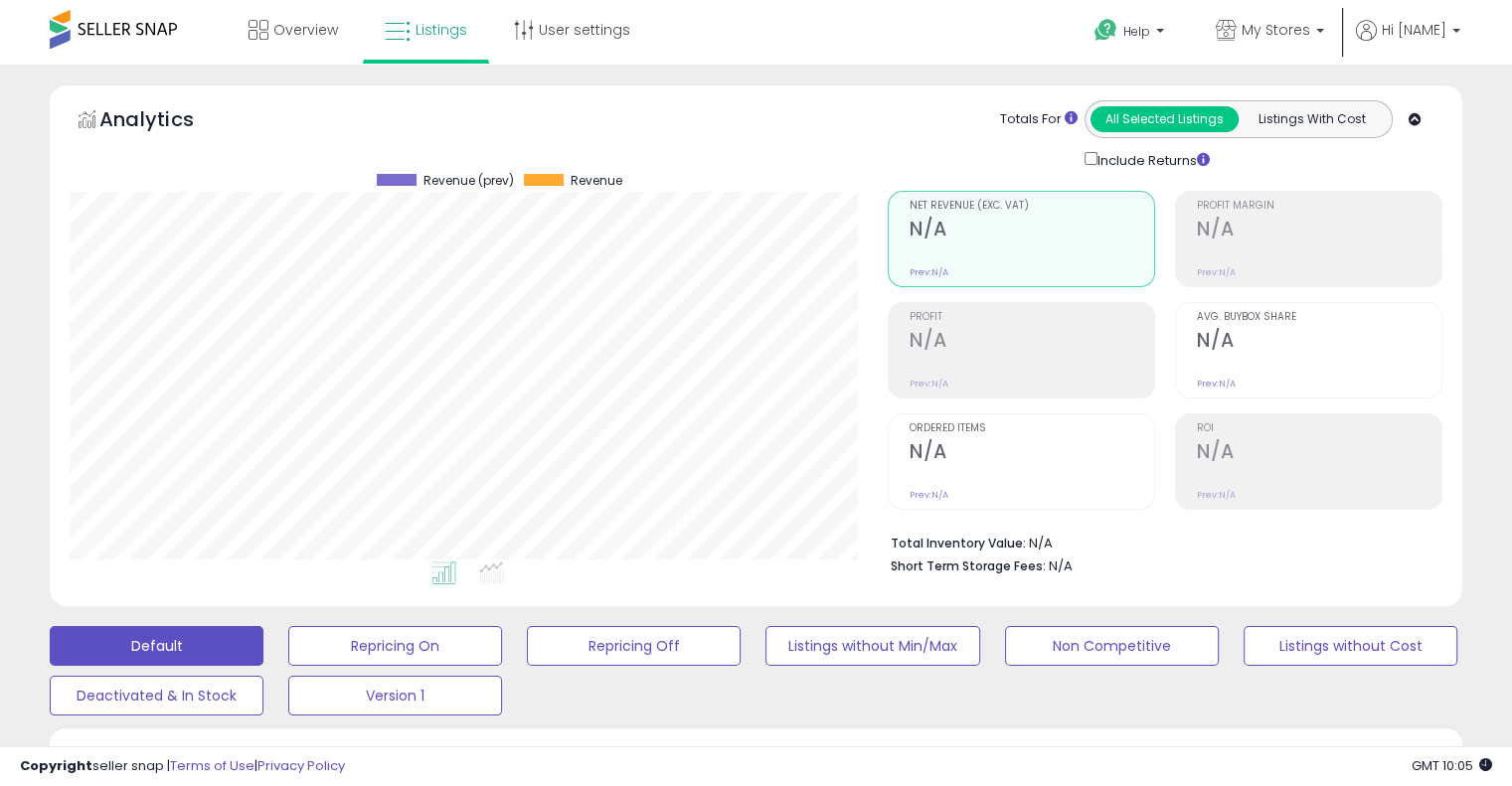click at bounding box center [1415, 119] 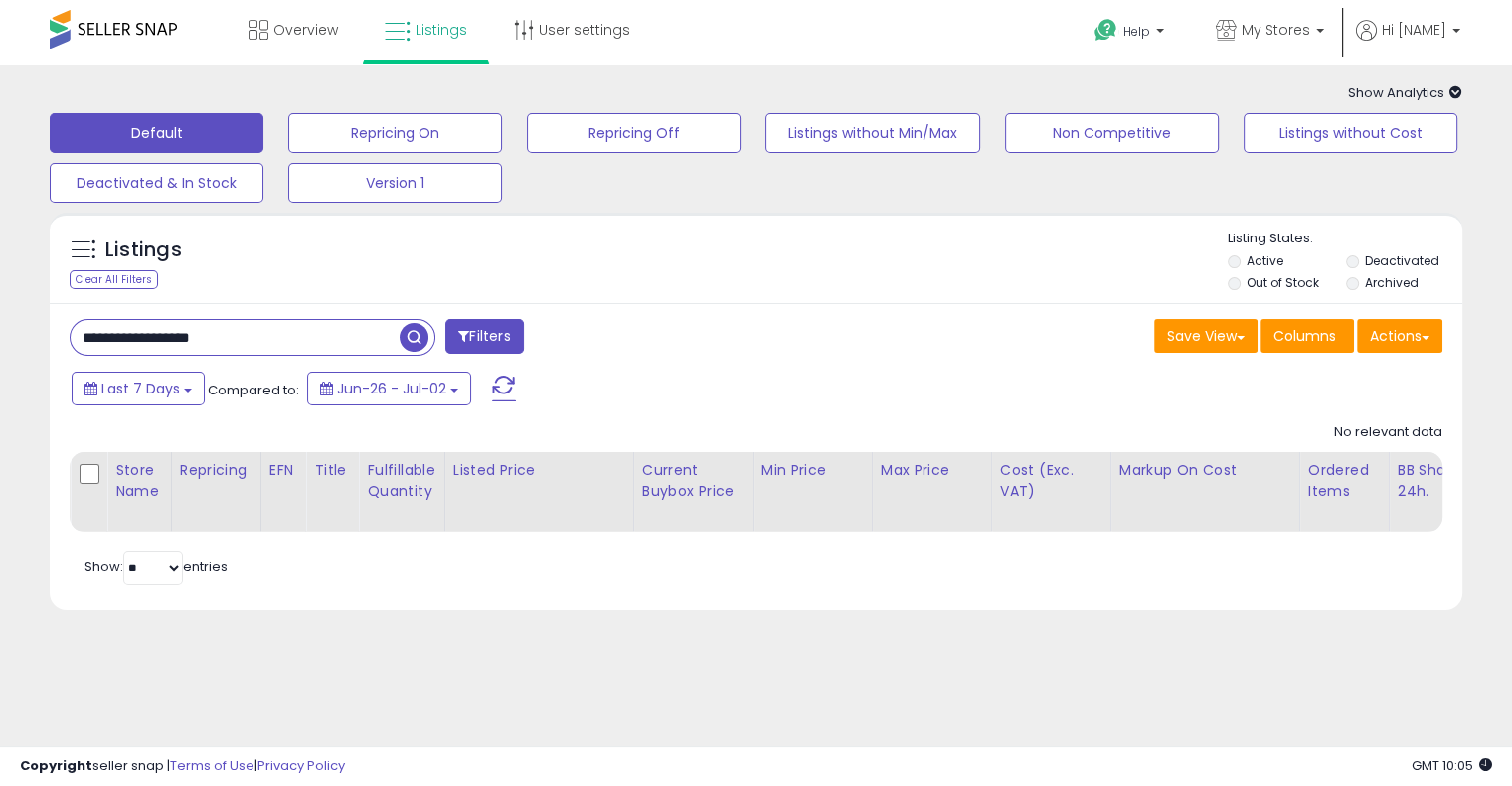 click on "**********" at bounding box center [235, 337] 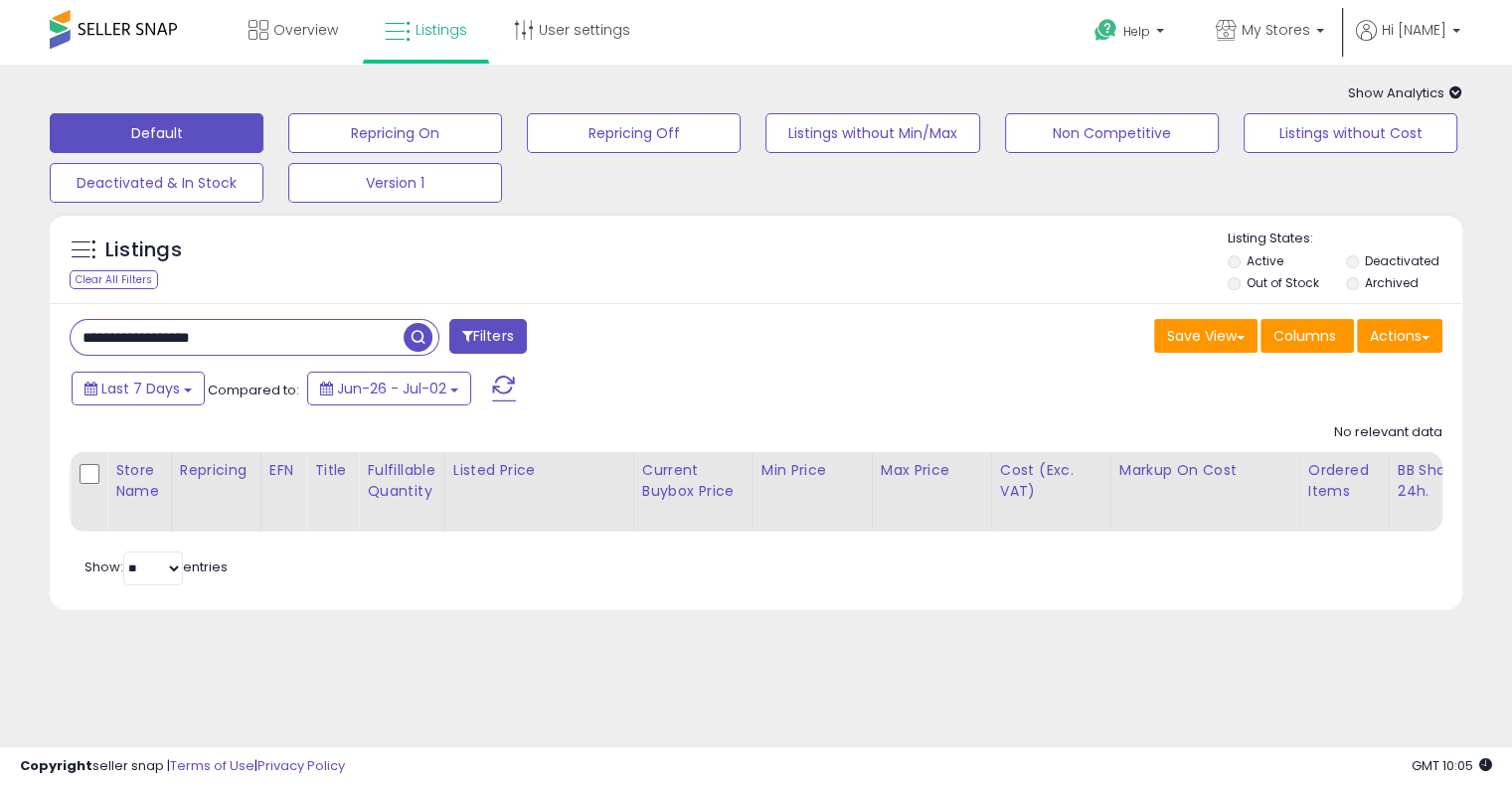 click on "**********" at bounding box center (237, 337) 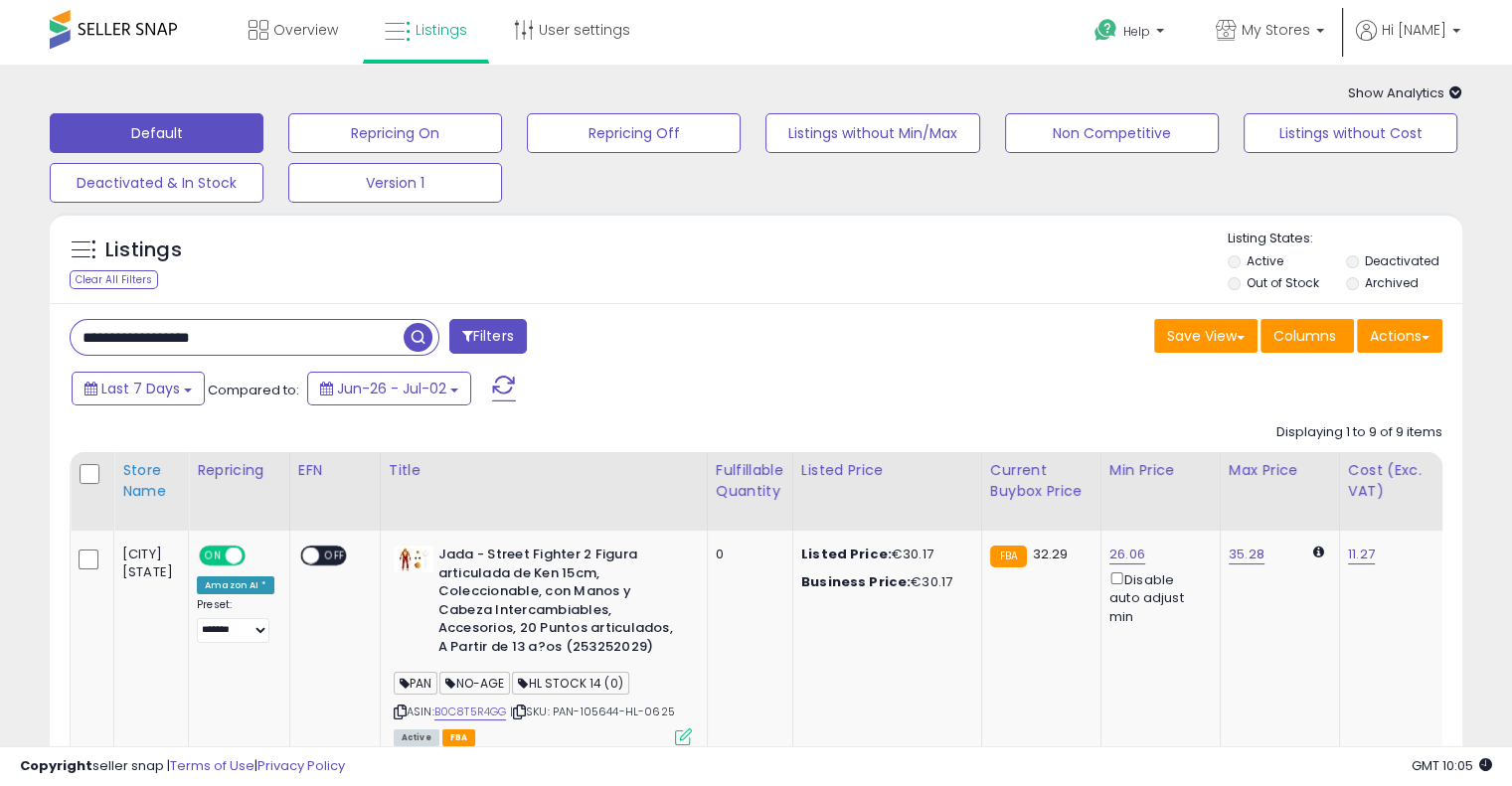 click on "Store Name" at bounding box center (151, 481) 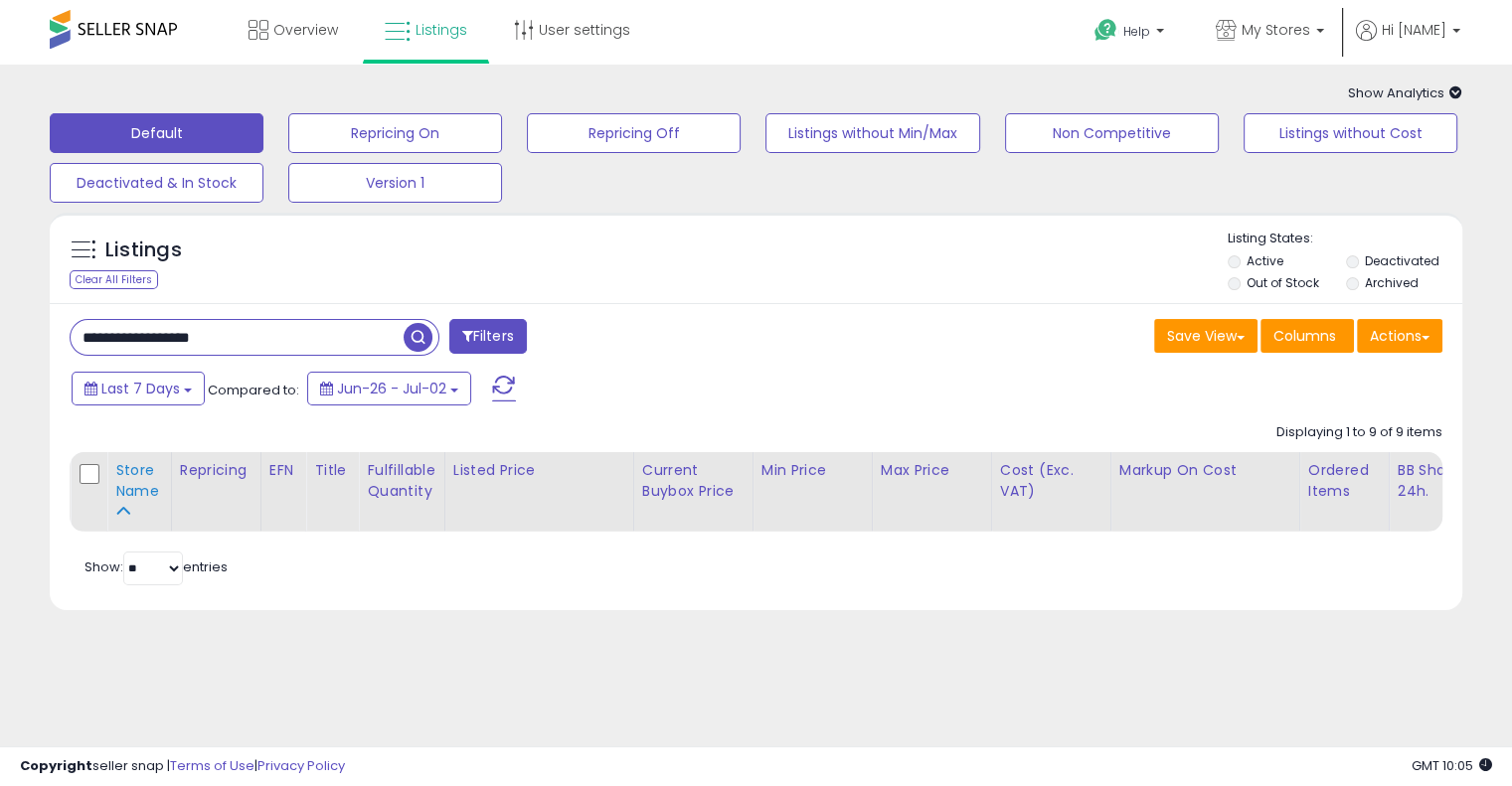 click on "Store Name" at bounding box center (139, 481) 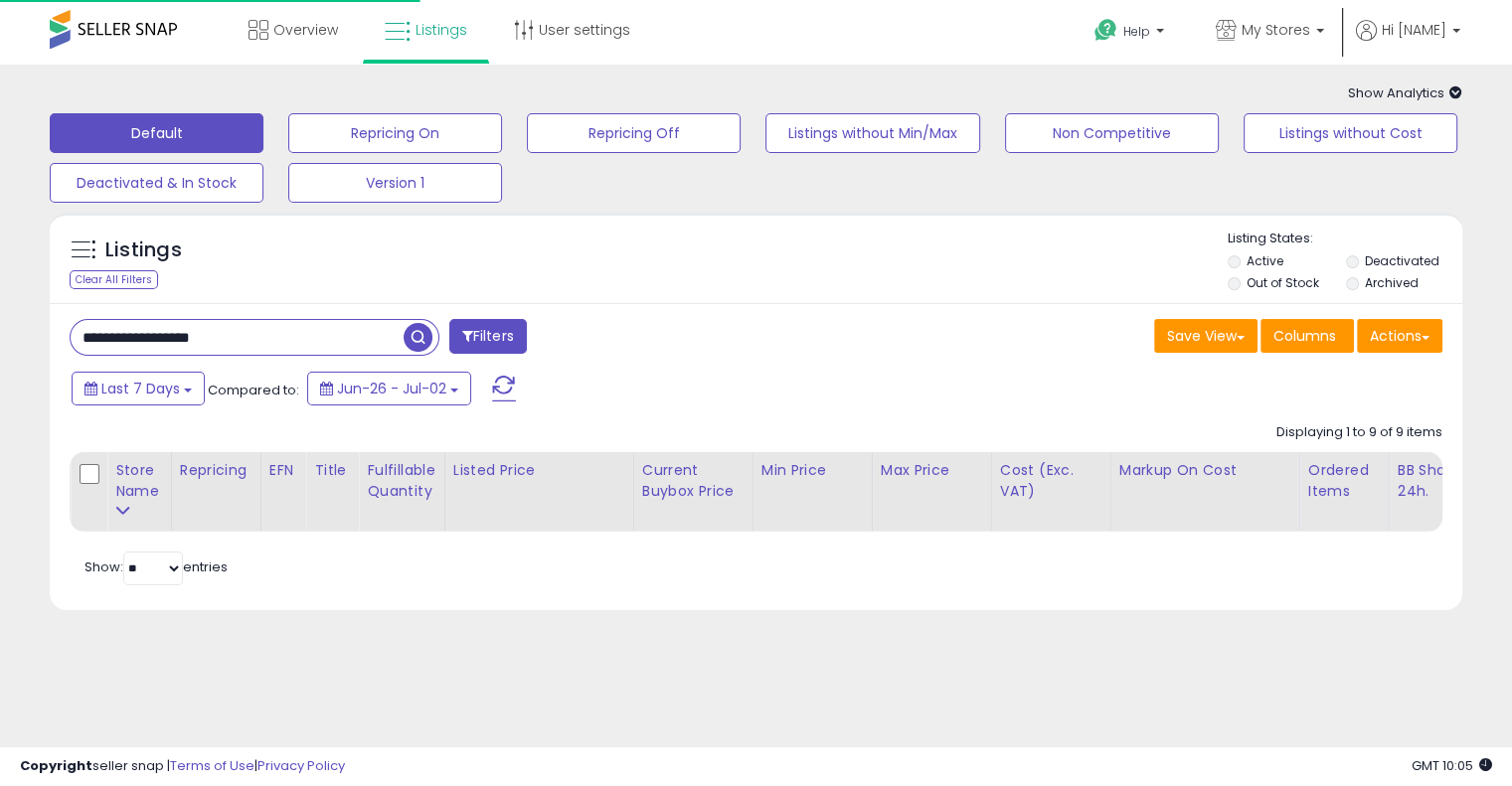 click on "**********" at bounding box center (756, 456) 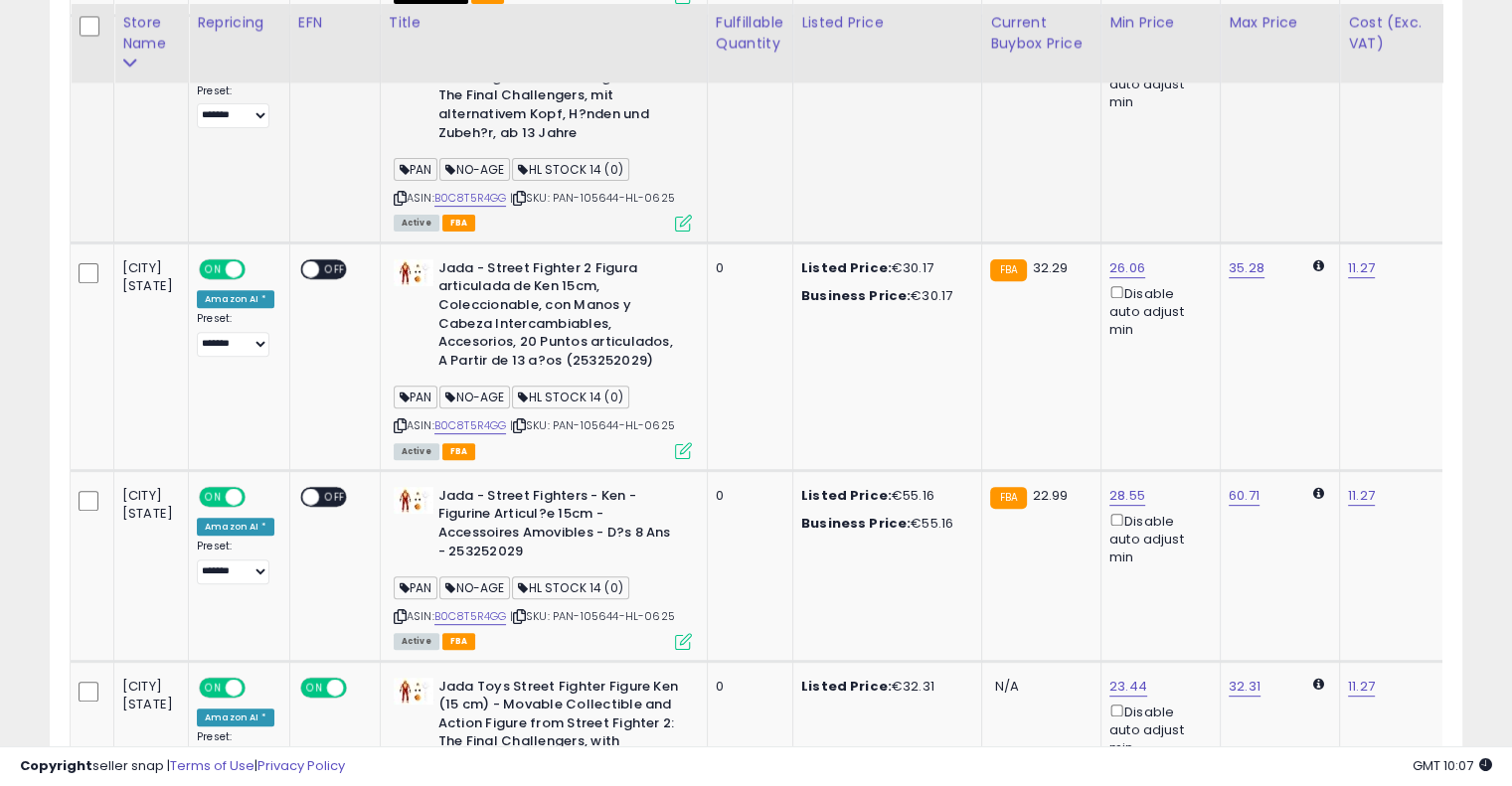 scroll, scrollTop: 674, scrollLeft: 0, axis: vertical 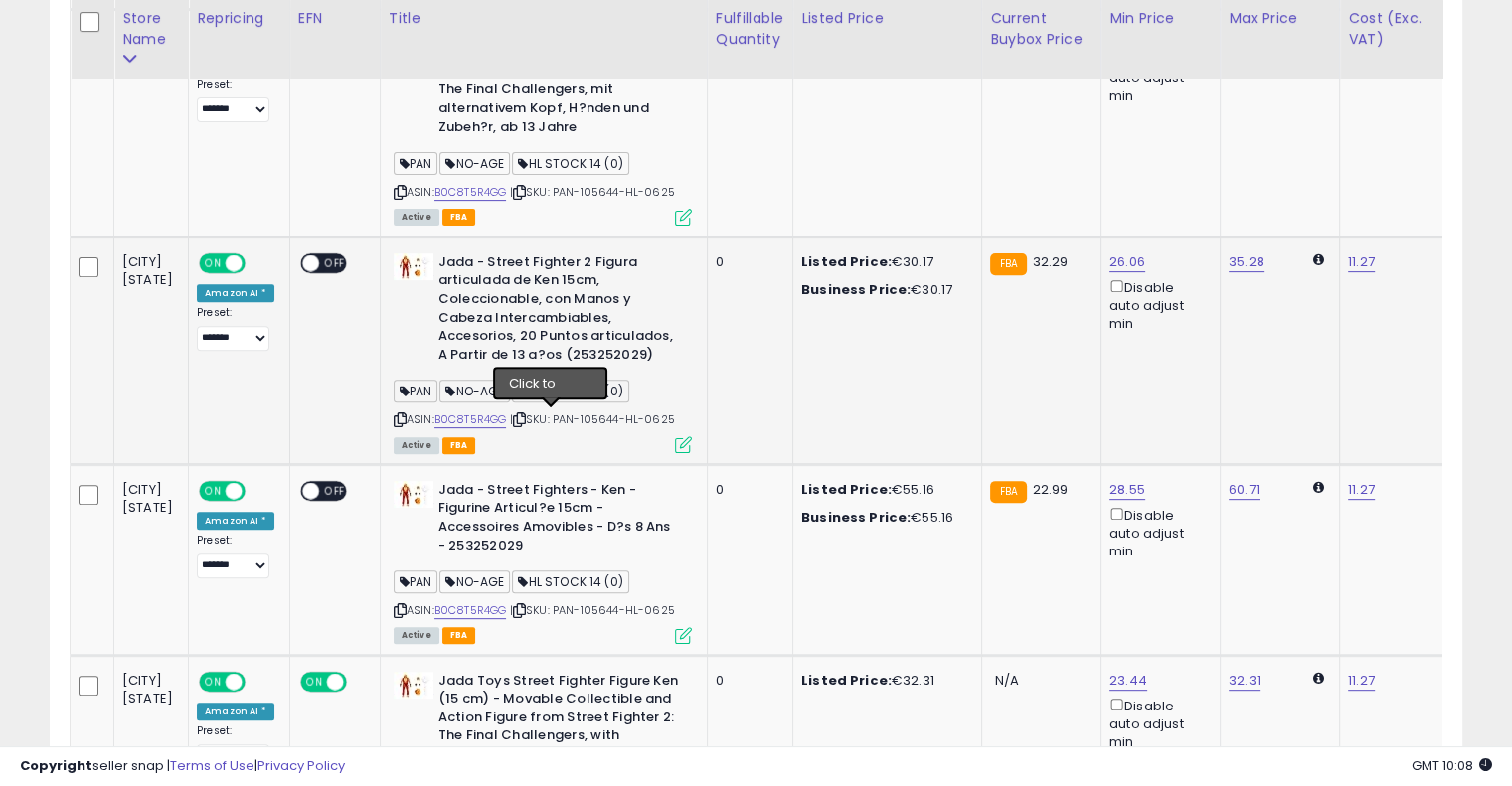 click at bounding box center [519, 419] 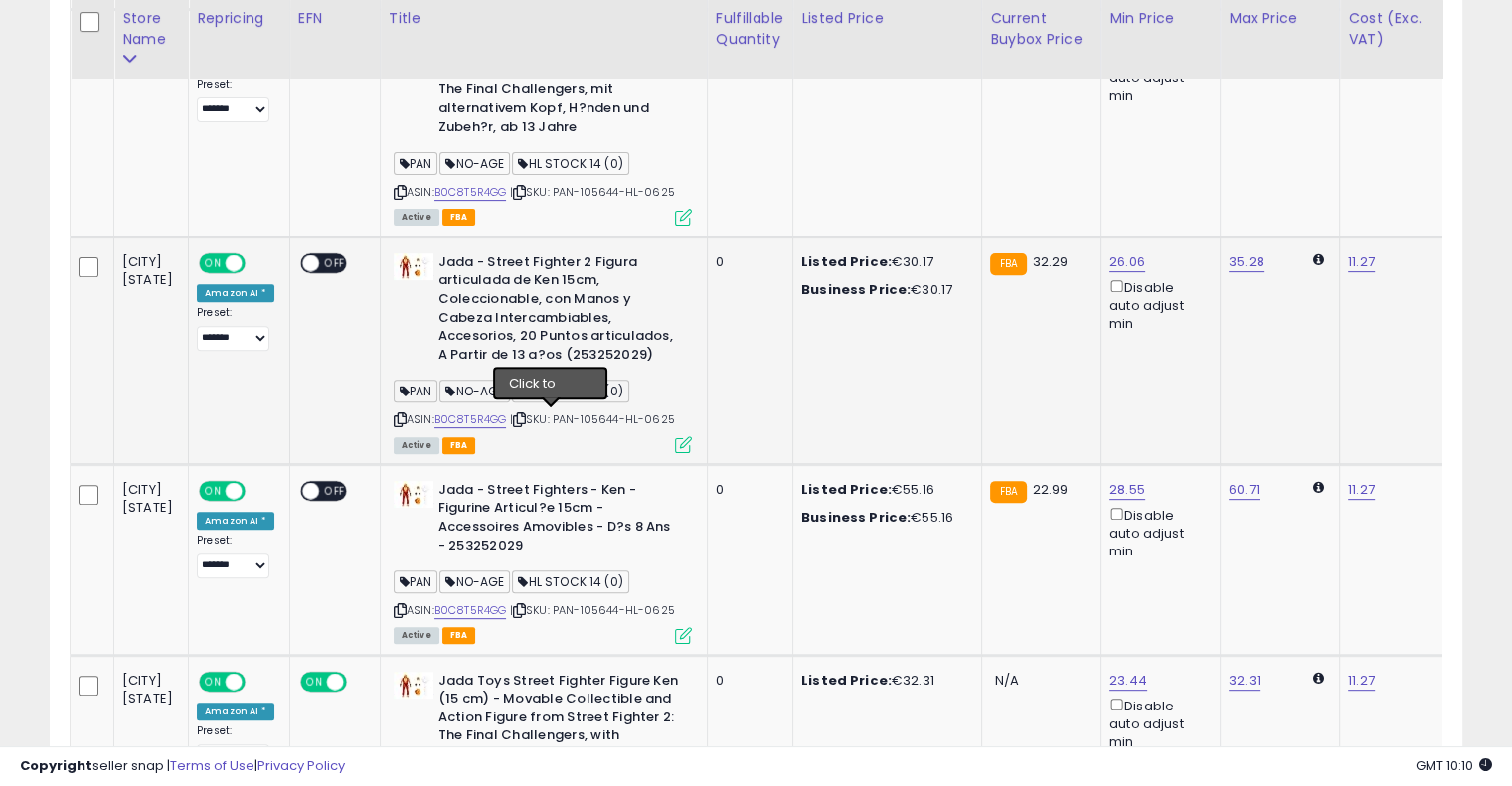 click at bounding box center [519, 419] 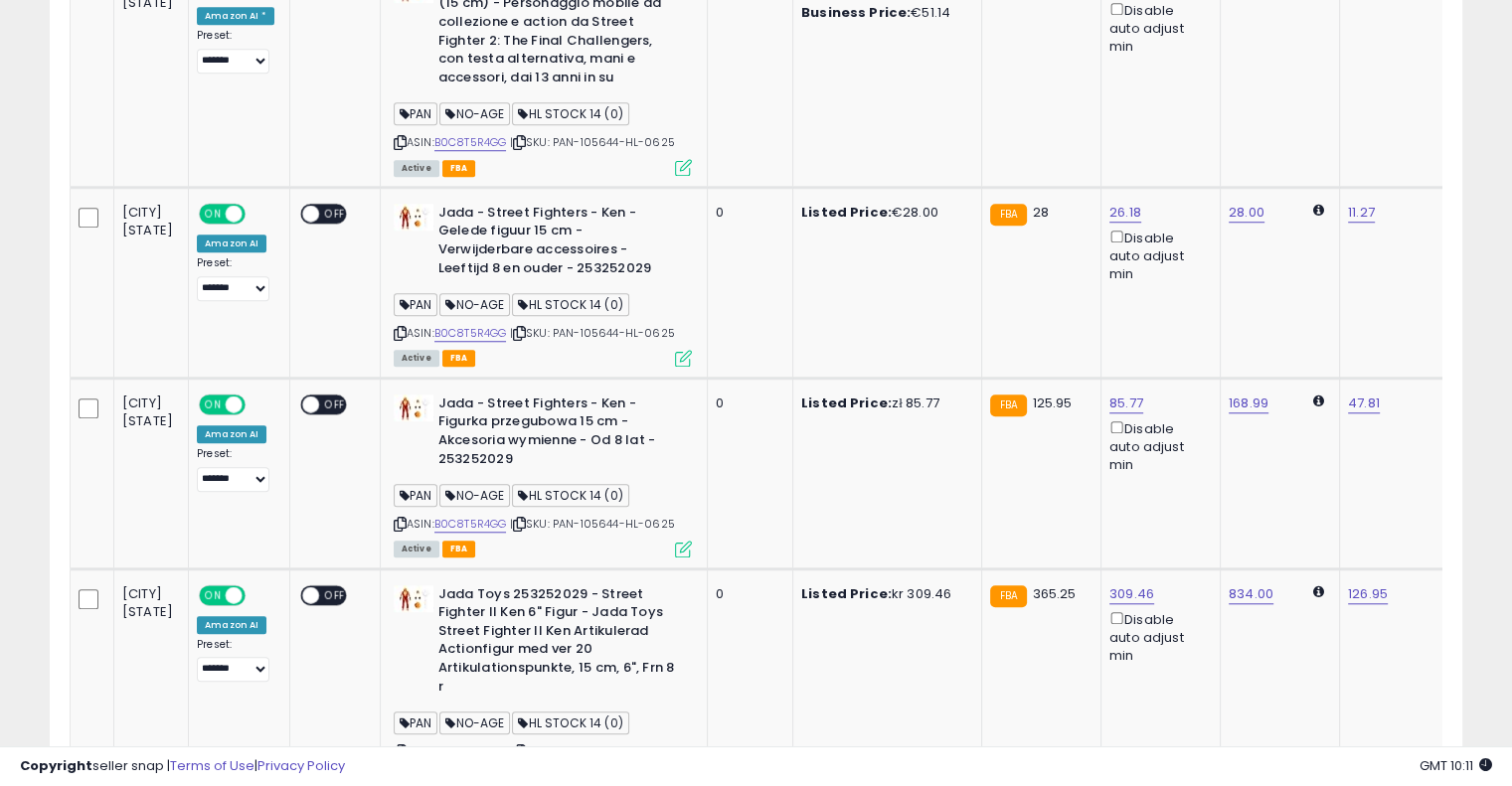 scroll, scrollTop: 1613, scrollLeft: 0, axis: vertical 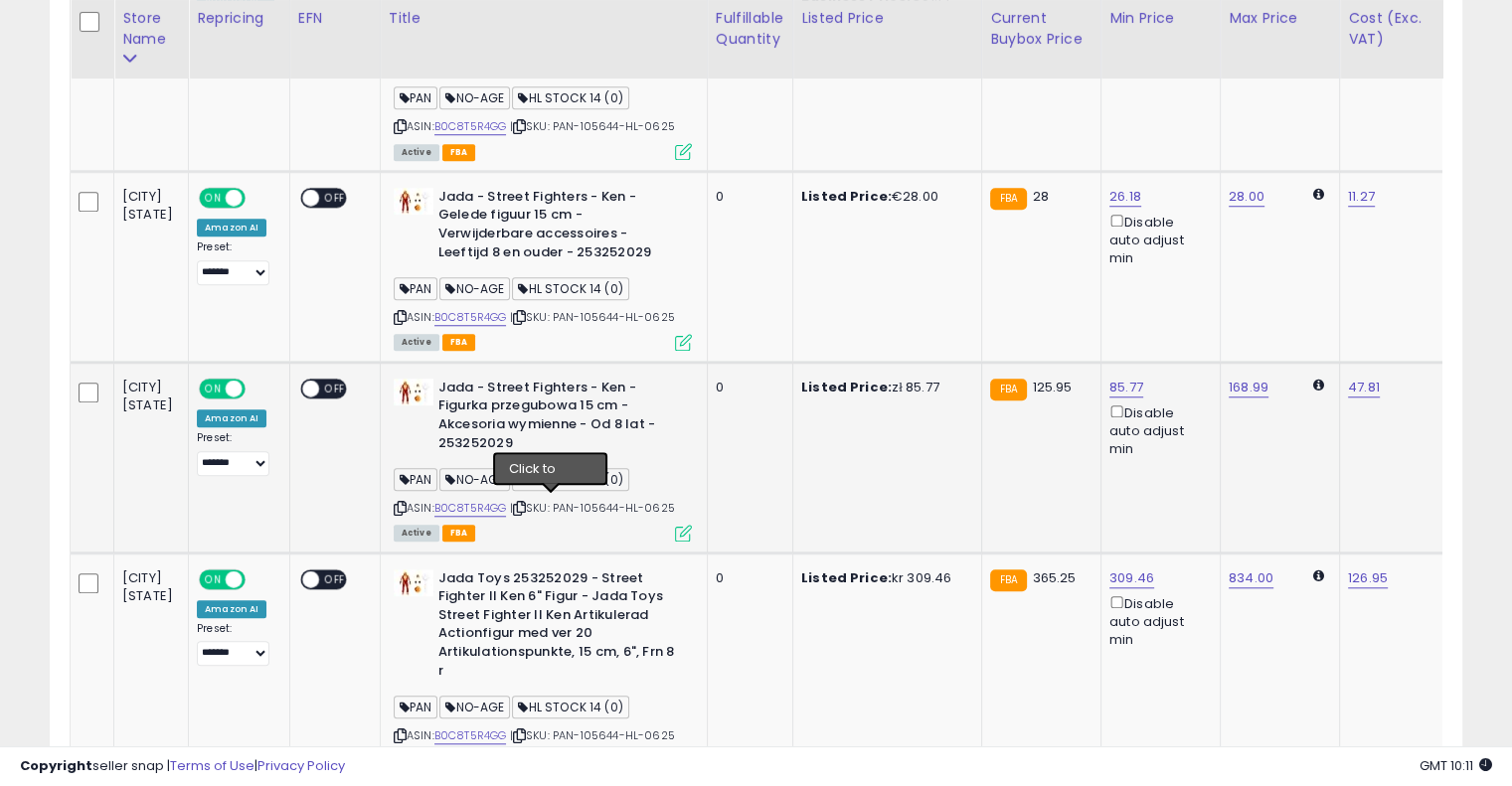 click at bounding box center [519, 508] 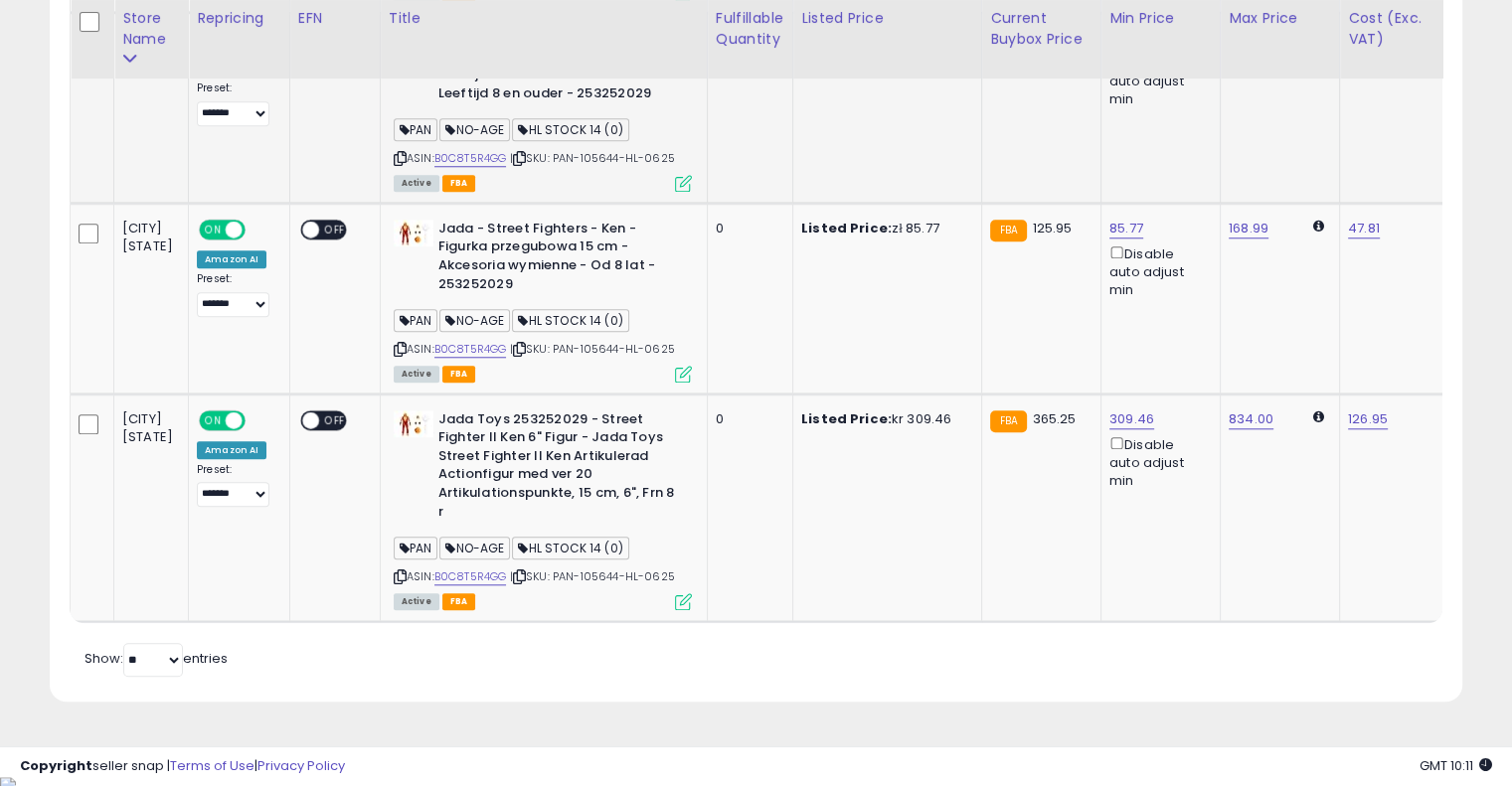 scroll, scrollTop: 1771, scrollLeft: 0, axis: vertical 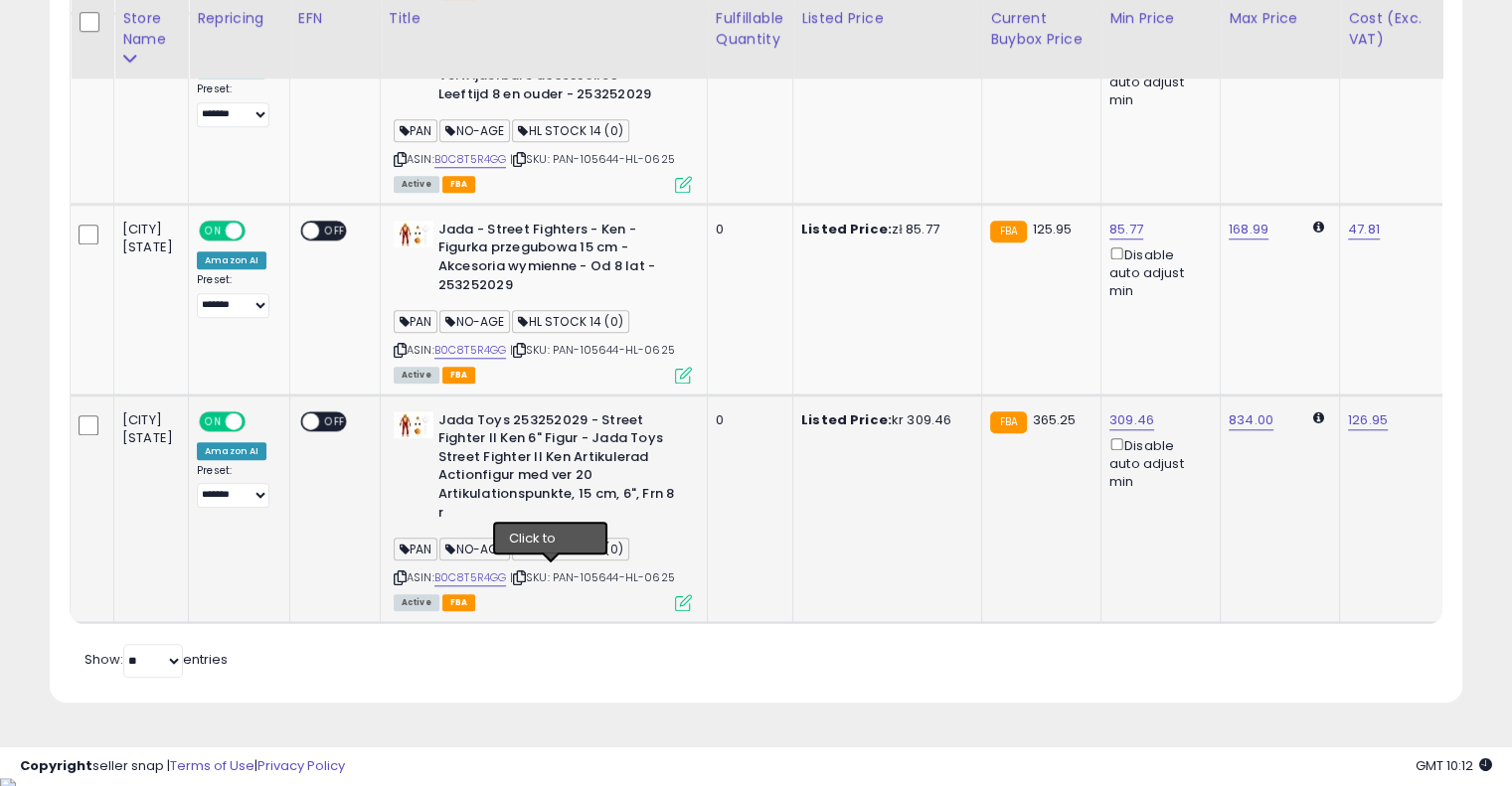 click at bounding box center (519, 577) 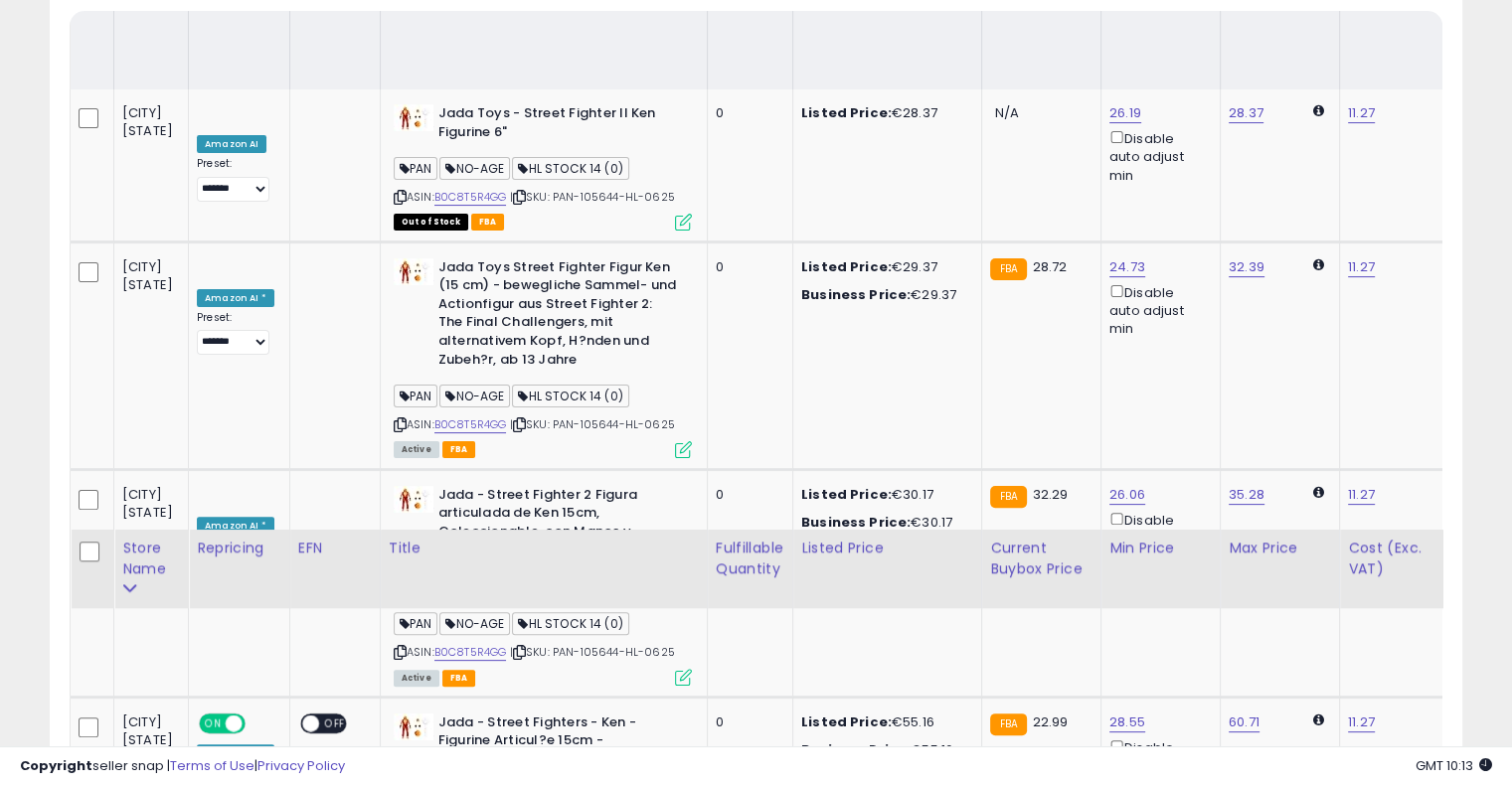 scroll, scrollTop: 185, scrollLeft: 0, axis: vertical 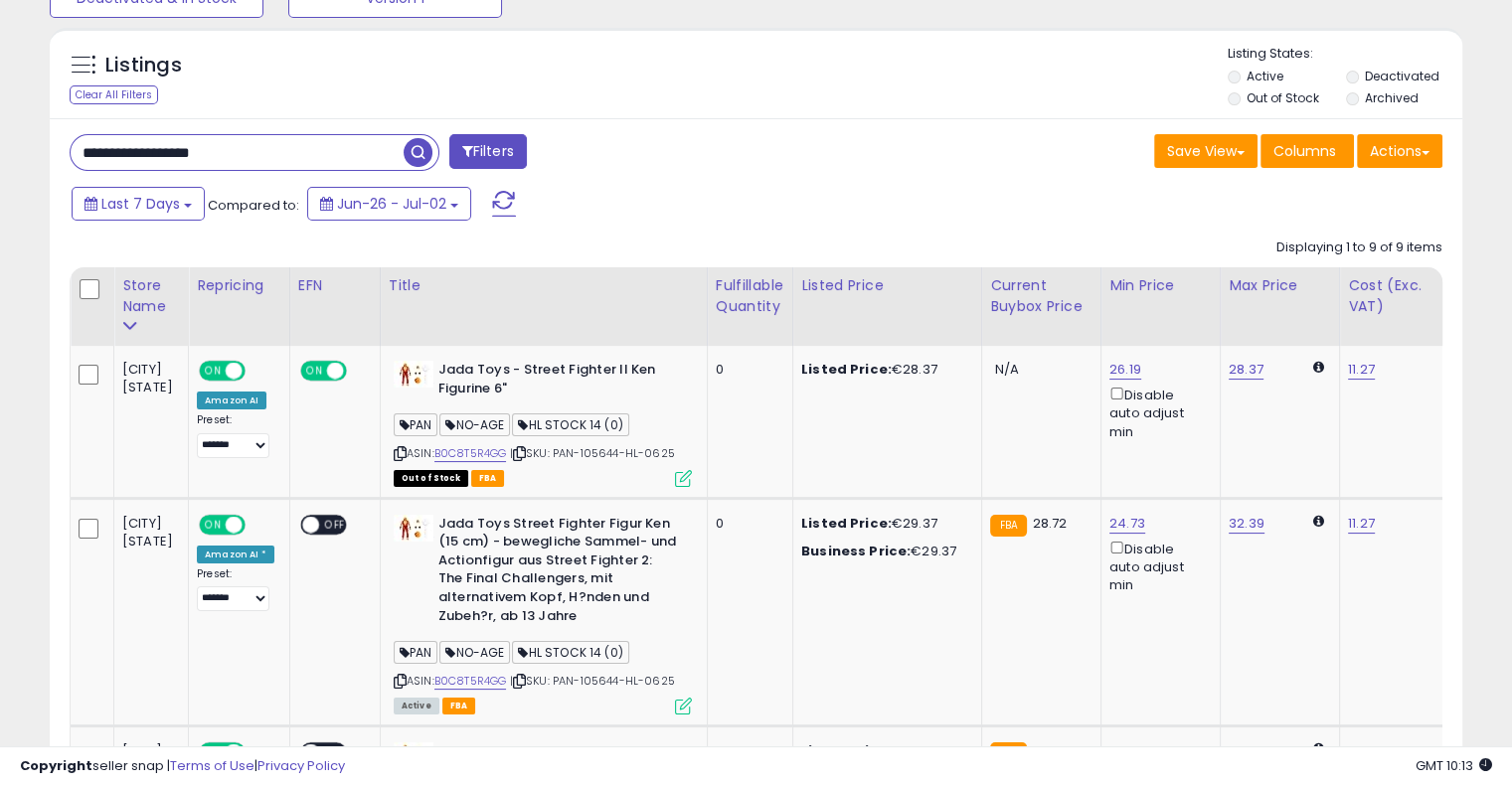 click on "**********" at bounding box center (237, 152) 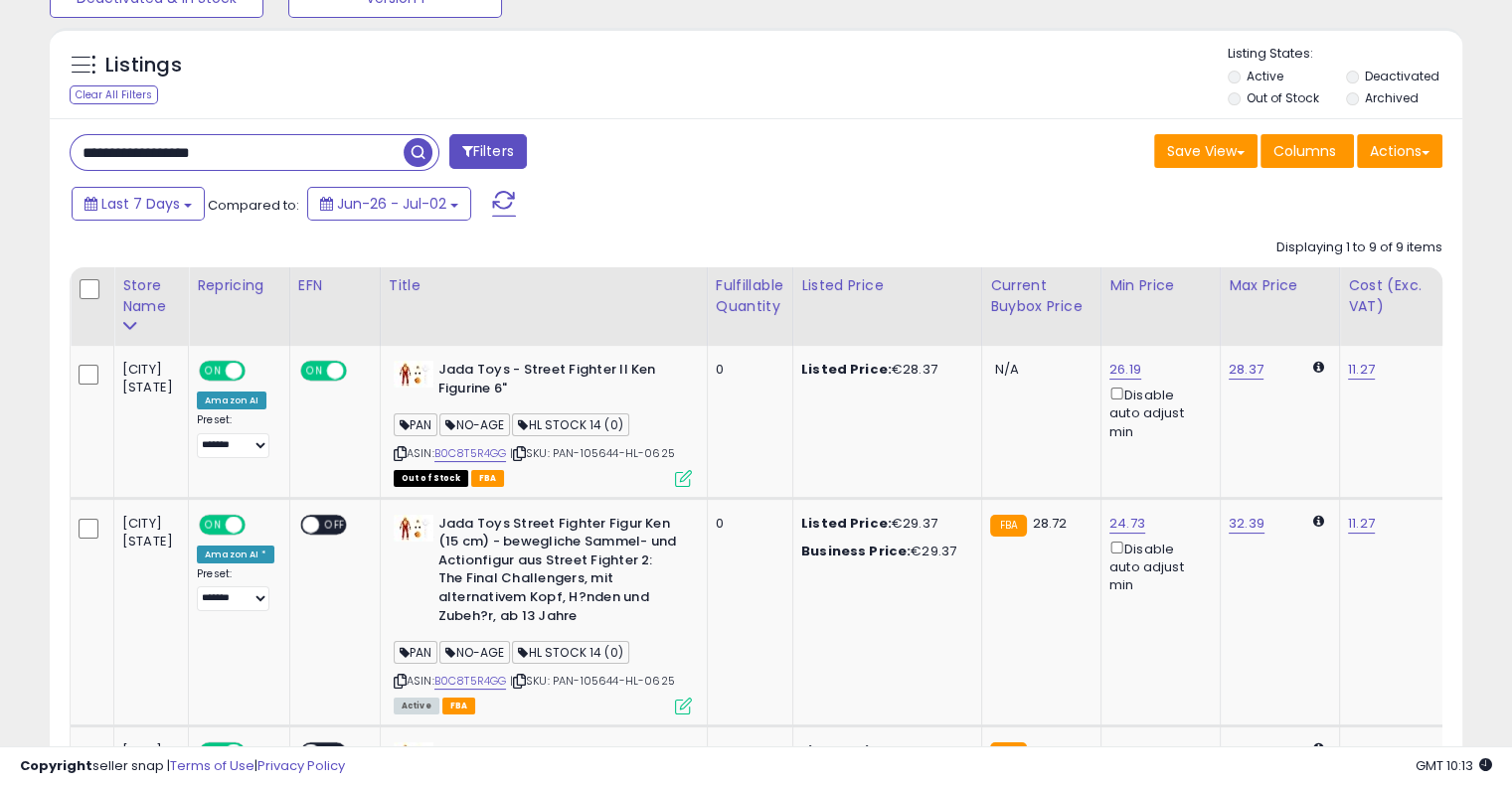 click on "**********" at bounding box center (237, 152) 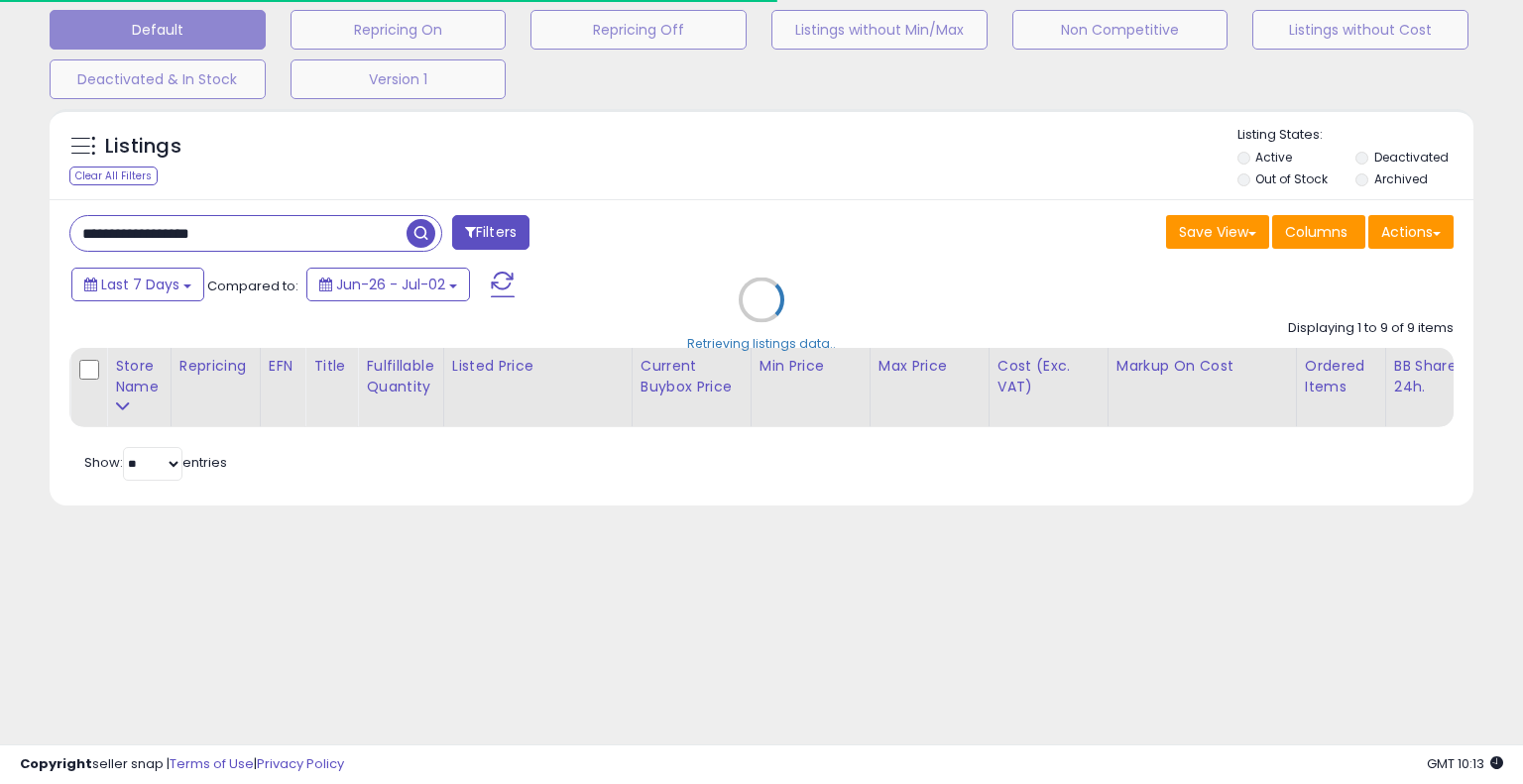 click on "Retrieving listings data.." at bounding box center (762, 314) 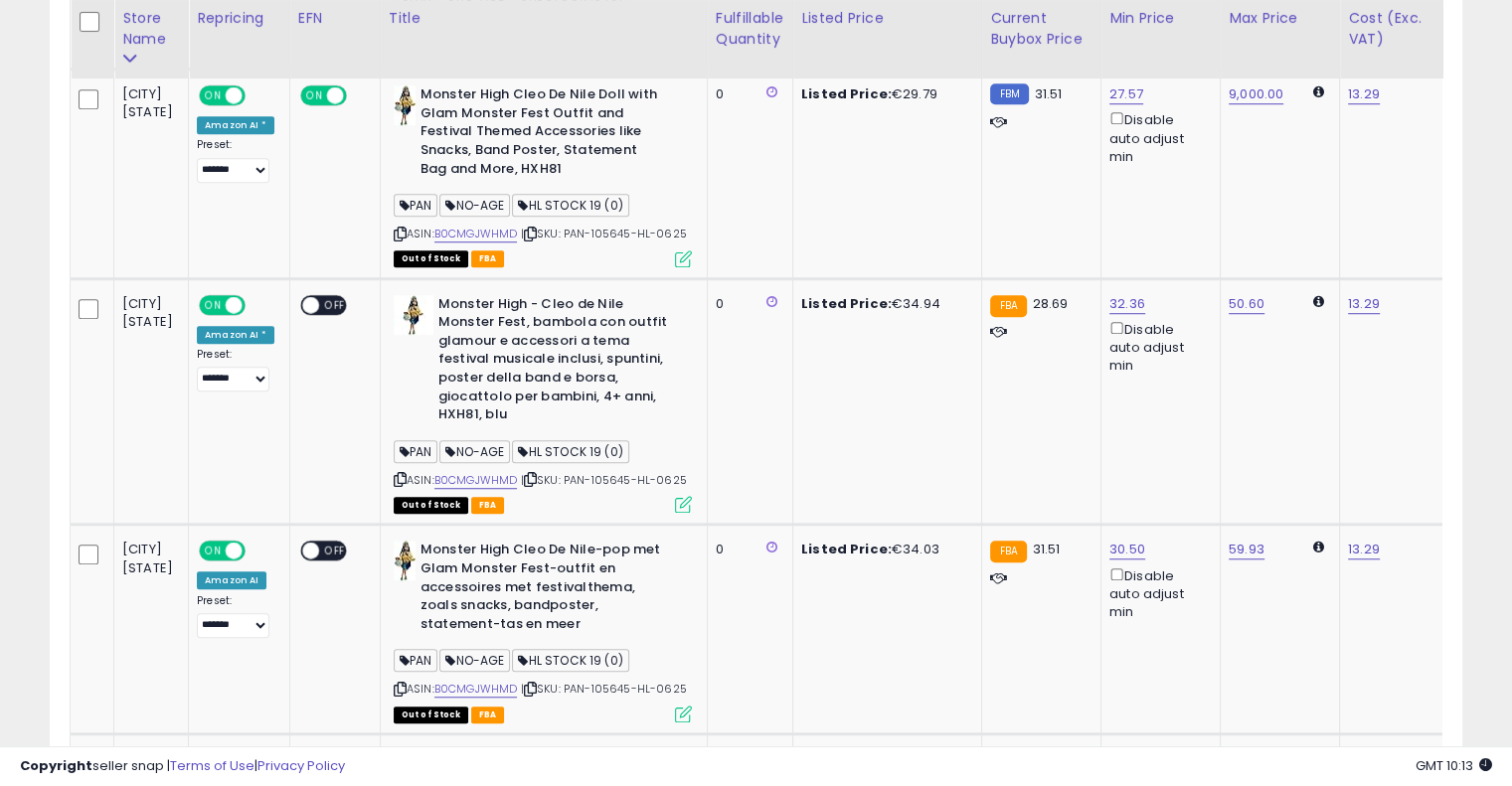 scroll, scrollTop: 1864, scrollLeft: 0, axis: vertical 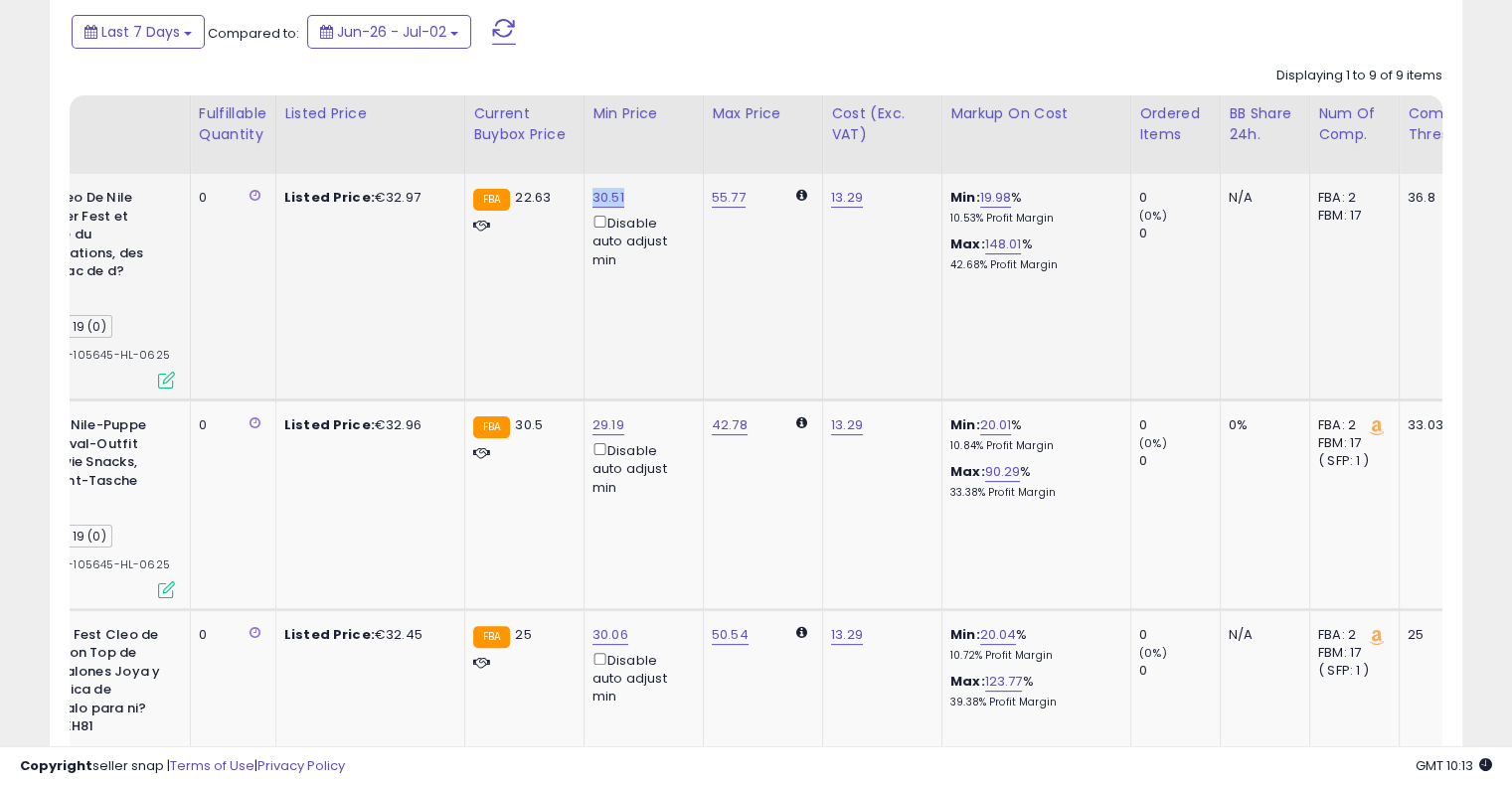 drag, startPoint x: 712, startPoint y: 182, endPoint x: 552, endPoint y: 314, distance: 207.42227 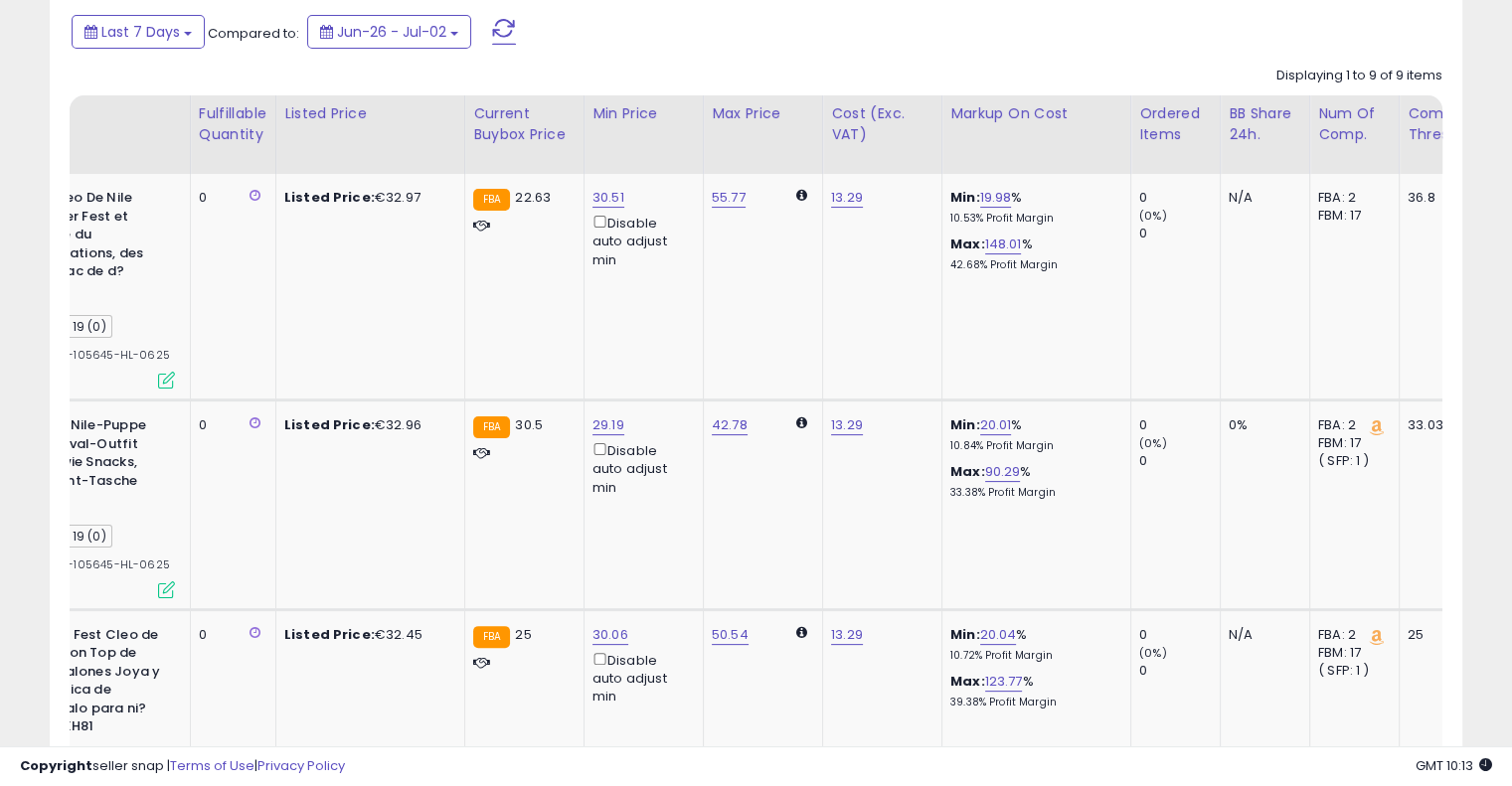click on "Last 7 Days
Compared to:
Jun-26 - Jul-02" at bounding box center [582, 34] 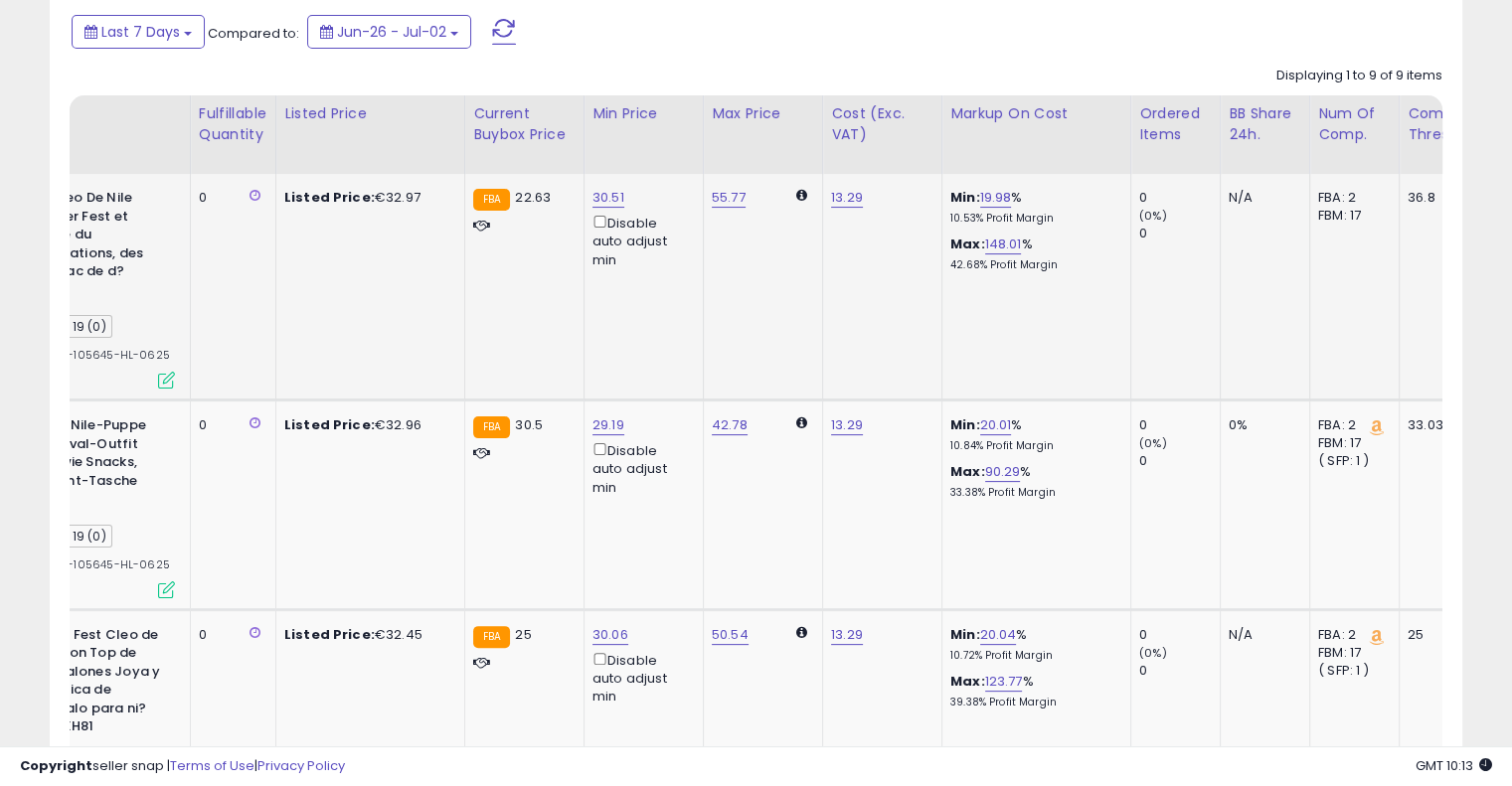 scroll, scrollTop: 0, scrollLeft: 475, axis: horizontal 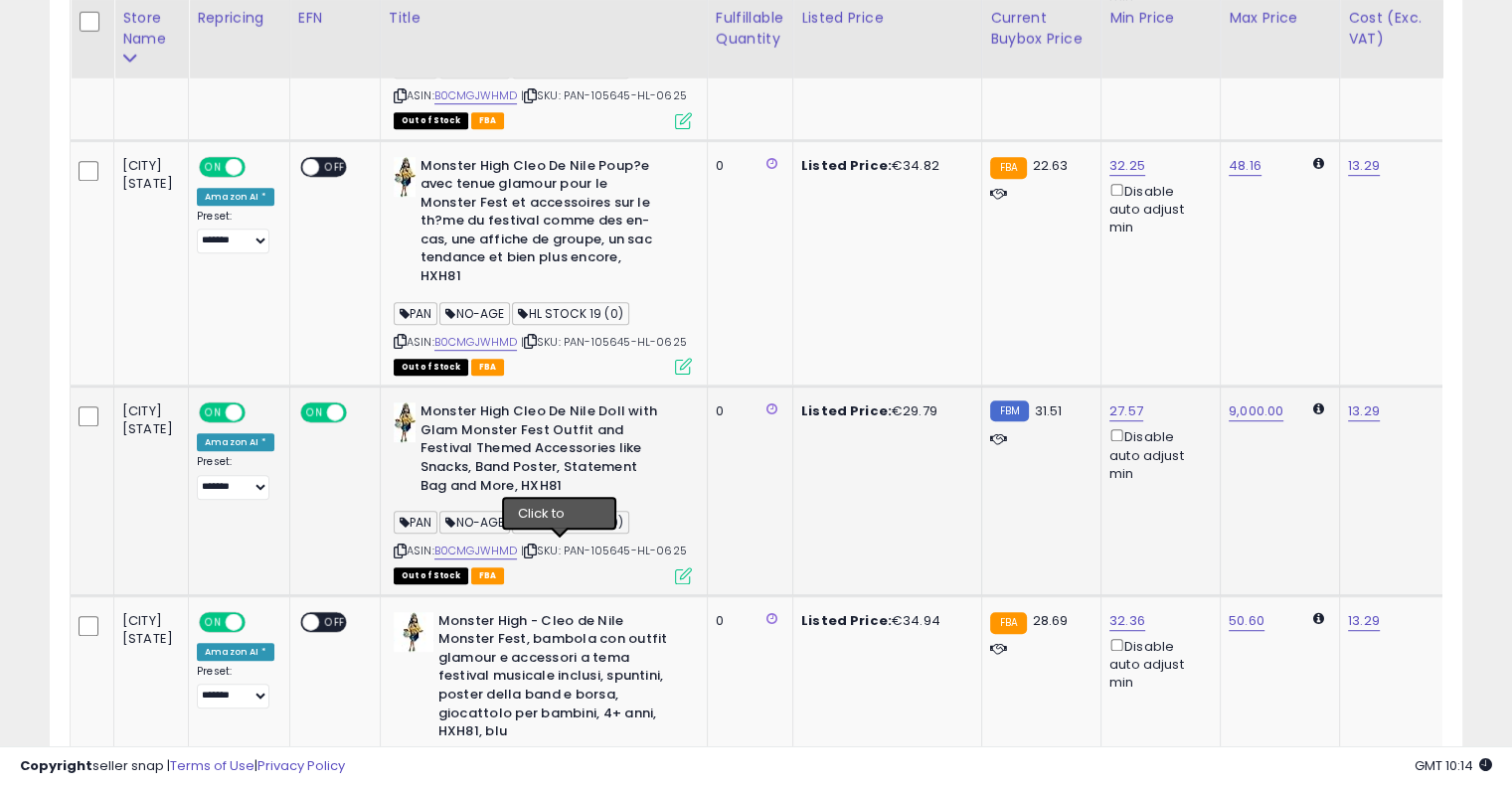 click at bounding box center [530, 550] 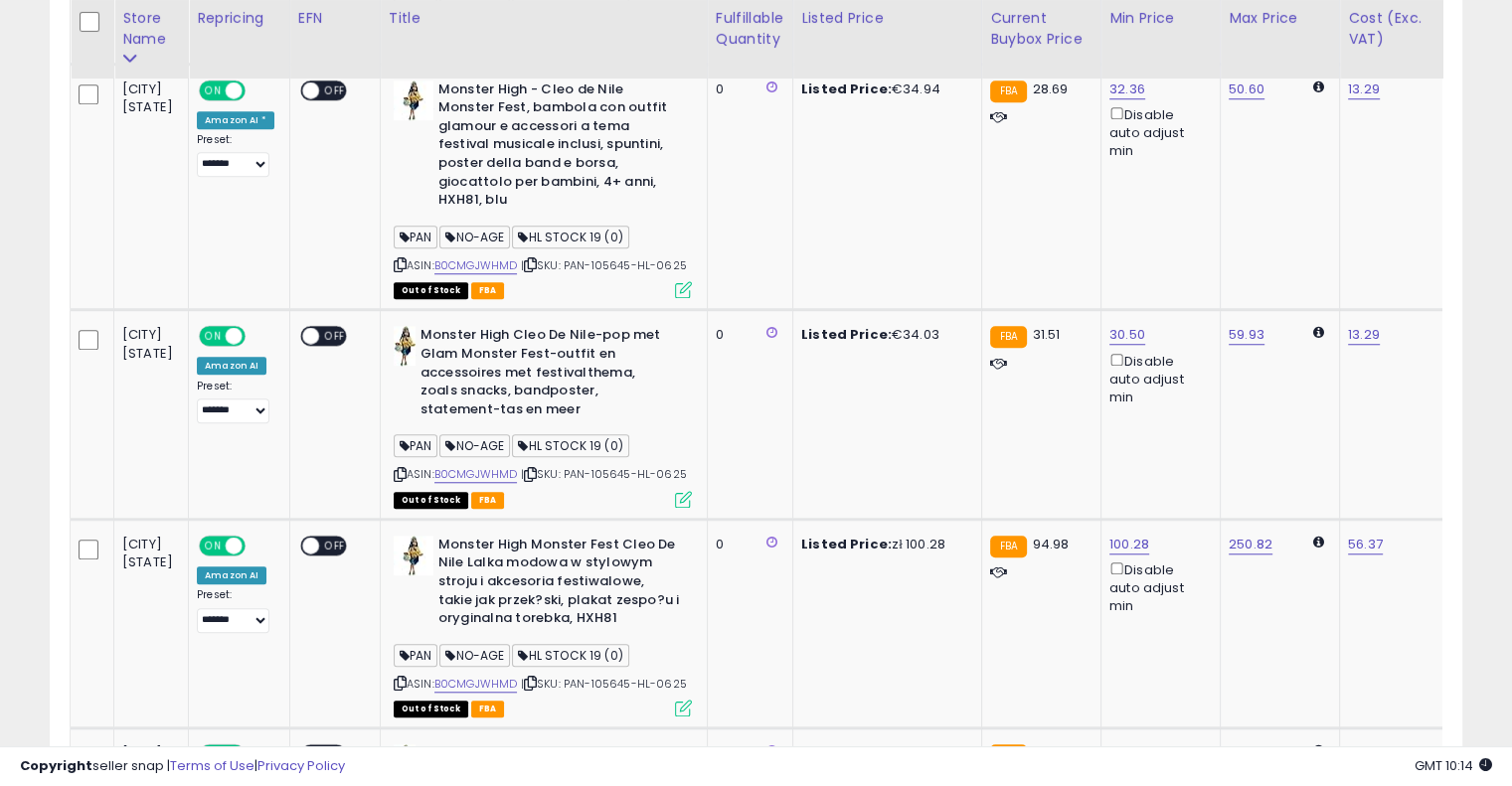 scroll, scrollTop: 1864, scrollLeft: 0, axis: vertical 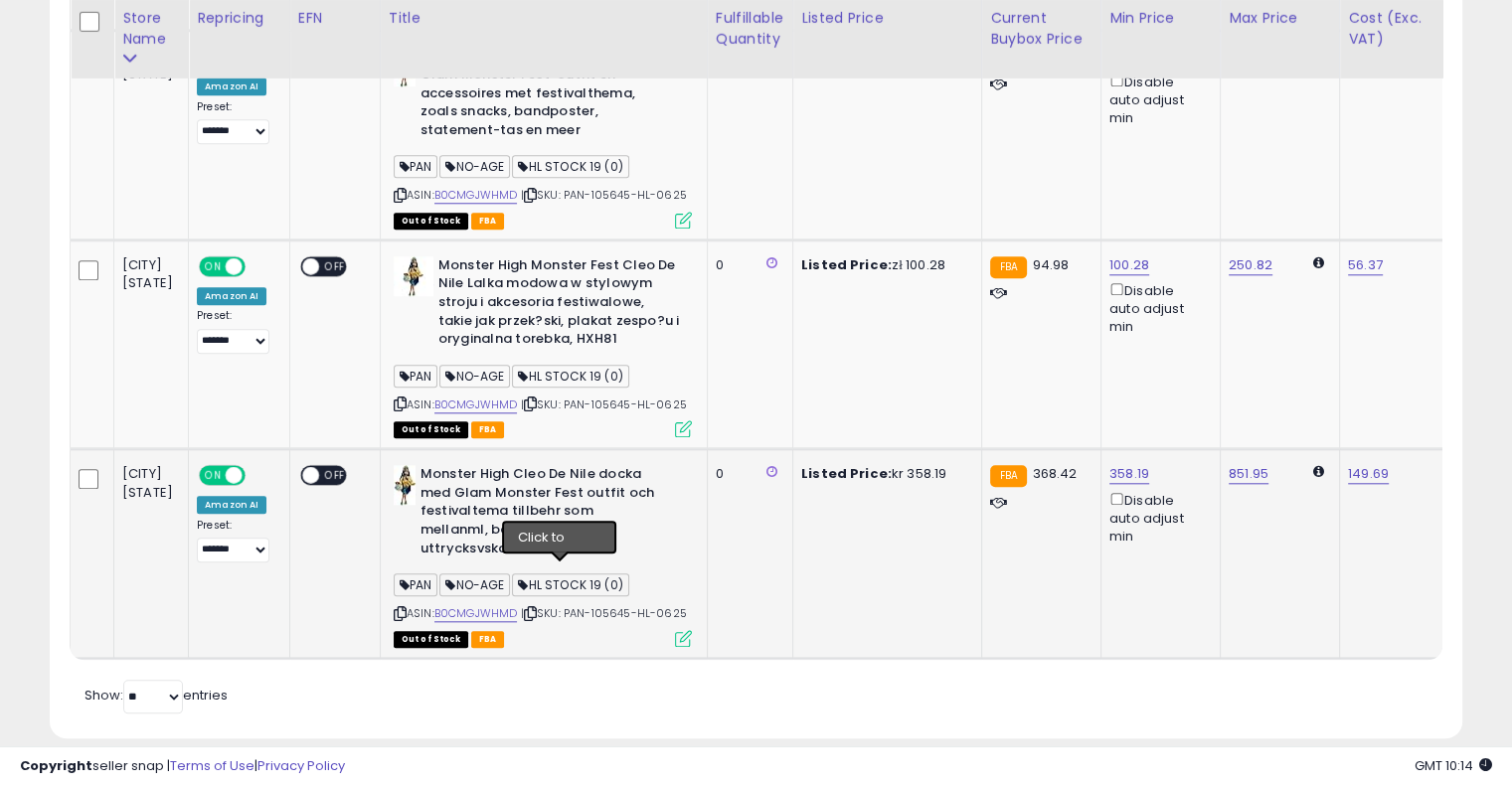 click at bounding box center (530, 613) 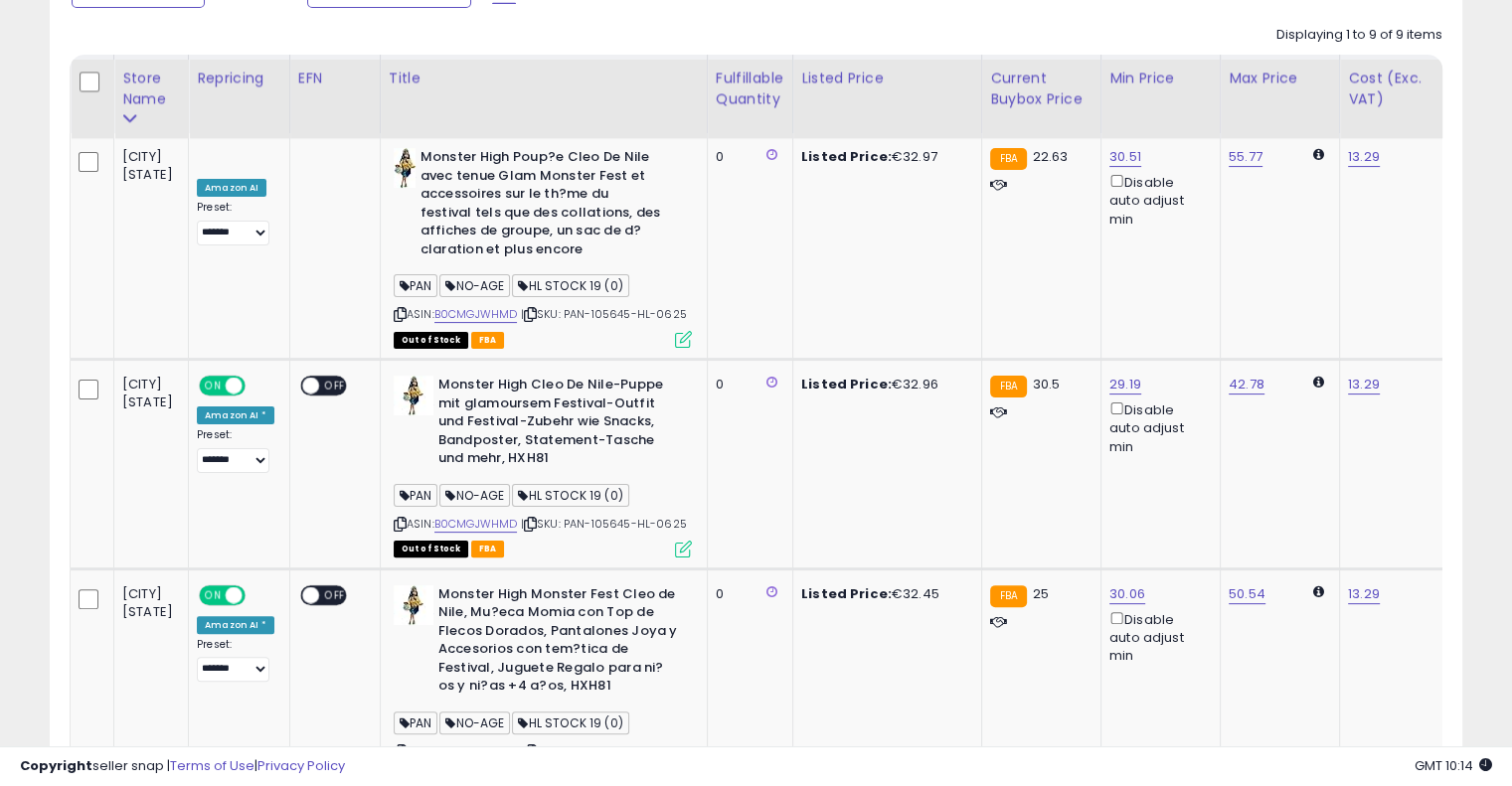 scroll, scrollTop: 290, scrollLeft: 0, axis: vertical 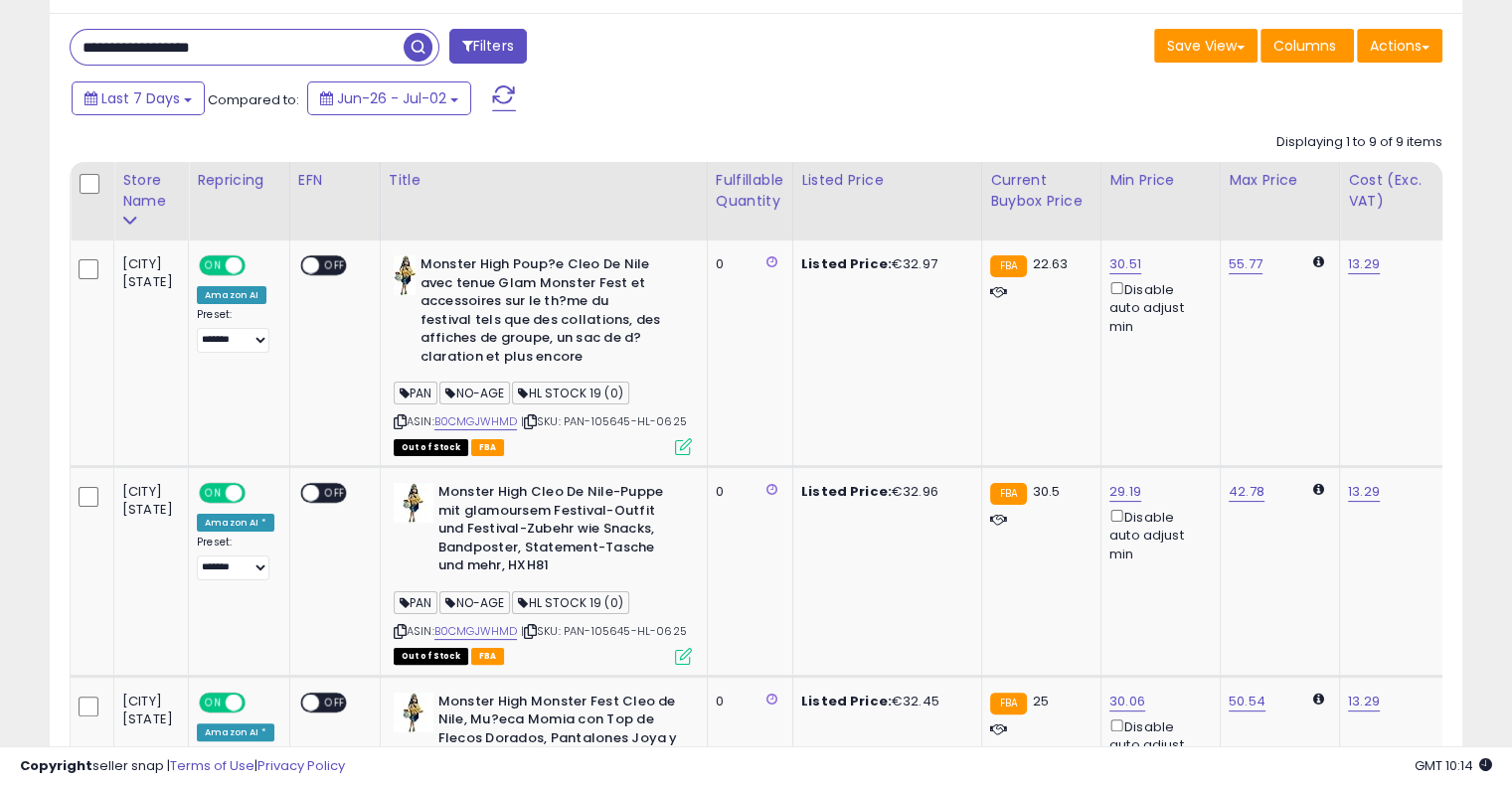 click on "**********" at bounding box center (237, 47) 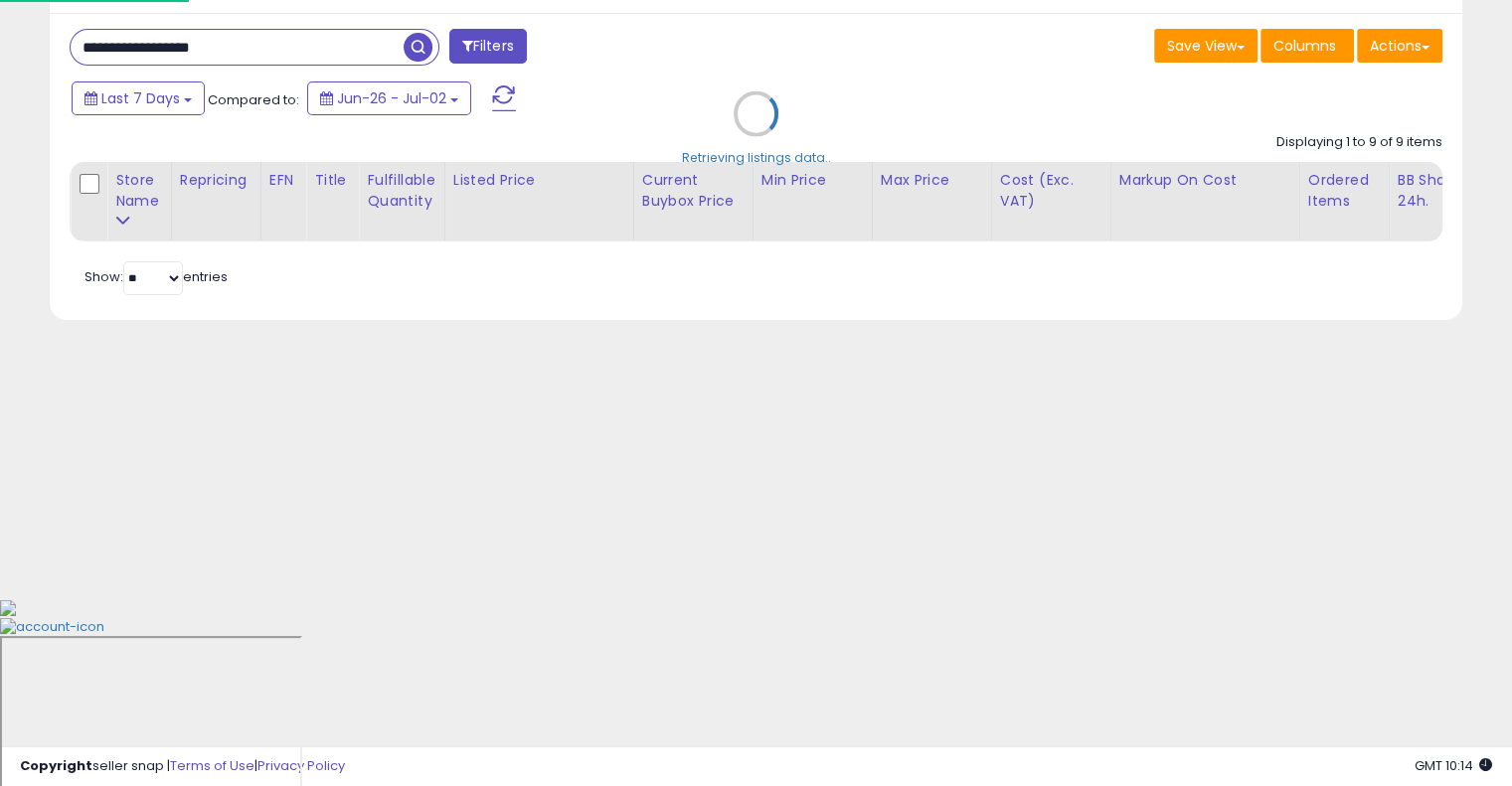 scroll, scrollTop: 103, scrollLeft: 0, axis: vertical 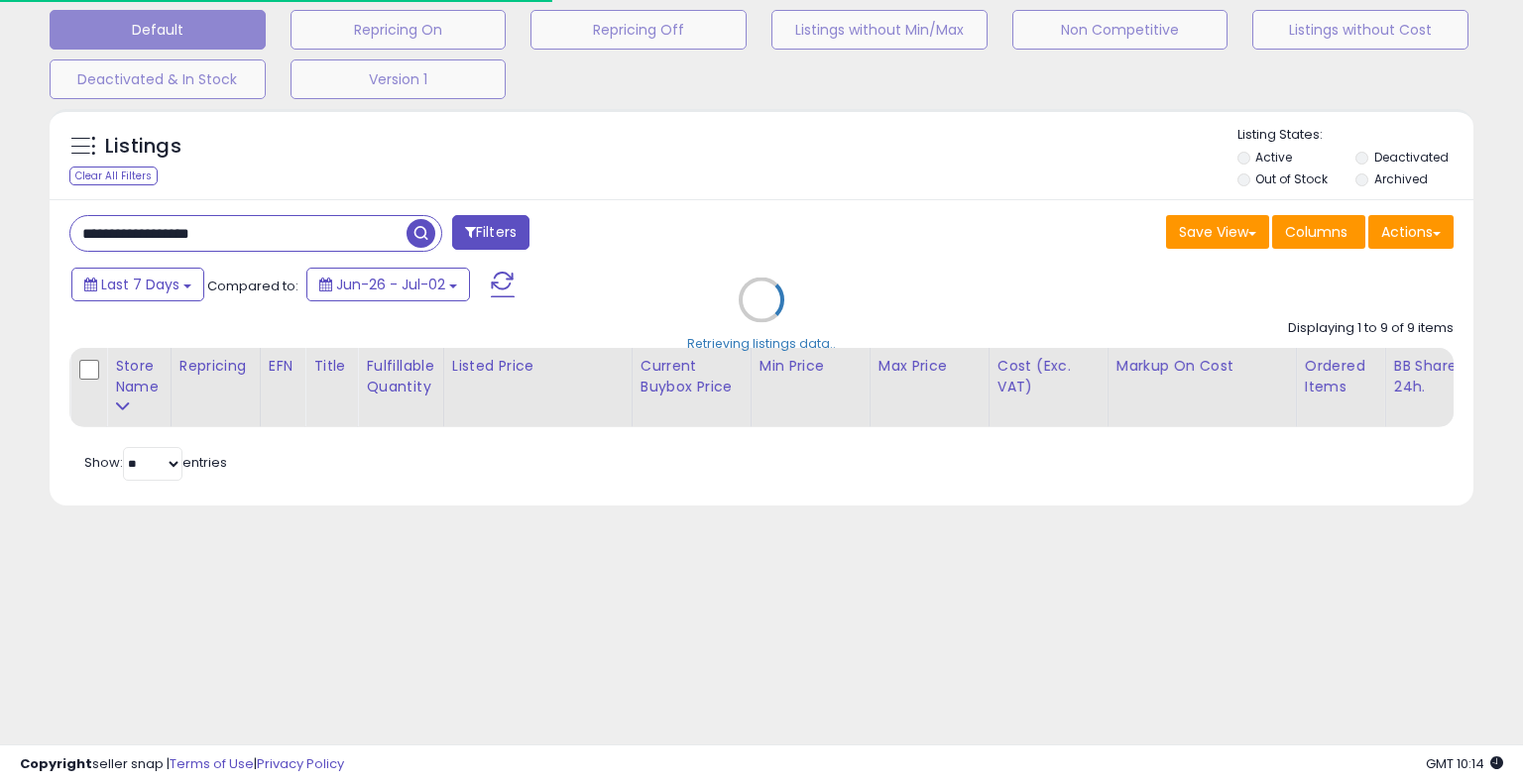 click on "Retrieving listings data.." at bounding box center (762, 314) 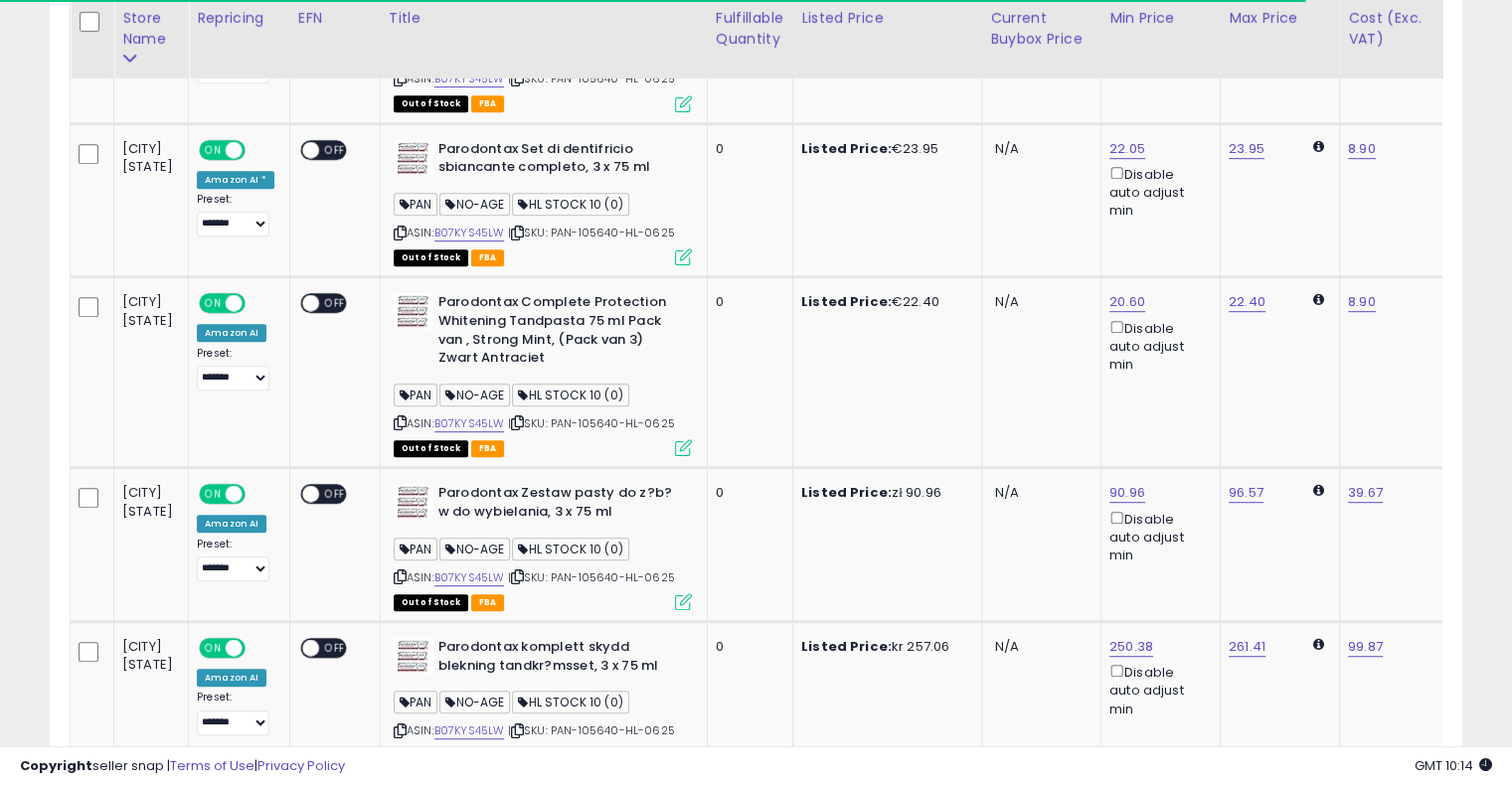scroll, scrollTop: 1230, scrollLeft: 0, axis: vertical 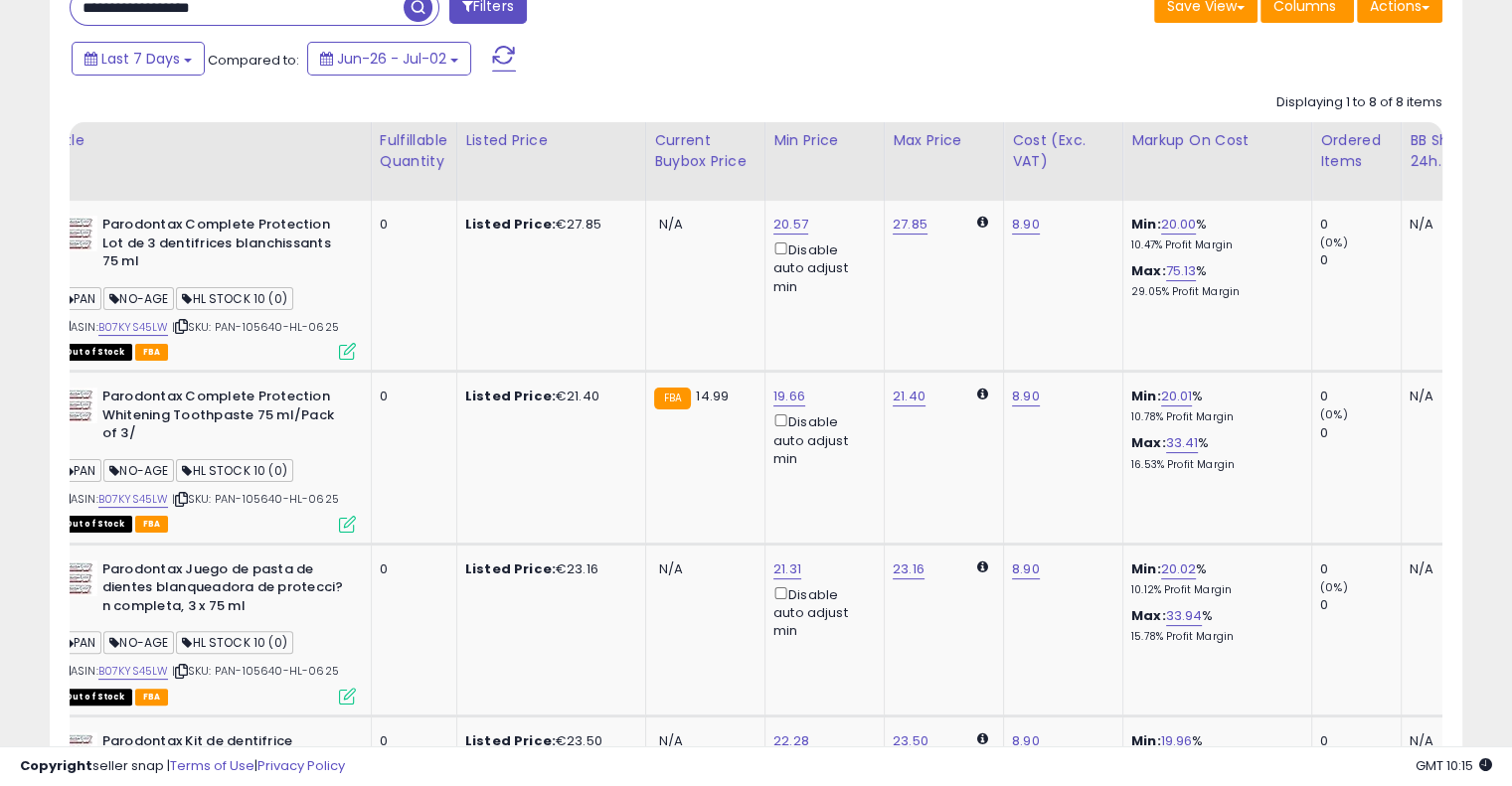 click on "**********" at bounding box center [237, 7] 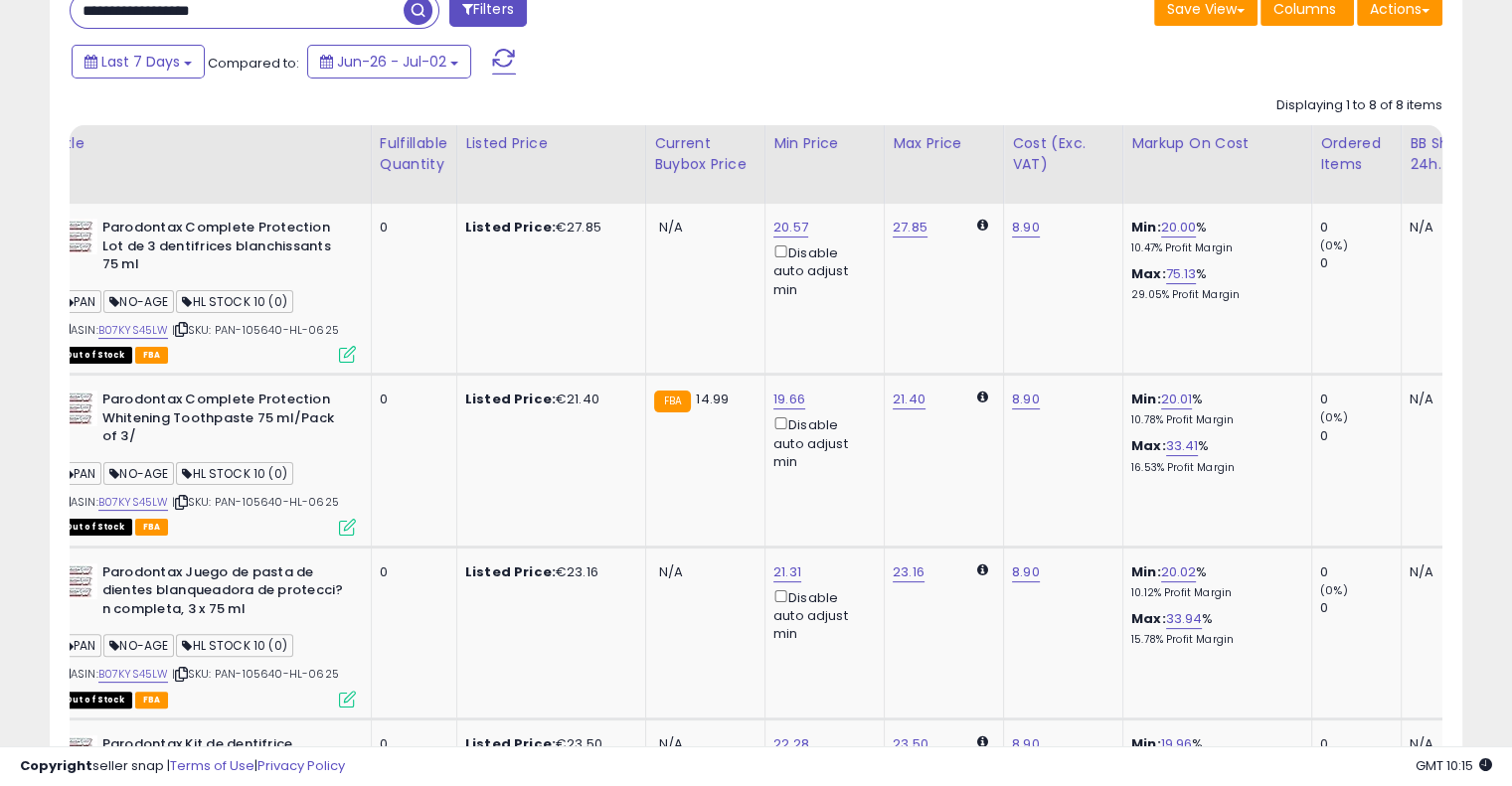 type on "**********" 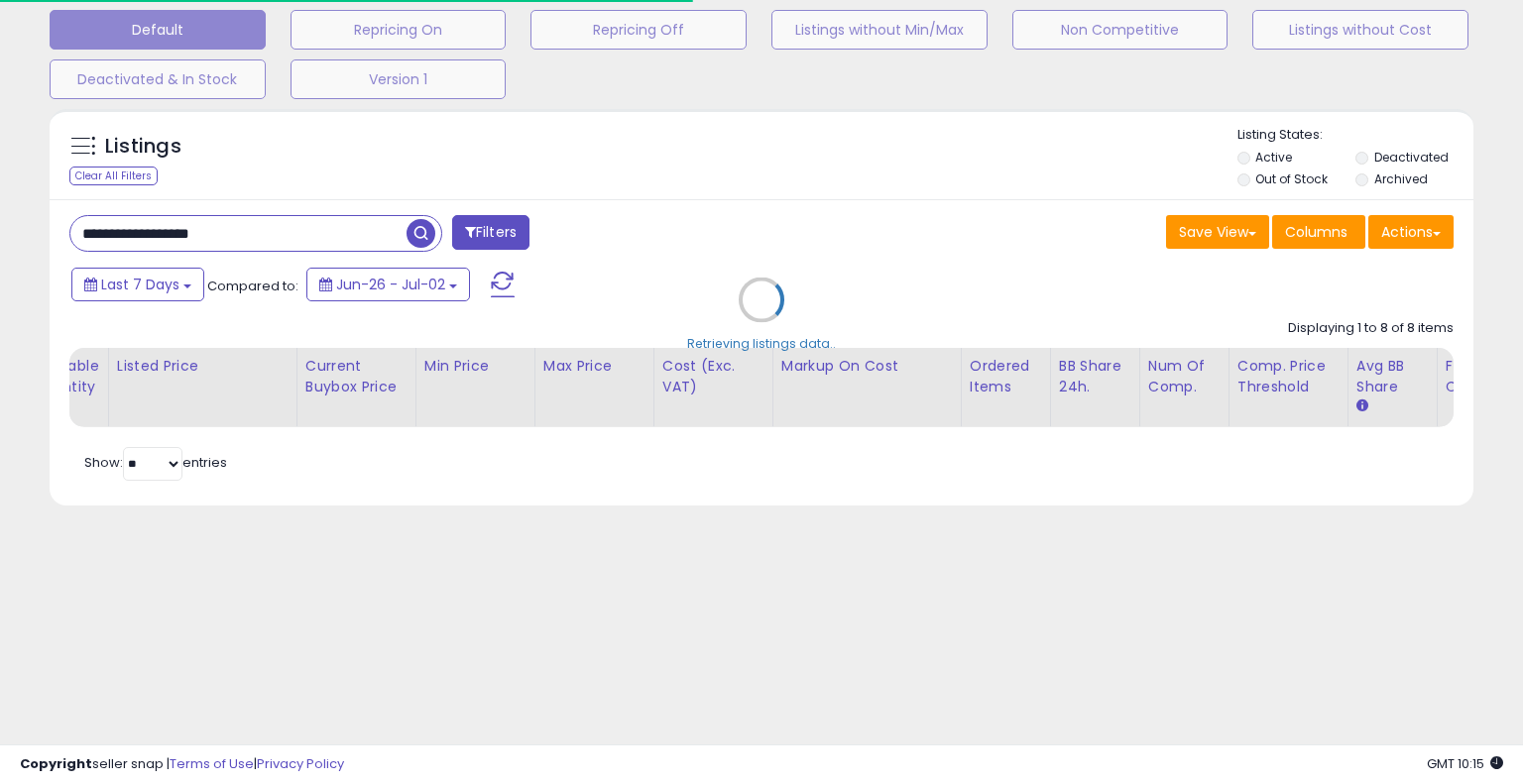click on "Retrieving listings data.." at bounding box center (762, 314) 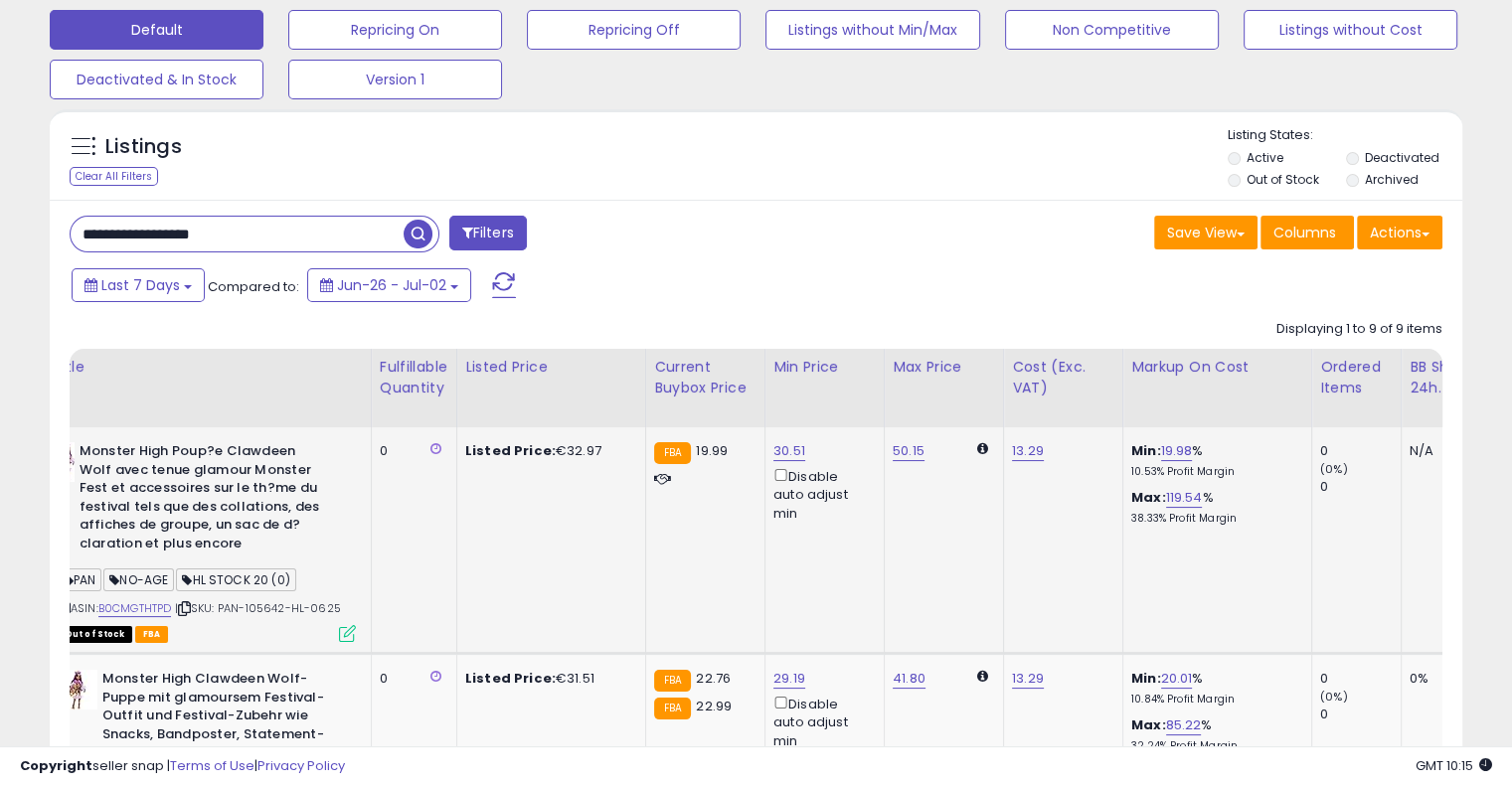 scroll, scrollTop: 0, scrollLeft: 0, axis: both 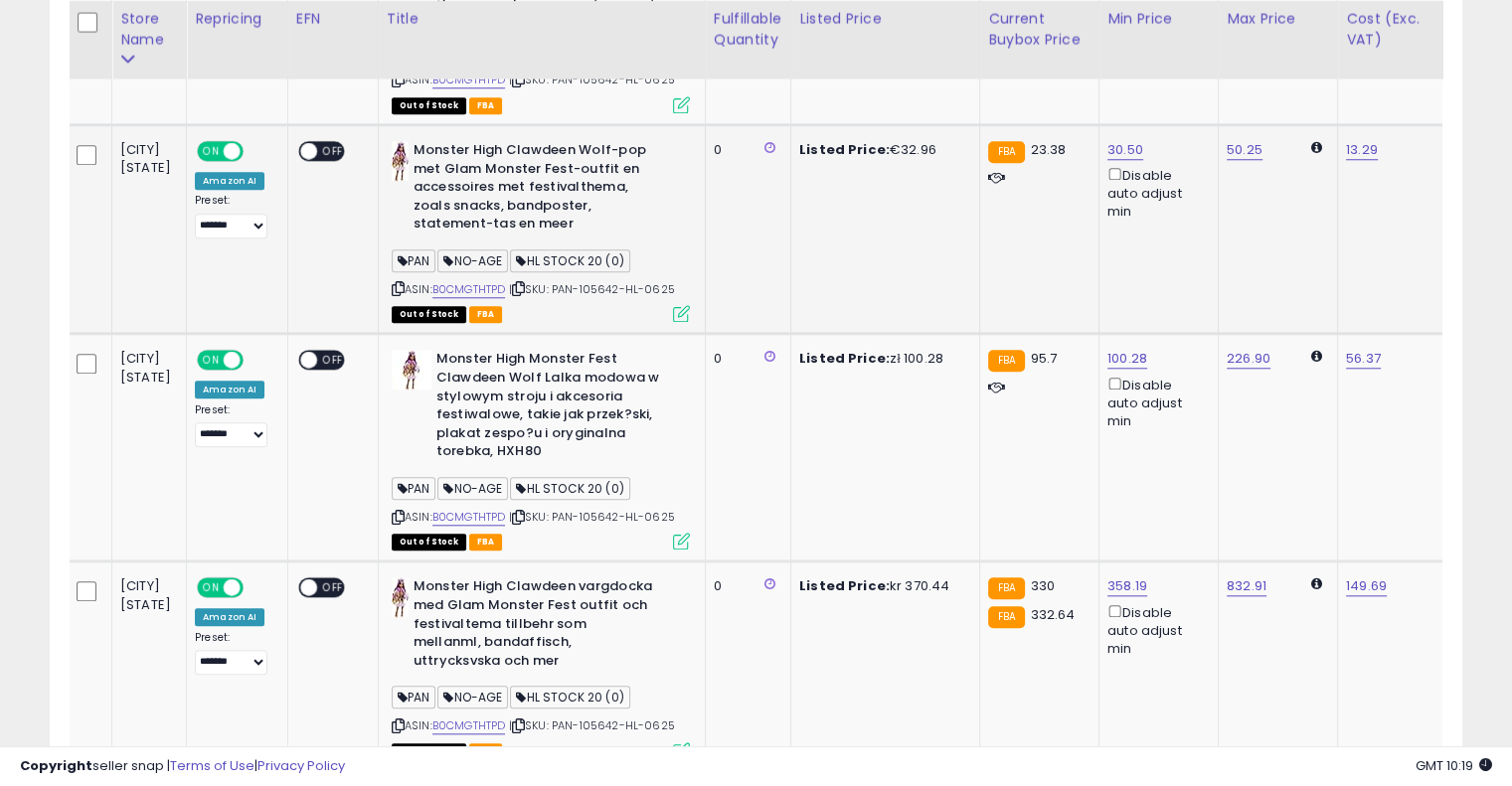 click on "Listed Price:" at bounding box center [844, 149] 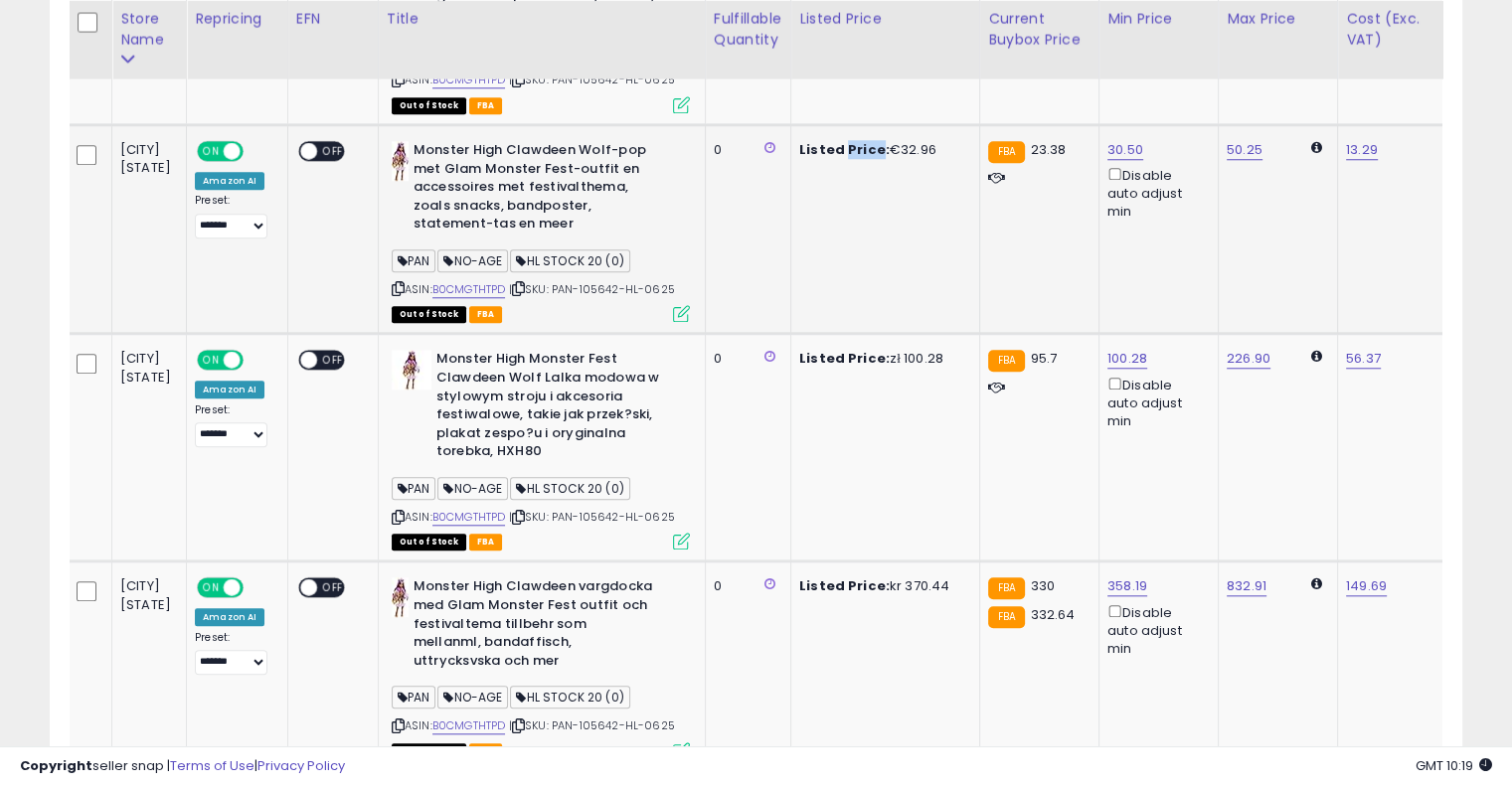 click on "Listed Price:" at bounding box center [844, 149] 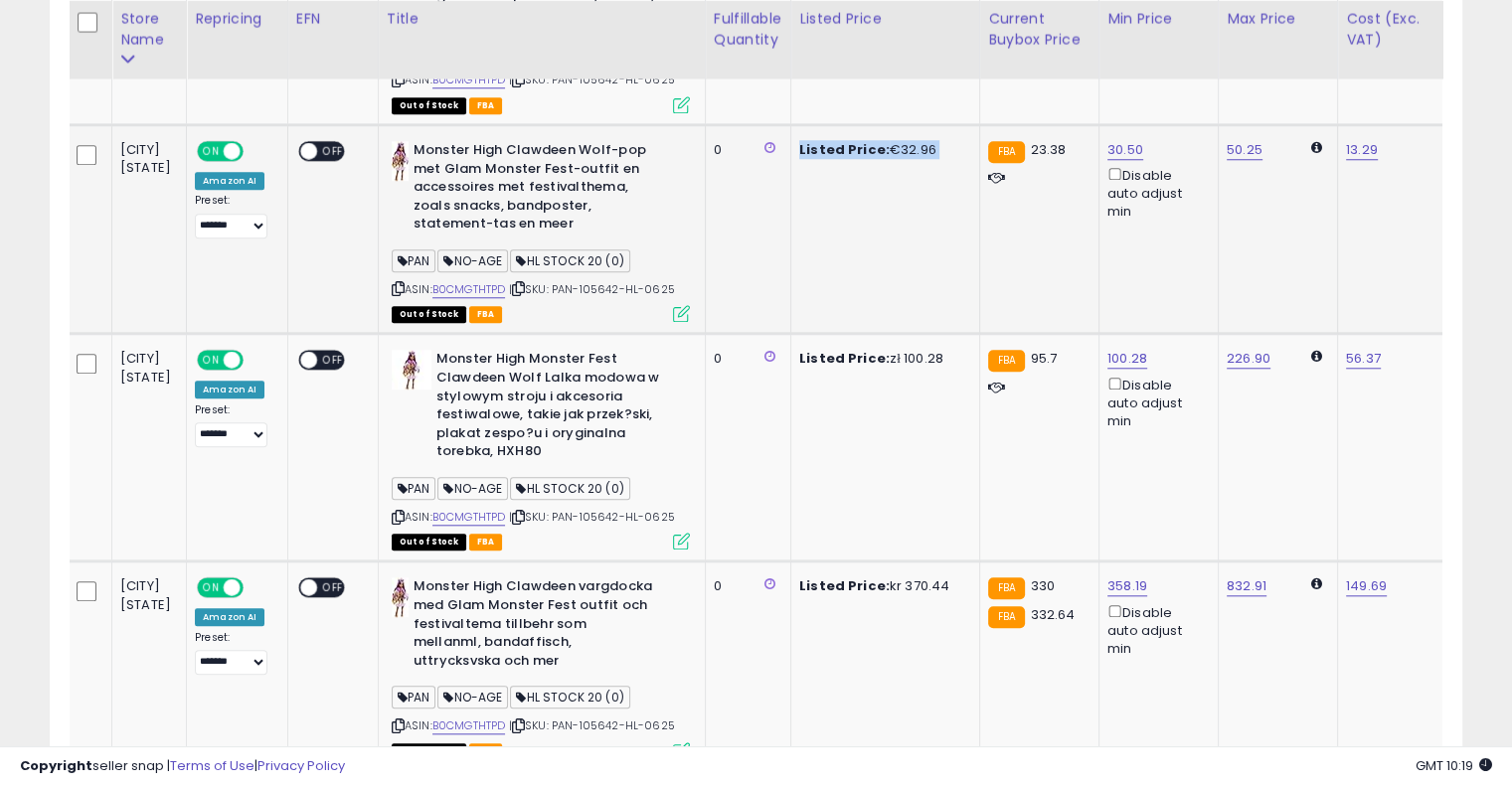click on "Listed Price:" at bounding box center (844, 149) 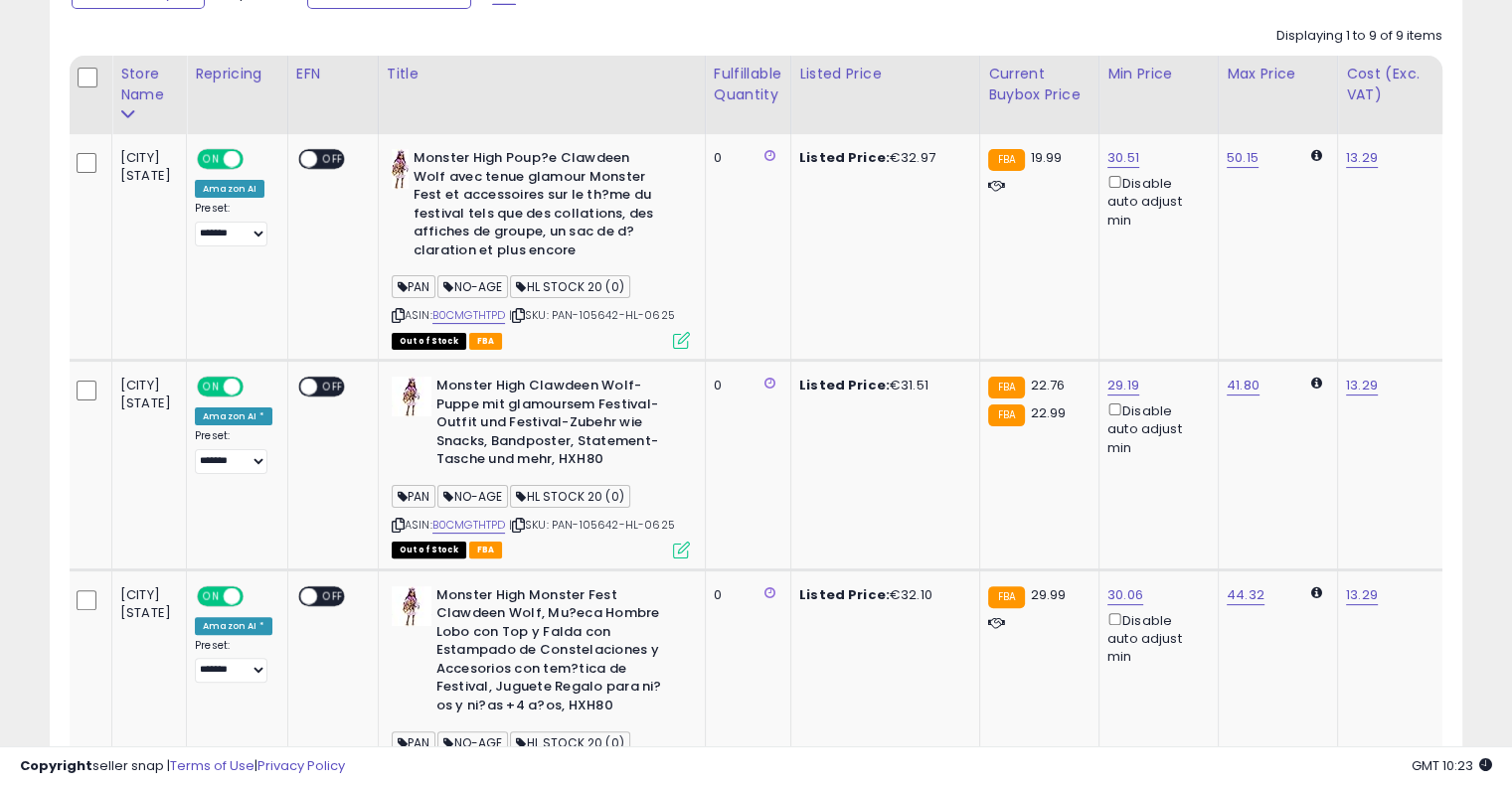 scroll, scrollTop: 382, scrollLeft: 0, axis: vertical 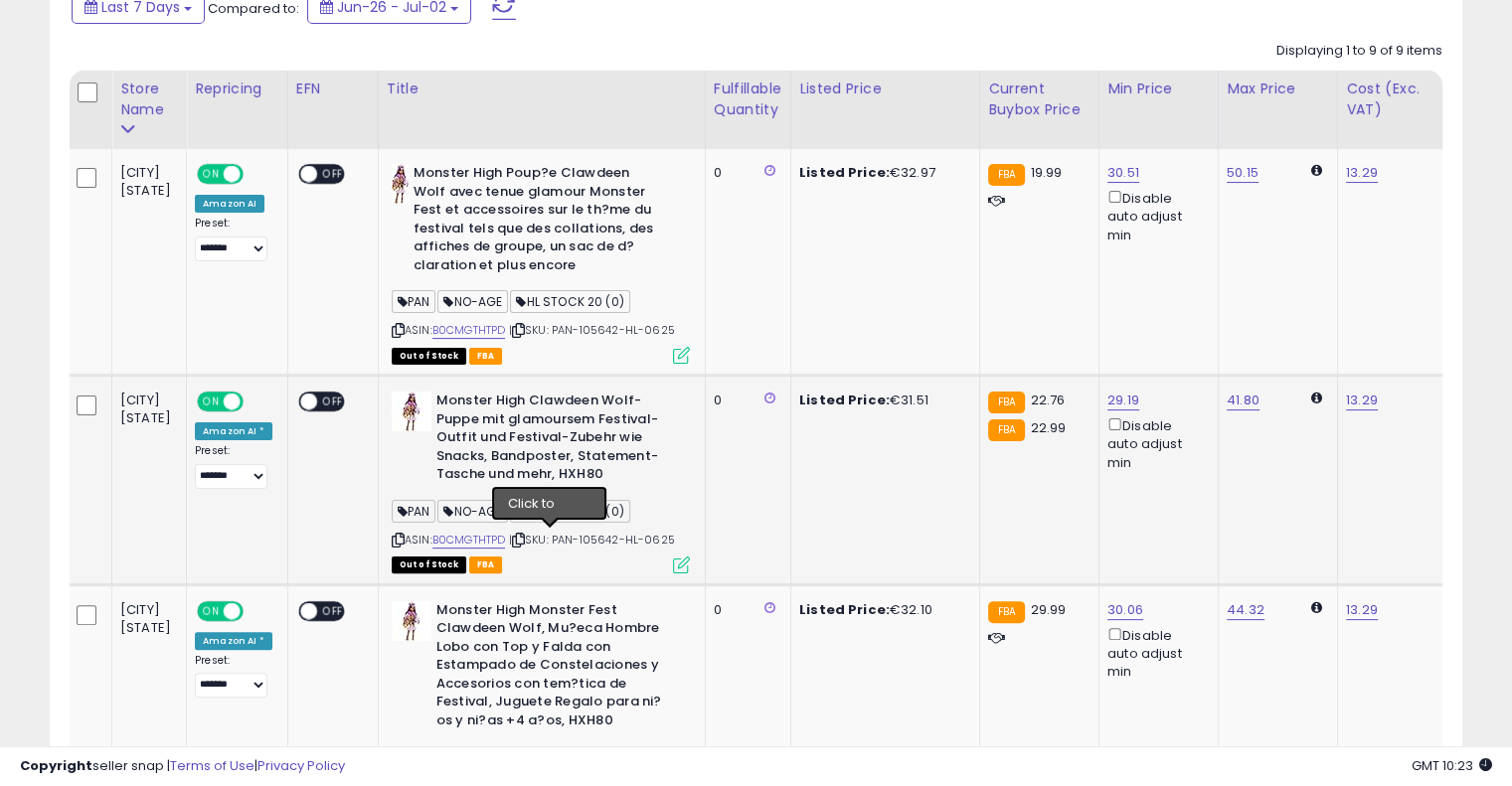 click at bounding box center (518, 540) 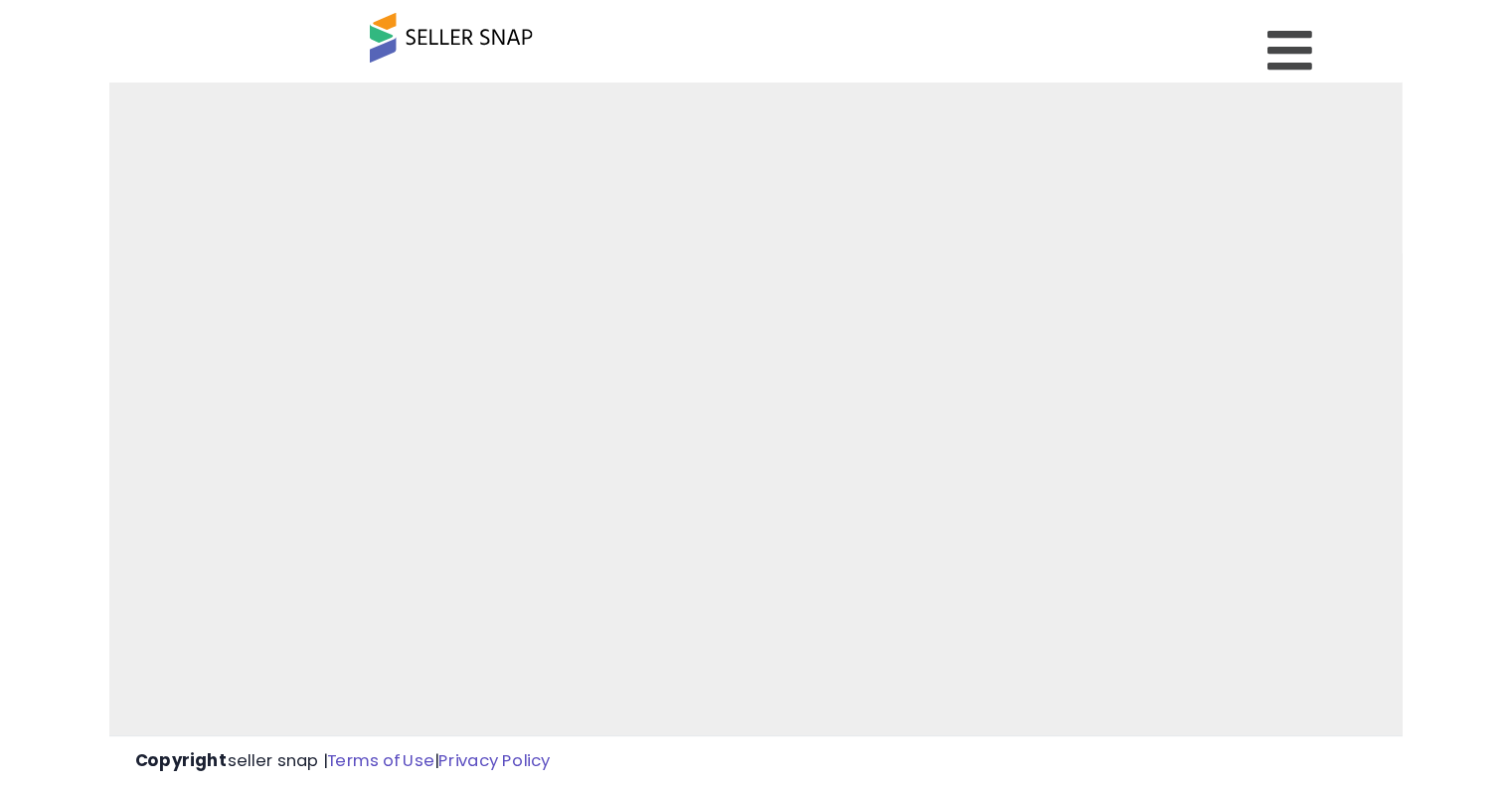scroll, scrollTop: 0, scrollLeft: 0, axis: both 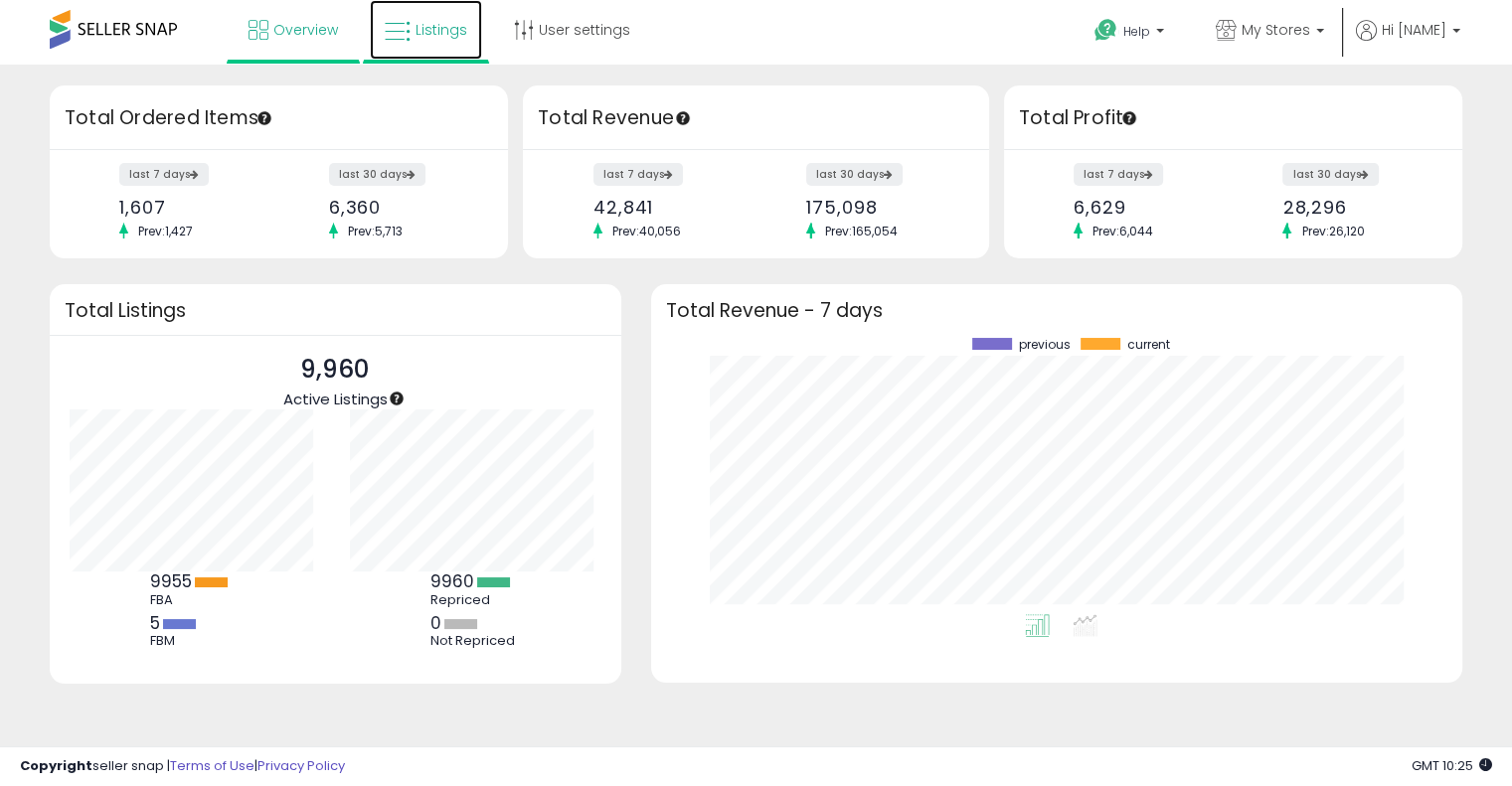 click on "Listings" at bounding box center [441, 30] 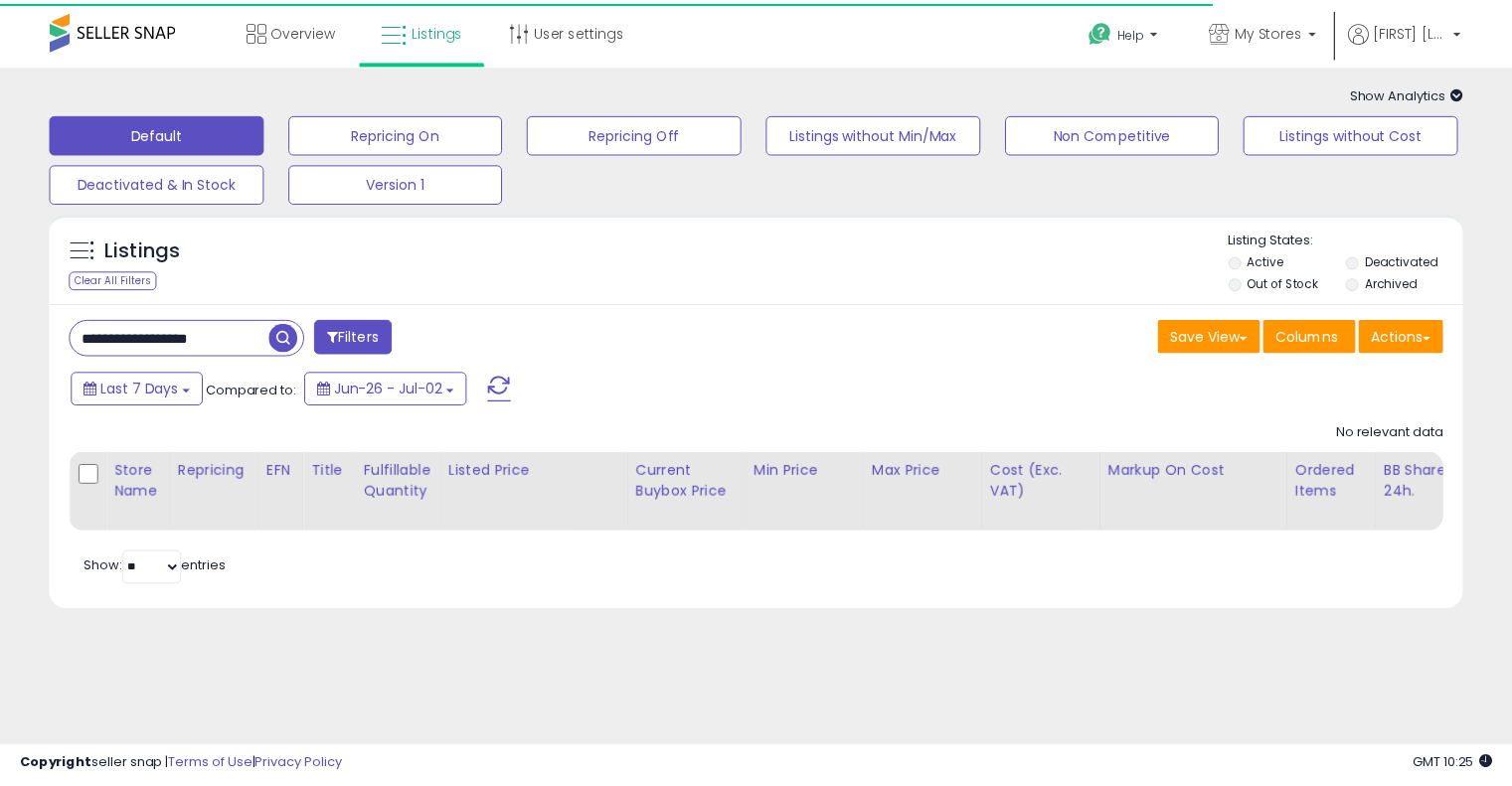 scroll, scrollTop: 0, scrollLeft: 0, axis: both 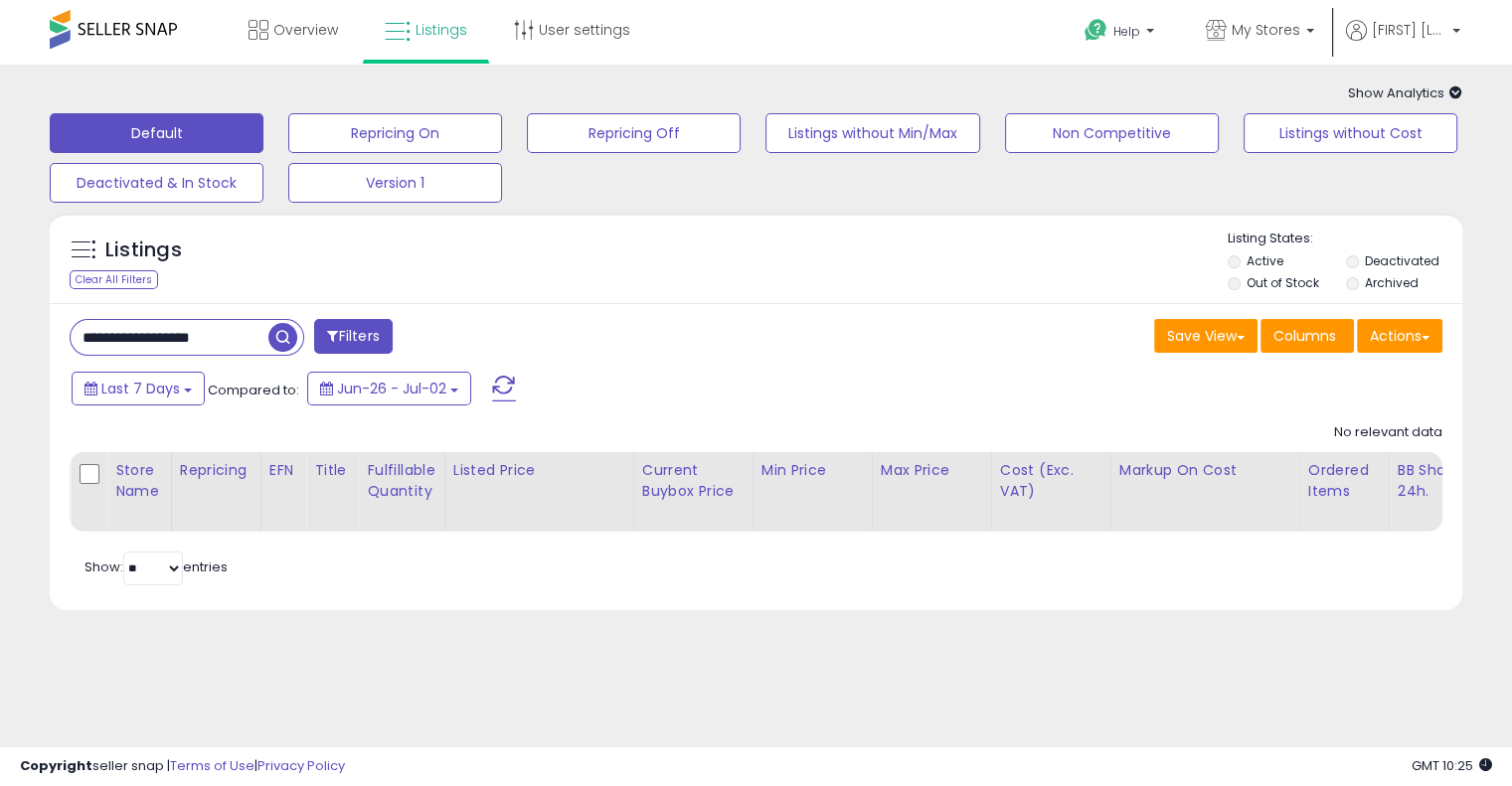 click on "**********" at bounding box center (169, 337) 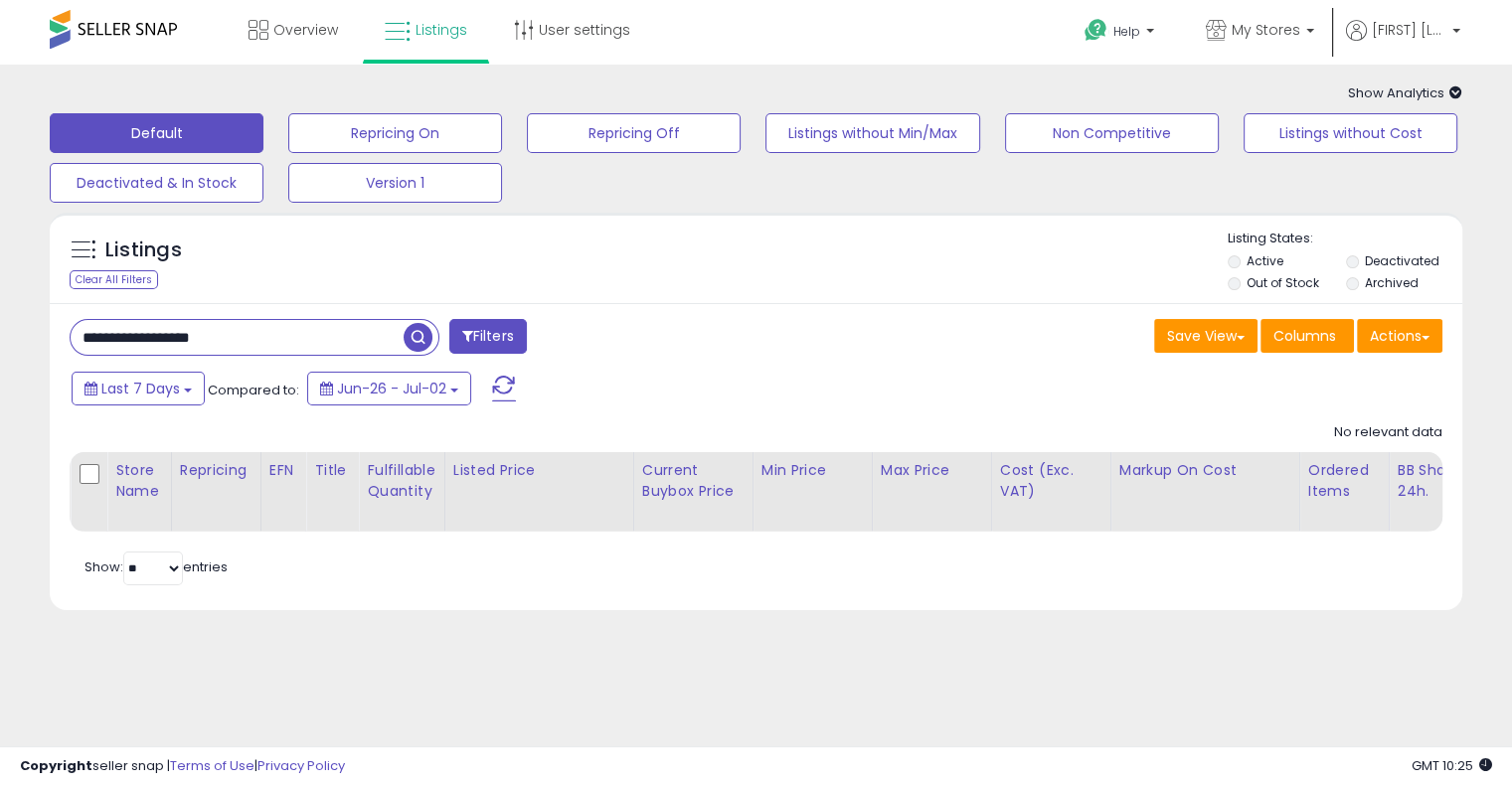 click on "**********" at bounding box center (237, 337) 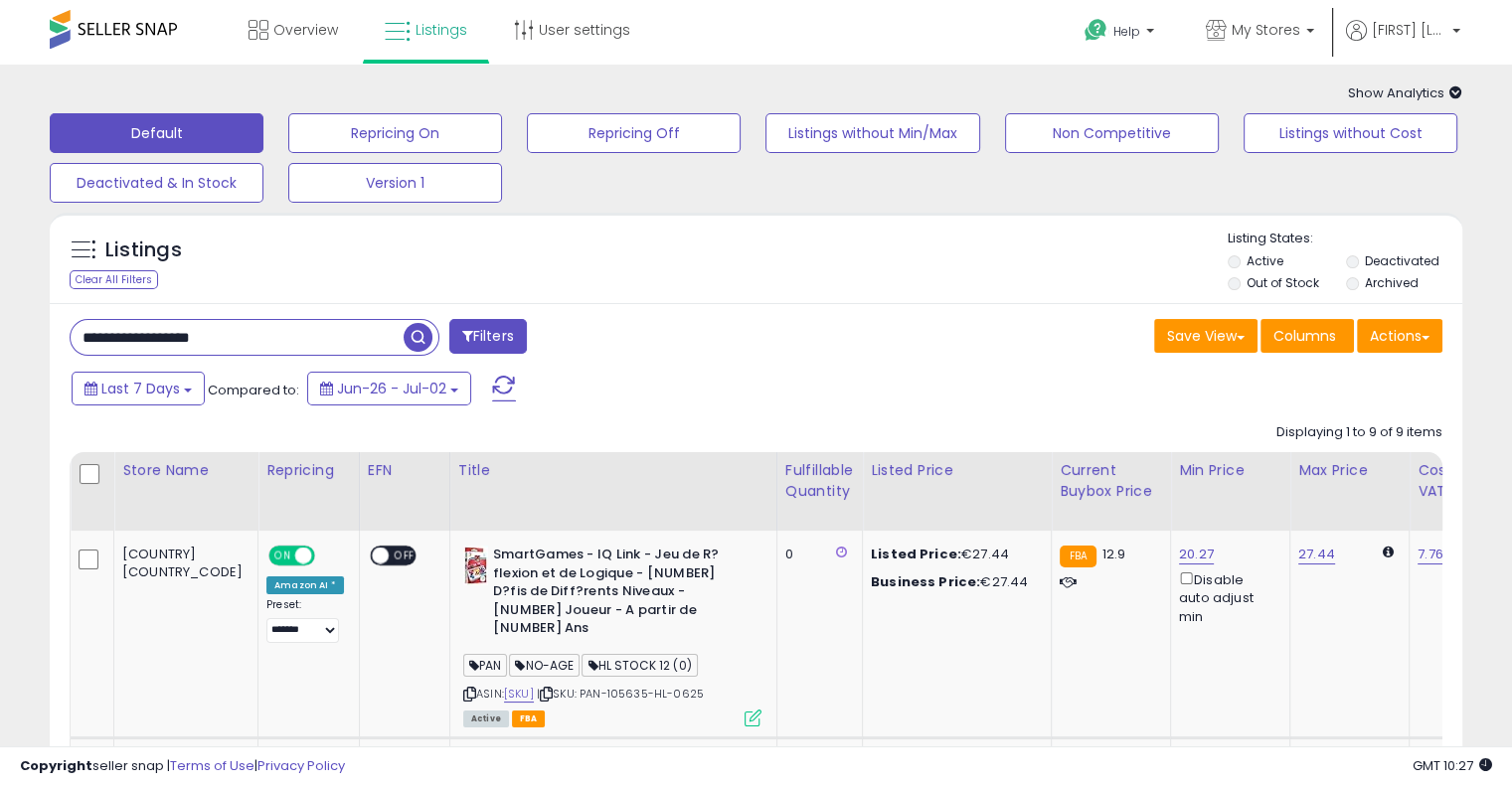click on "Listings
Clear All Filters
Listing States:" at bounding box center [756, 263] 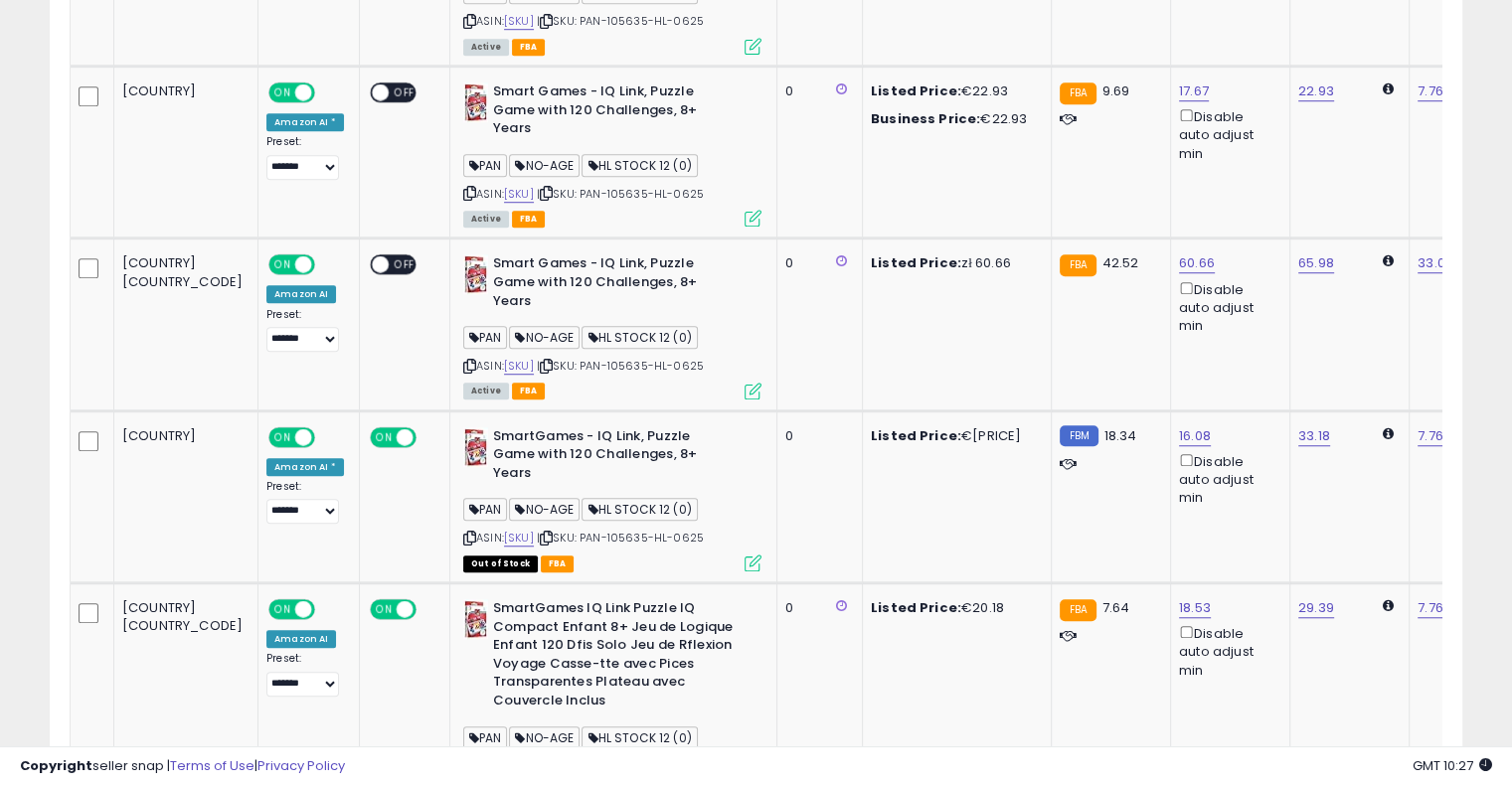scroll, scrollTop: 1568, scrollLeft: 0, axis: vertical 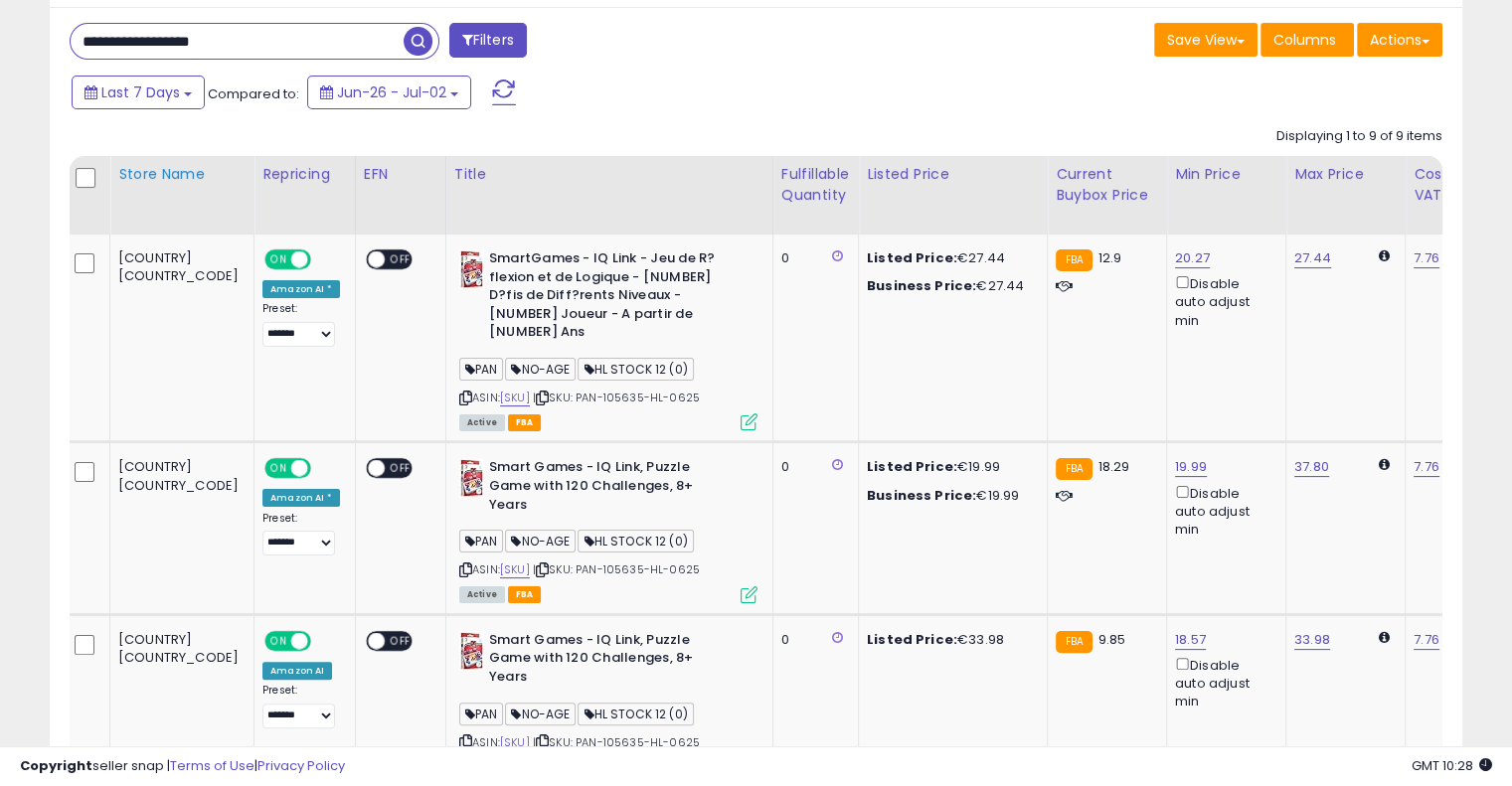 click on "Store Name" at bounding box center (182, 174) 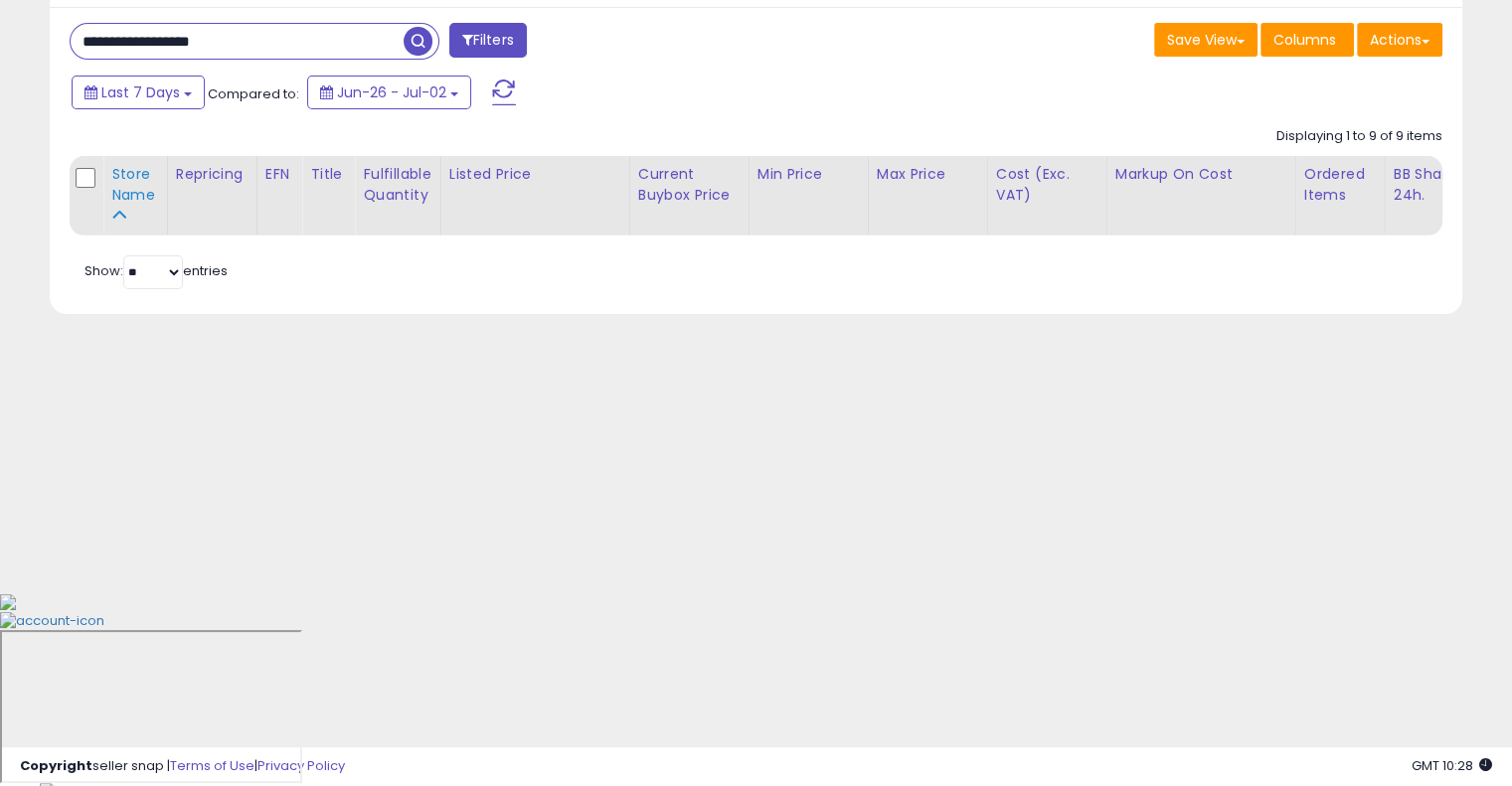 scroll, scrollTop: 103, scrollLeft: 0, axis: vertical 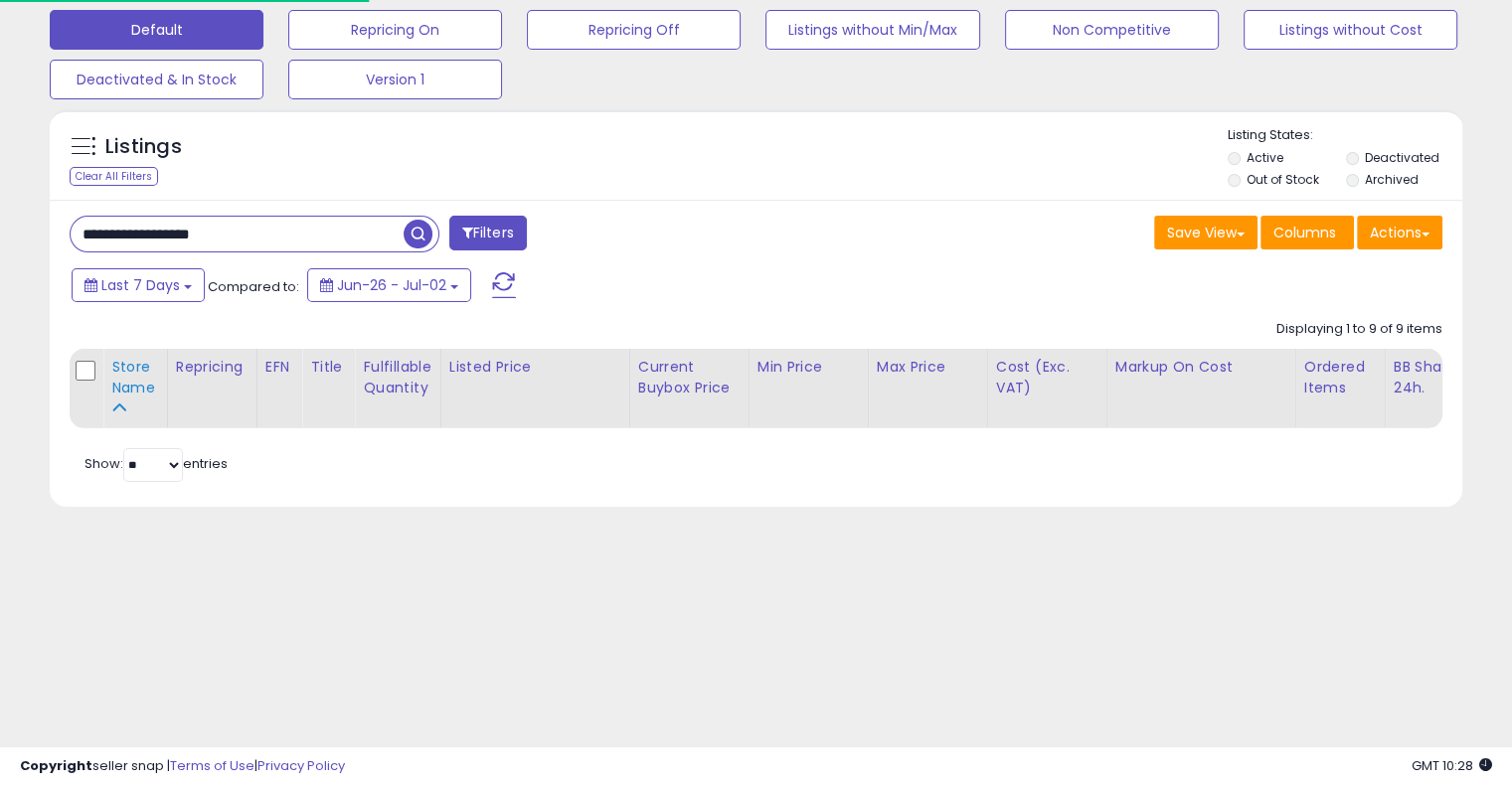 click on "Store Name" at bounding box center (135, 378) 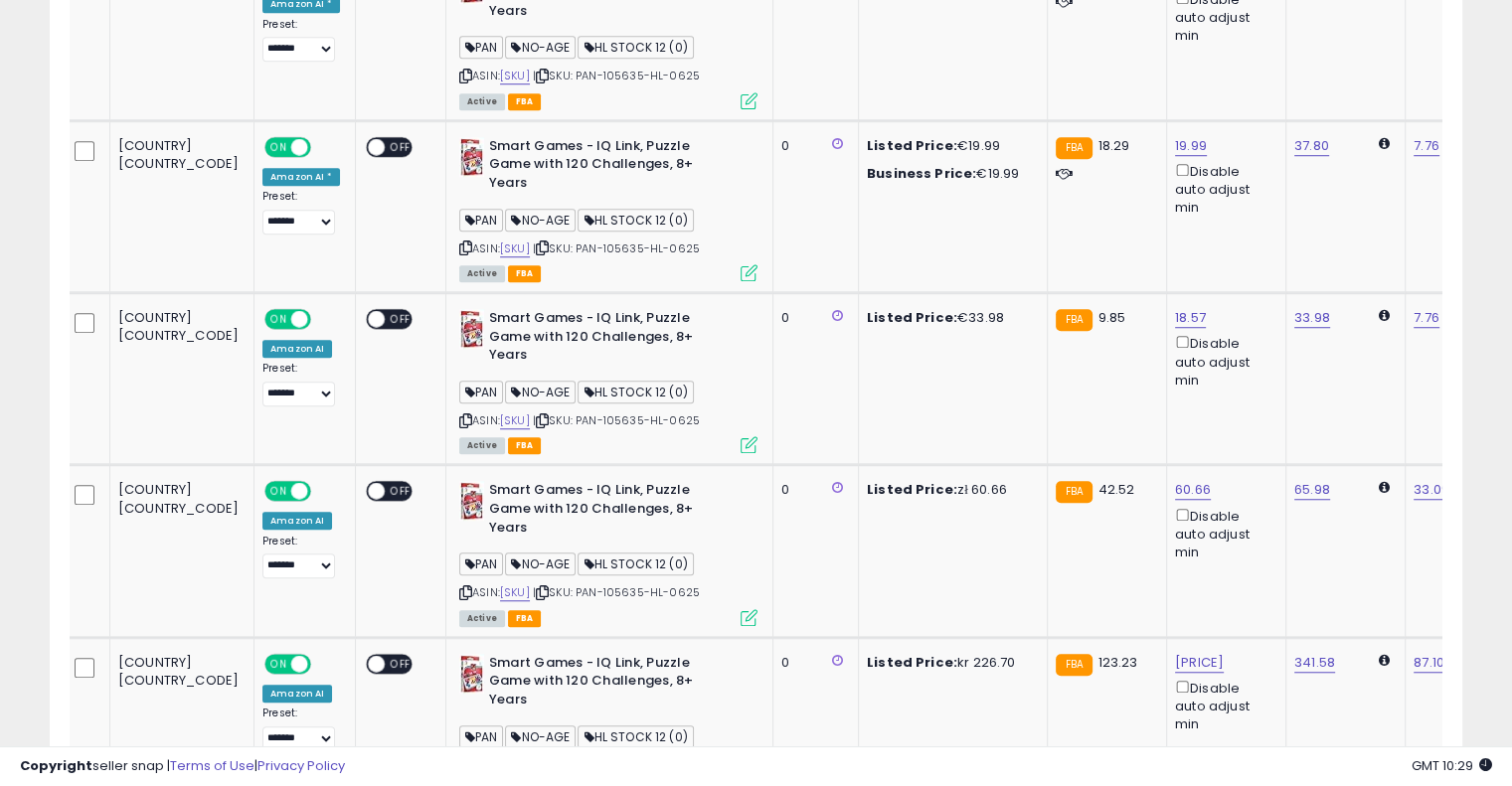 scroll, scrollTop: 1568, scrollLeft: 0, axis: vertical 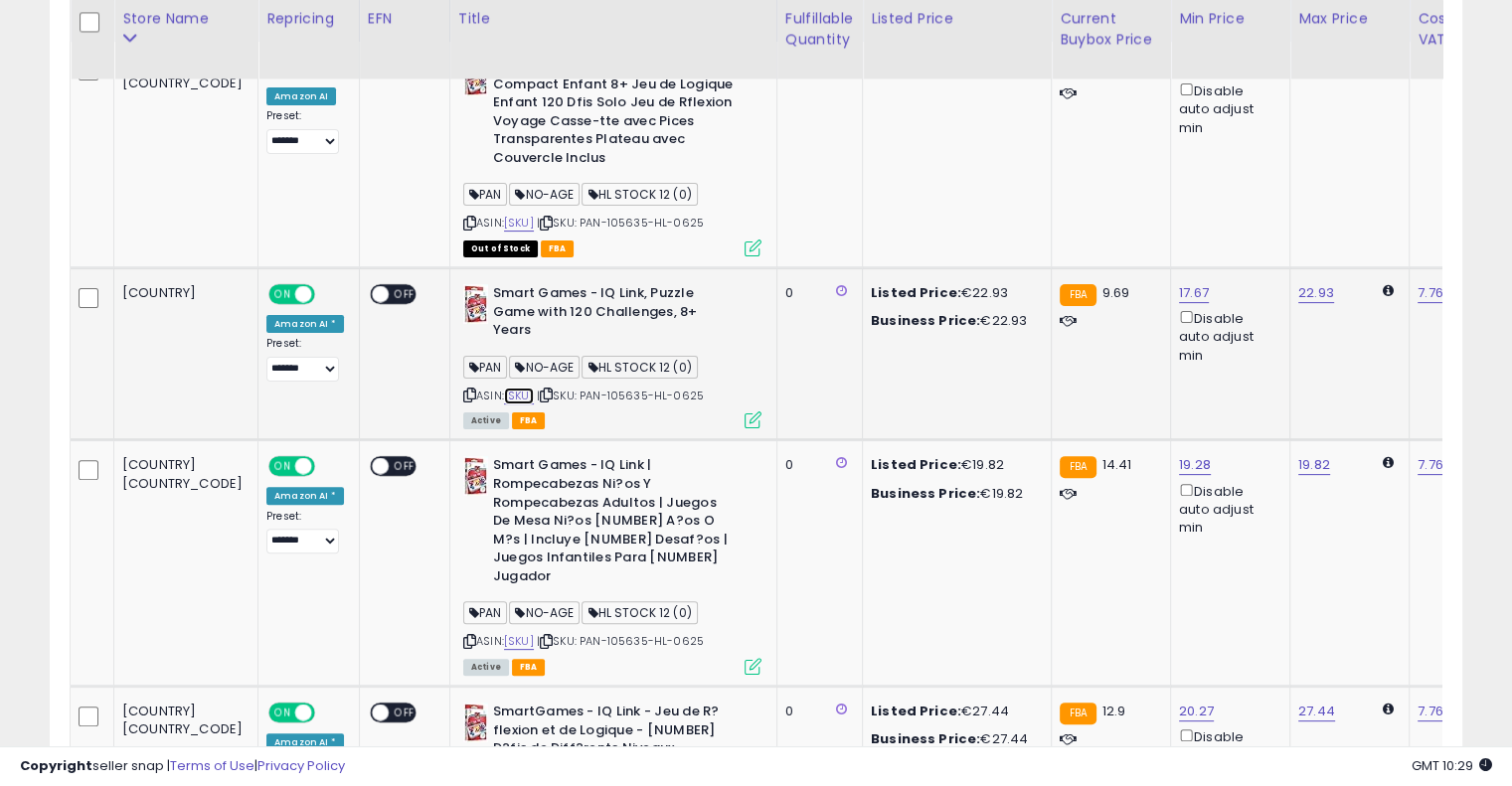 click on "[SKU]" at bounding box center (519, 395) 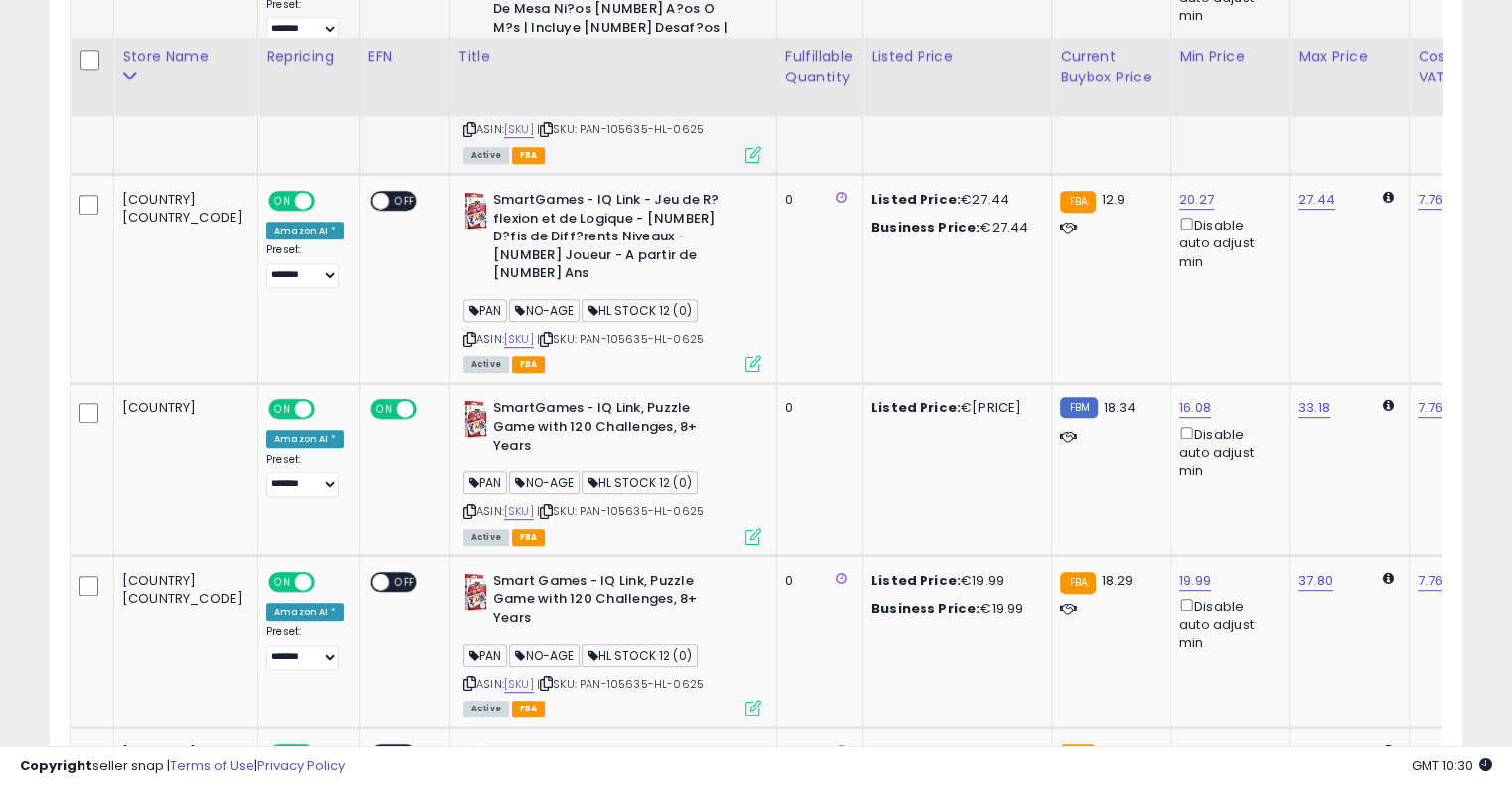 scroll, scrollTop: 1038, scrollLeft: 0, axis: vertical 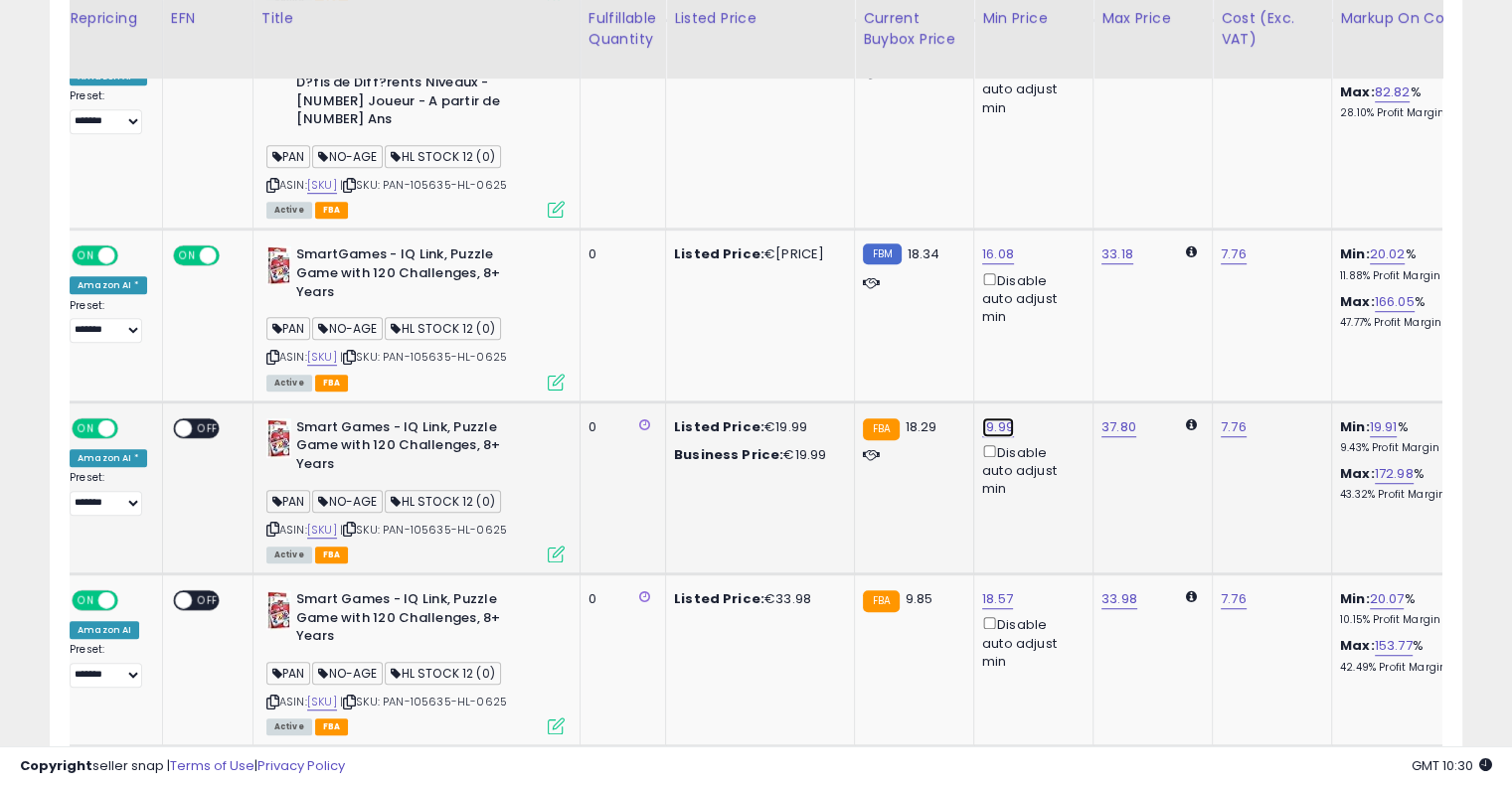 click on "19.99" at bounding box center (998, -600) 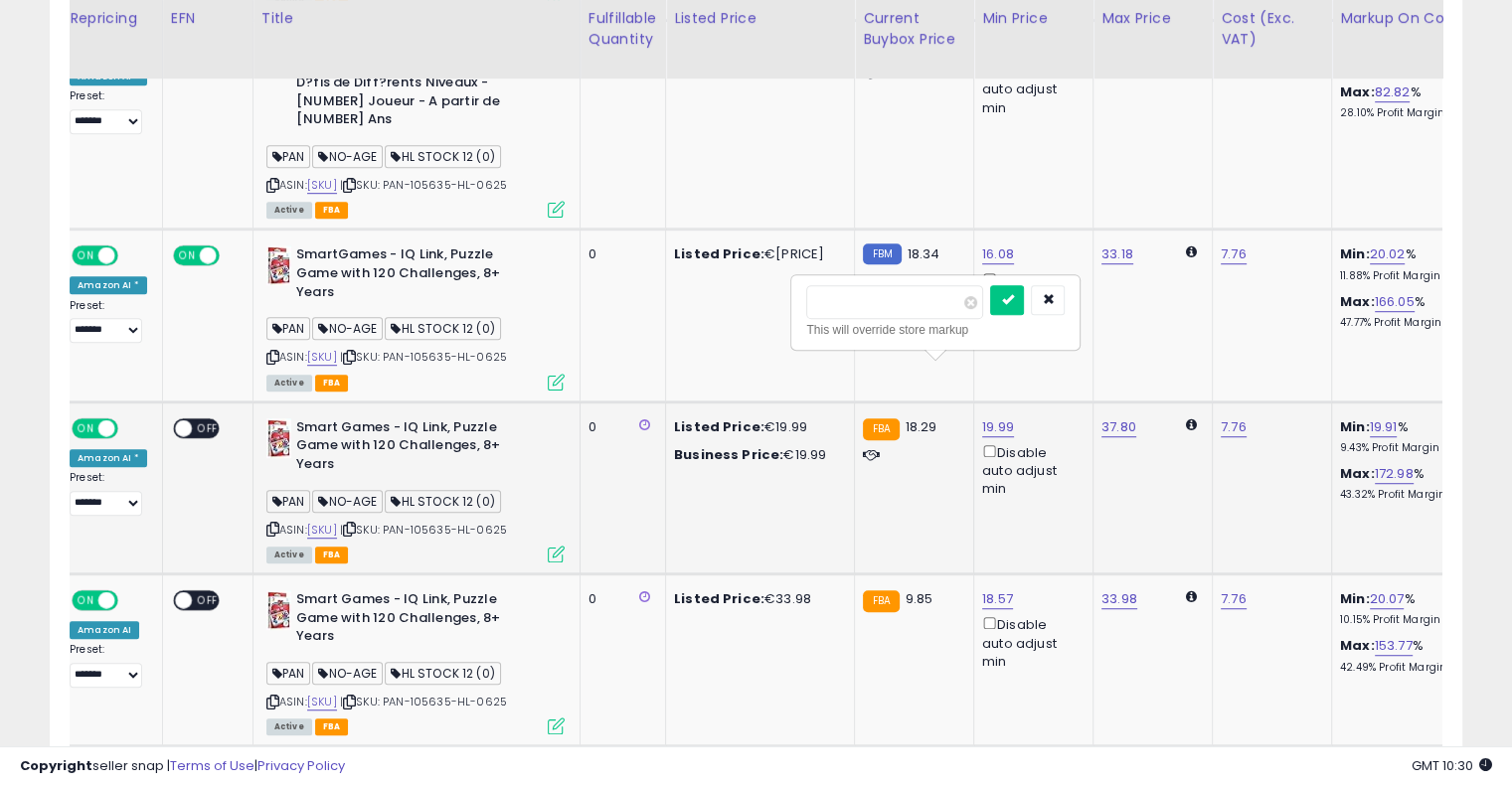 click on "*****" at bounding box center (895, 302) 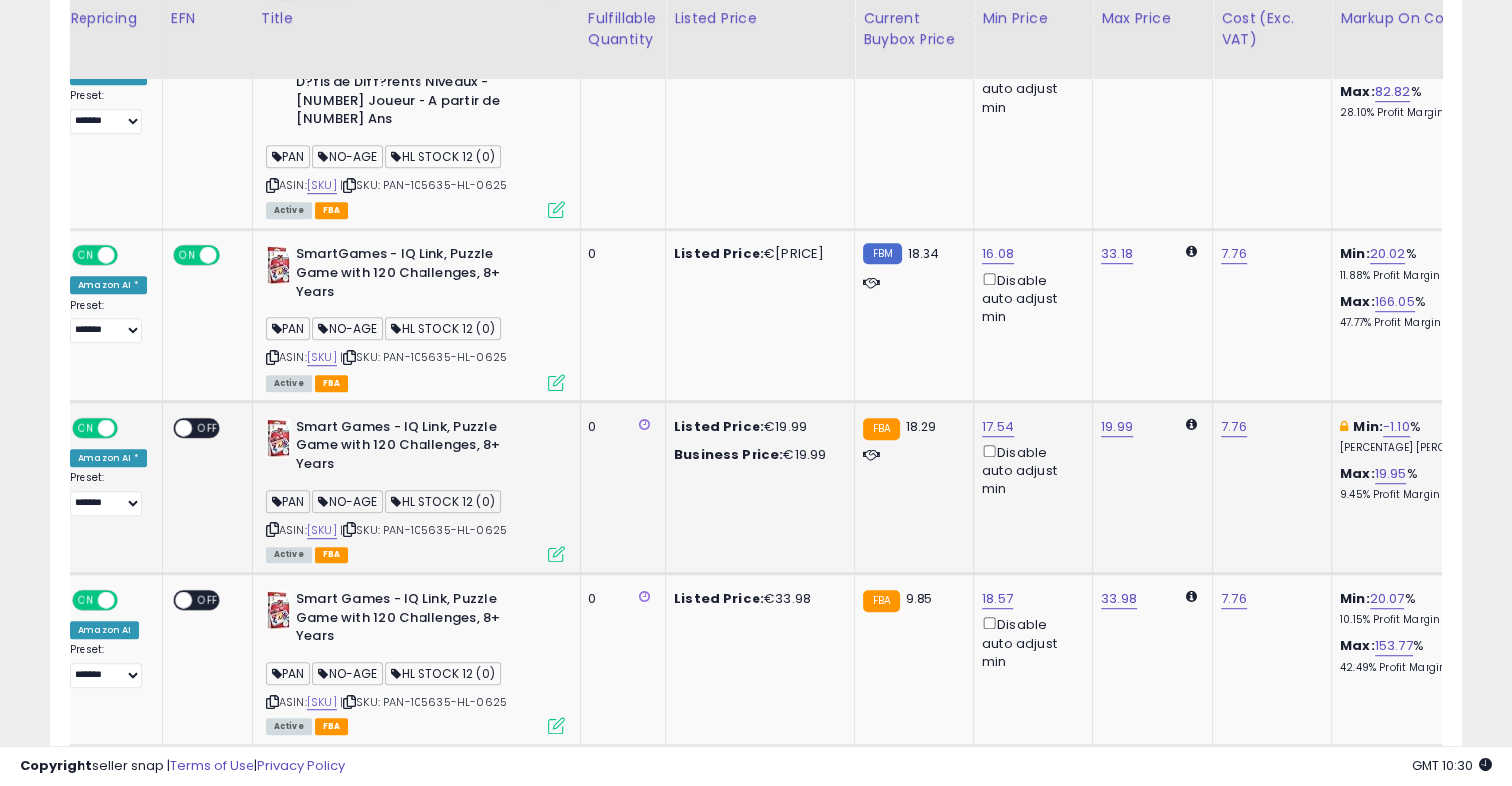 scroll, scrollTop: 0, scrollLeft: 336, axis: horizontal 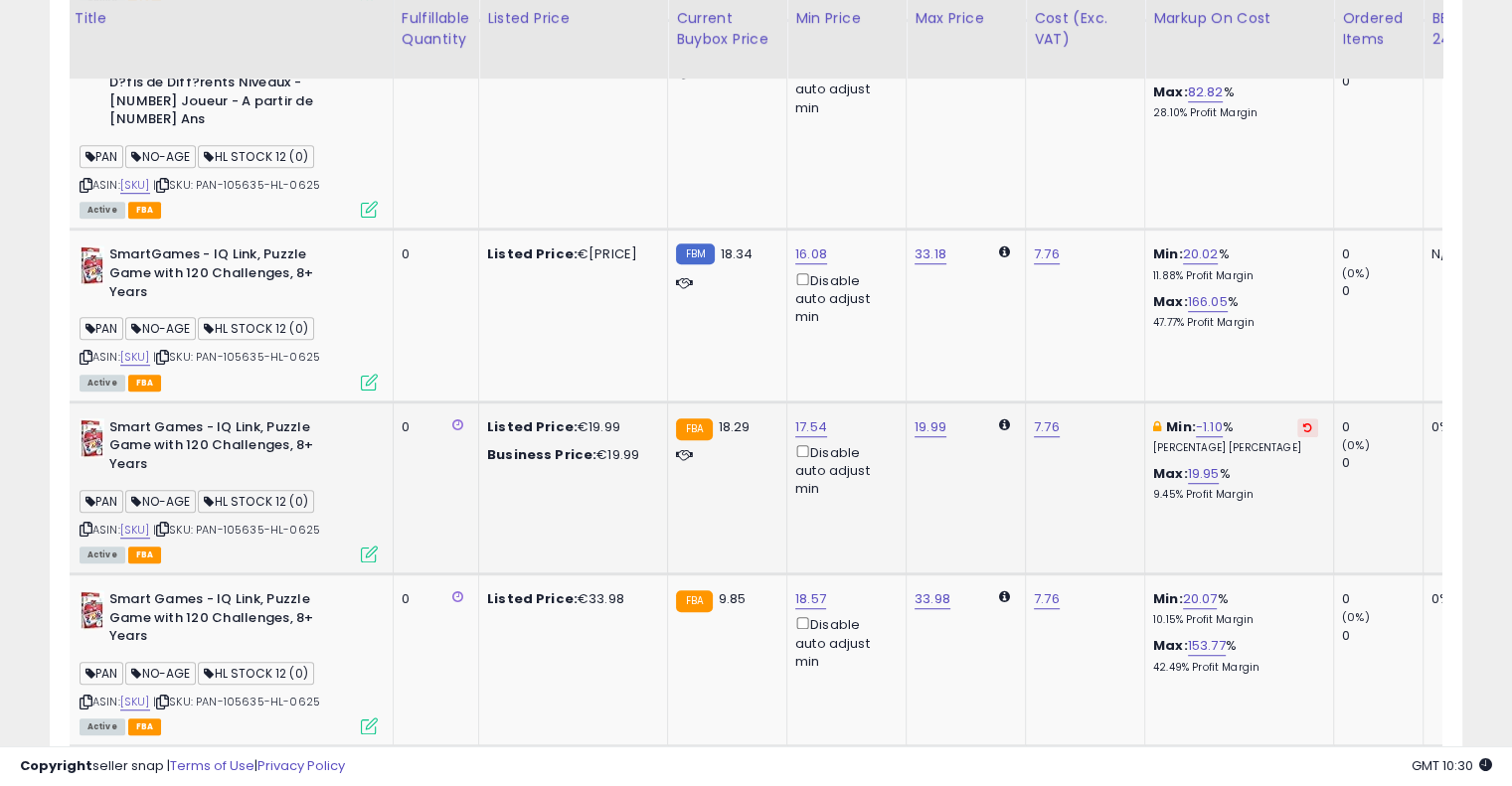 click at bounding box center [1307, 427] 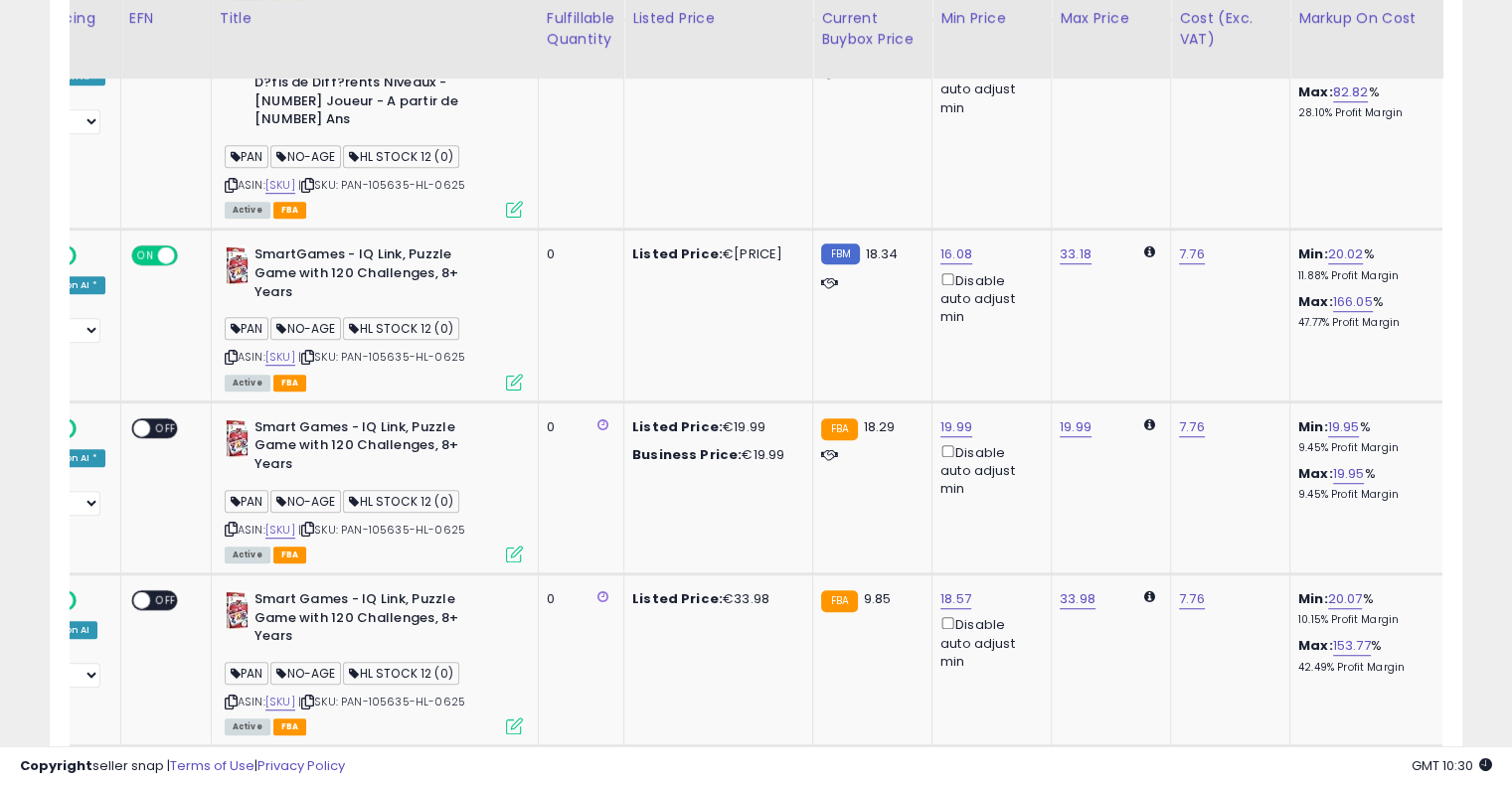 click on "19.99  Disable auto adjust min" at bounding box center [988, 458] 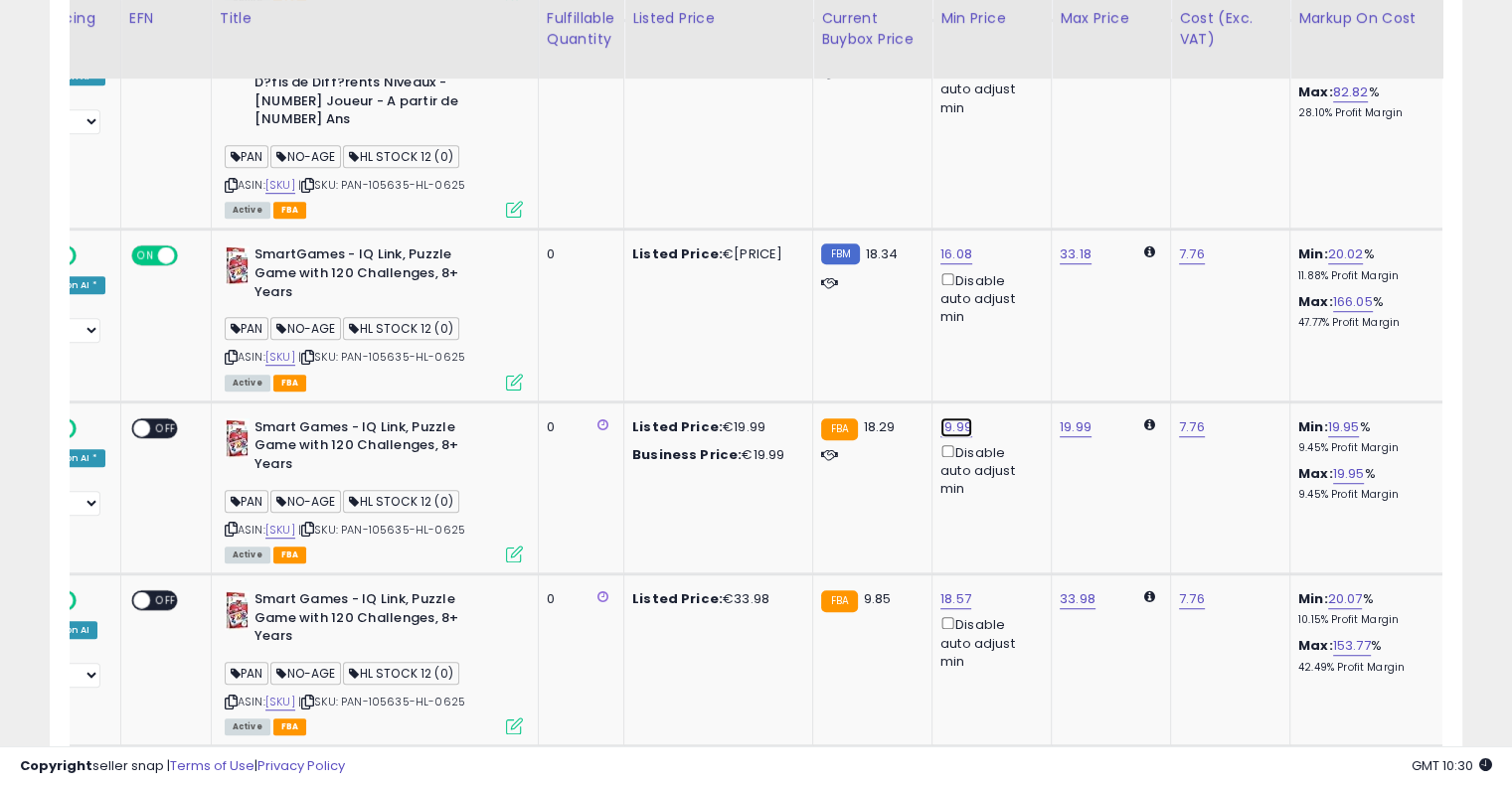 click on "19.99" at bounding box center [956, -600] 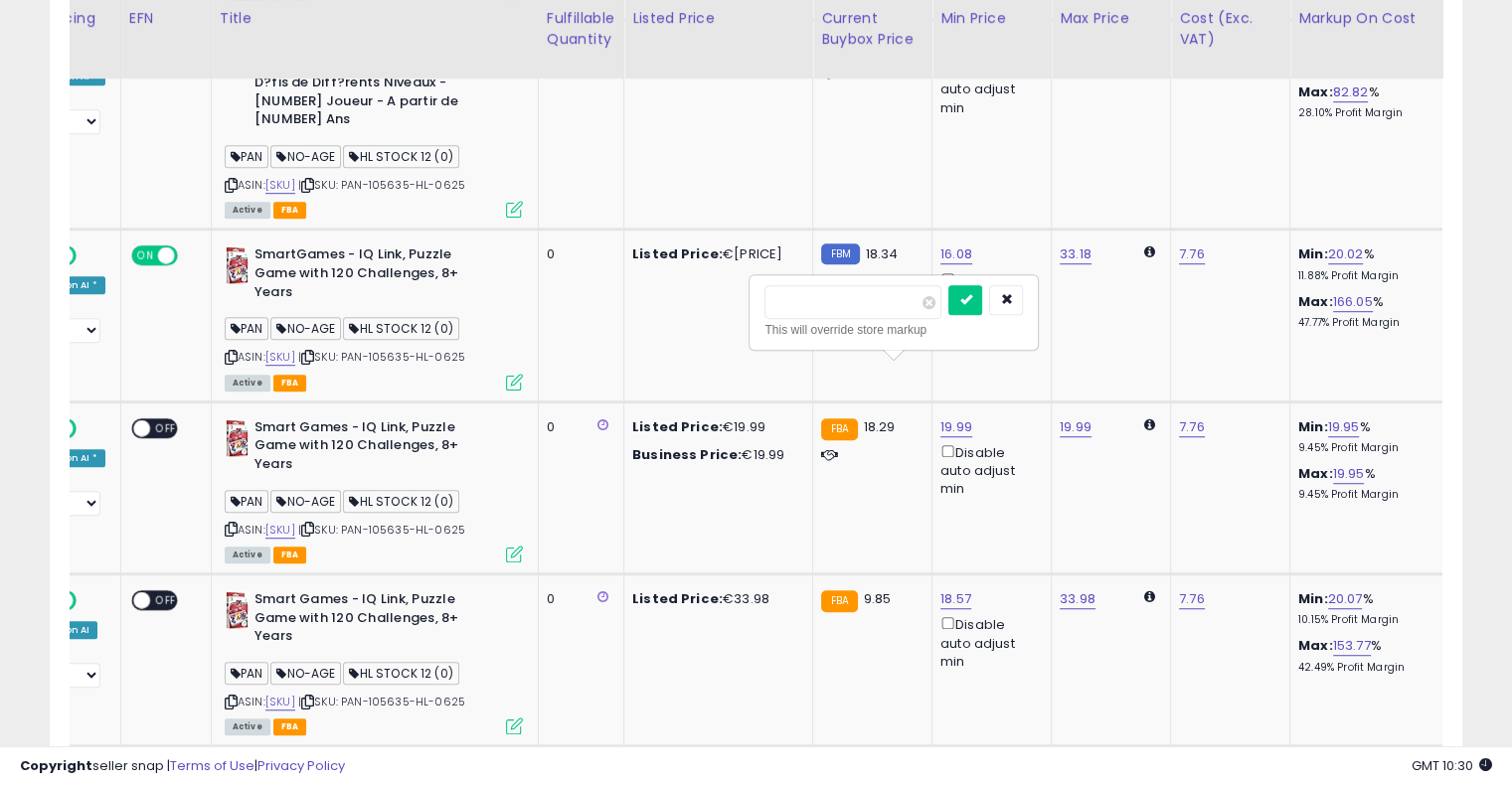 click on "*****" at bounding box center [853, 302] 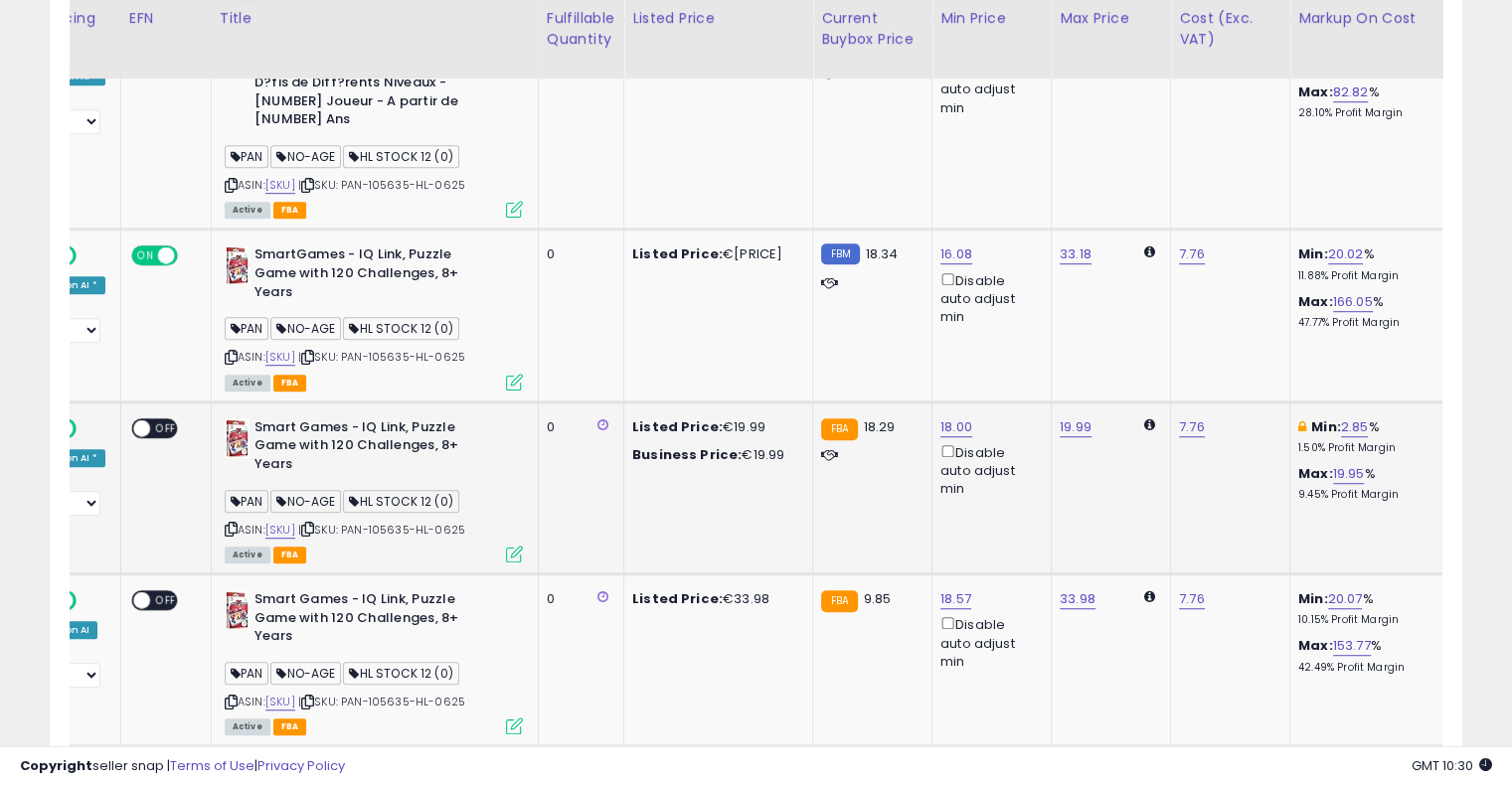click at bounding box center (1452, 427) 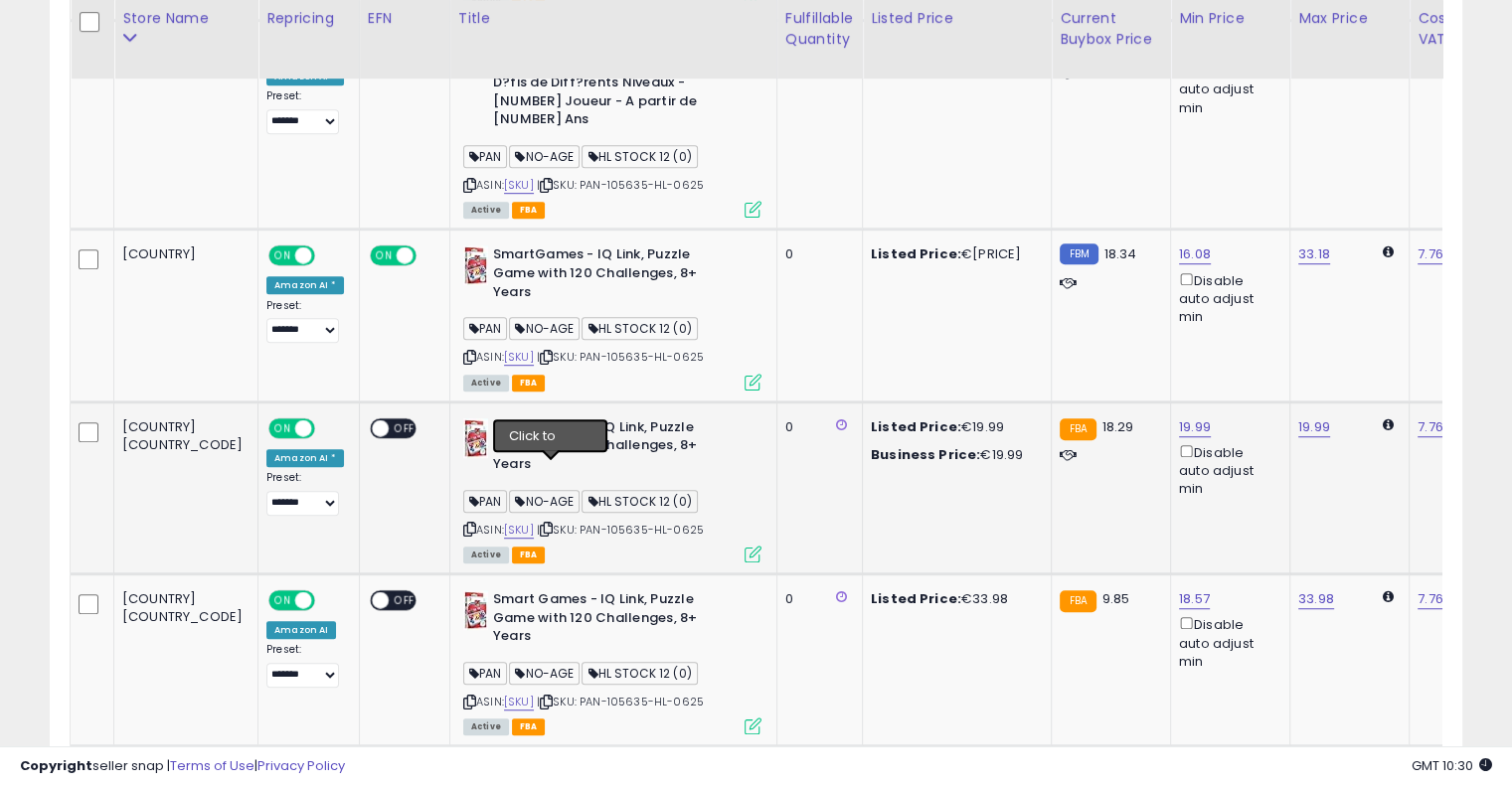 click at bounding box center [546, 529] 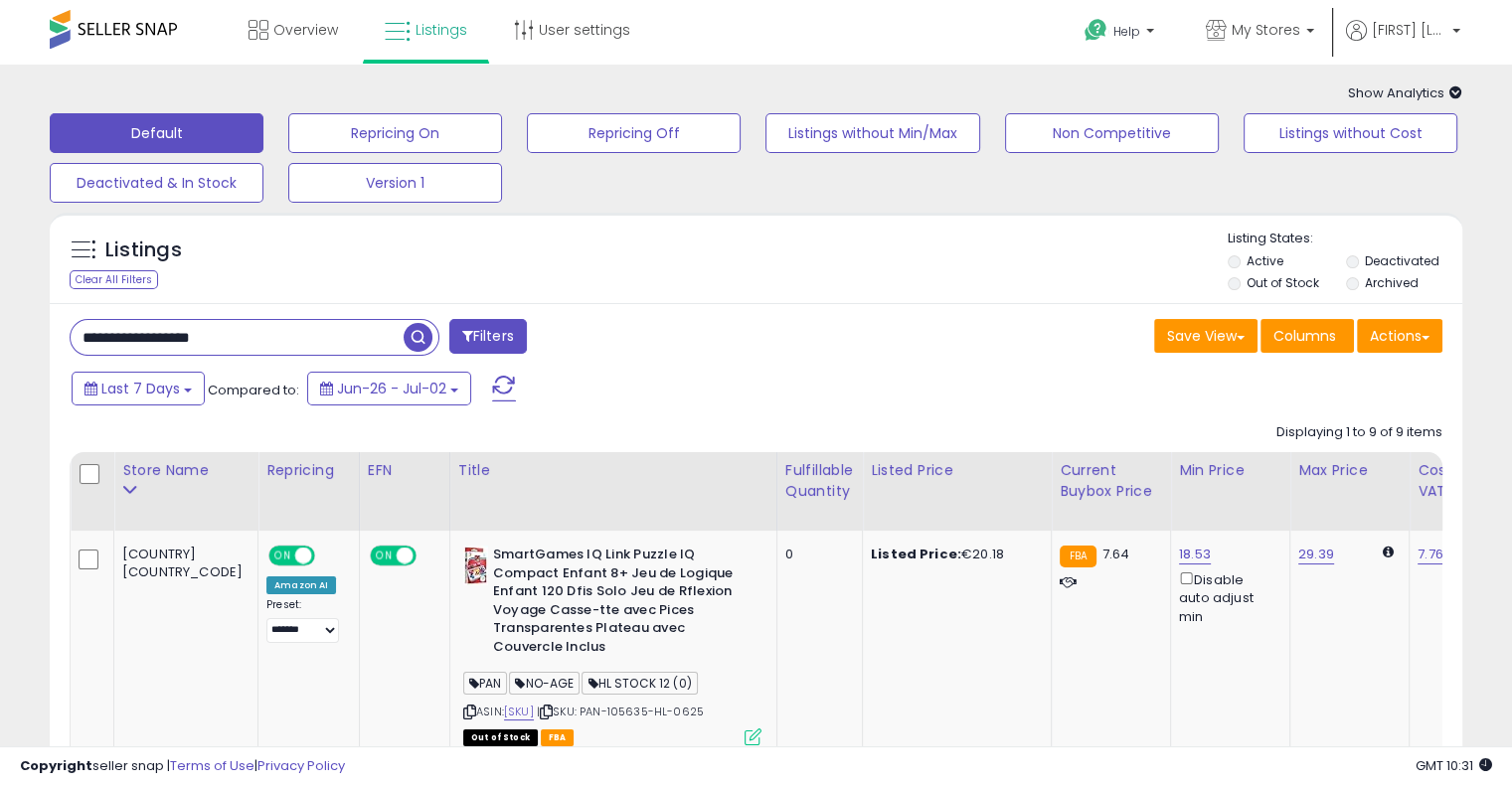 click on "**********" at bounding box center (237, 337) 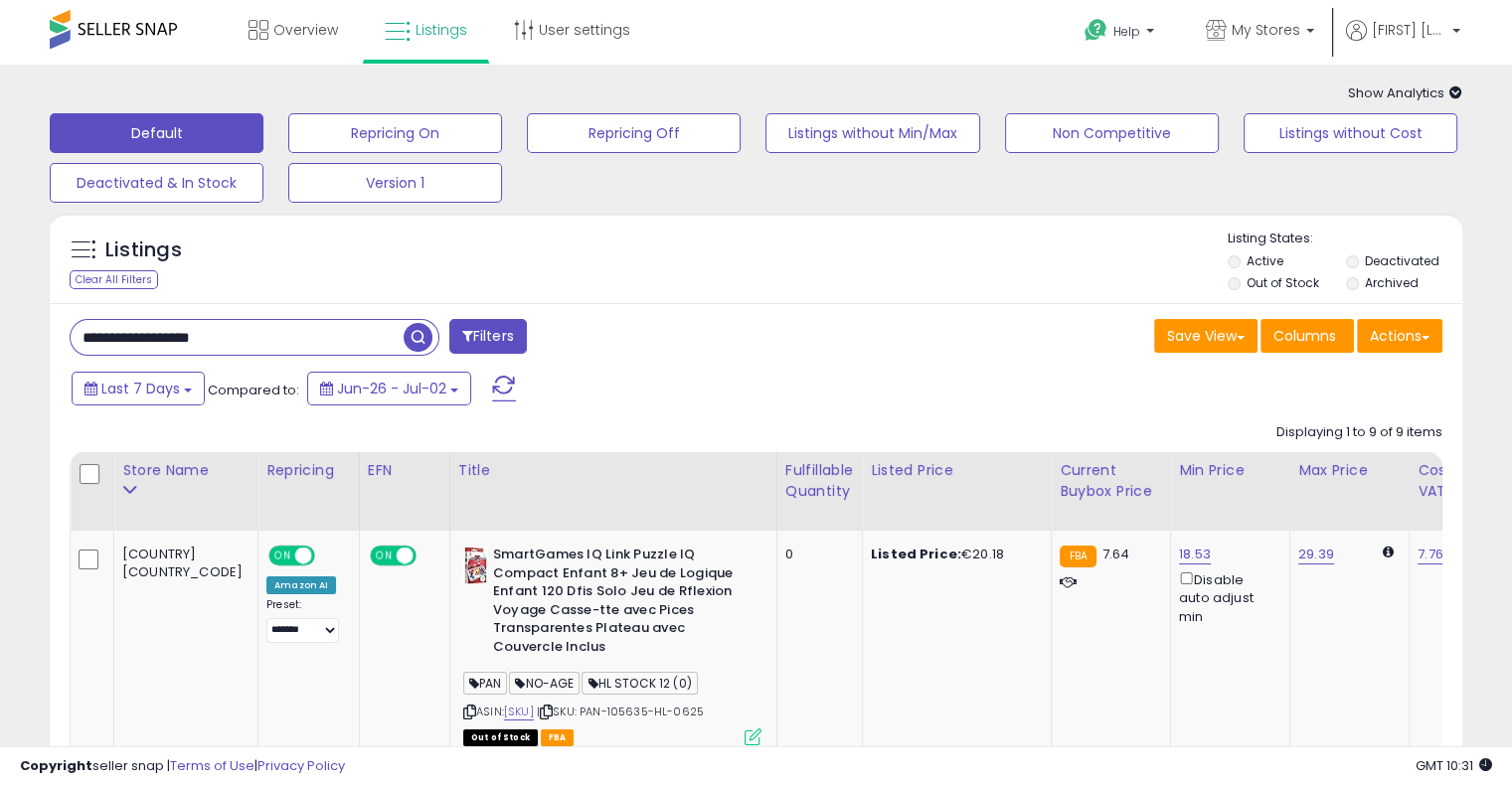 click on "**********" at bounding box center [237, 337] 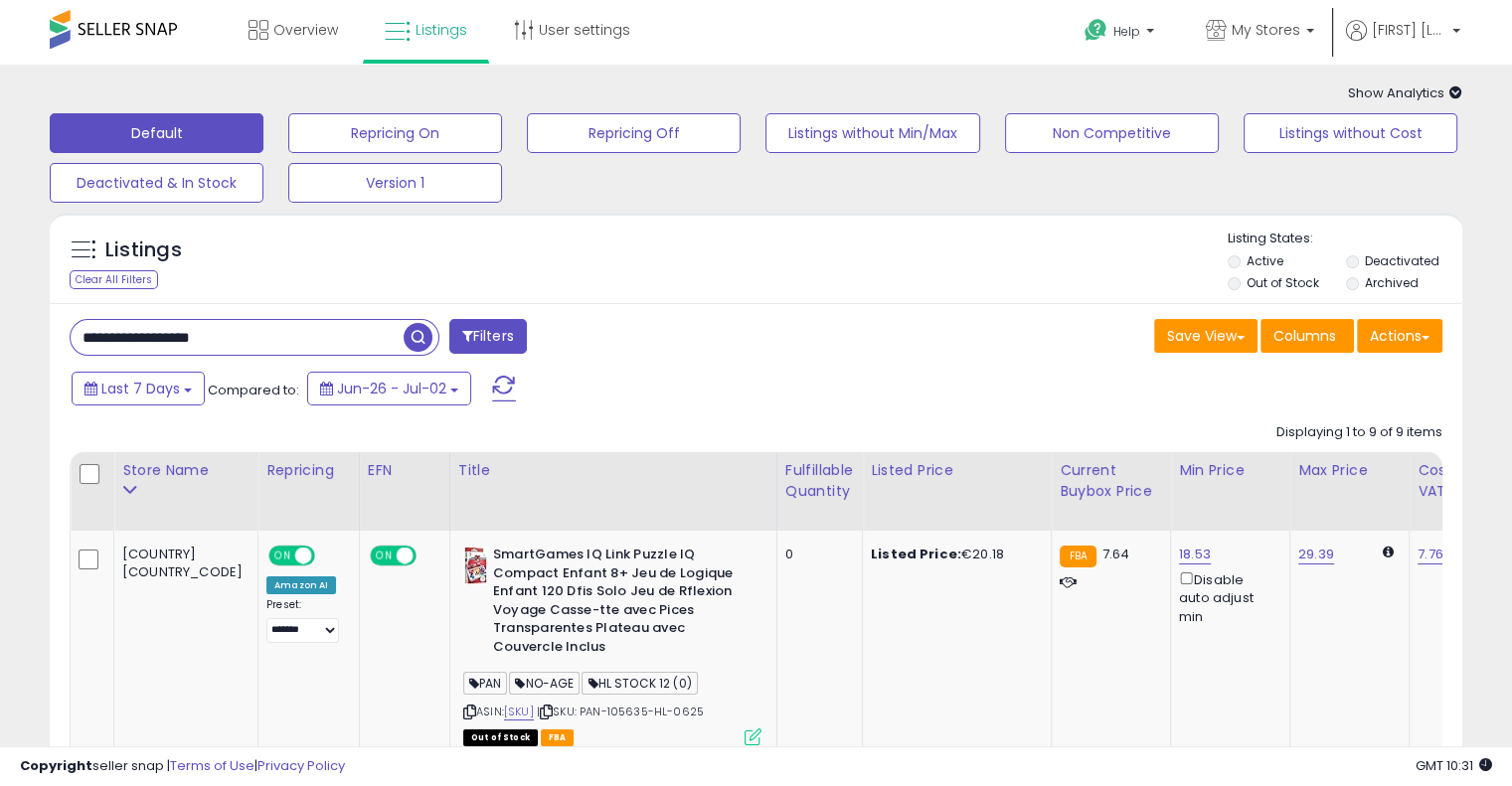 type on "**********" 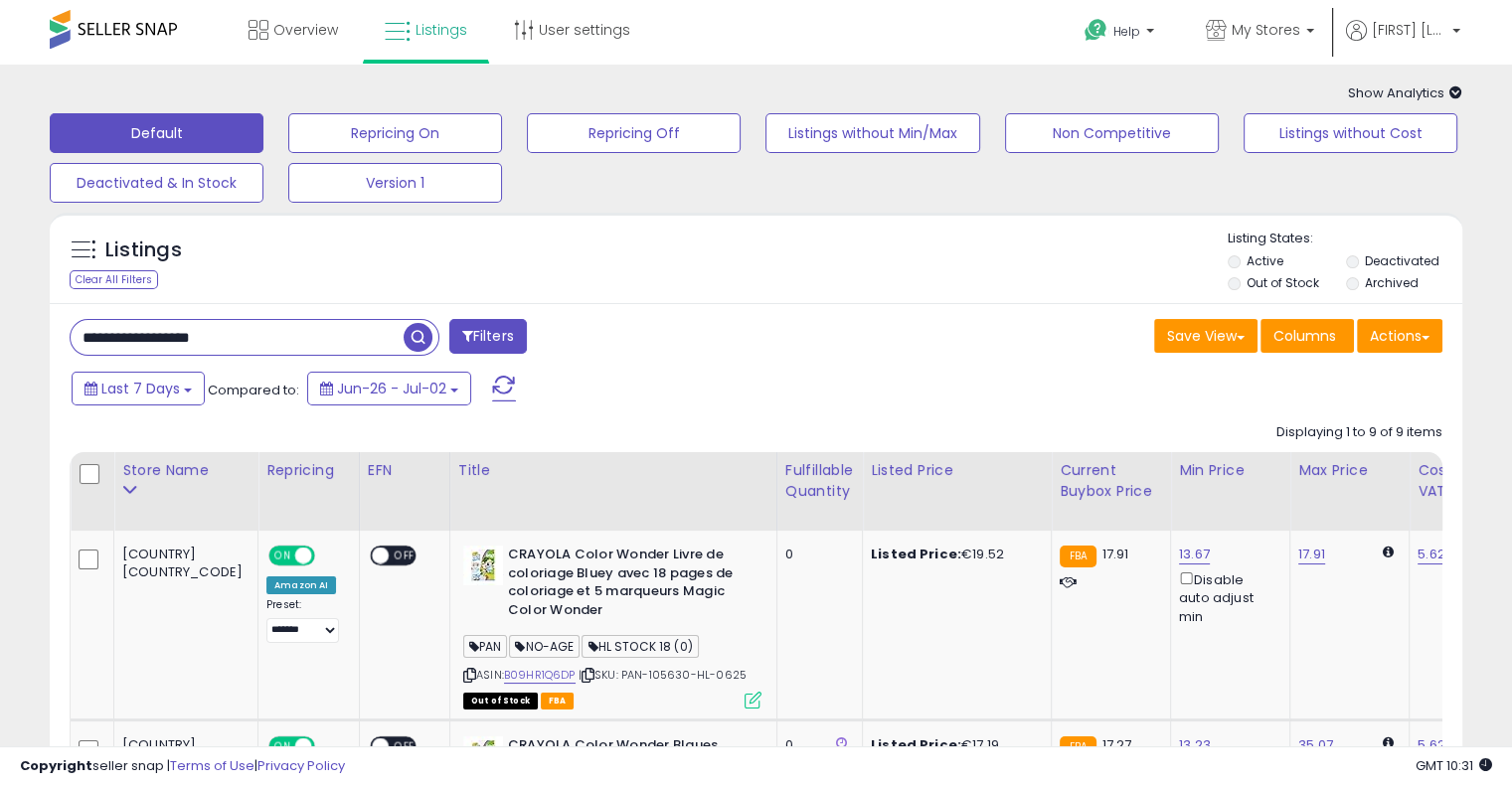 click on "Listings
Clear All Filters
Listing States:" at bounding box center (756, 263) 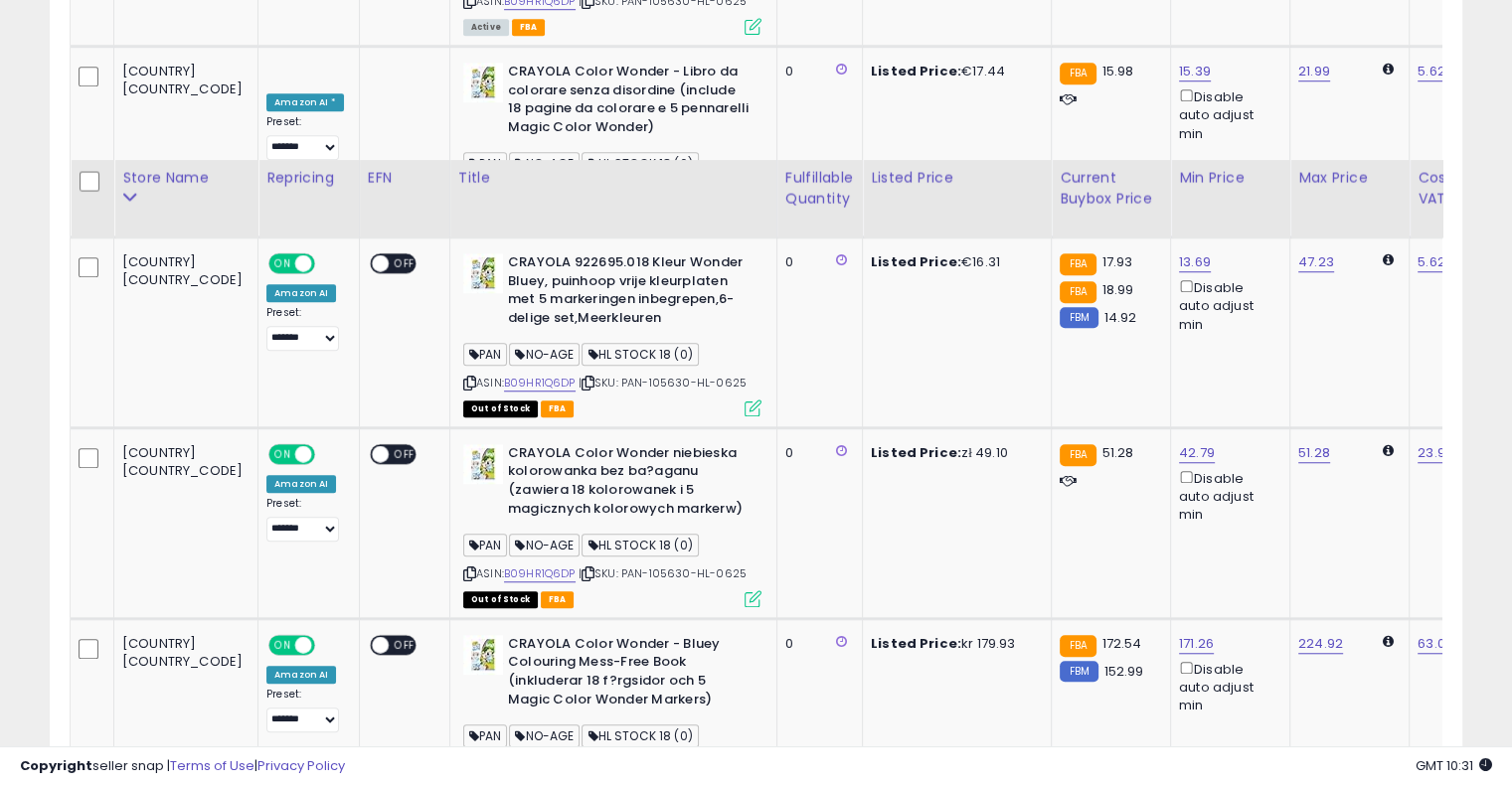 scroll, scrollTop: 1642, scrollLeft: 0, axis: vertical 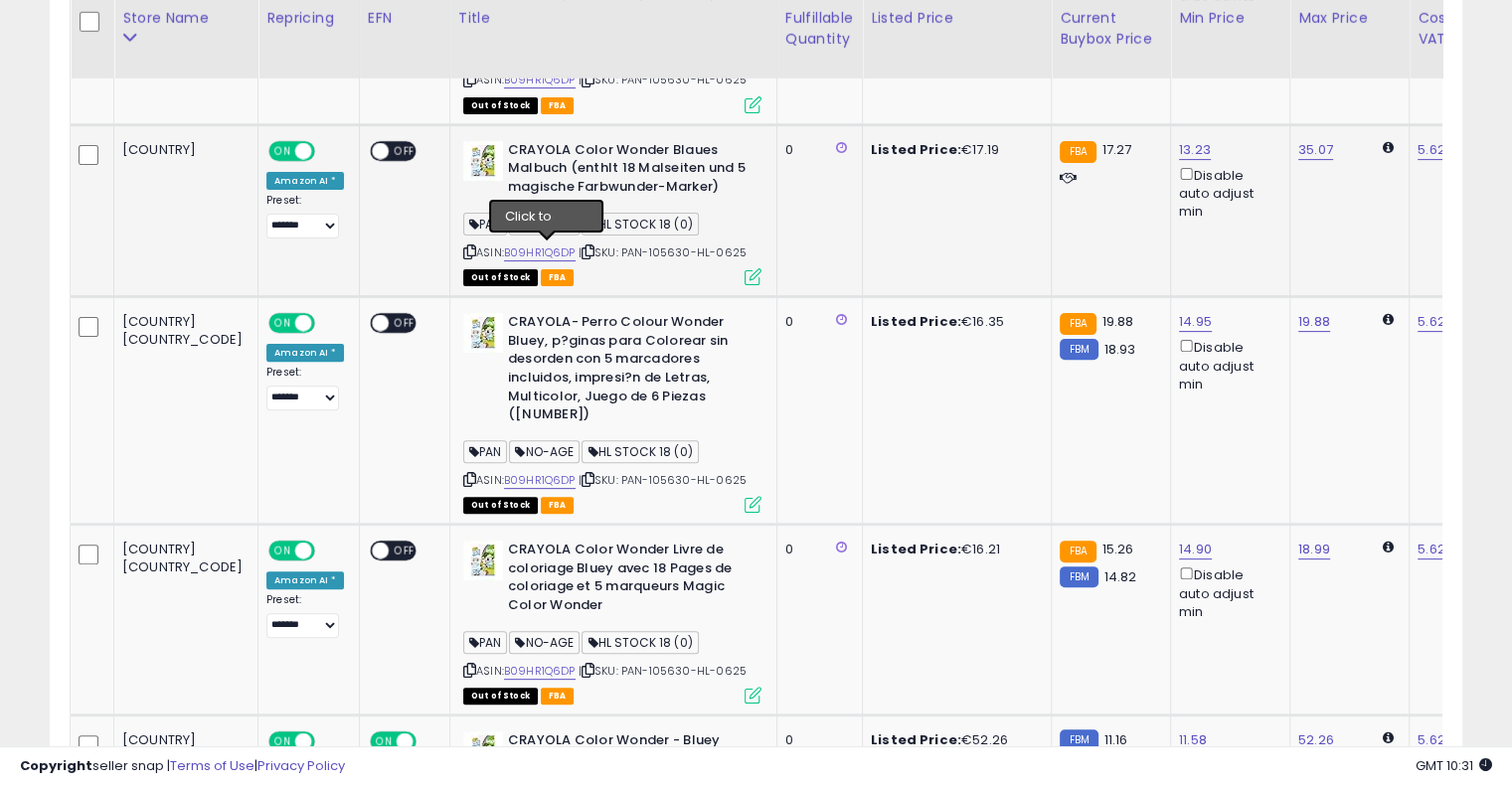 click at bounding box center [588, 251] 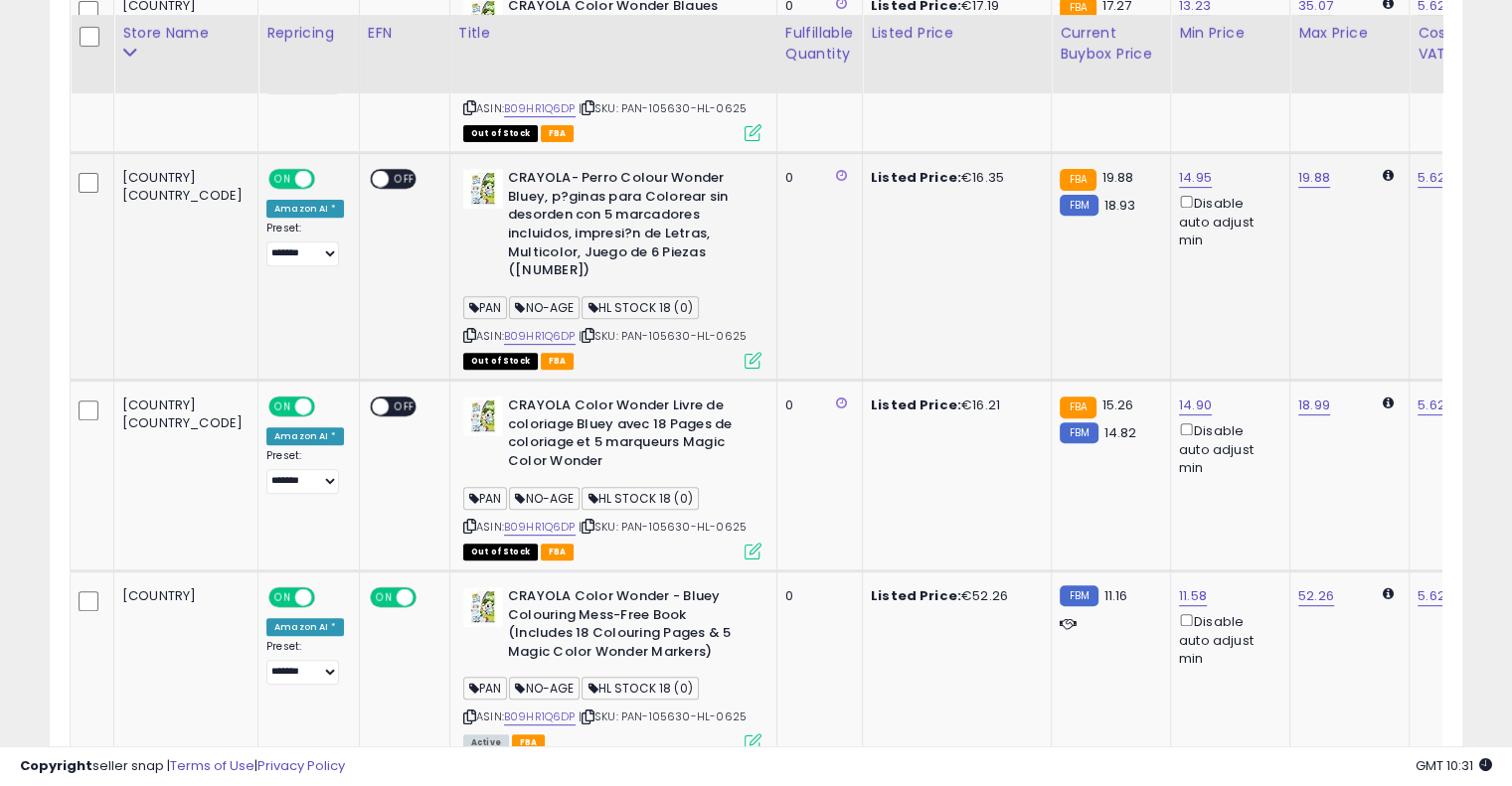 scroll, scrollTop: 768, scrollLeft: 0, axis: vertical 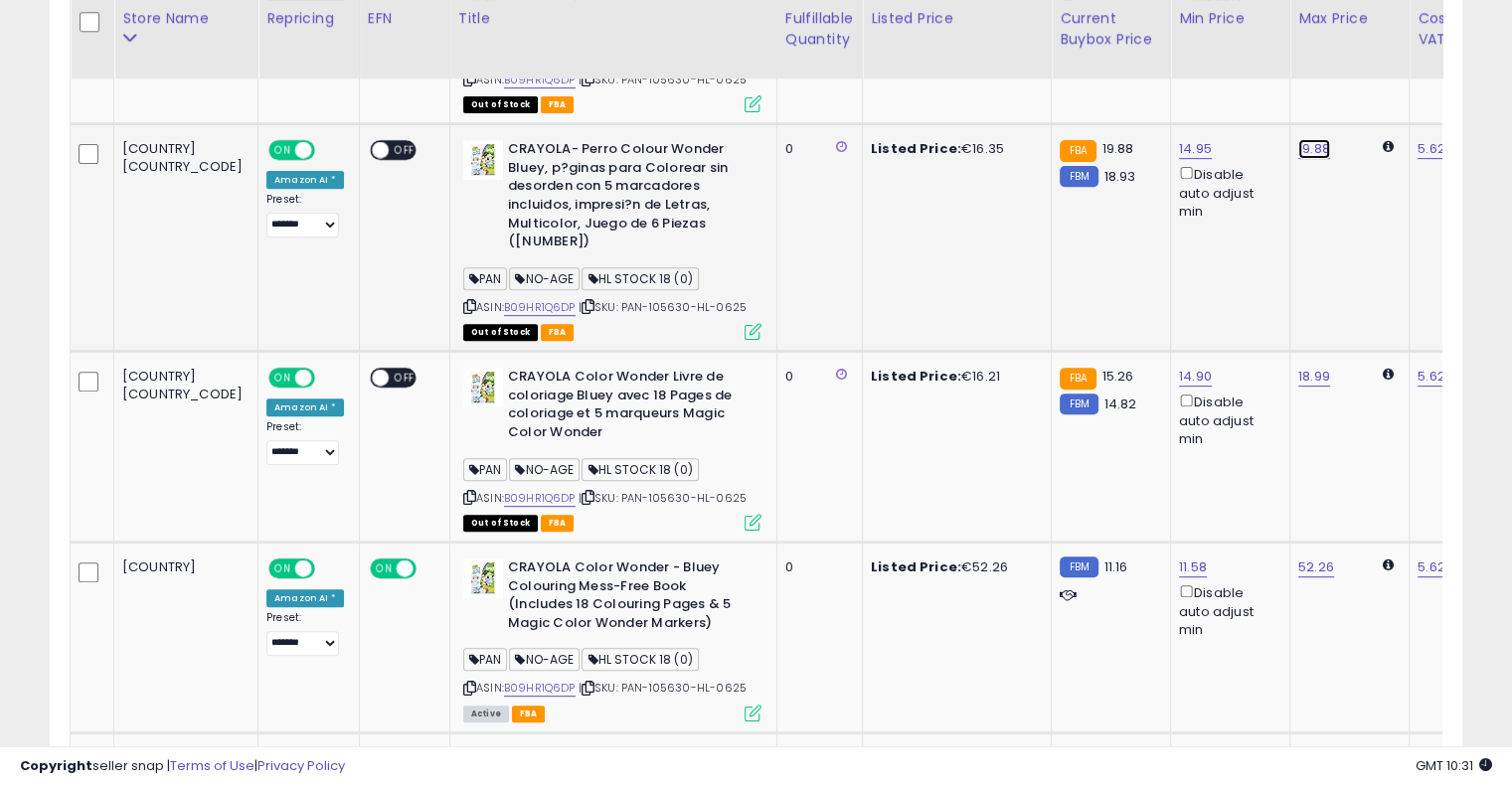 click on "19.88" at bounding box center [1311, -214] 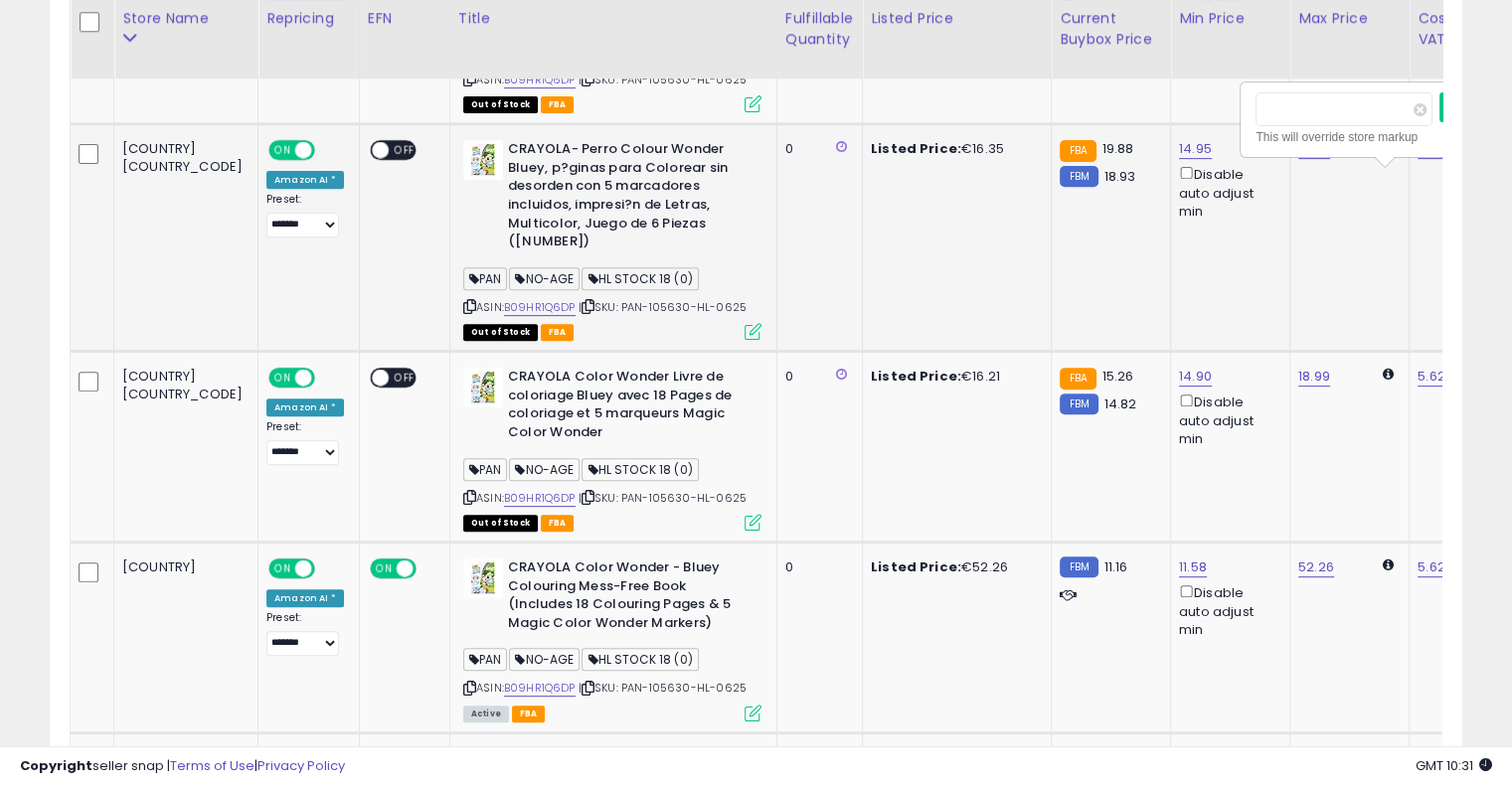 scroll, scrollTop: 0, scrollLeft: 24, axis: horizontal 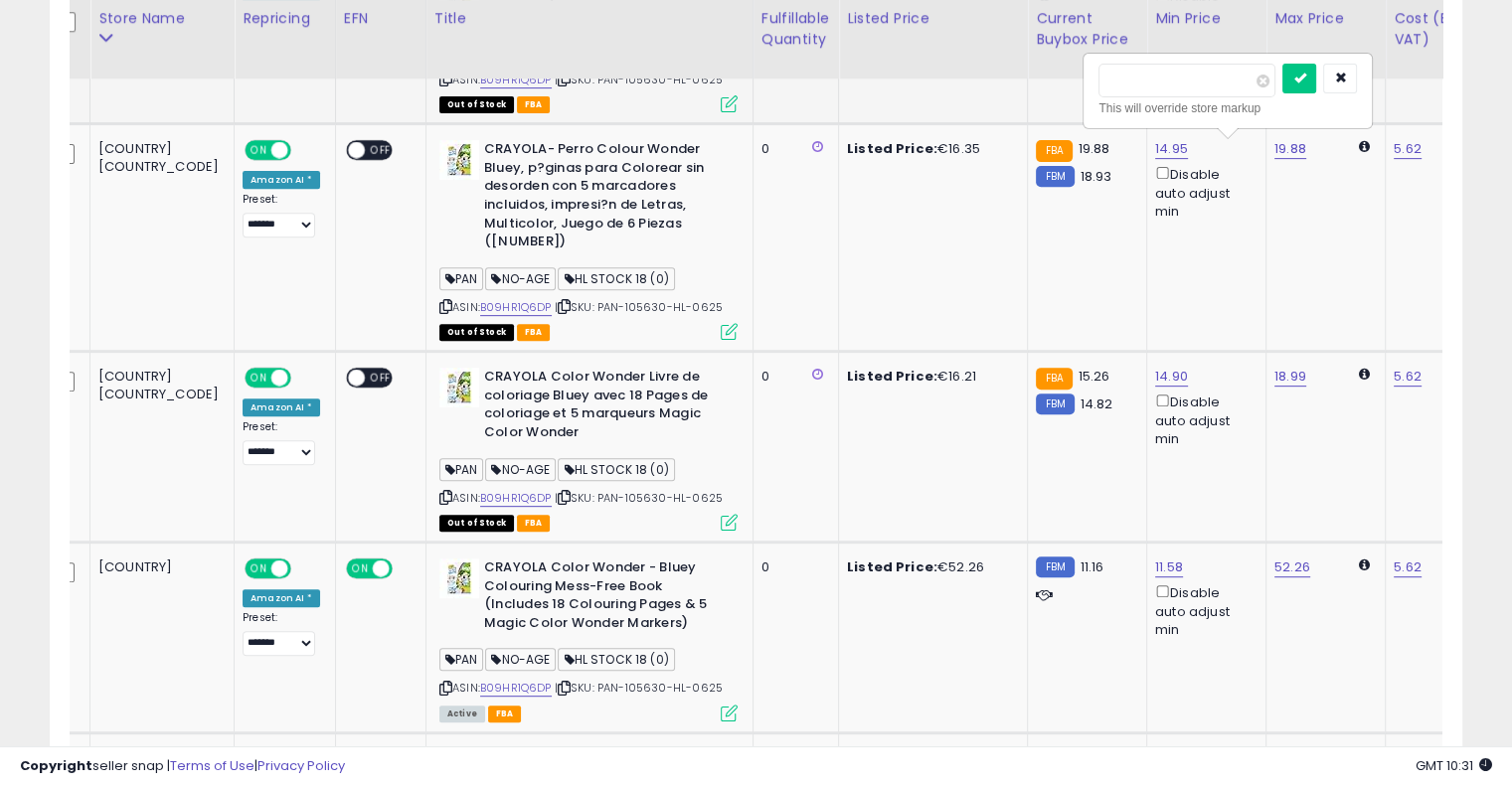 drag, startPoint x: 1150, startPoint y: 68, endPoint x: 1045, endPoint y: 87, distance: 106.7052 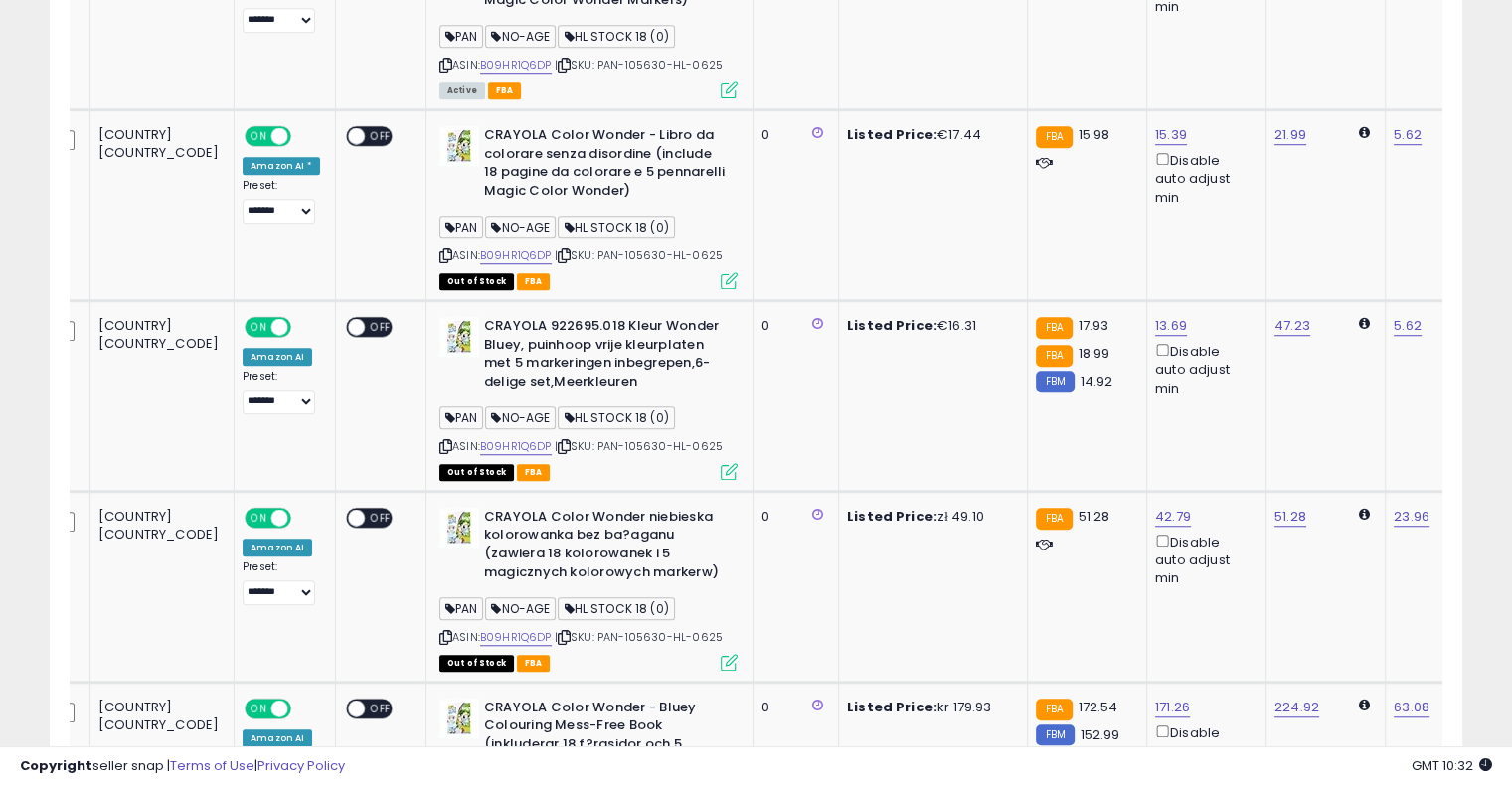 scroll, scrollTop: 1395, scrollLeft: 0, axis: vertical 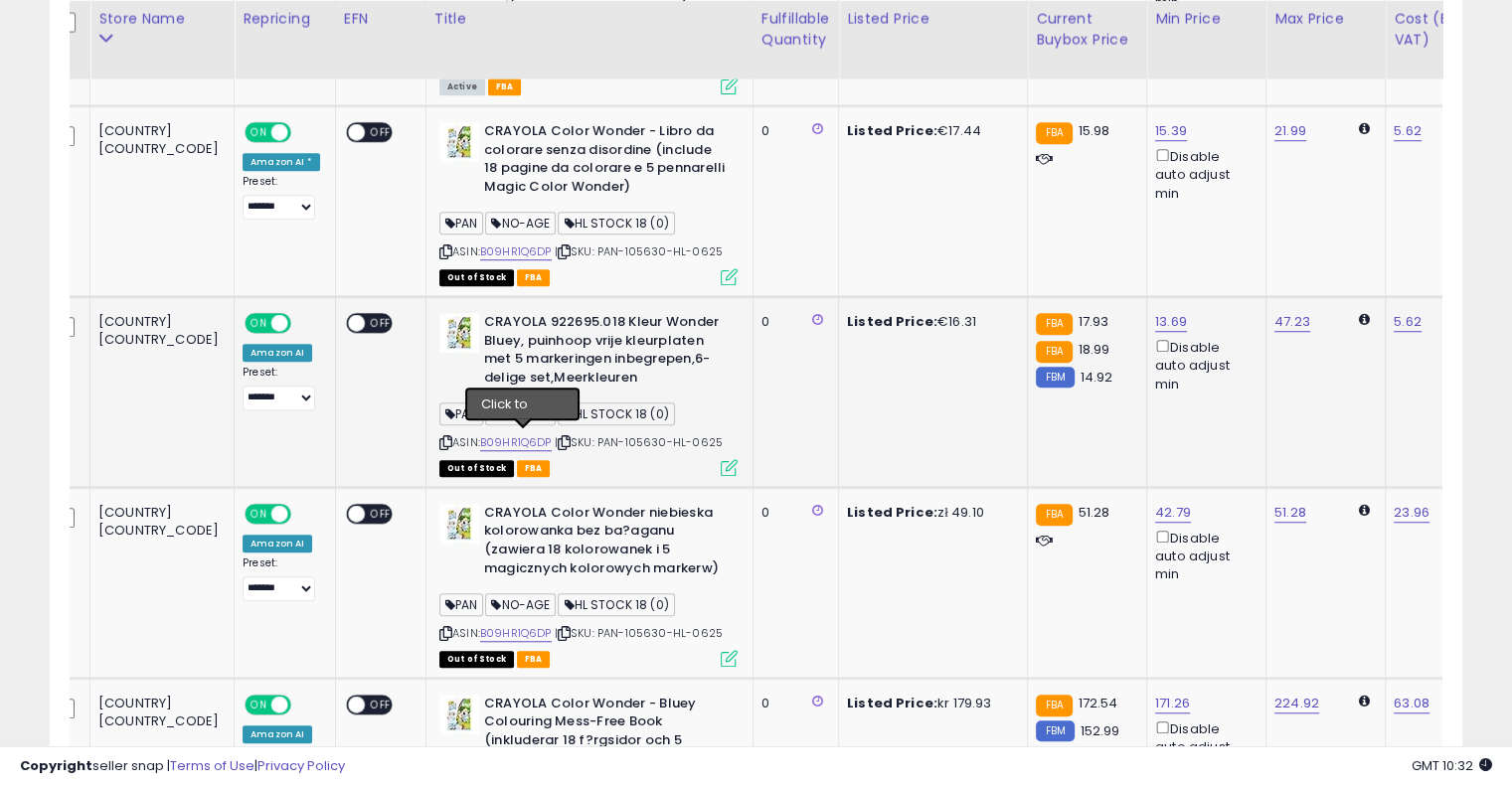 click at bounding box center [564, 442] 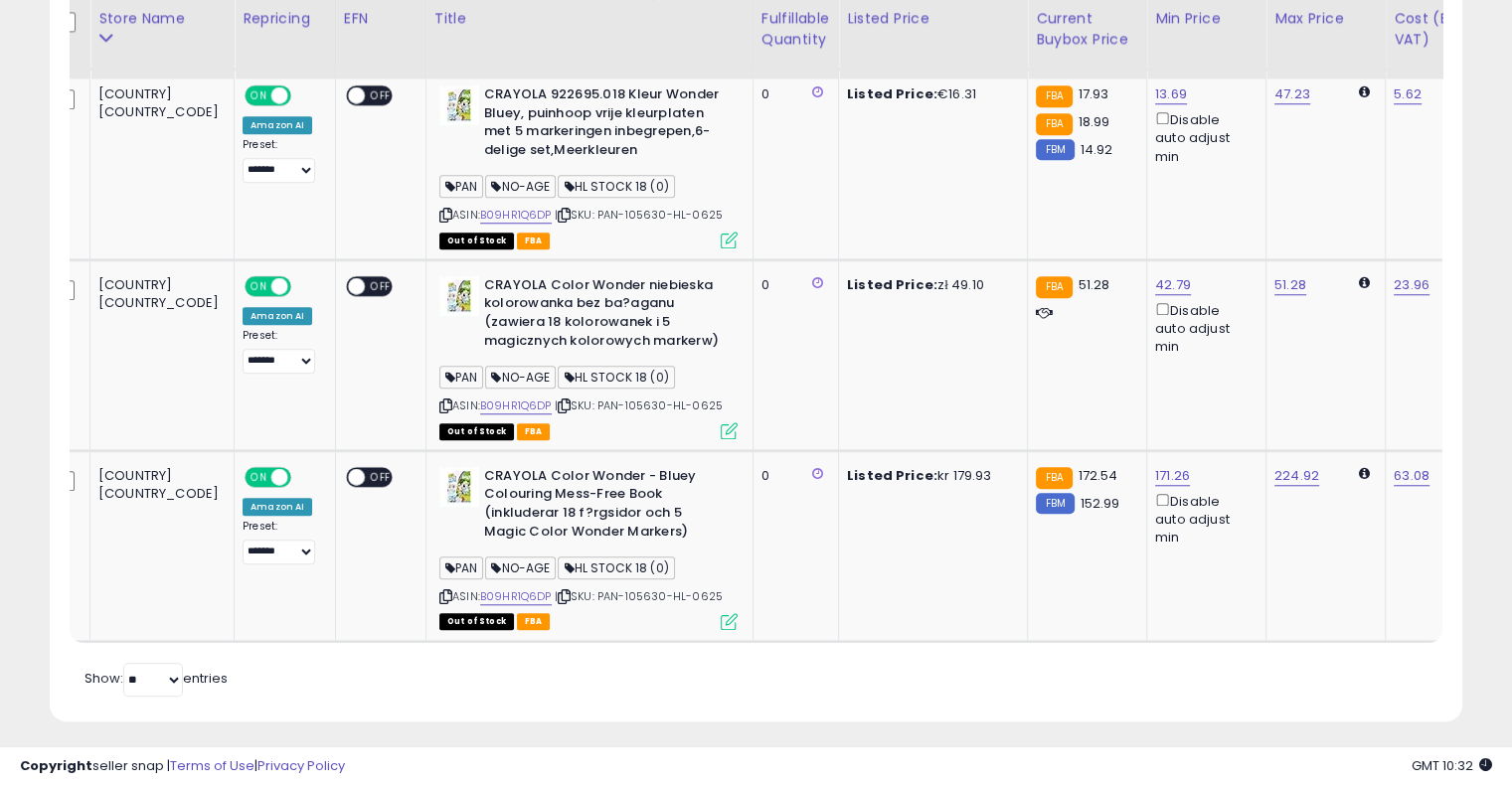 scroll, scrollTop: 1622, scrollLeft: 0, axis: vertical 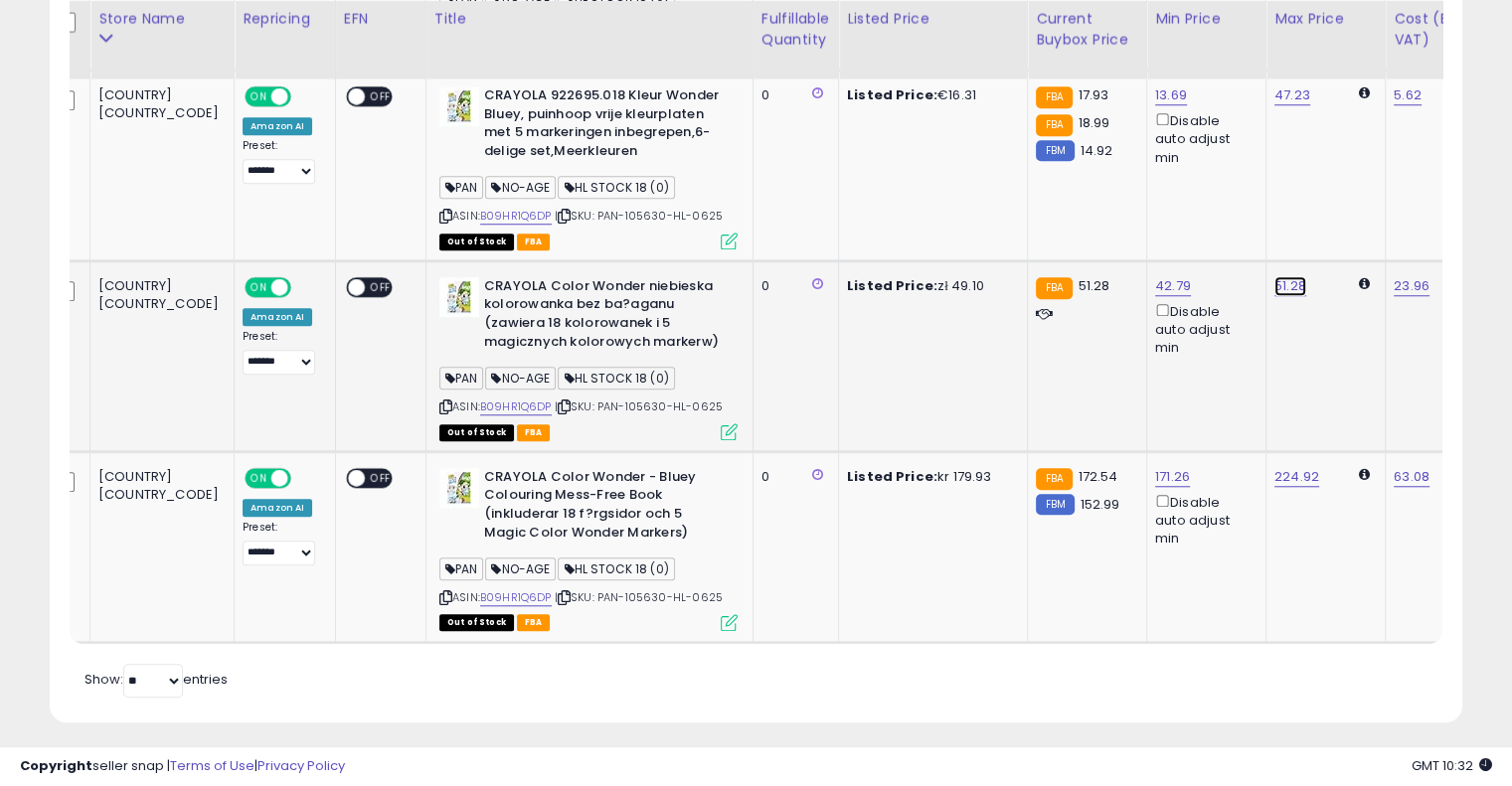 click on "51.28" at bounding box center [1287, -1067] 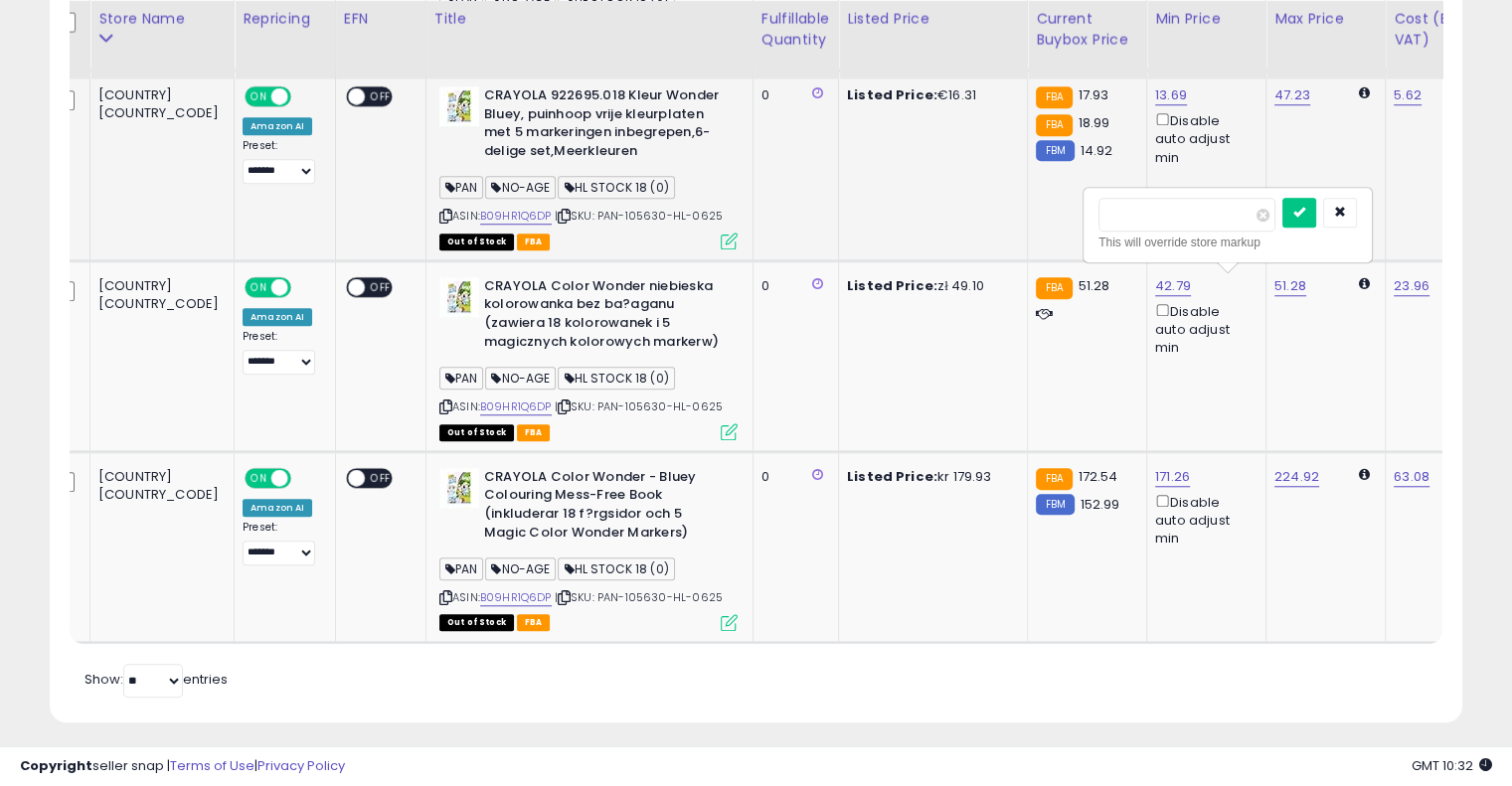 drag, startPoint x: 1167, startPoint y: 208, endPoint x: 1034, endPoint y: 207, distance: 133.00376 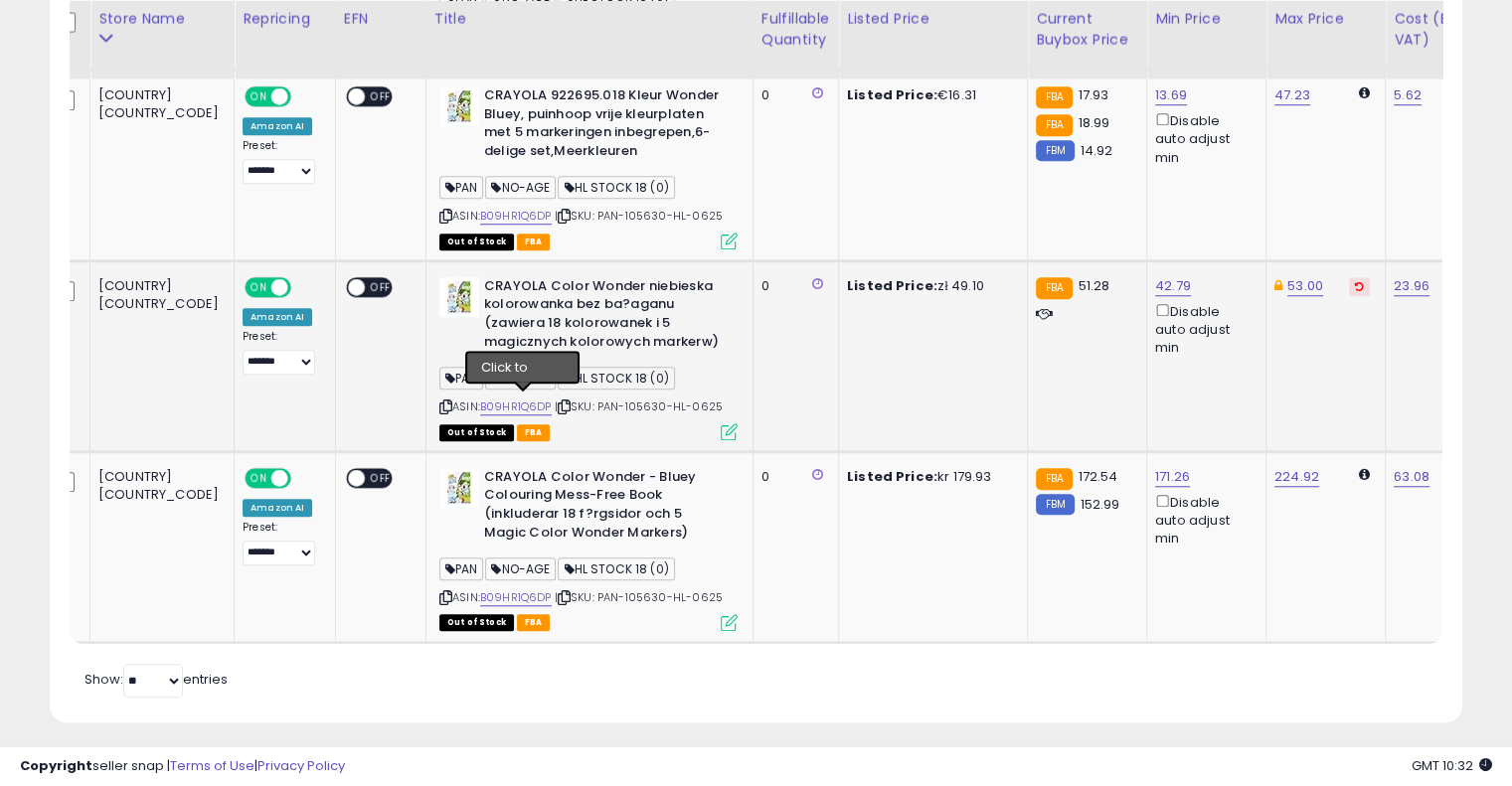 click at bounding box center (564, 406) 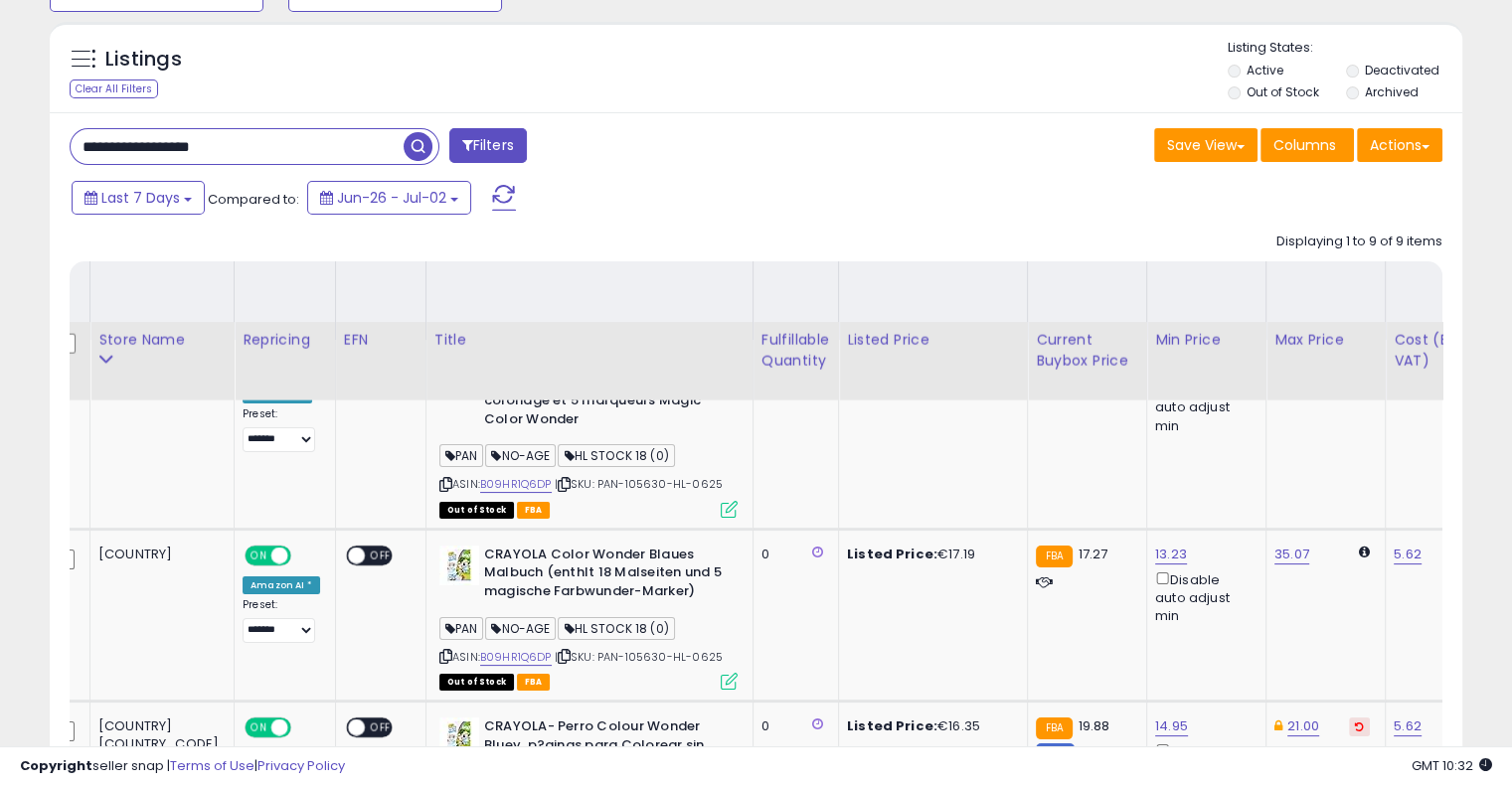 scroll, scrollTop: 0, scrollLeft: 0, axis: both 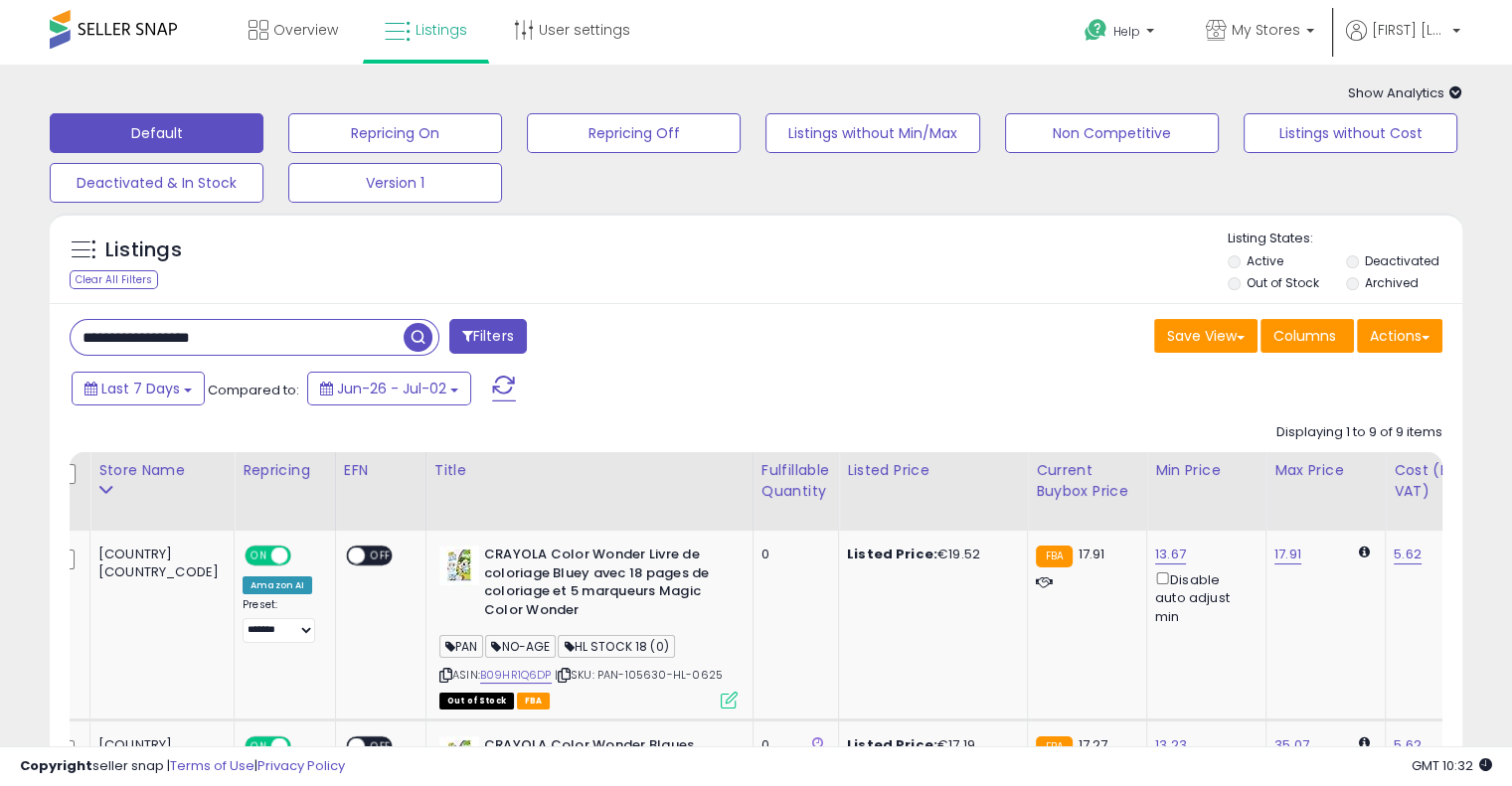 click on "**********" at bounding box center (237, 337) 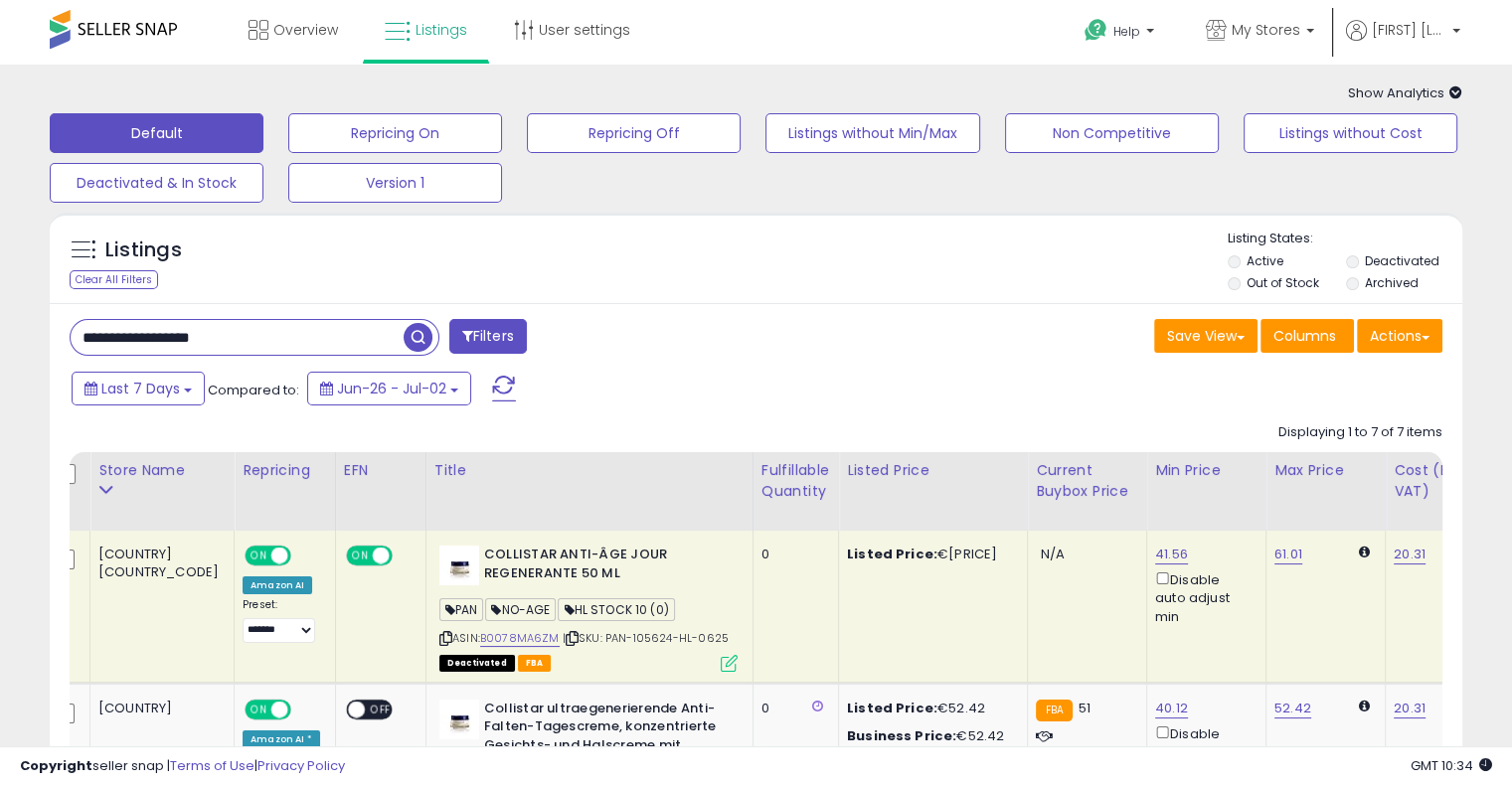 click on "**********" at bounding box center (756, 1094) 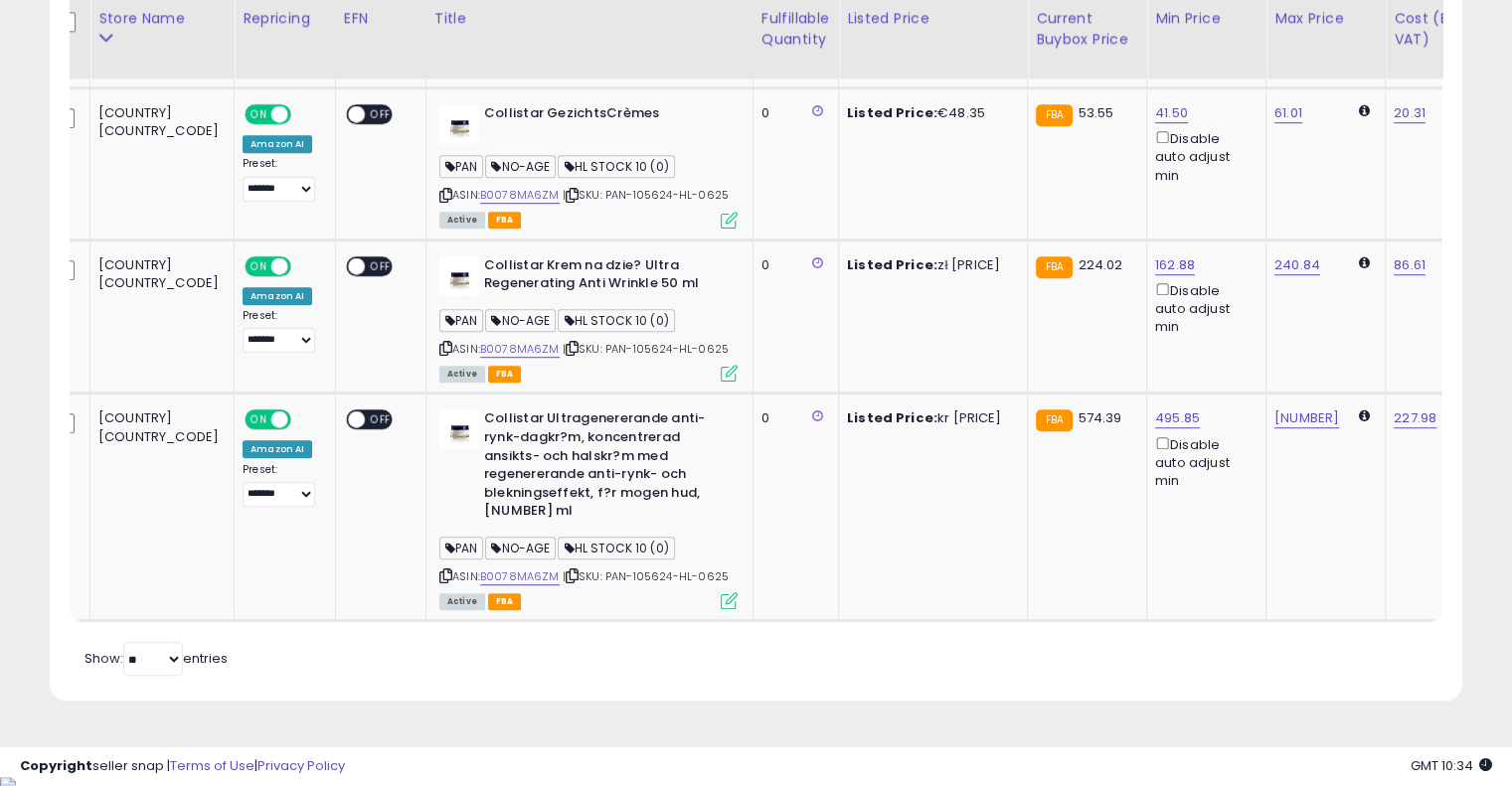 scroll, scrollTop: 1184, scrollLeft: 0, axis: vertical 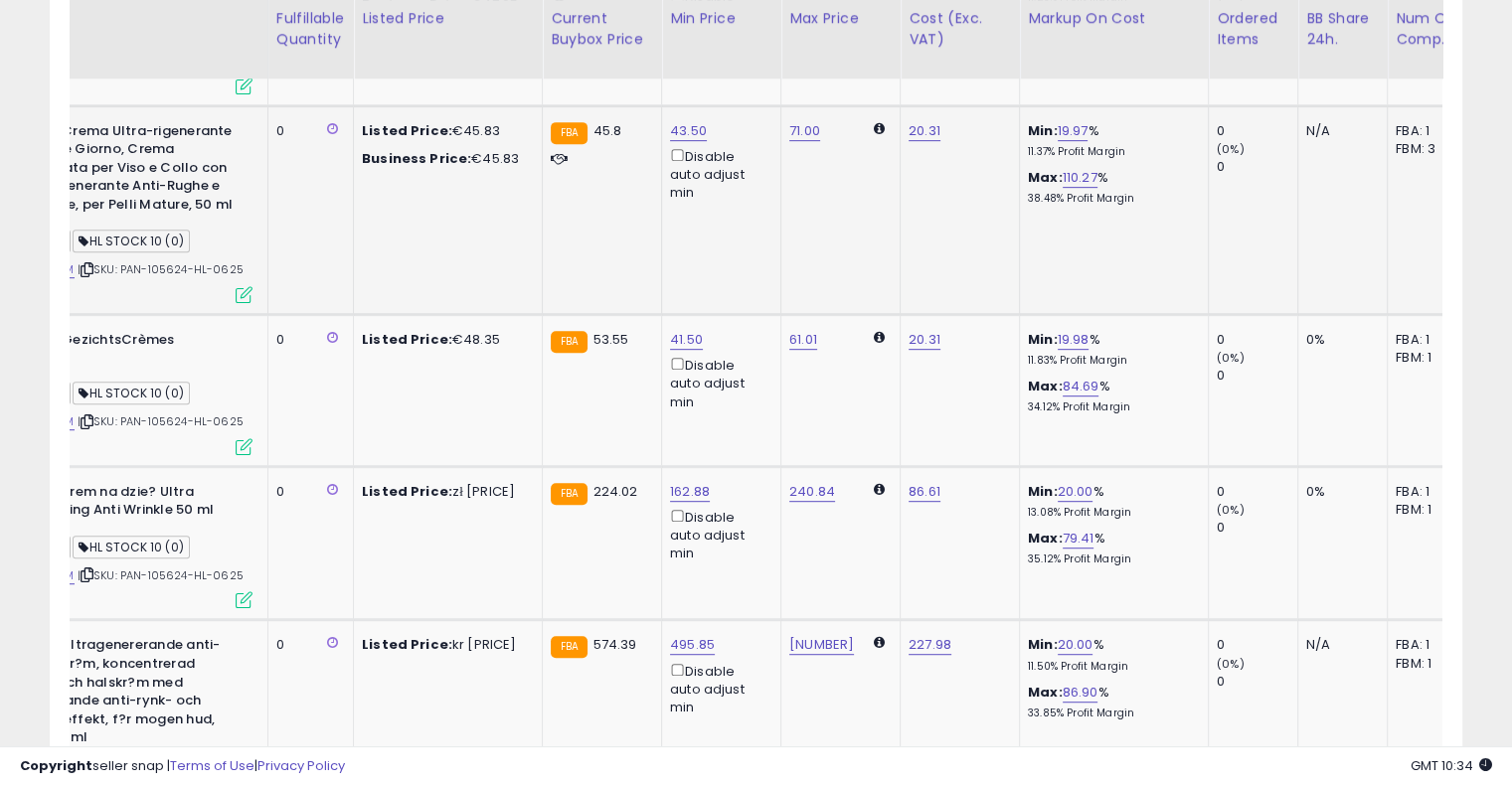 click on "Disable auto adjust min" at bounding box center [718, 174] 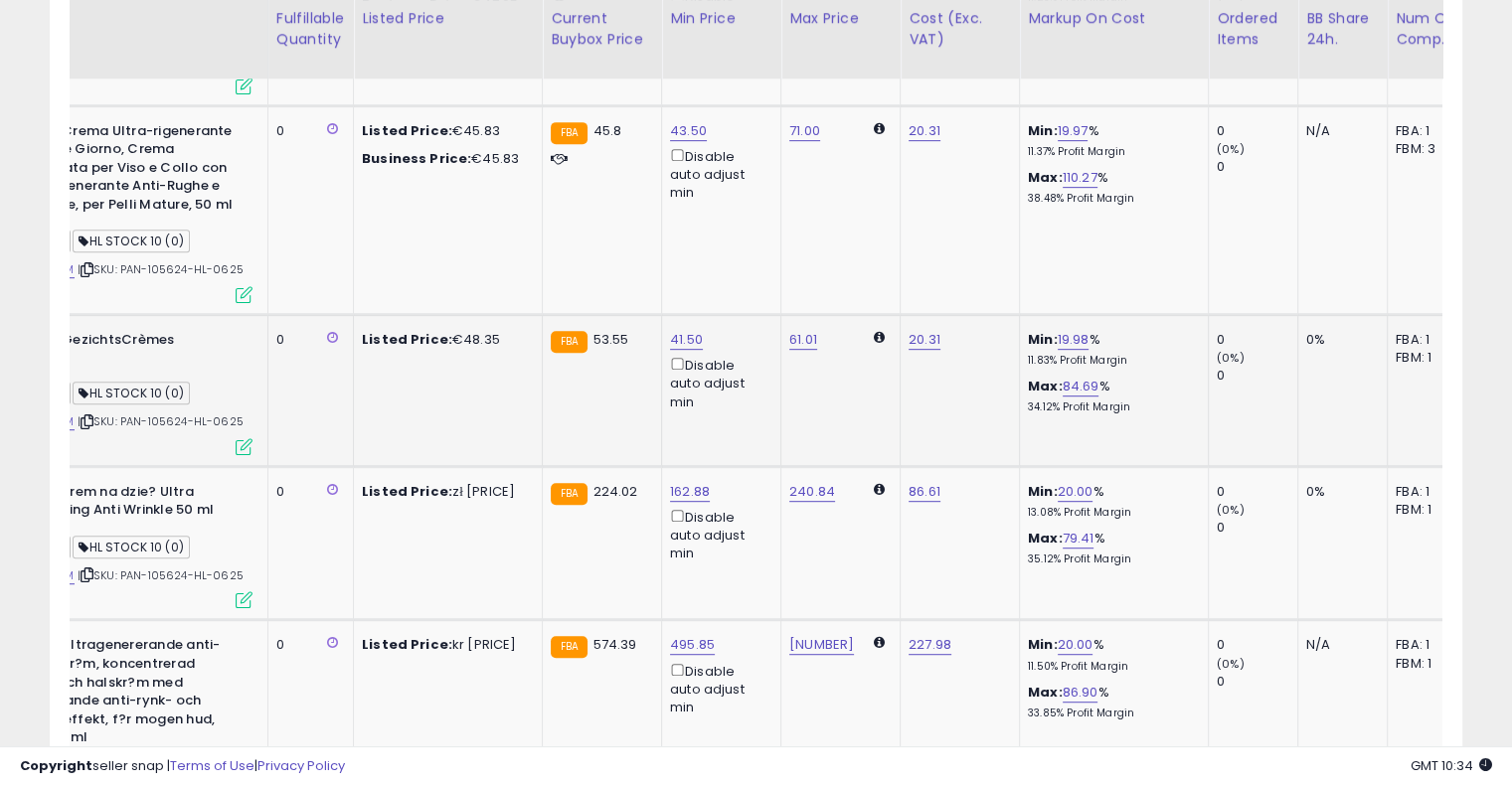 scroll, scrollTop: 0, scrollLeft: 67, axis: horizontal 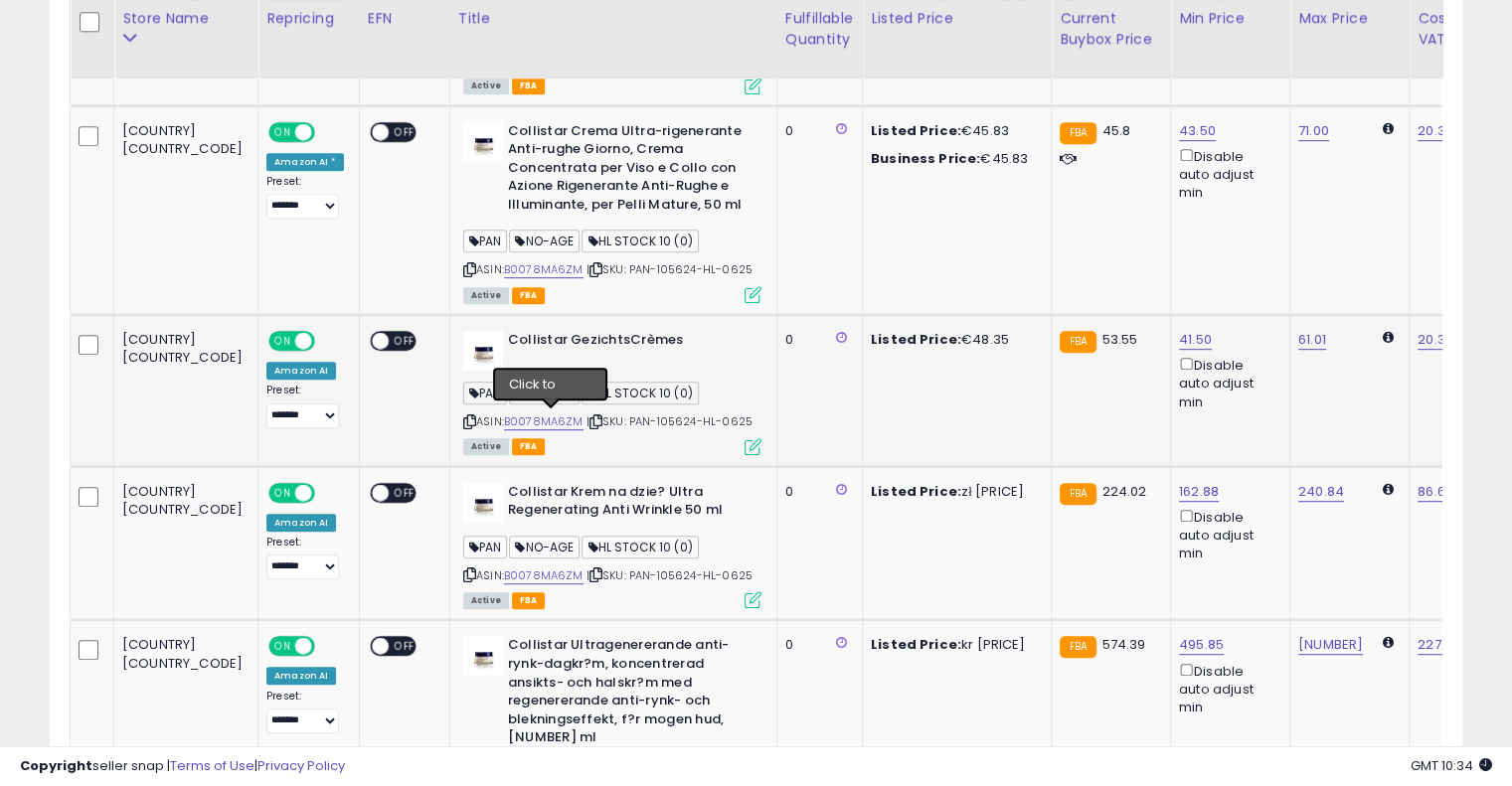 click at bounding box center (595, 421) 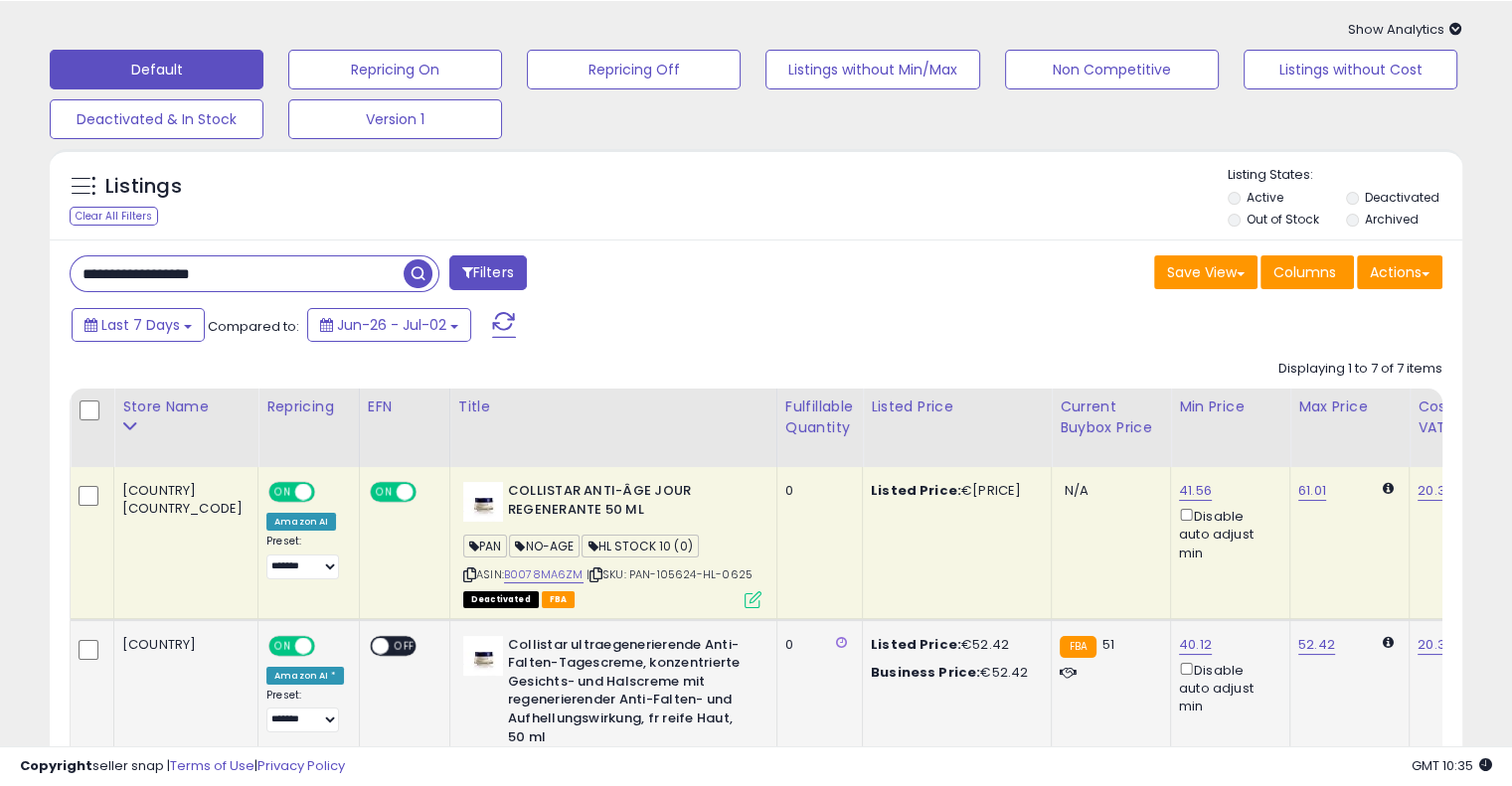 scroll, scrollTop: 60, scrollLeft: 0, axis: vertical 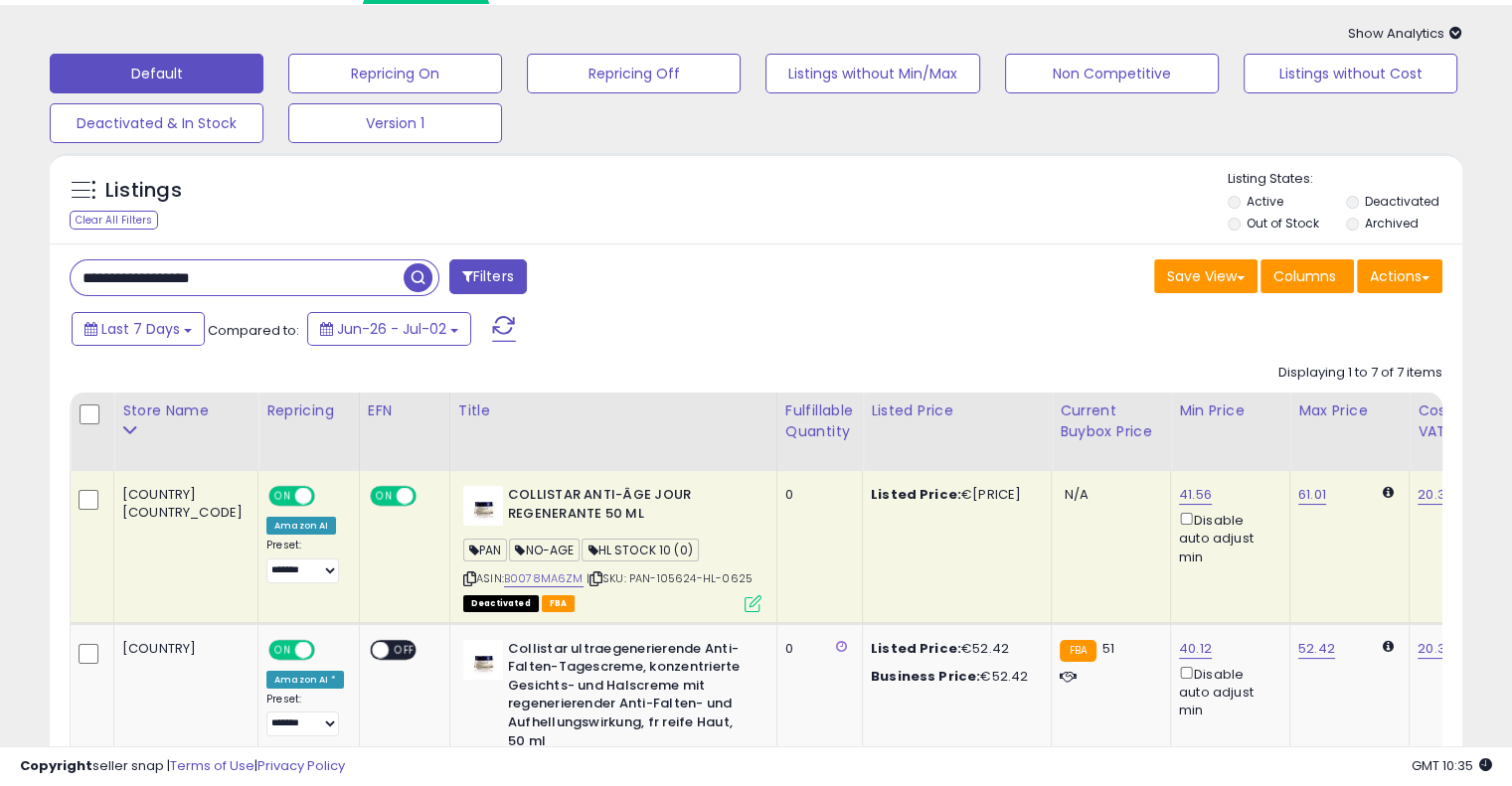 click on "**********" at bounding box center (237, 277) 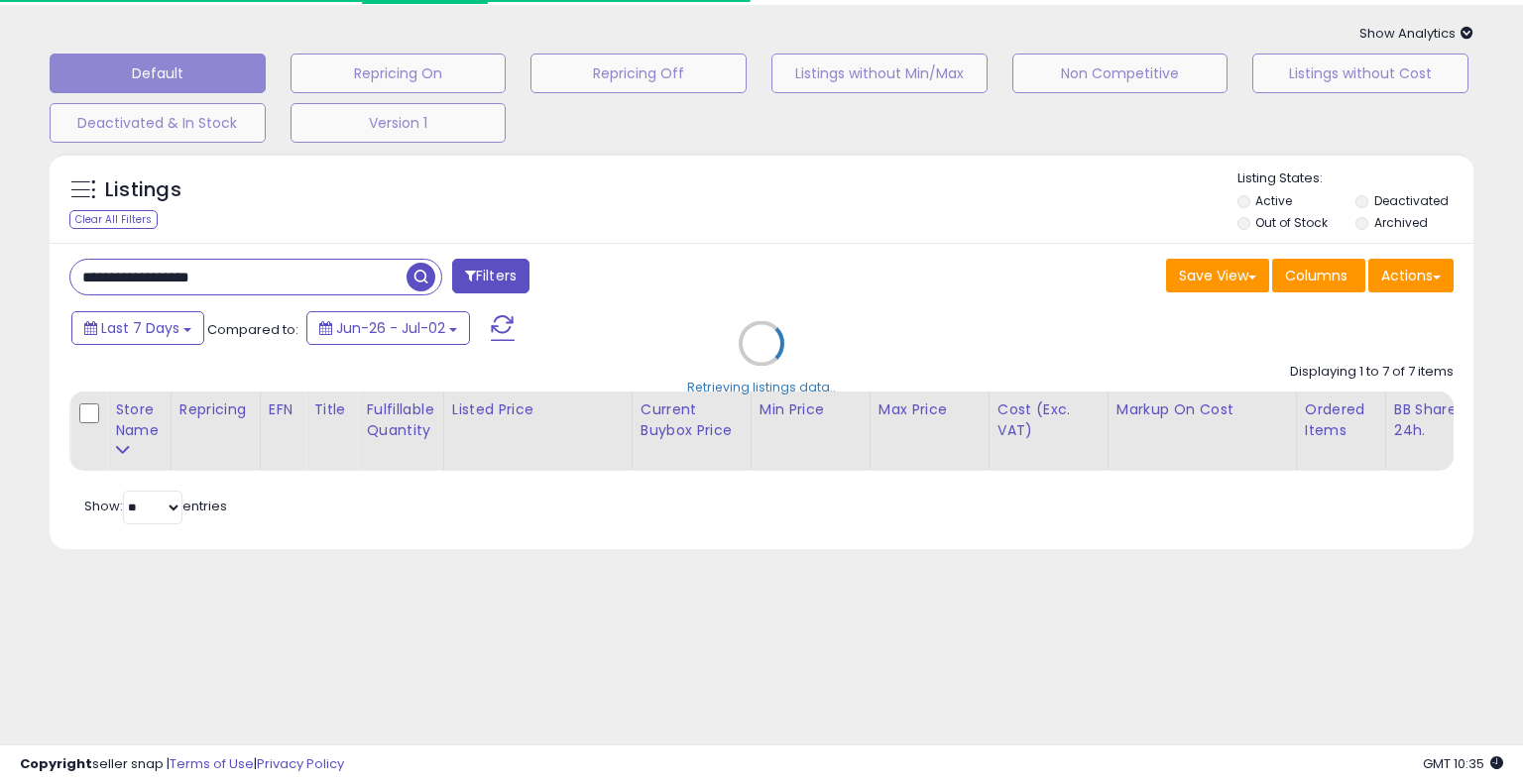 click on "Retrieving listings data.." at bounding box center [762, 358] 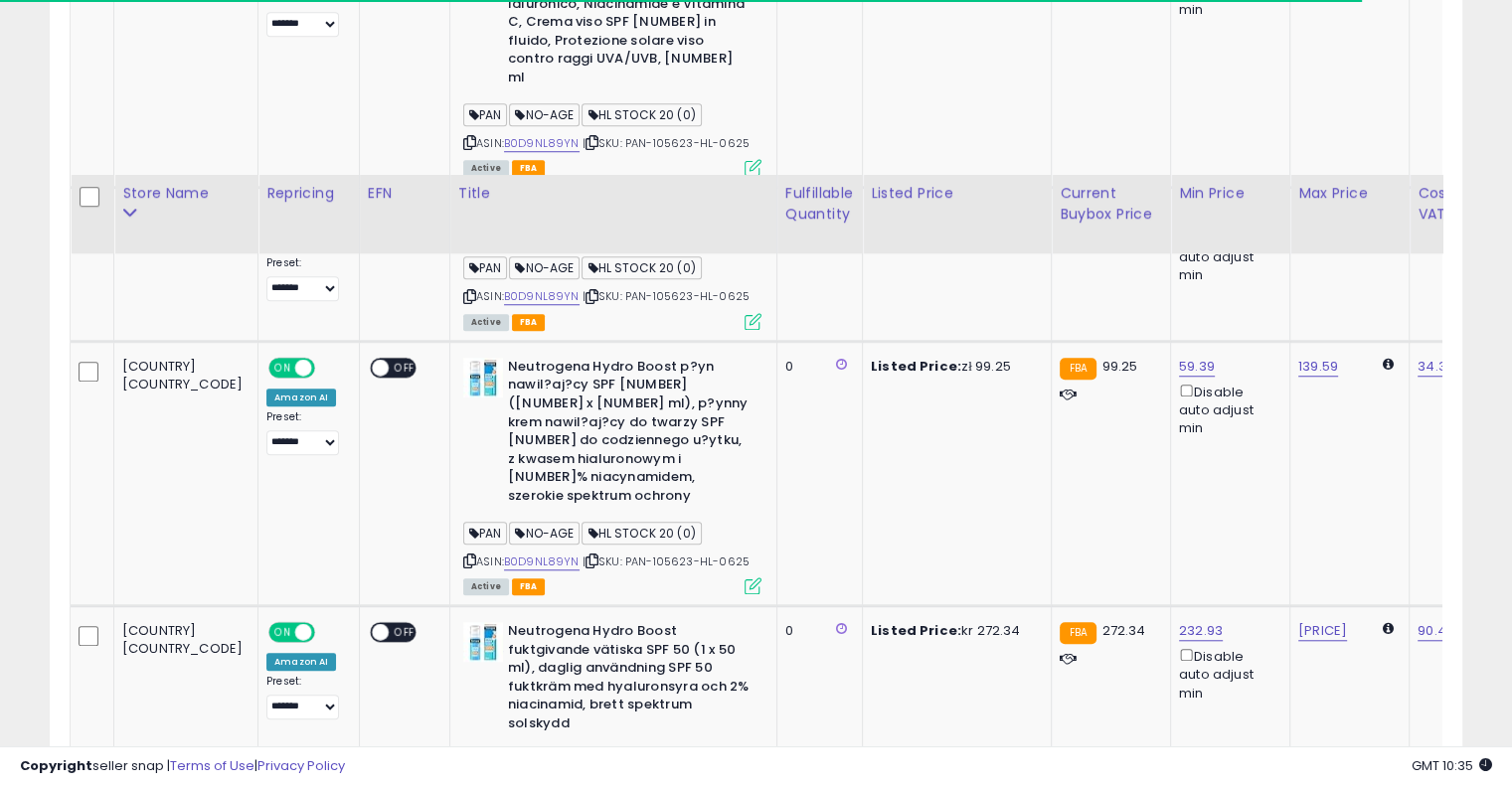 scroll, scrollTop: 1751, scrollLeft: 0, axis: vertical 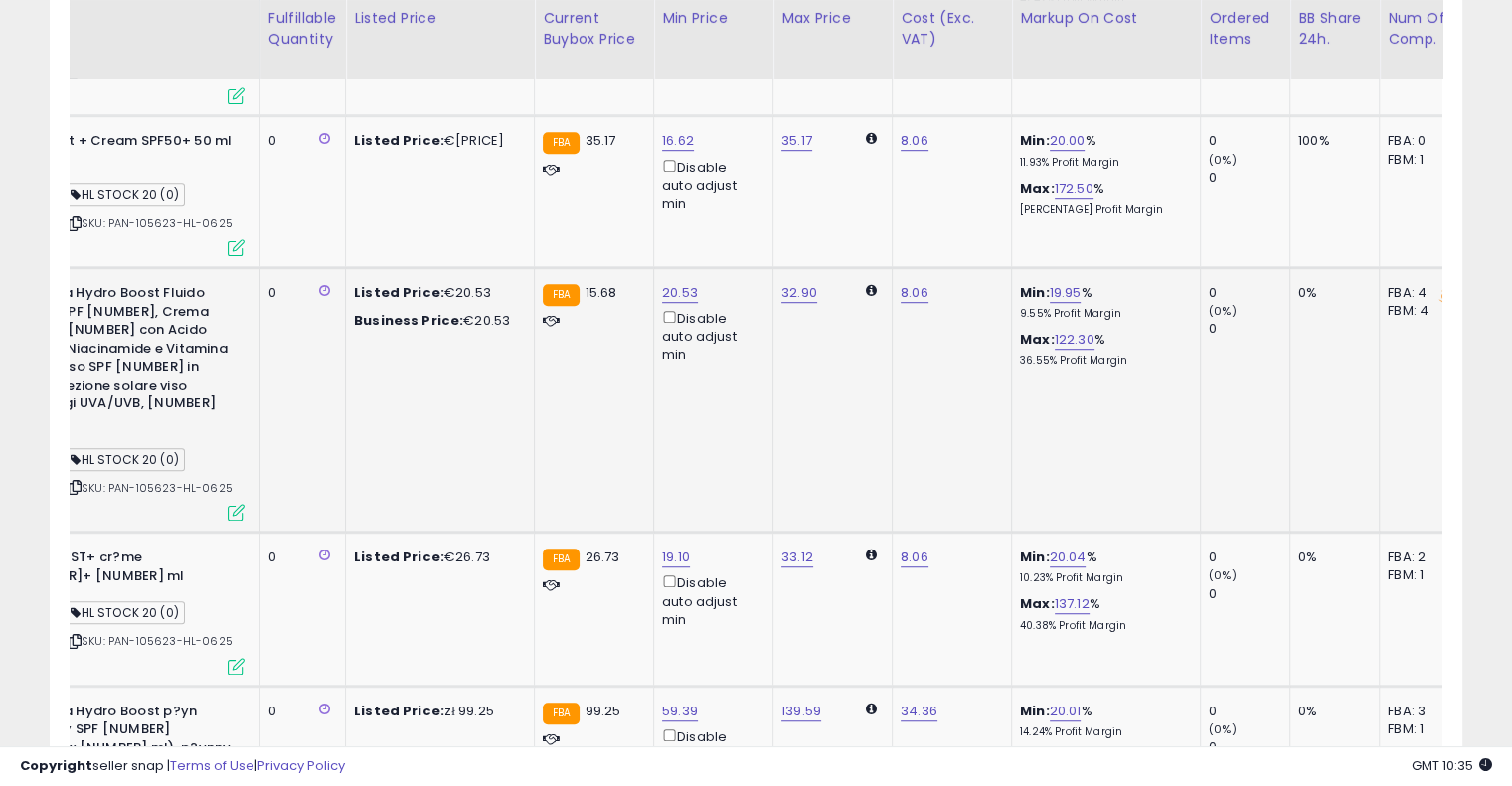drag, startPoint x: 878, startPoint y: 277, endPoint x: 626, endPoint y: 407, distance: 283.556 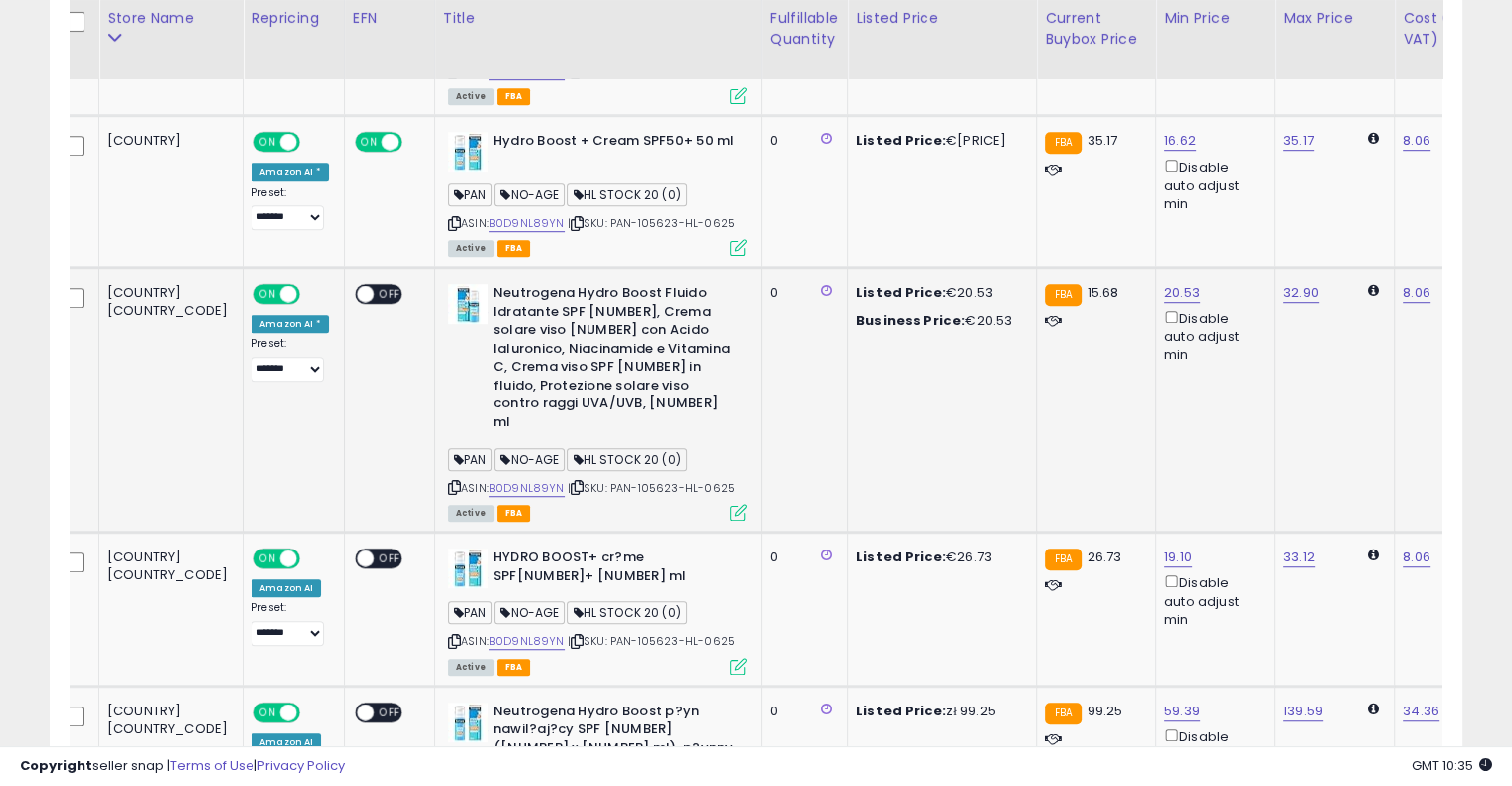 scroll, scrollTop: 0, scrollLeft: 0, axis: both 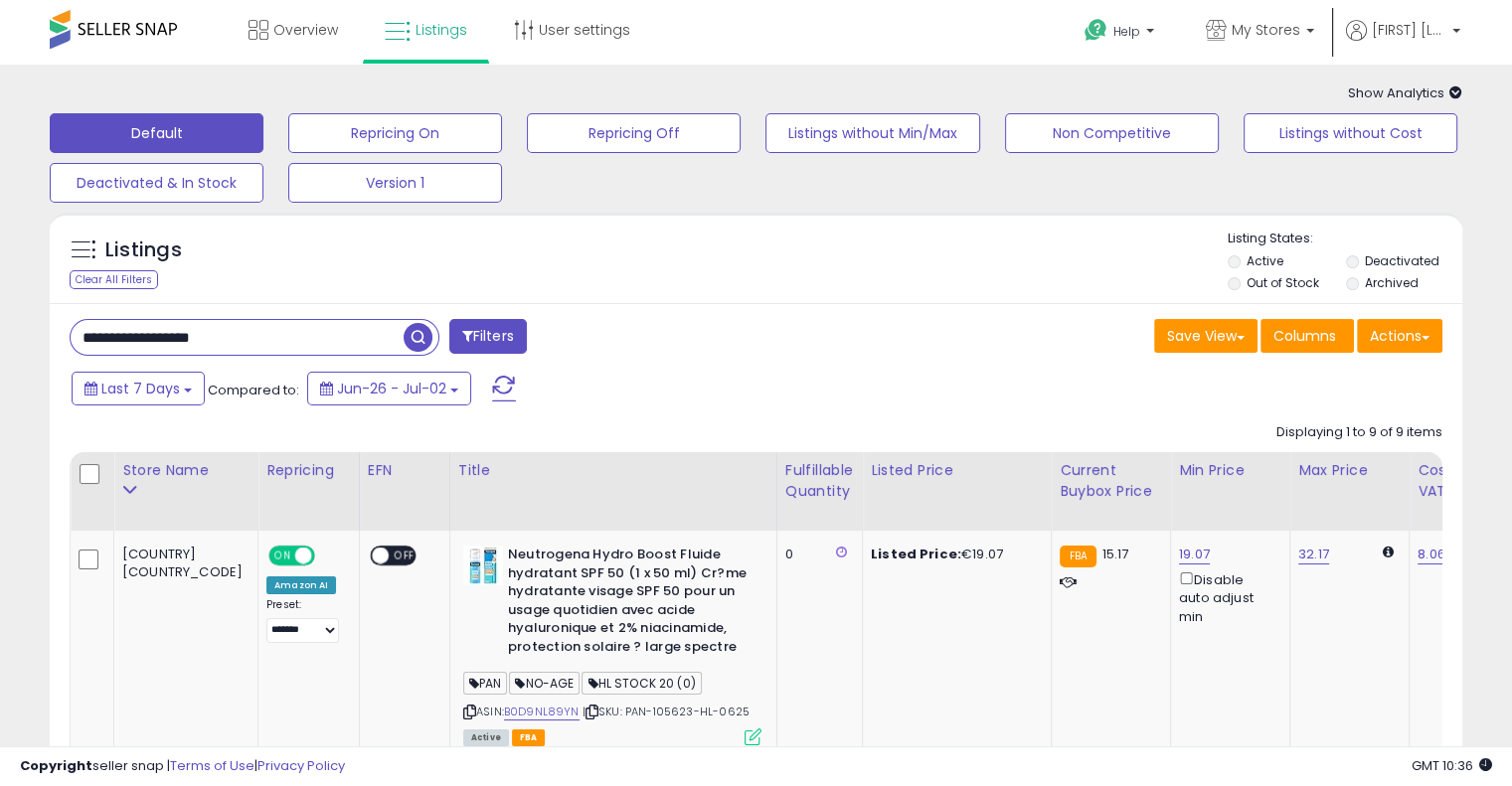 click on "**********" at bounding box center (237, 337) 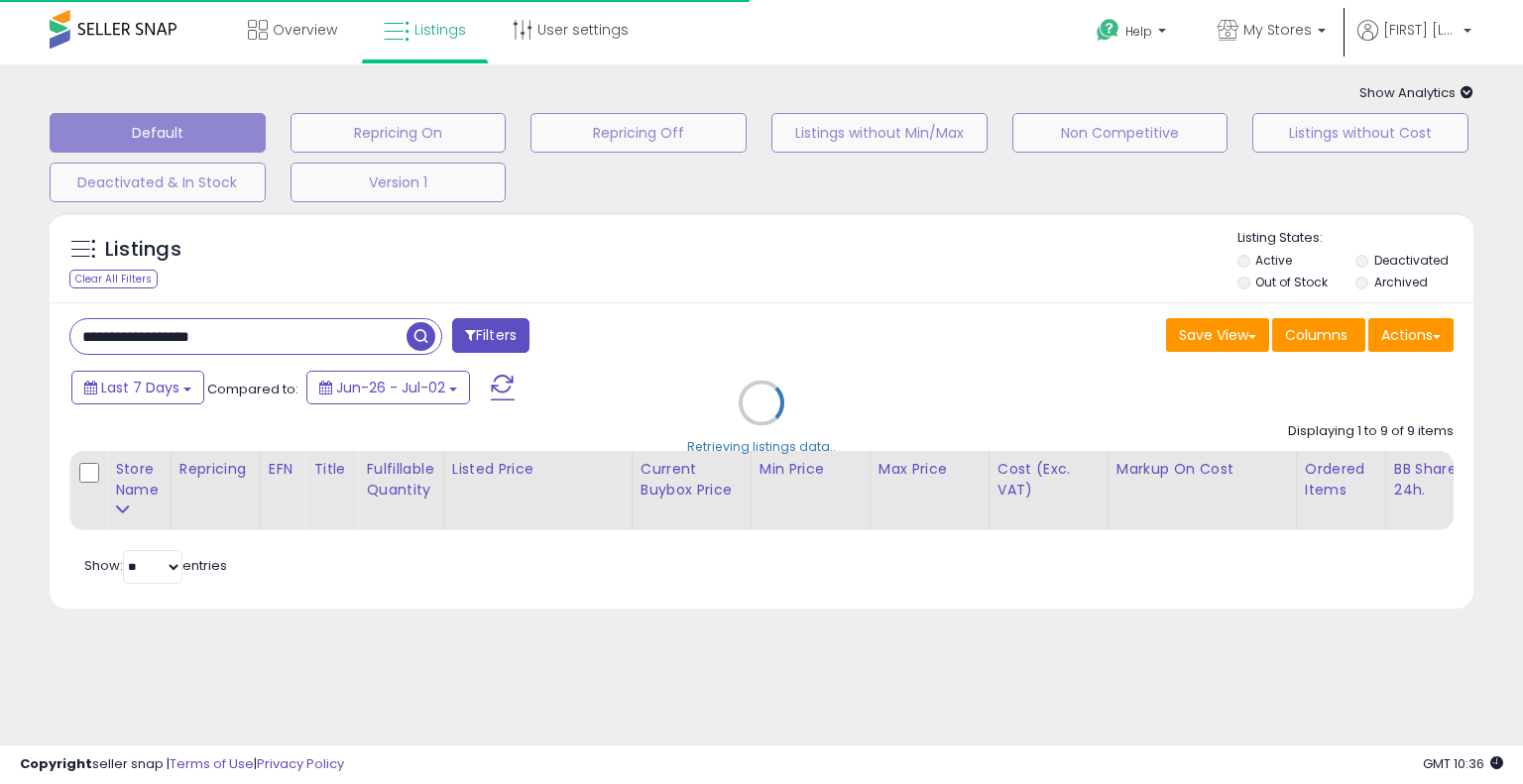 click on "Retrieving listings data.." at bounding box center (762, 417) 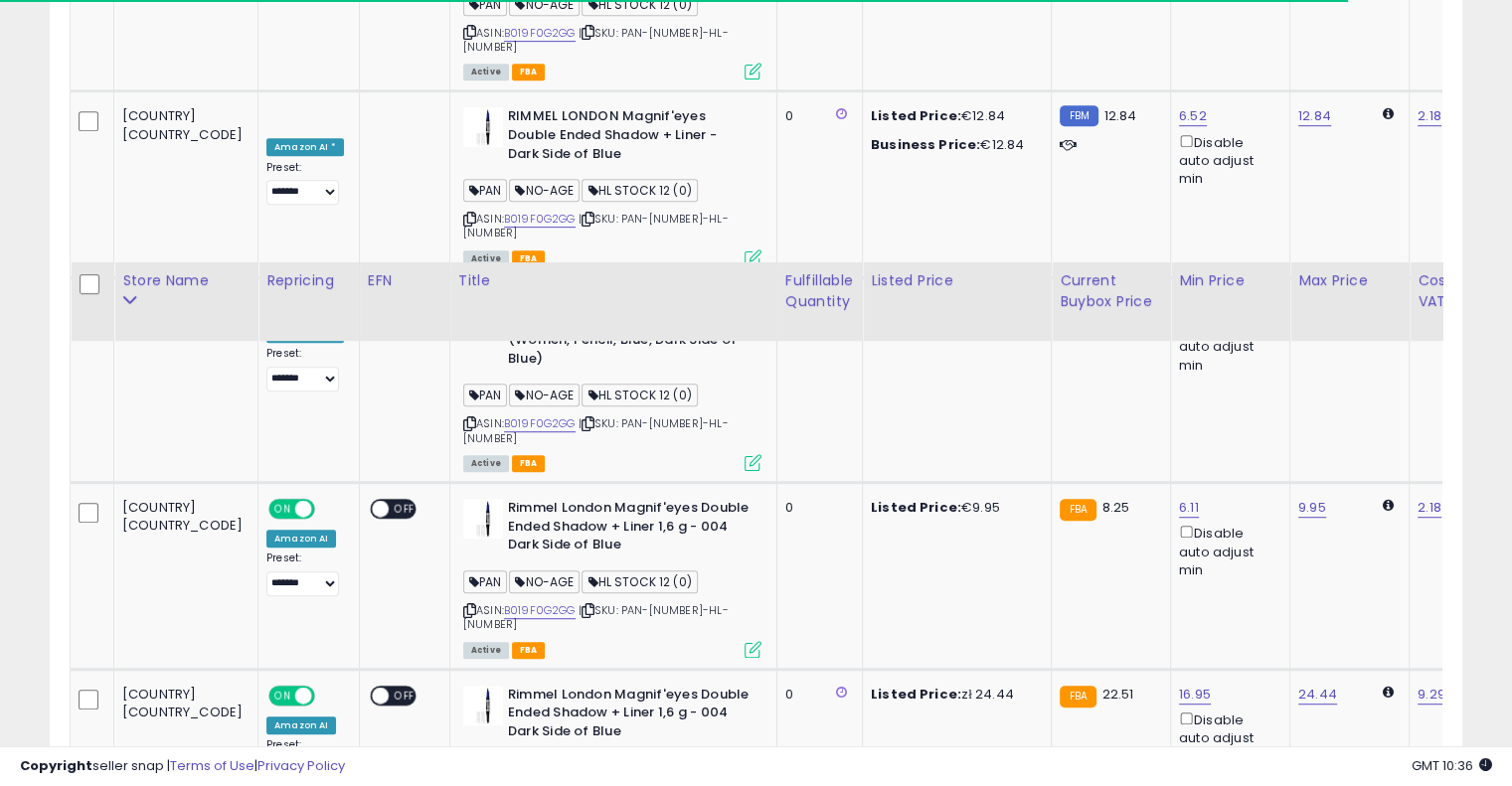 scroll, scrollTop: 1324, scrollLeft: 0, axis: vertical 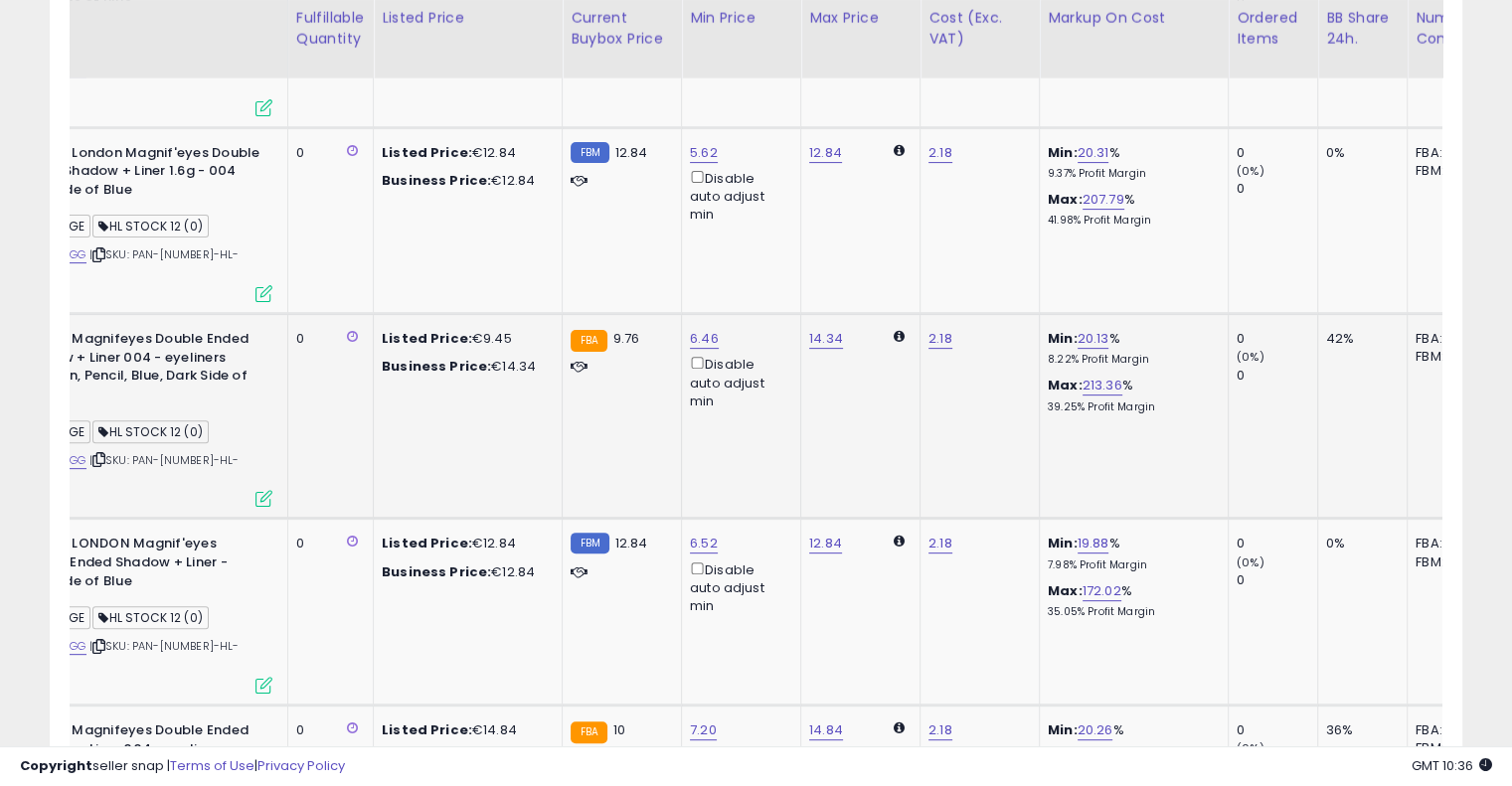 click on "Listed Price:  €9.45" at bounding box center [464, 339] 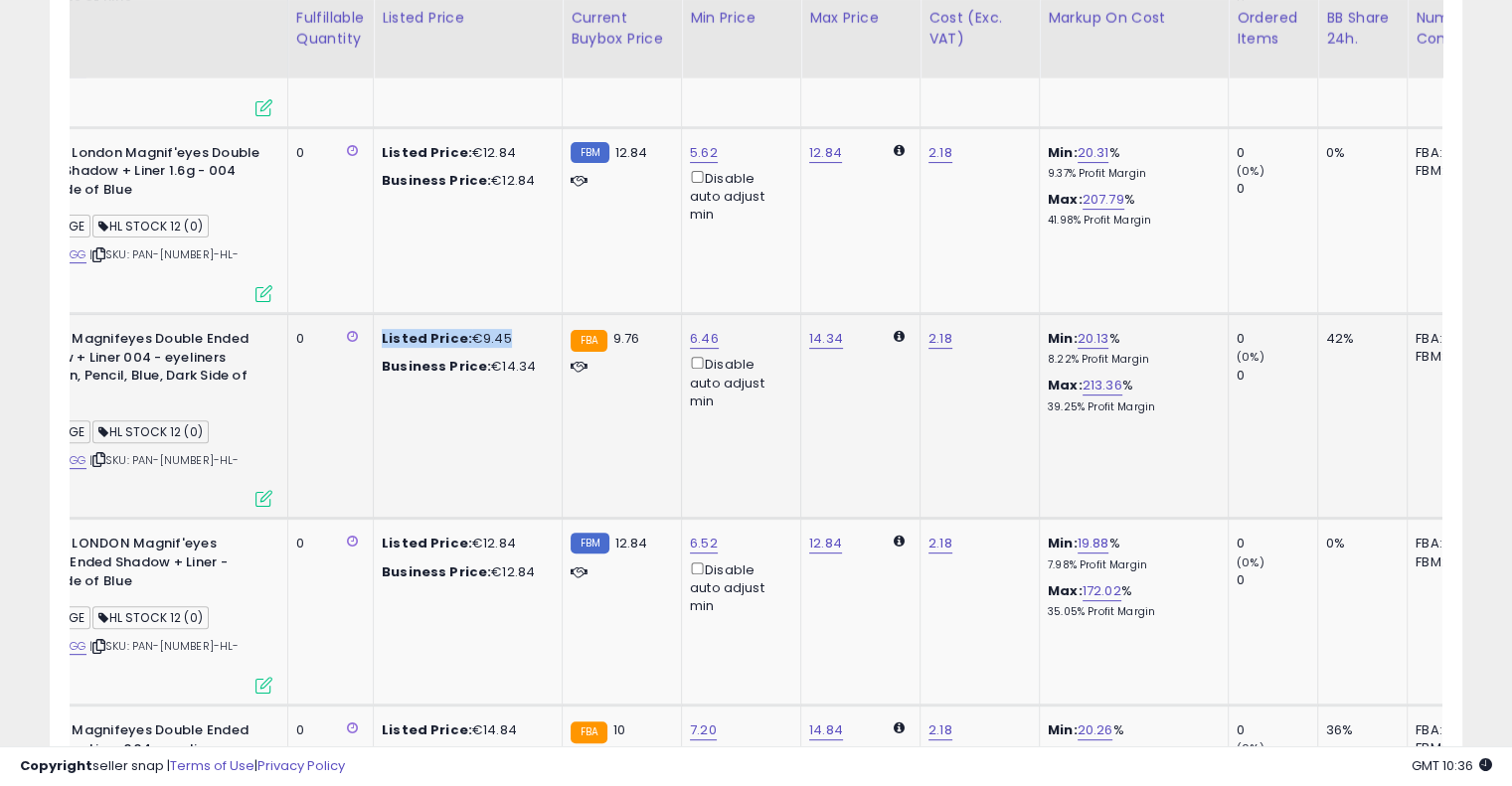 click on "Listed Price:  €9.45" at bounding box center [464, 339] 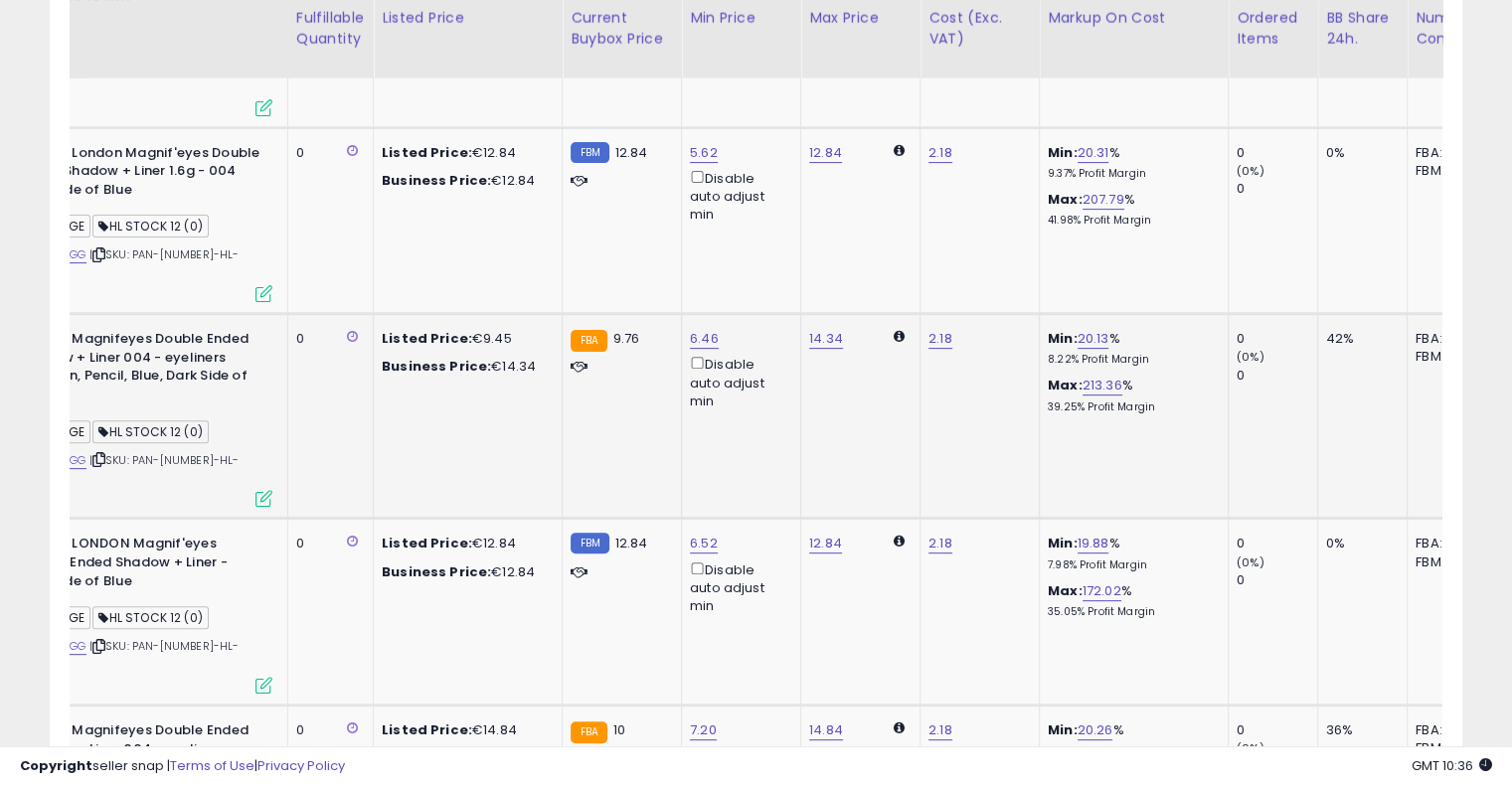 click on "Listed Price:  €9.45 Business Price:  €14.34" 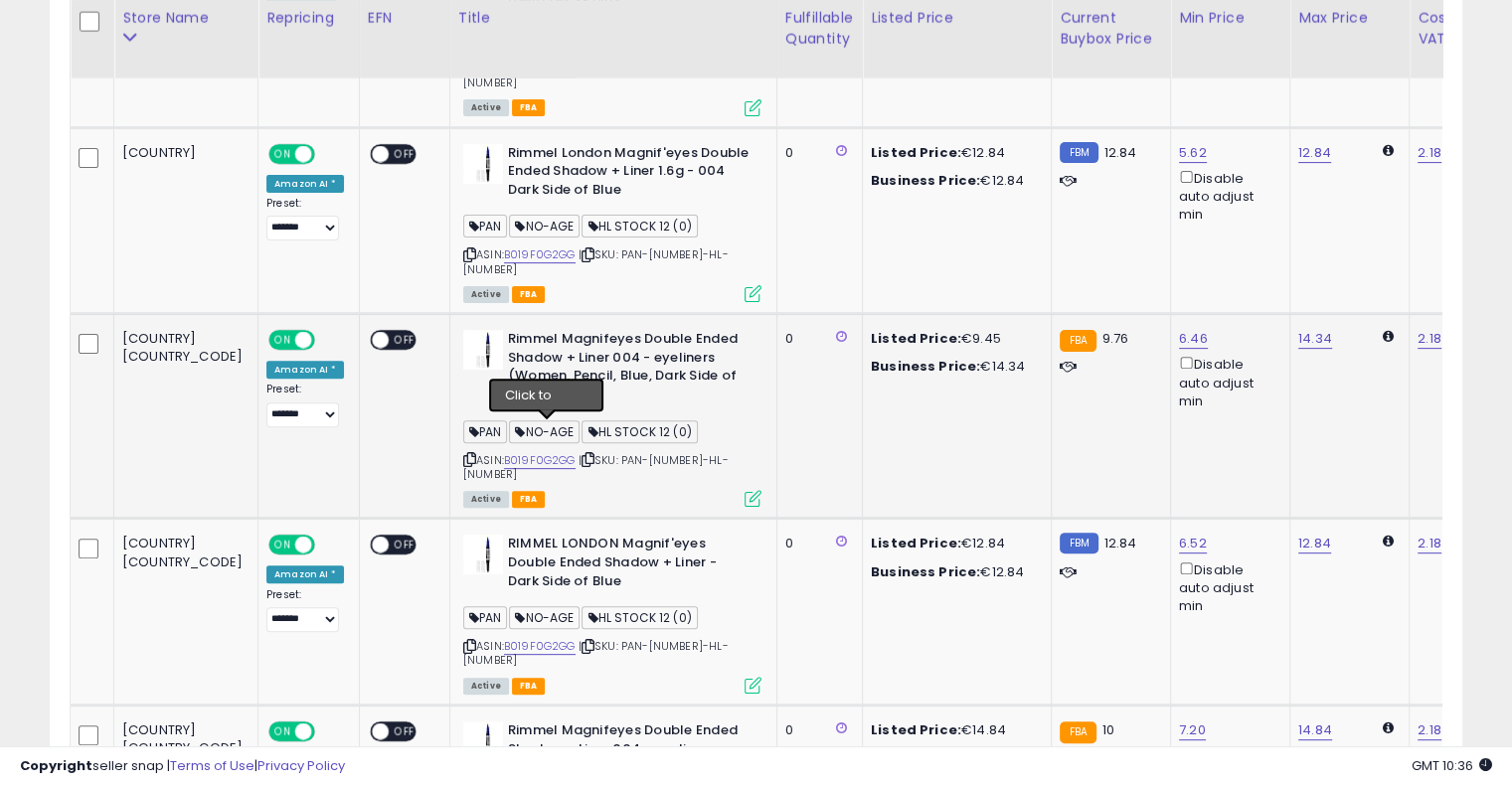 click at bounding box center [588, 459] 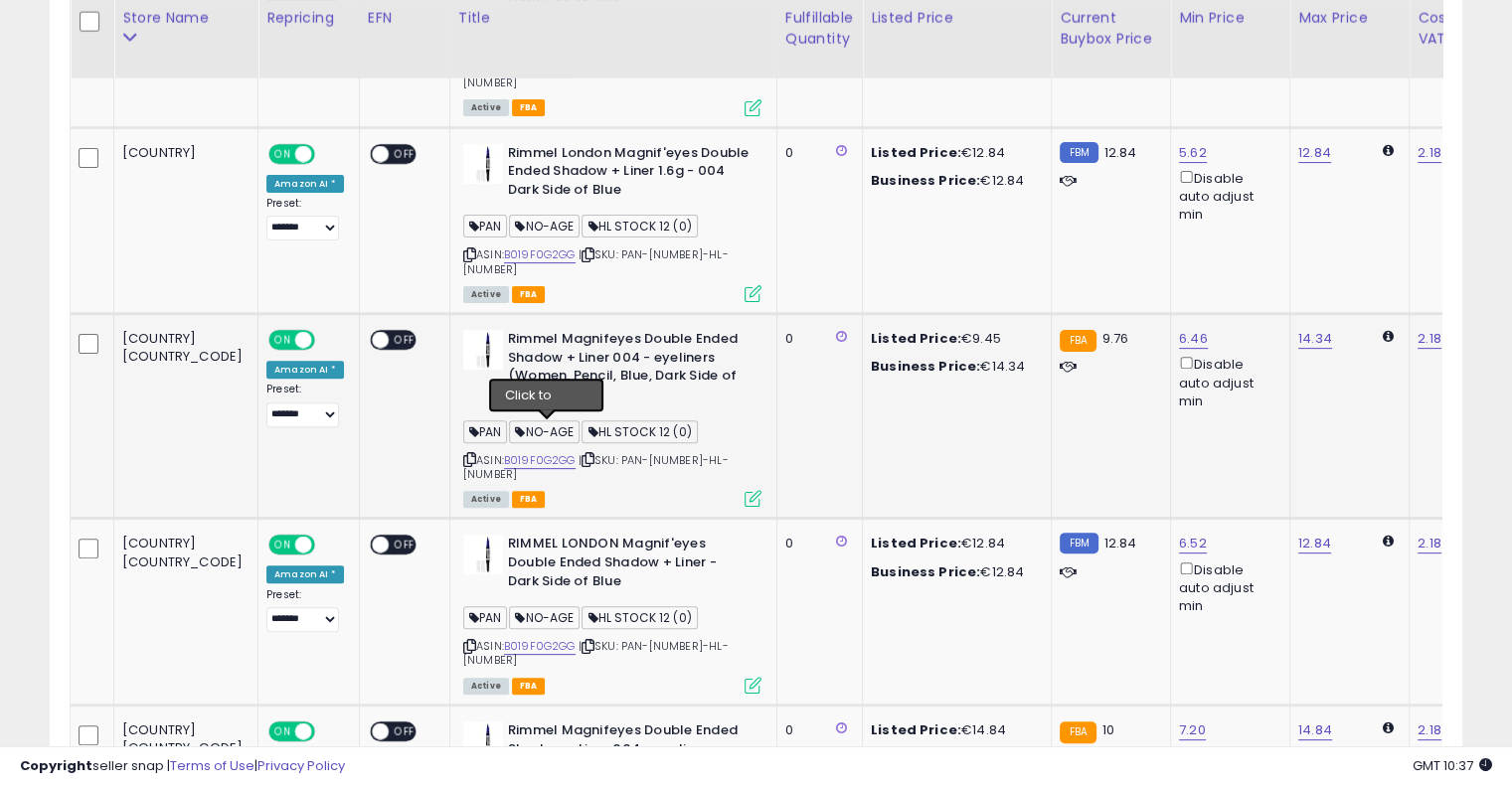 click at bounding box center [588, 459] 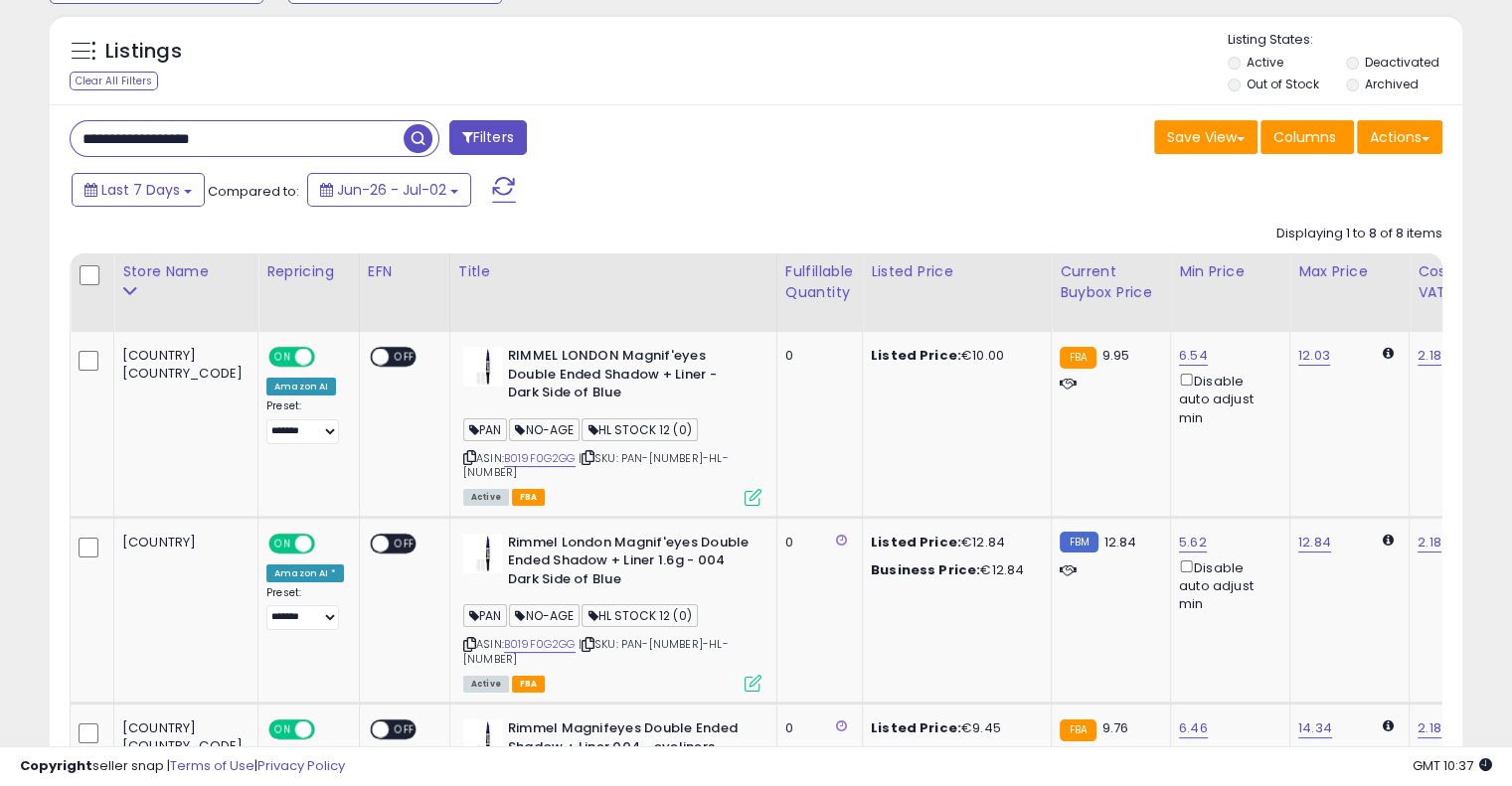 scroll, scrollTop: 0, scrollLeft: 0, axis: both 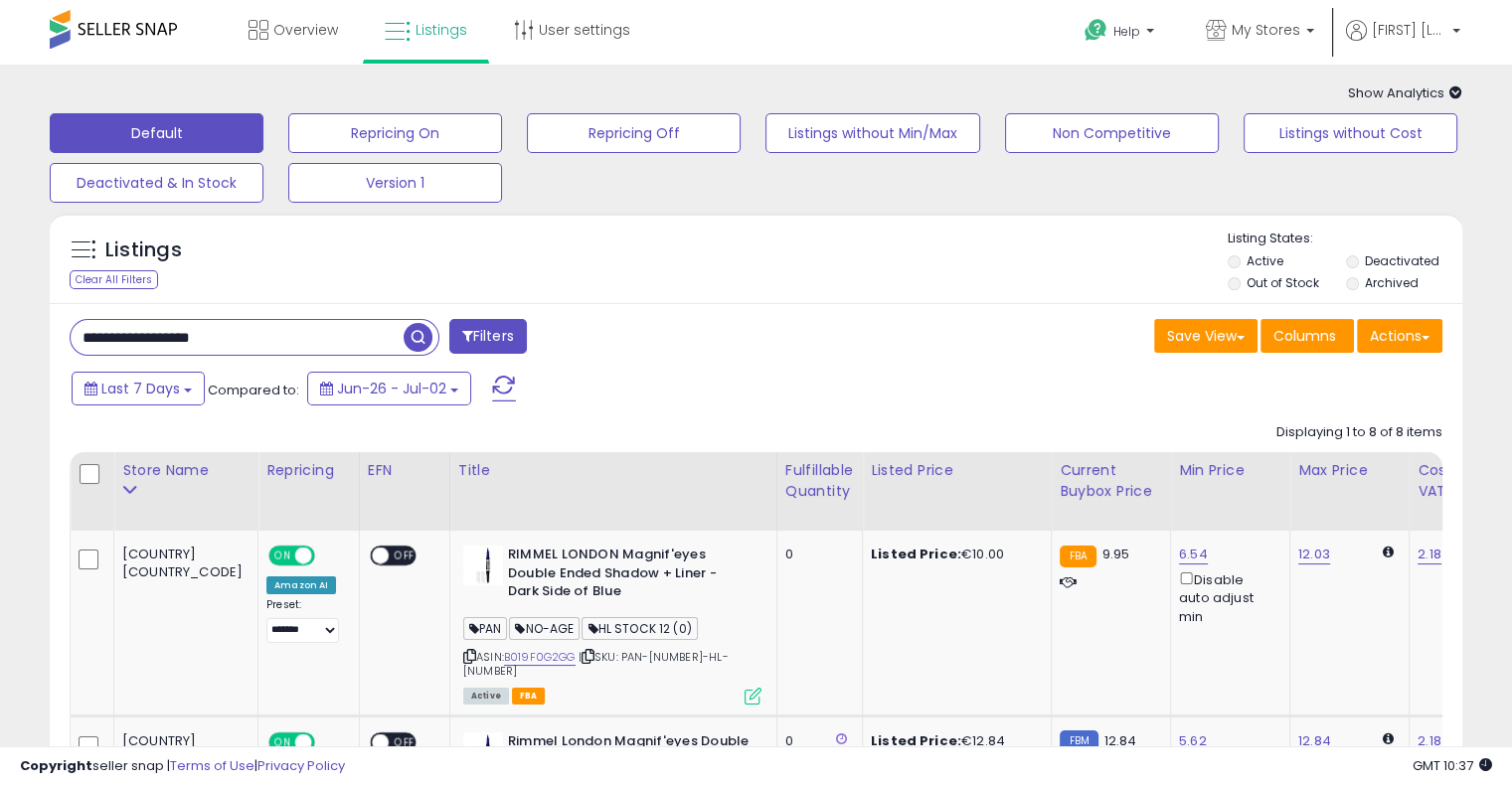 click on "**********" at bounding box center [237, 337] 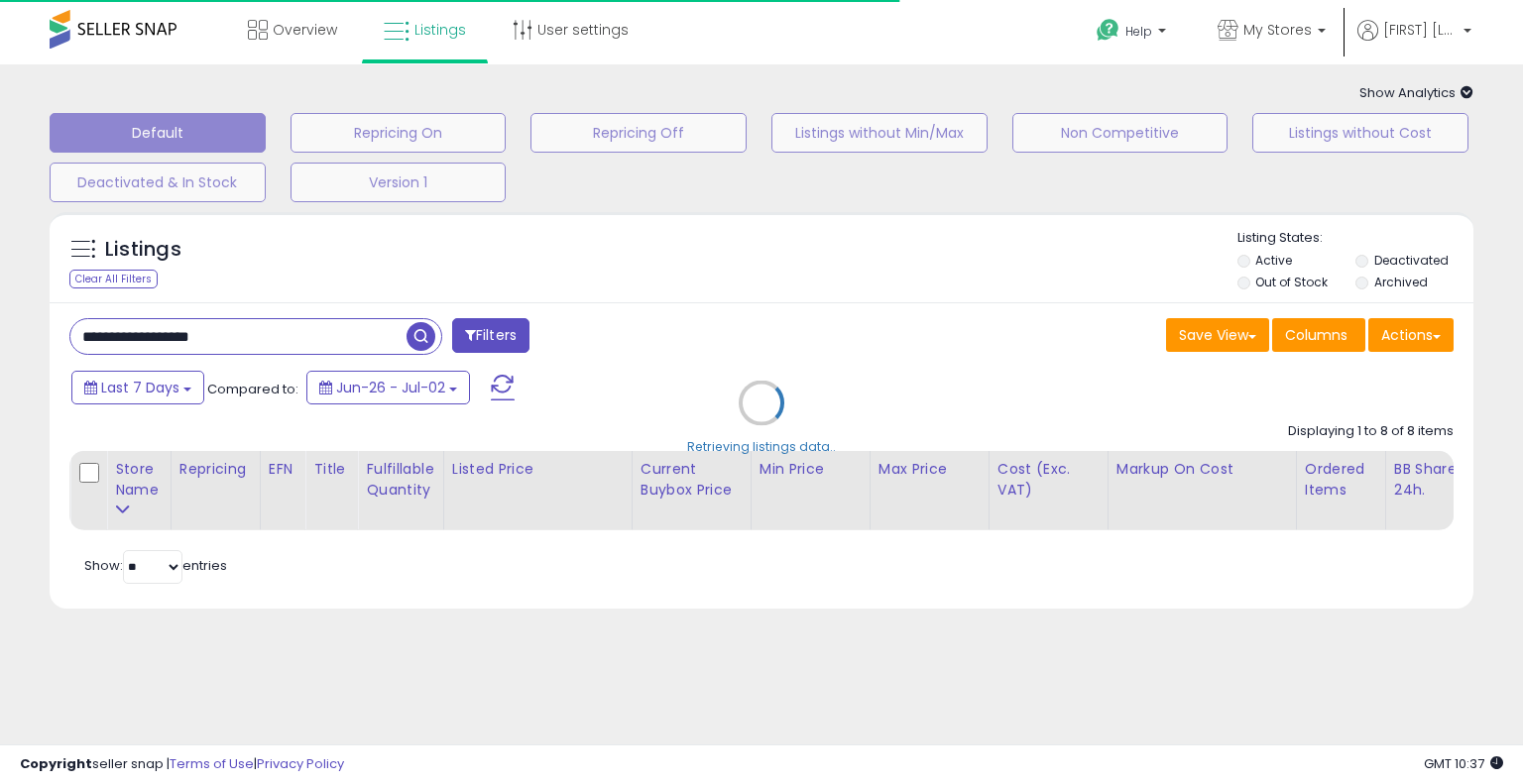 click on "Retrieving listings data.." at bounding box center (762, 417) 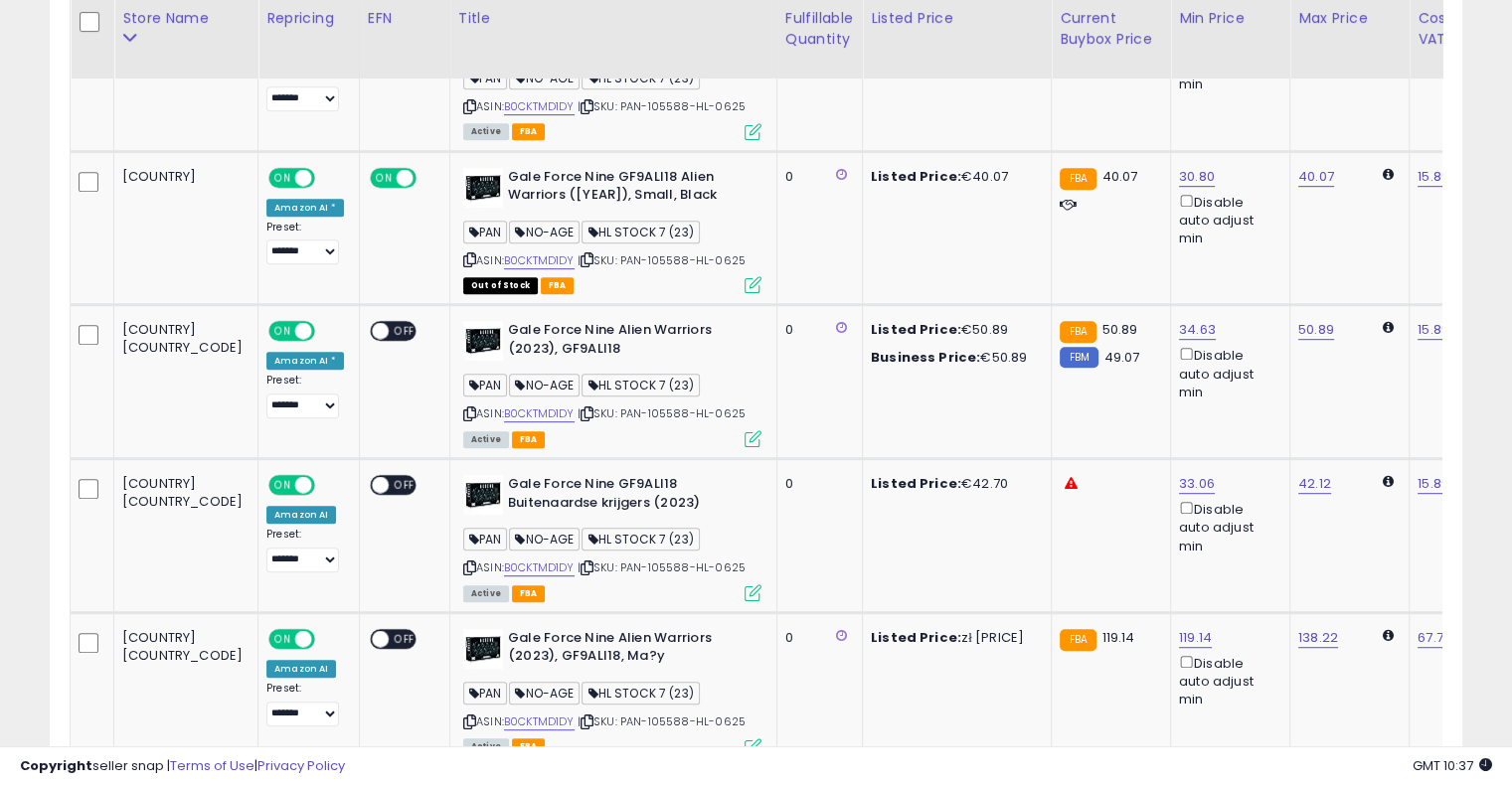 scroll, scrollTop: 1310, scrollLeft: 0, axis: vertical 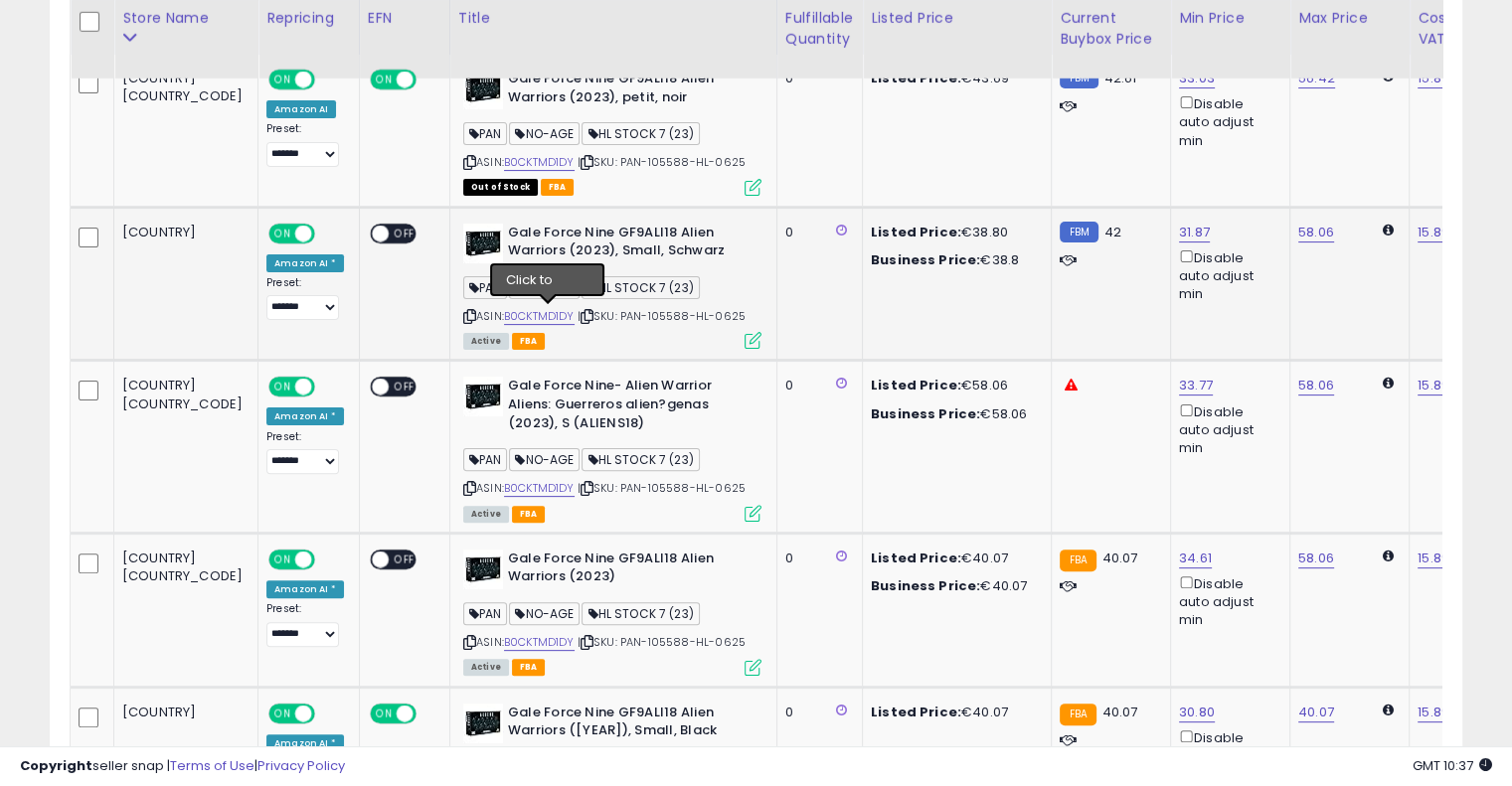 click at bounding box center [587, 316] 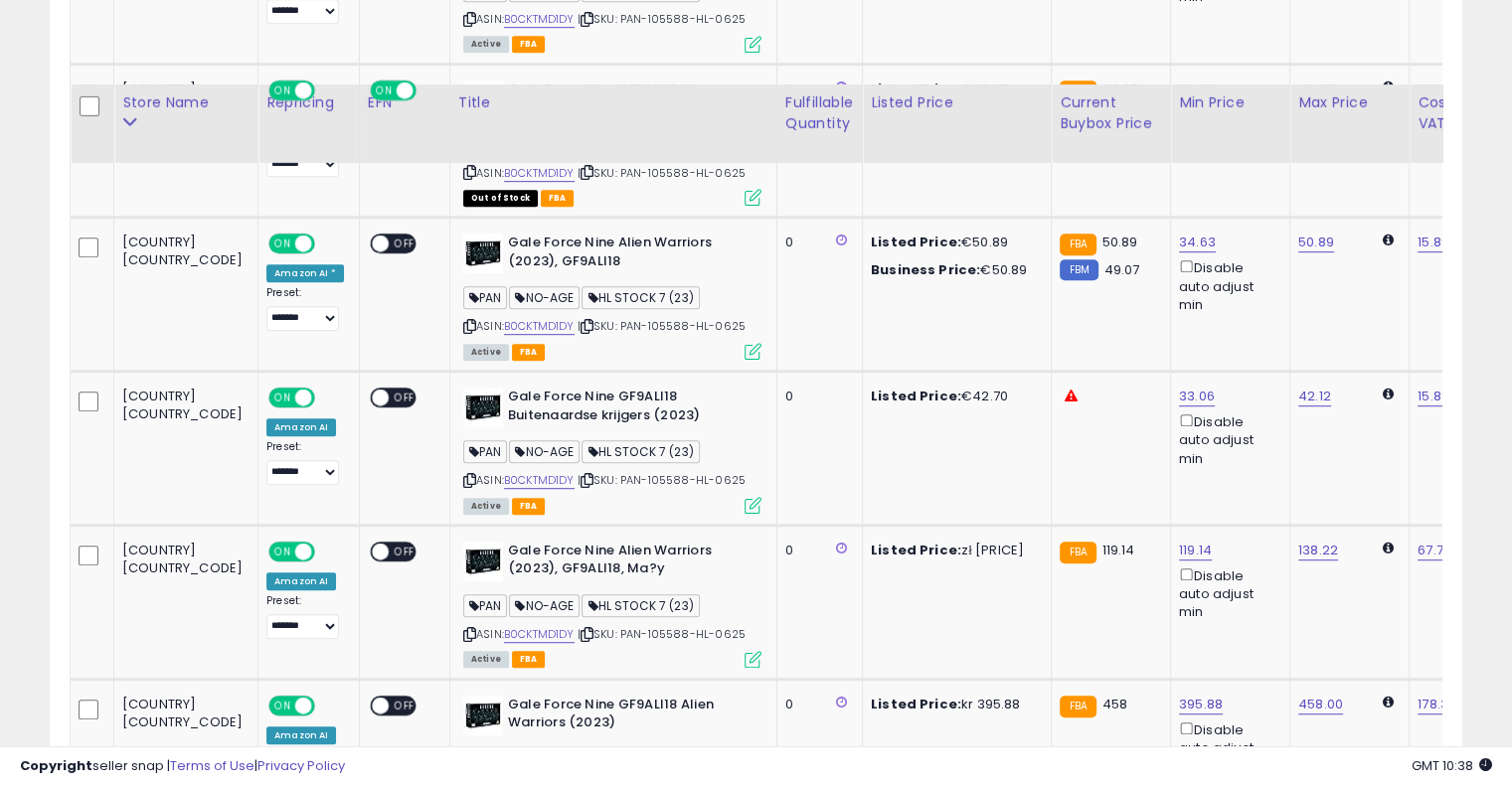 scroll, scrollTop: 1309, scrollLeft: 0, axis: vertical 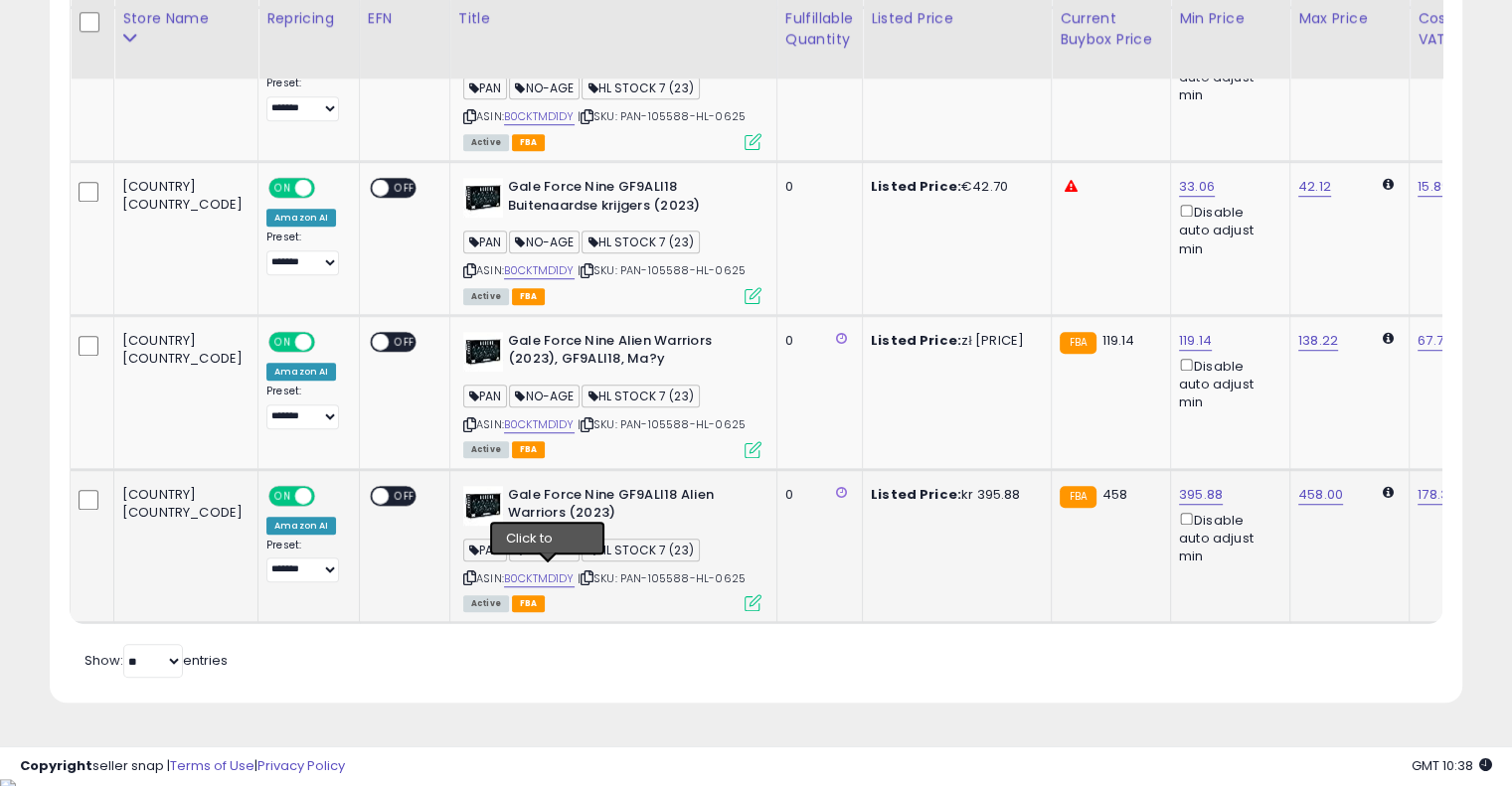 click at bounding box center [587, 577] 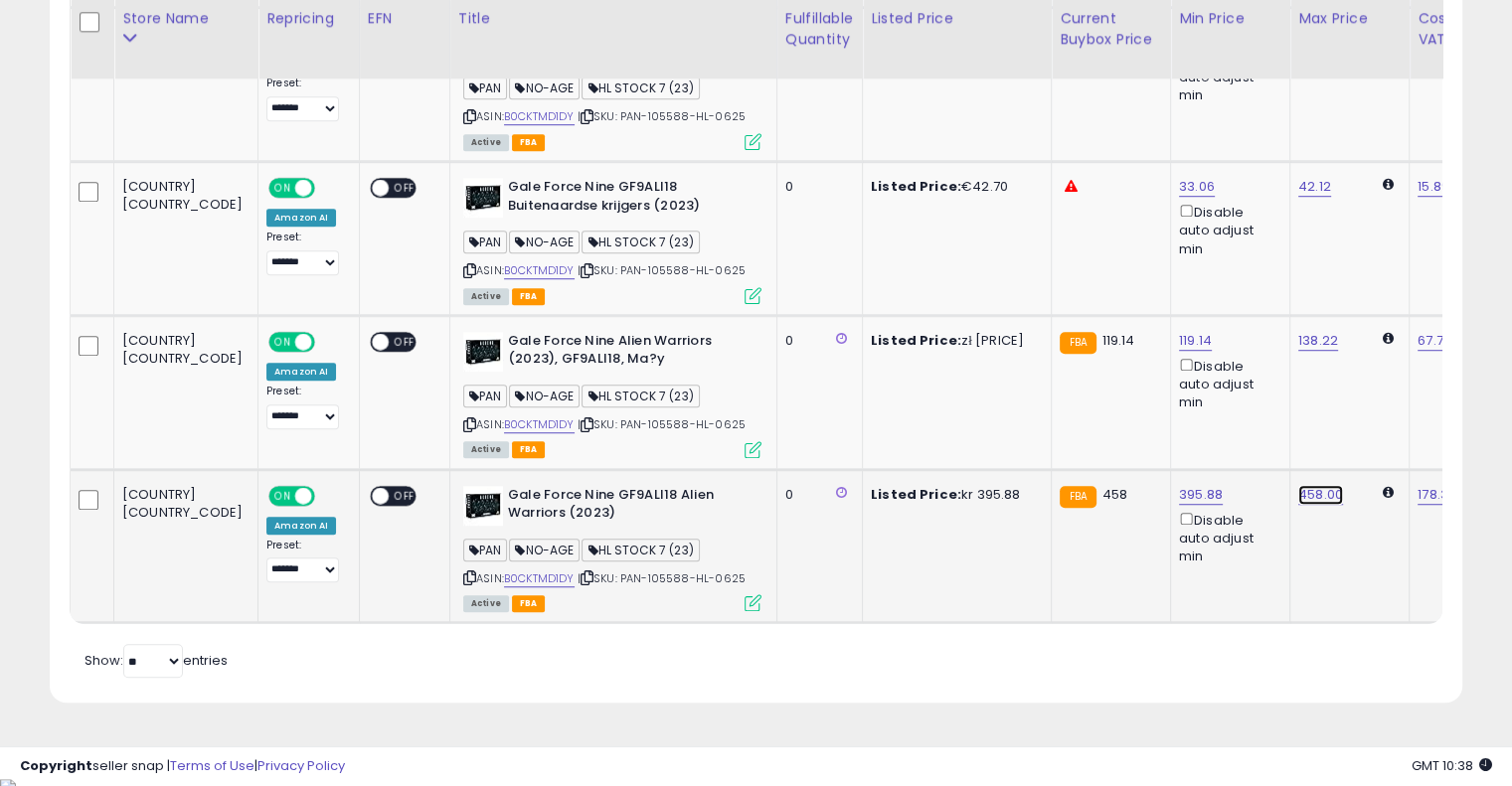 click on "458.00" at bounding box center (1316, -754) 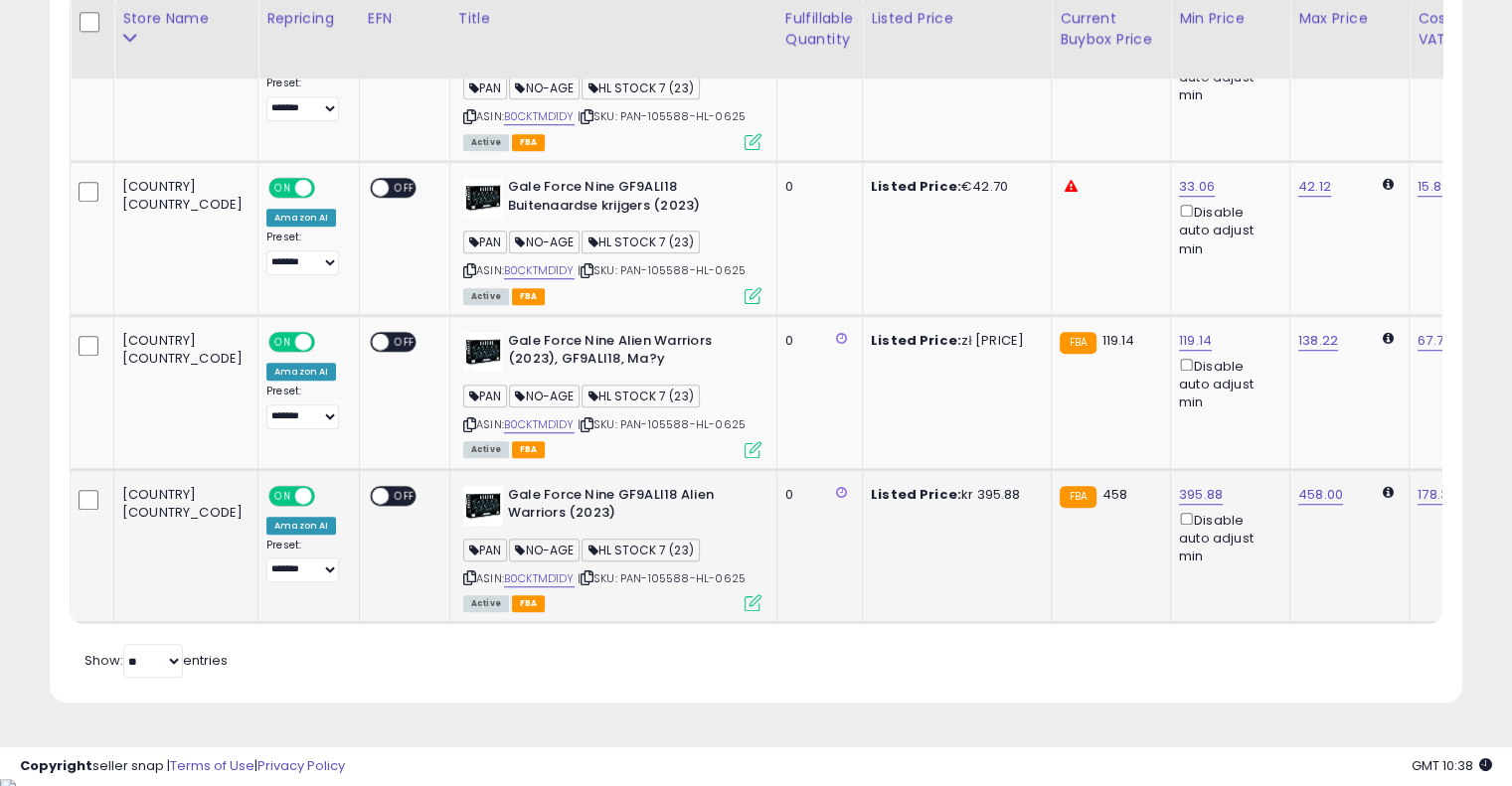 scroll, scrollTop: 0, scrollLeft: 30, axis: horizontal 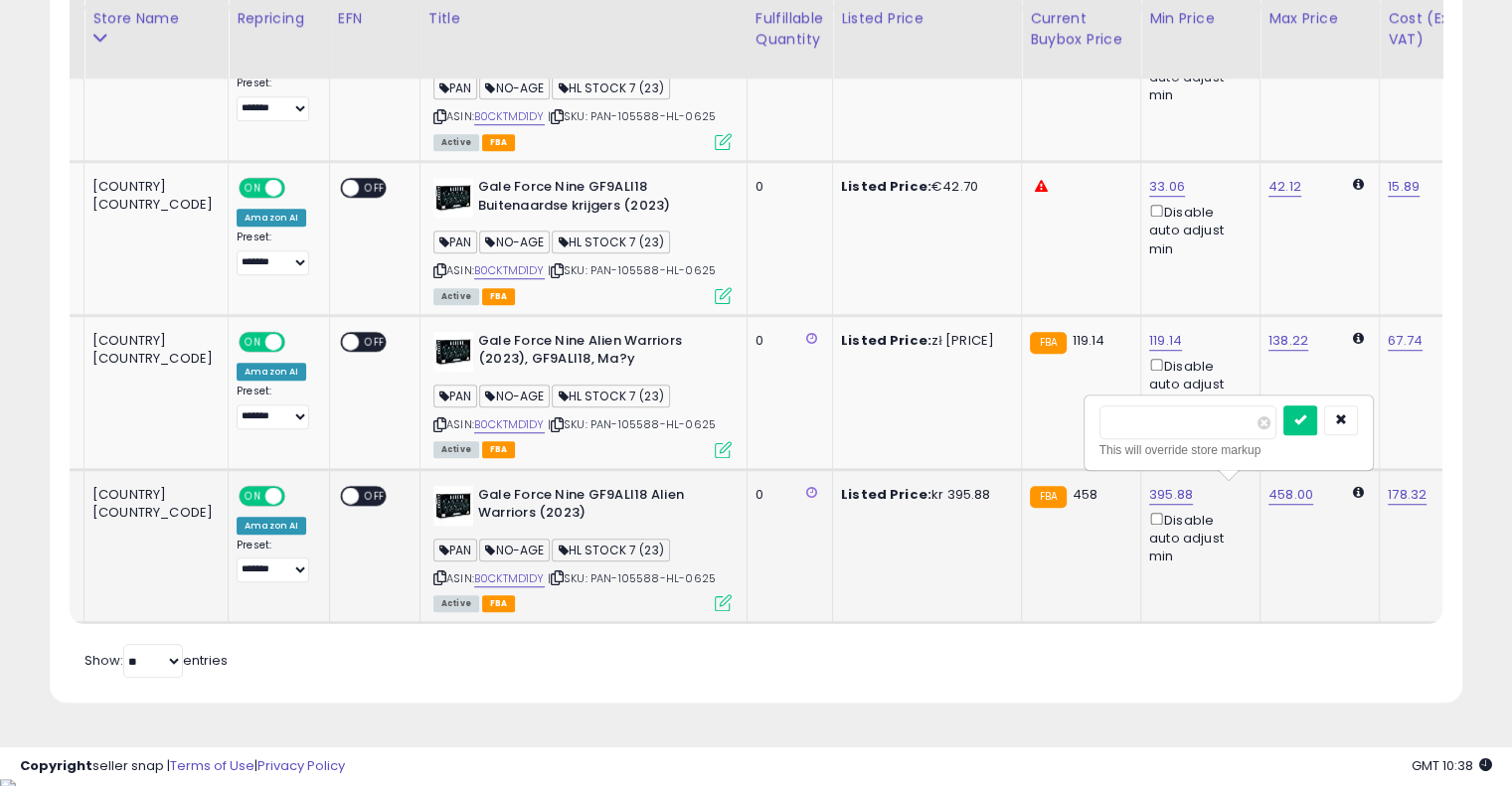 click on "******" at bounding box center (1188, 422) 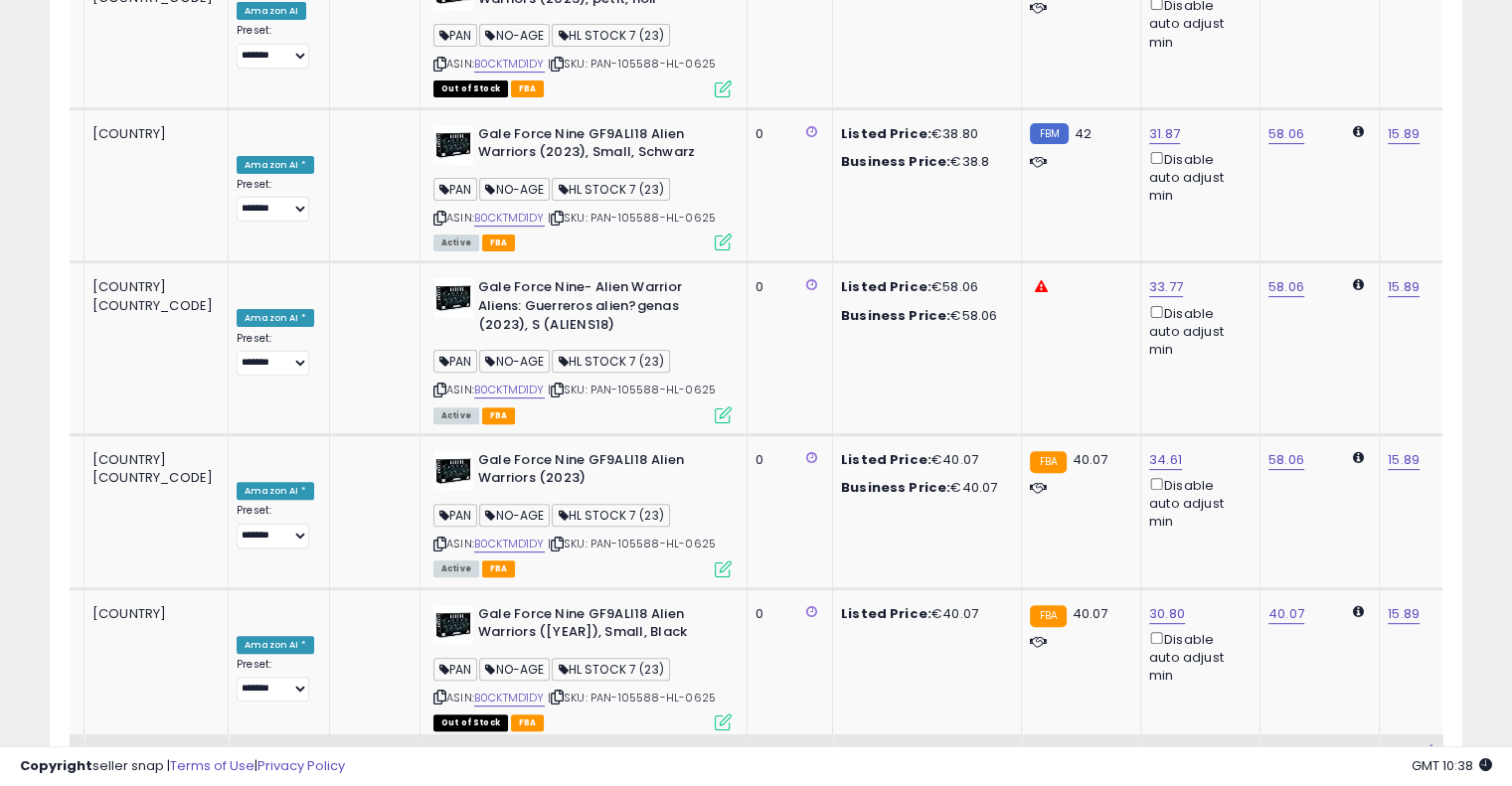 scroll, scrollTop: 0, scrollLeft: 0, axis: both 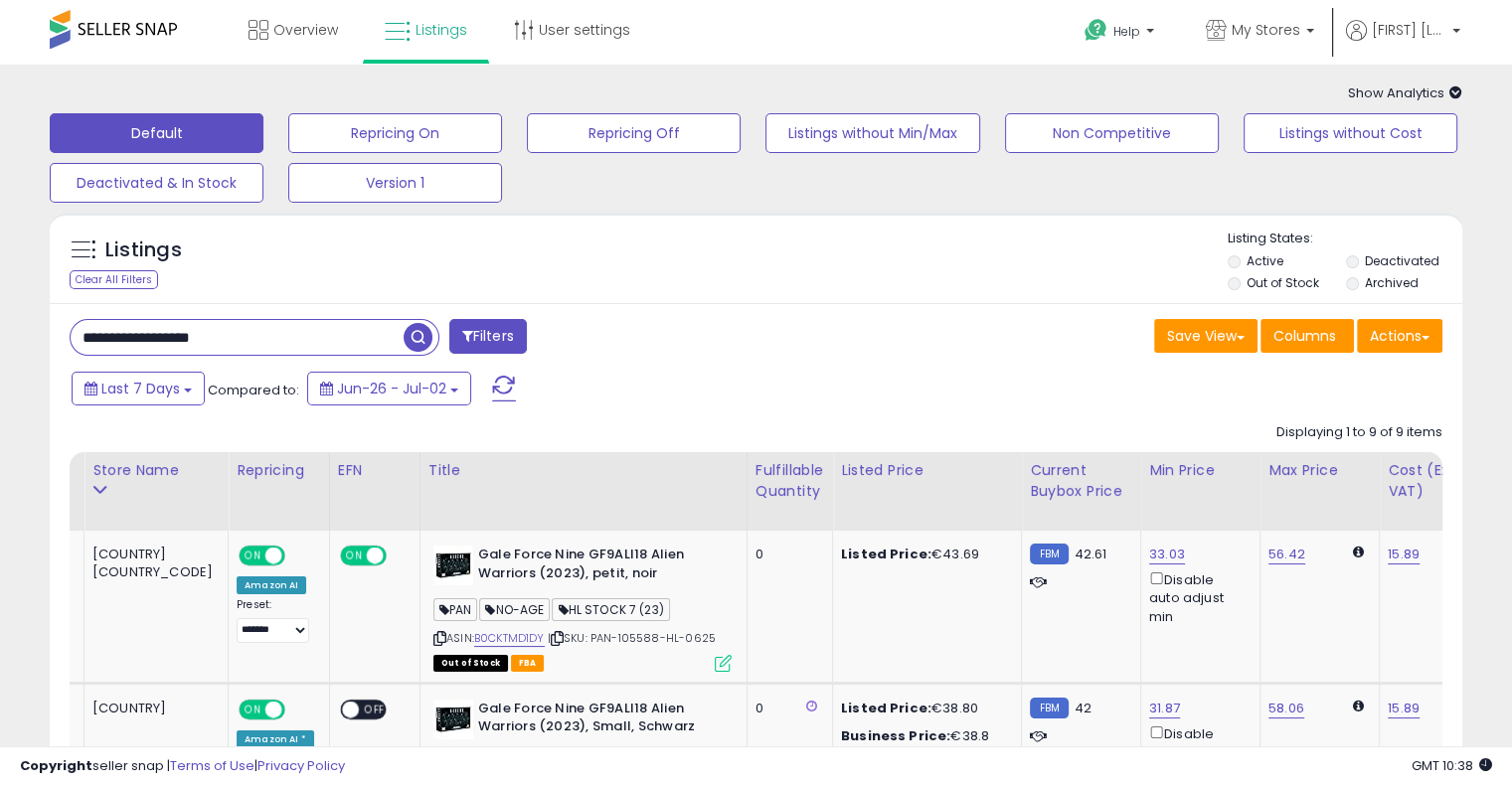 click on "**********" at bounding box center [237, 337] 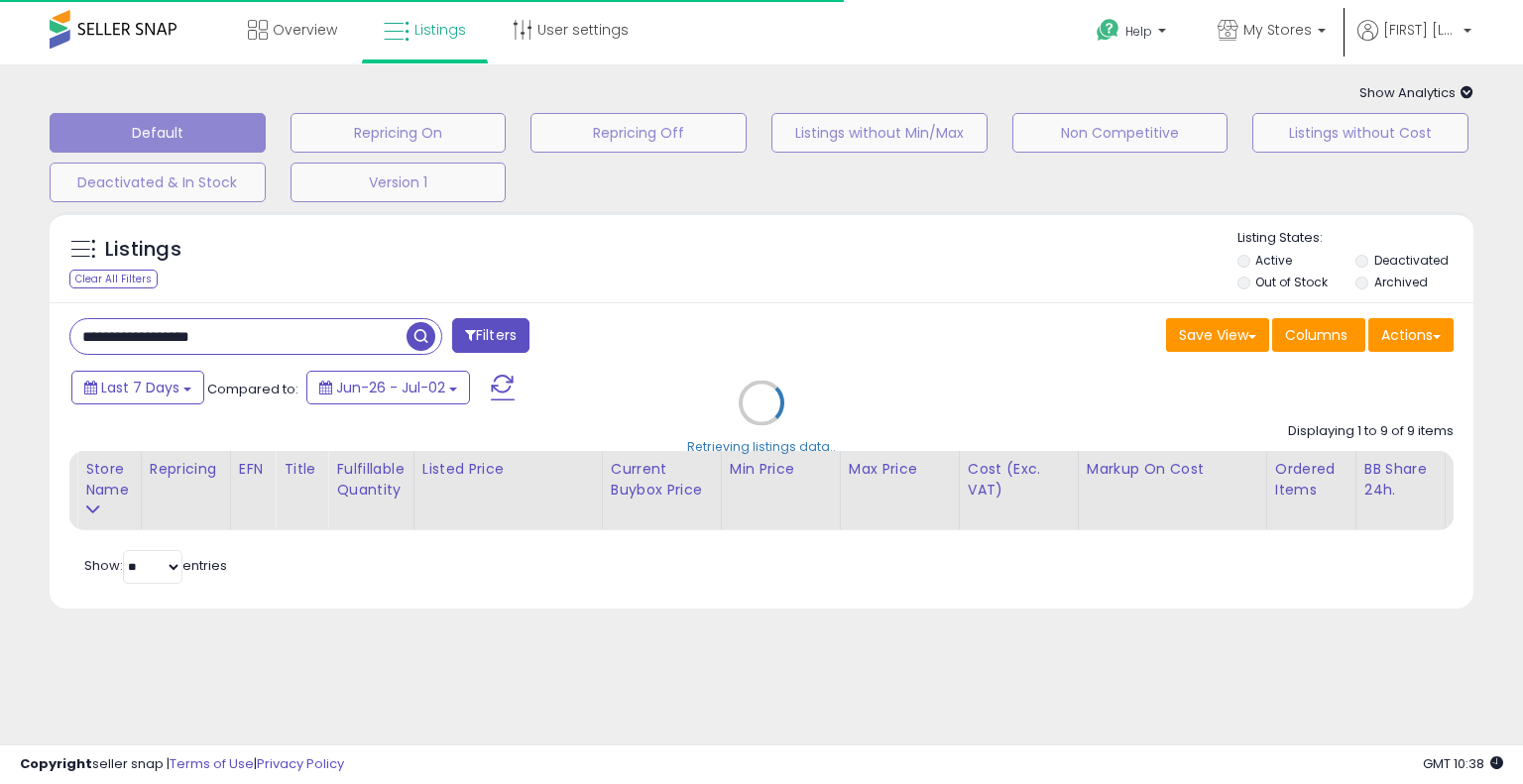 click on "Retrieving listings data.." at bounding box center [762, 417] 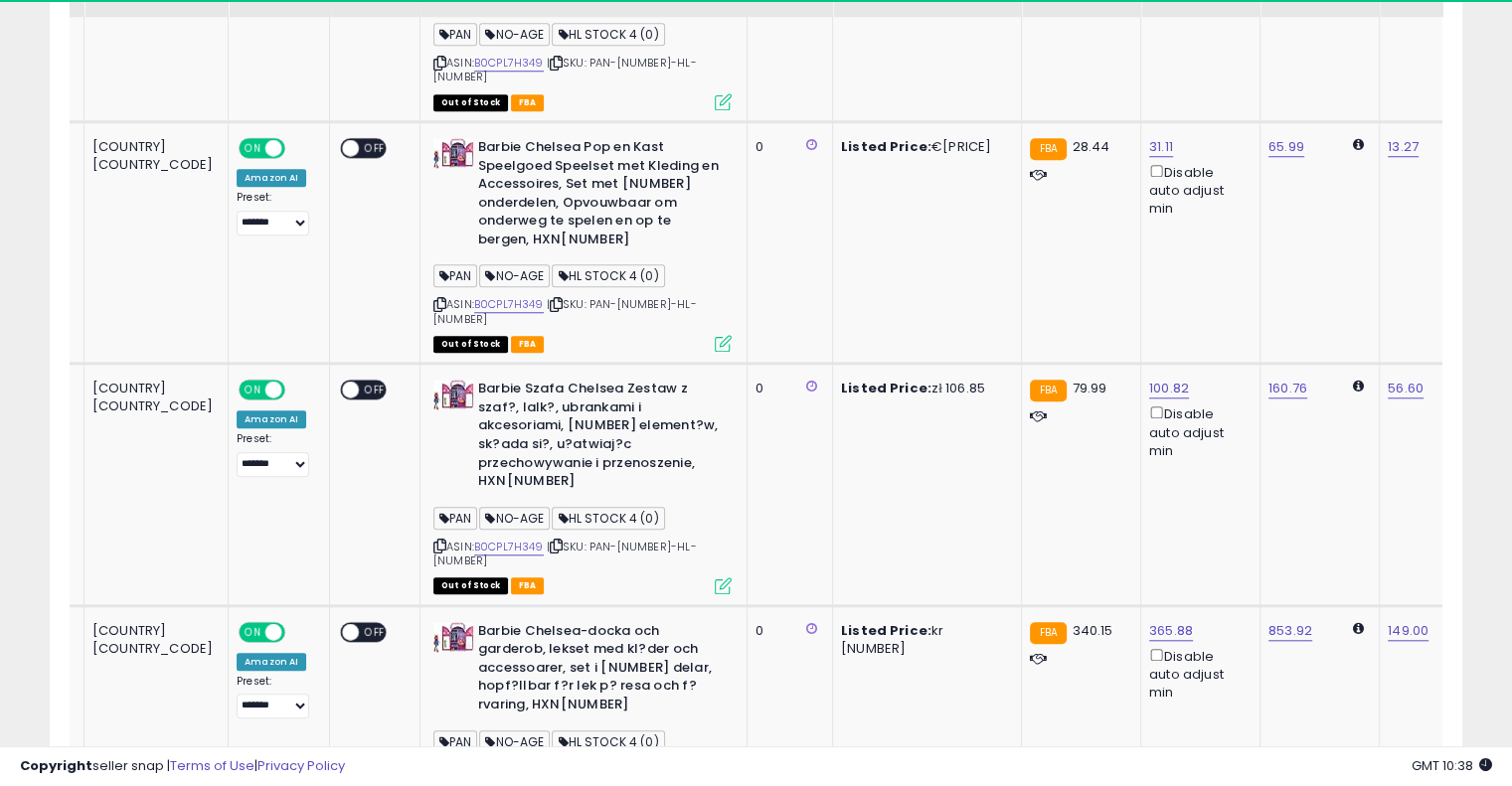 scroll, scrollTop: 1725, scrollLeft: 0, axis: vertical 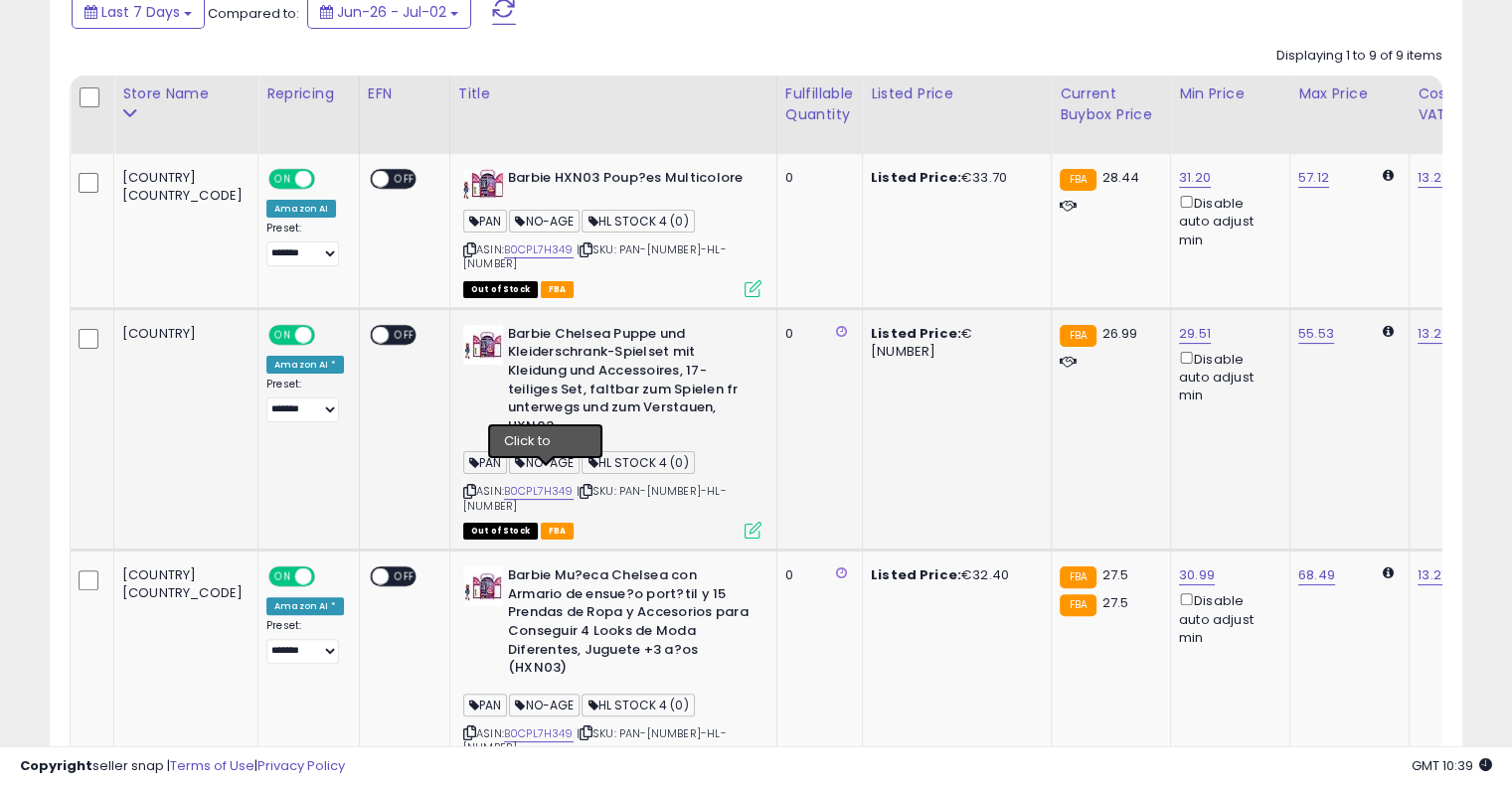 click at bounding box center [586, 491] 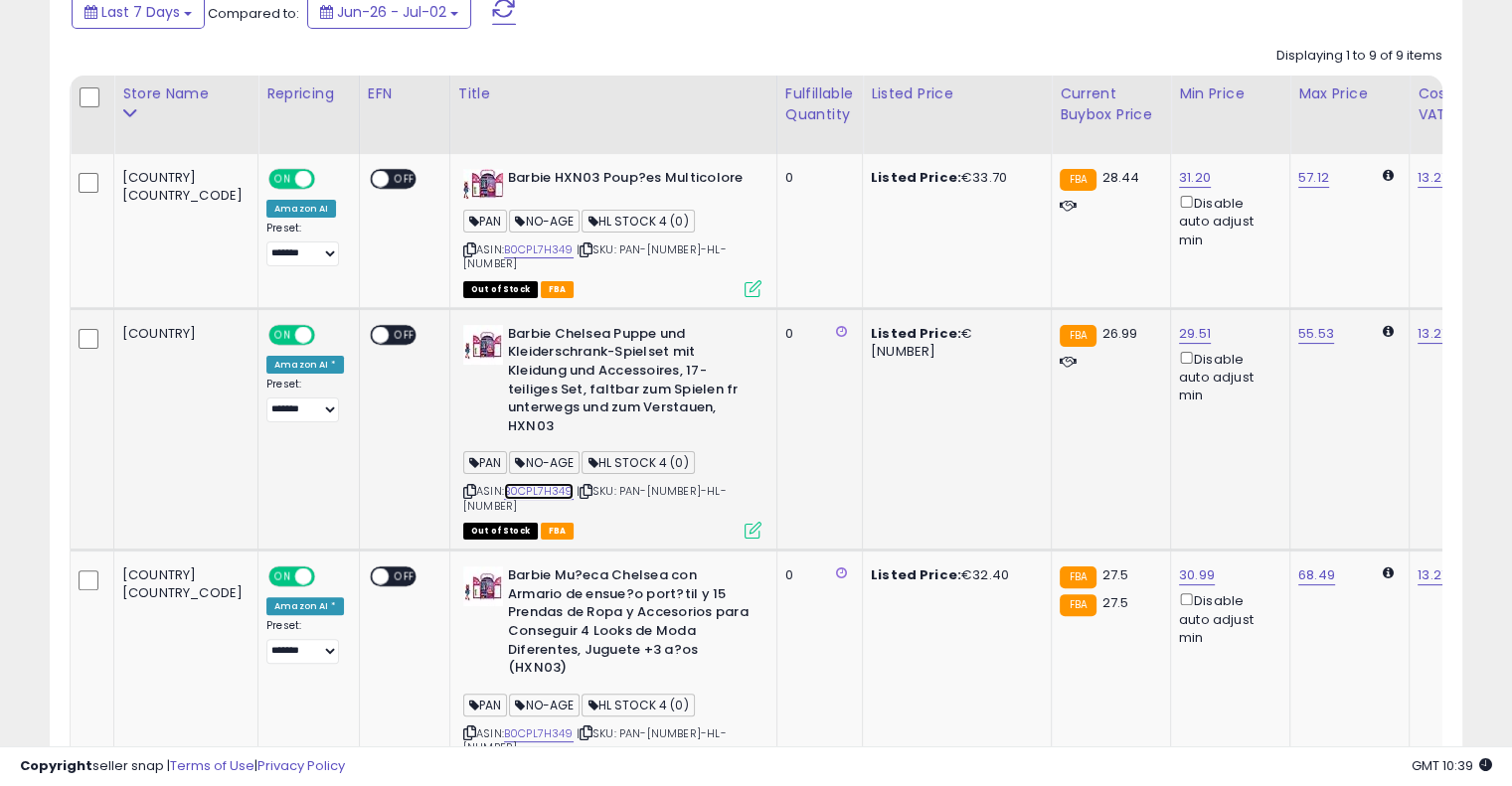 click on "B0CPL7H349" at bounding box center [539, 491] 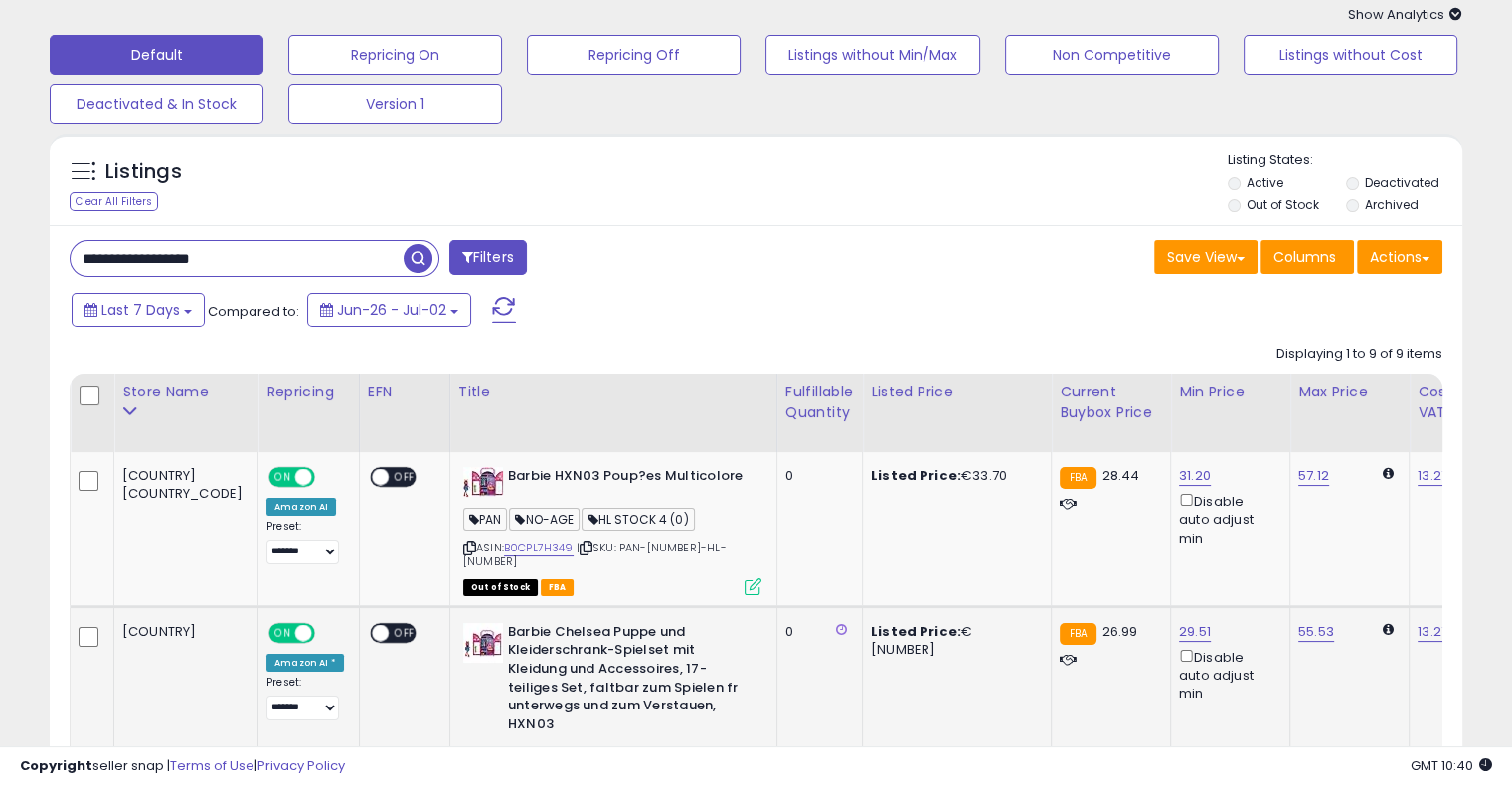 scroll, scrollTop: 39, scrollLeft: 0, axis: vertical 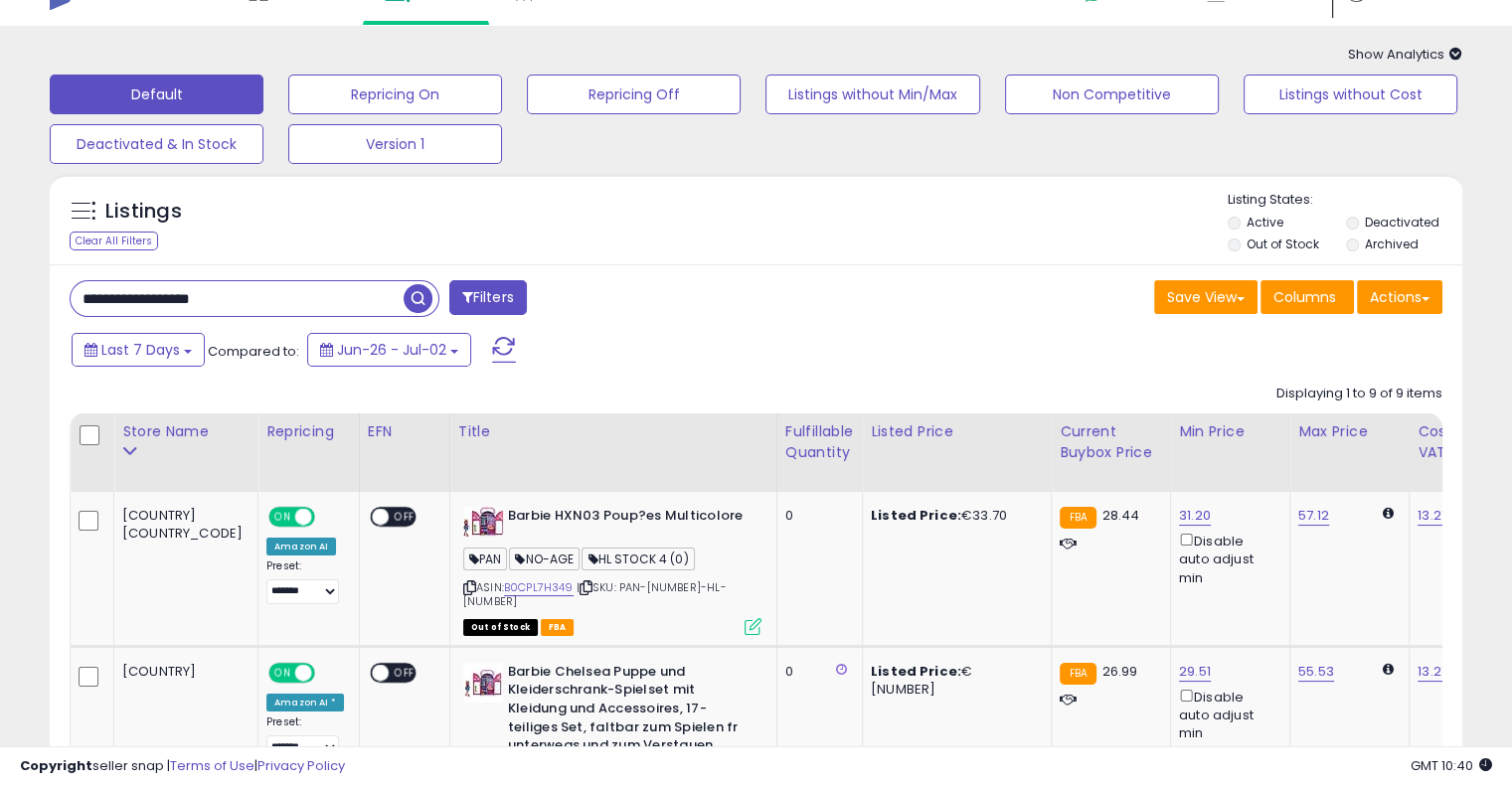 click on "**********" at bounding box center [237, 298] 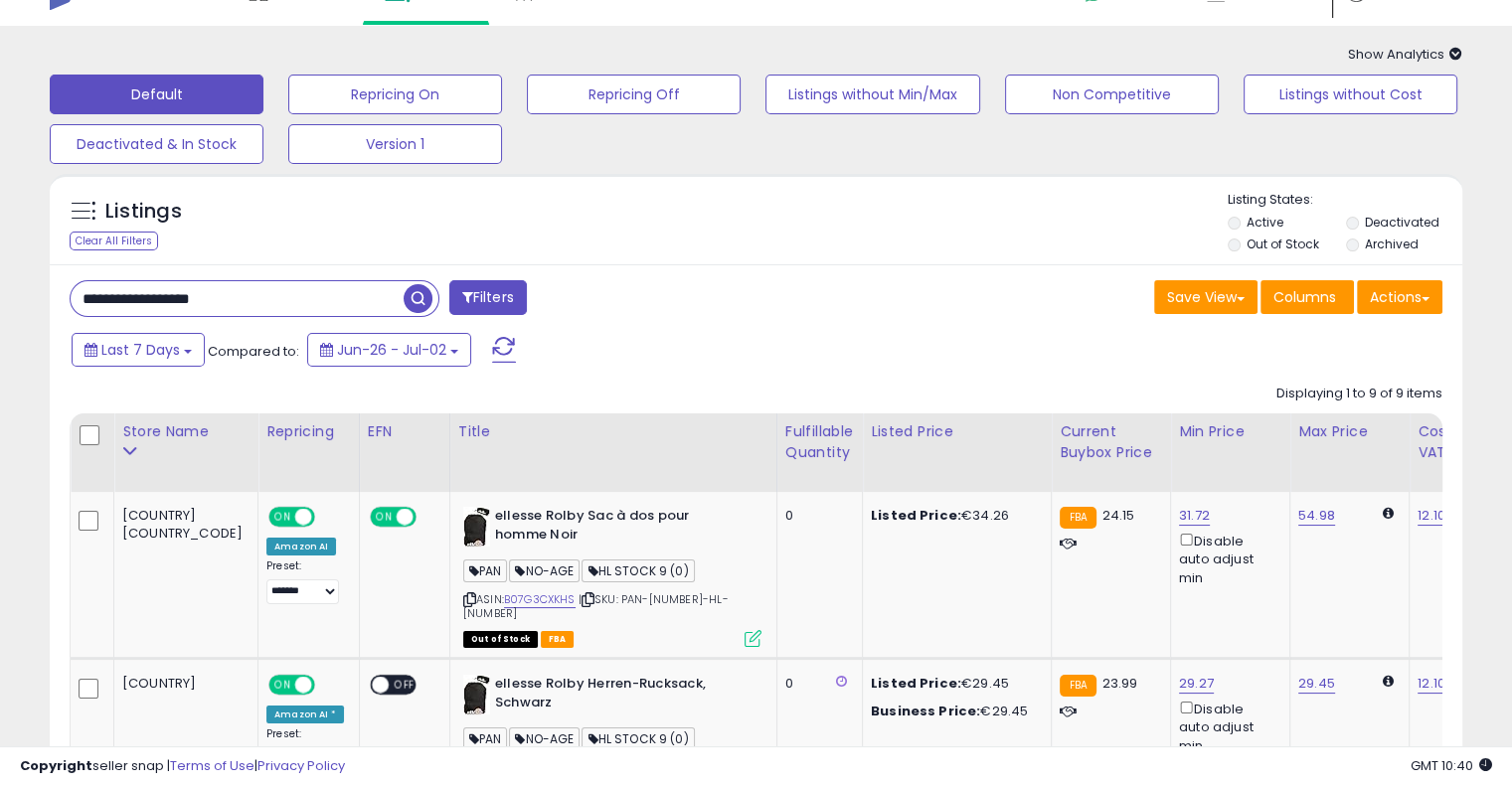 click on "**********" at bounding box center (406, 300) 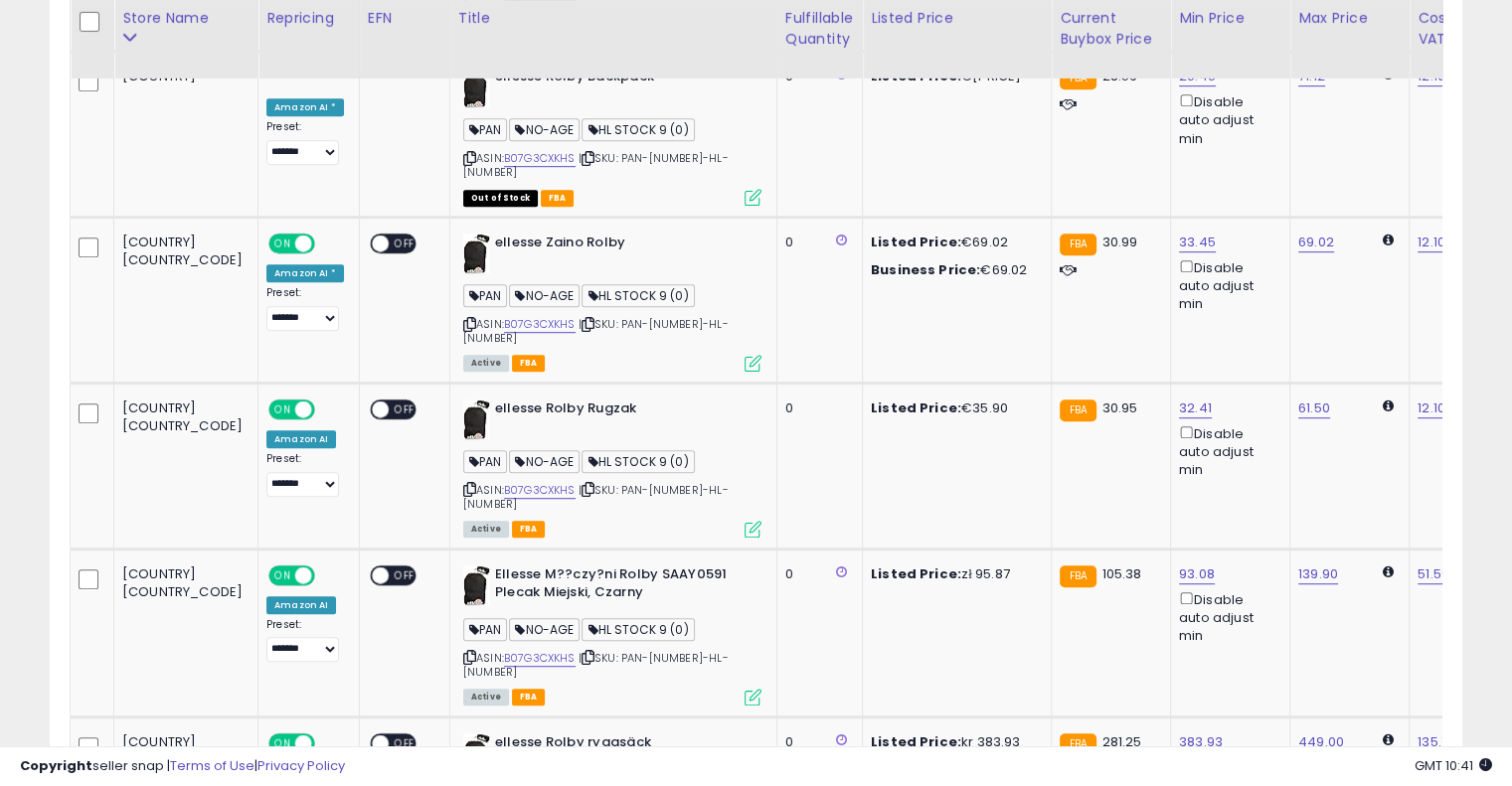 scroll, scrollTop: 1280, scrollLeft: 0, axis: vertical 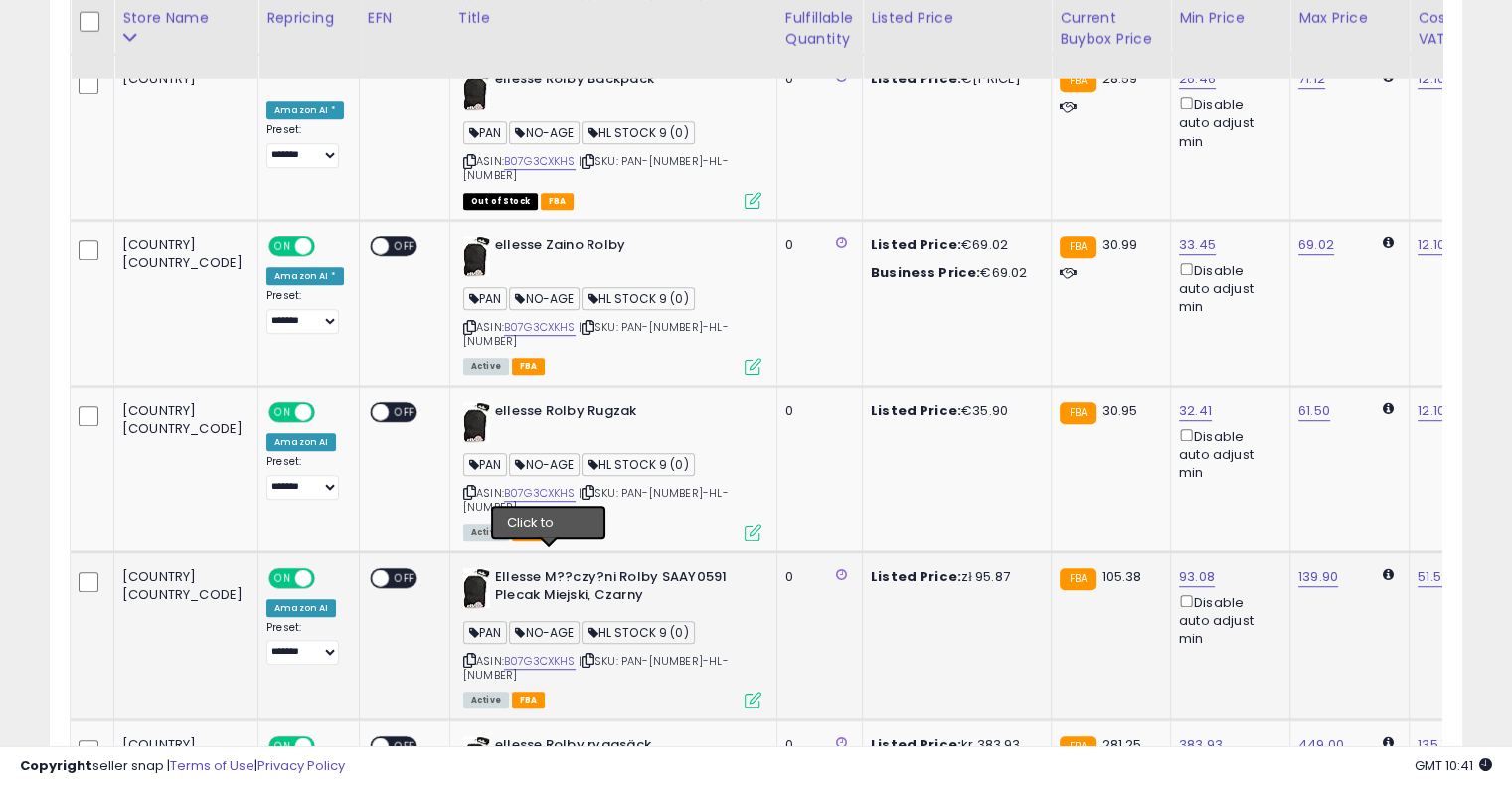 click at bounding box center [588, 660] 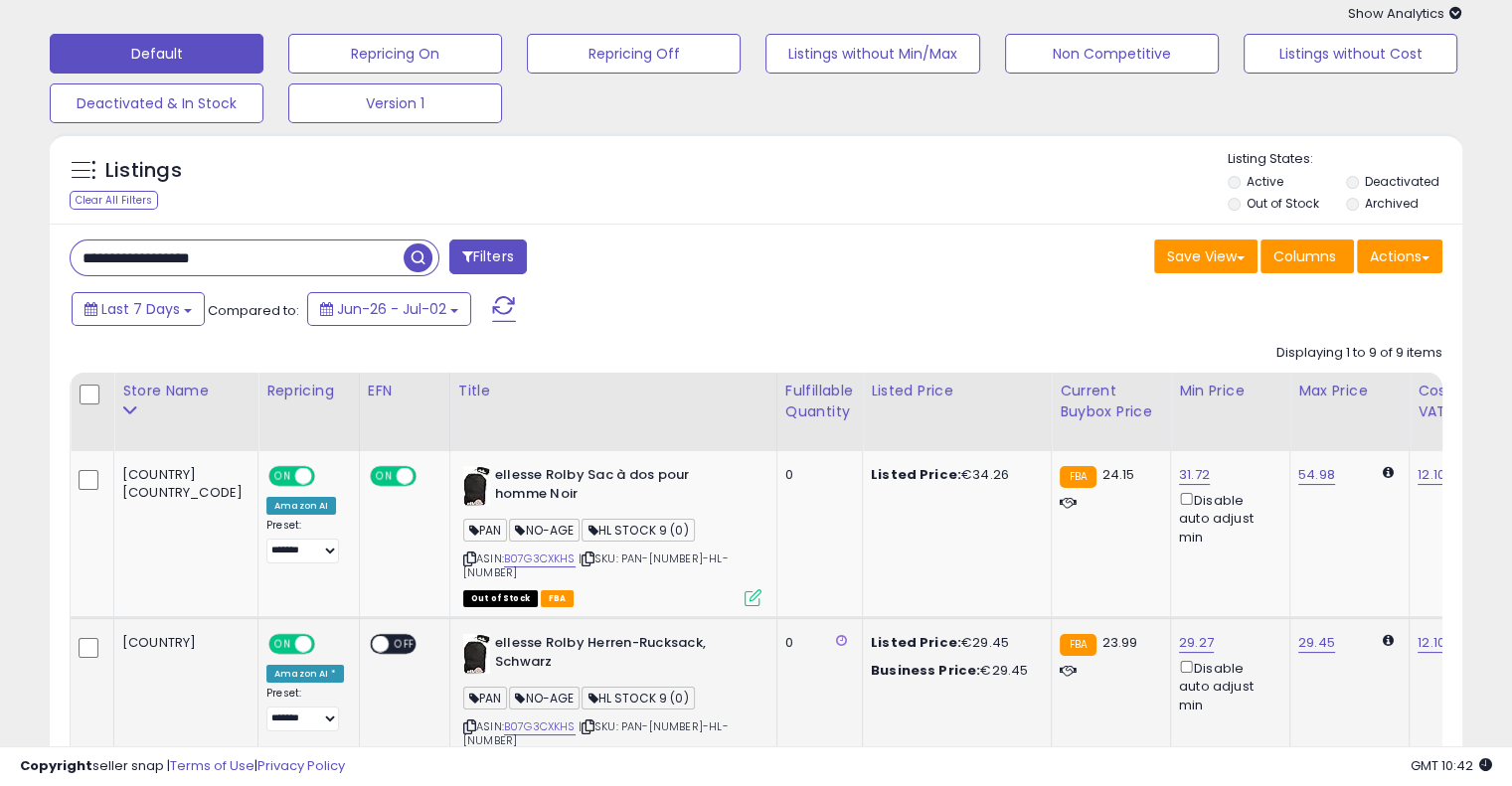scroll, scrollTop: 79, scrollLeft: 0, axis: vertical 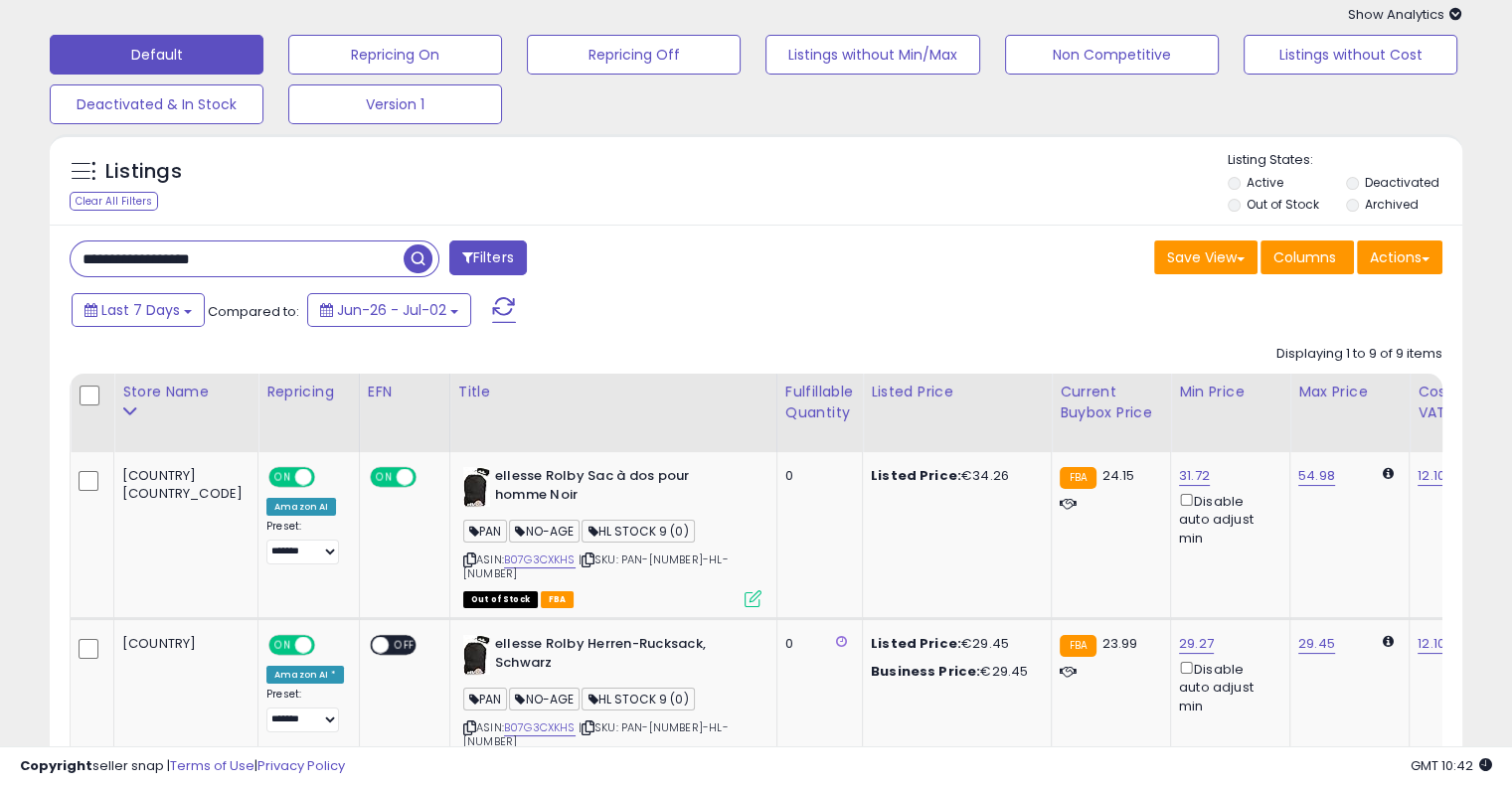 click on "**********" at bounding box center (237, 258) 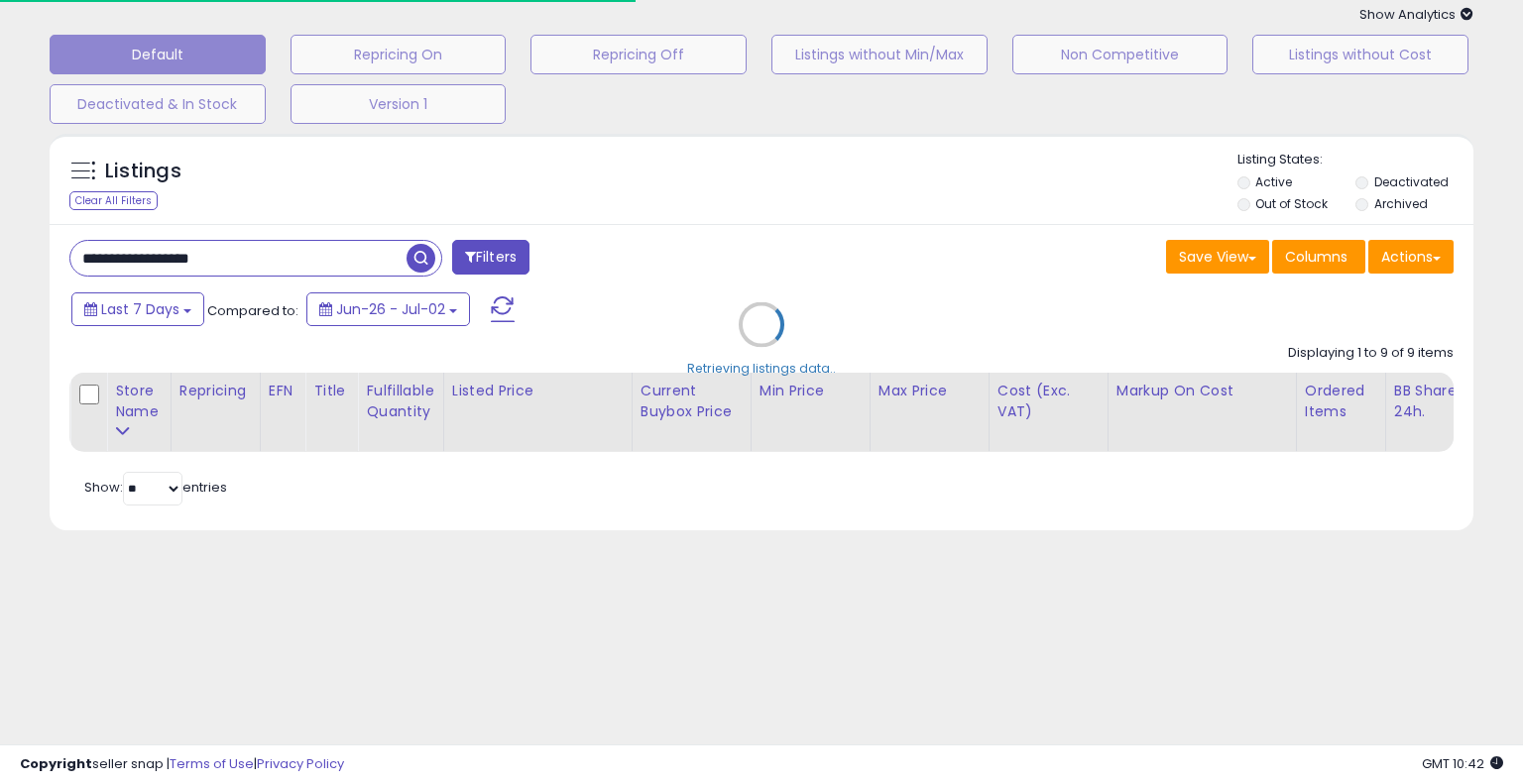 click on "Retrieving listings data.." at bounding box center (762, 339) 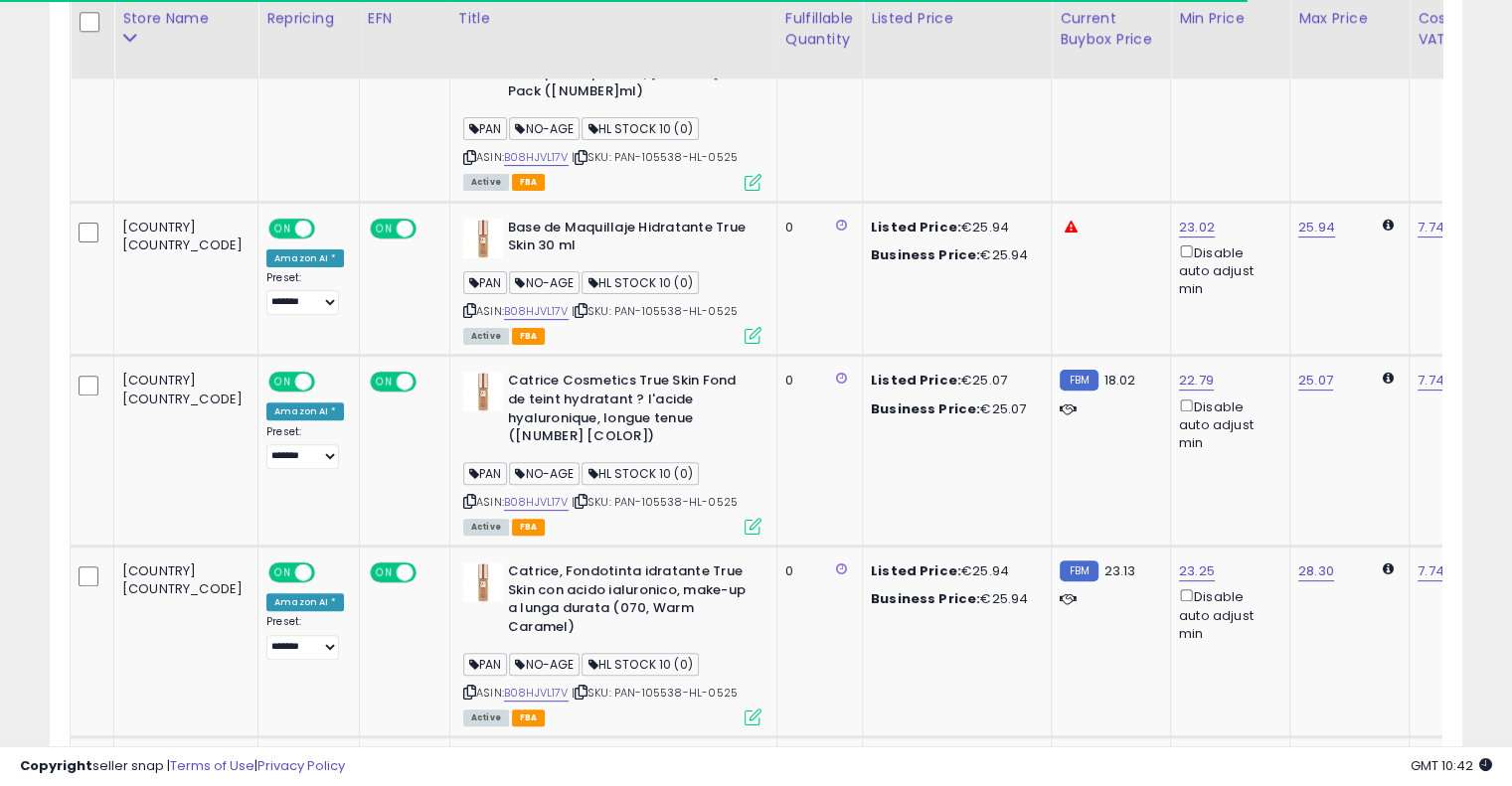 scroll, scrollTop: 937, scrollLeft: 0, axis: vertical 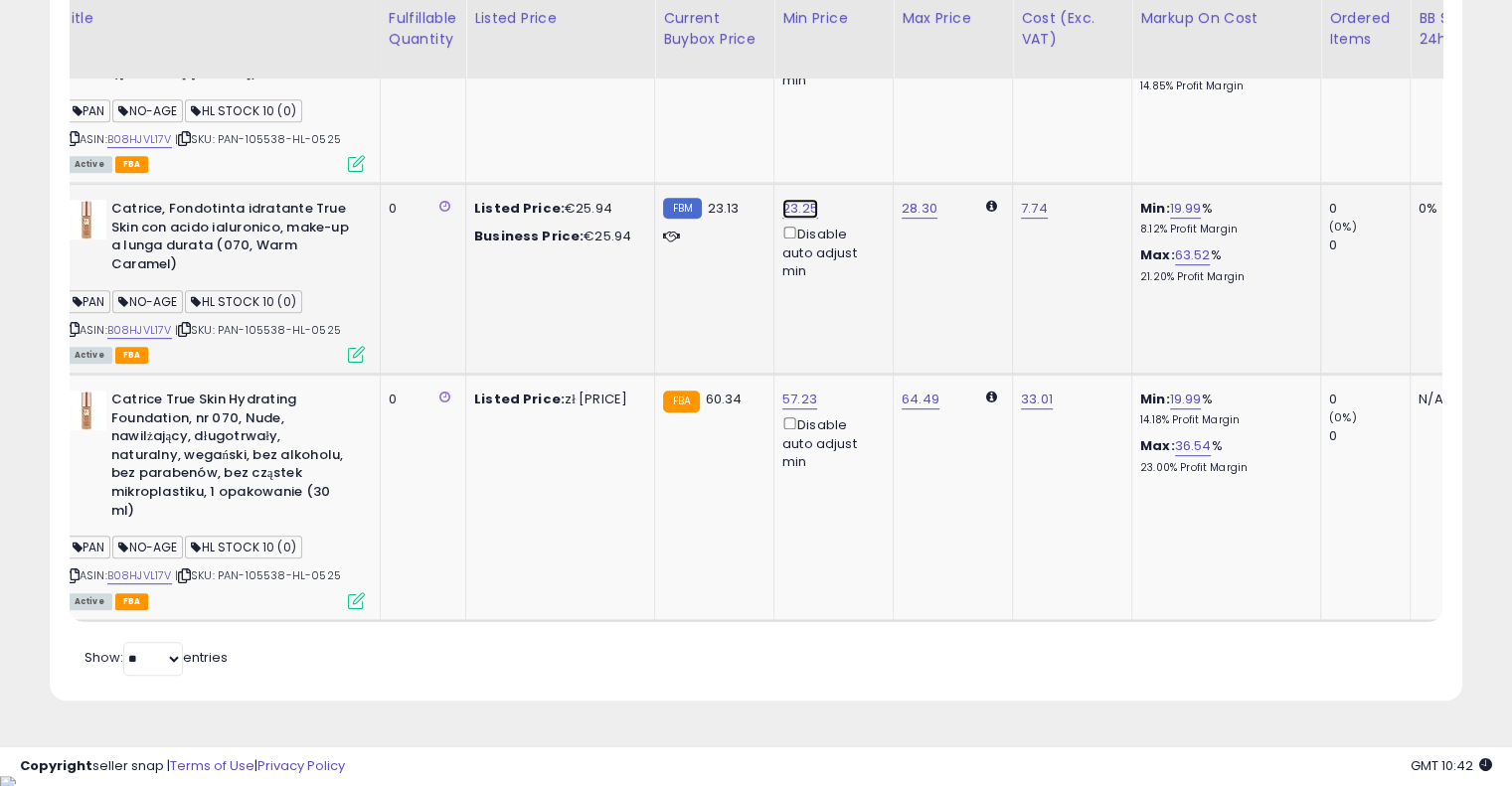 click on "23.25" at bounding box center [800, -382] 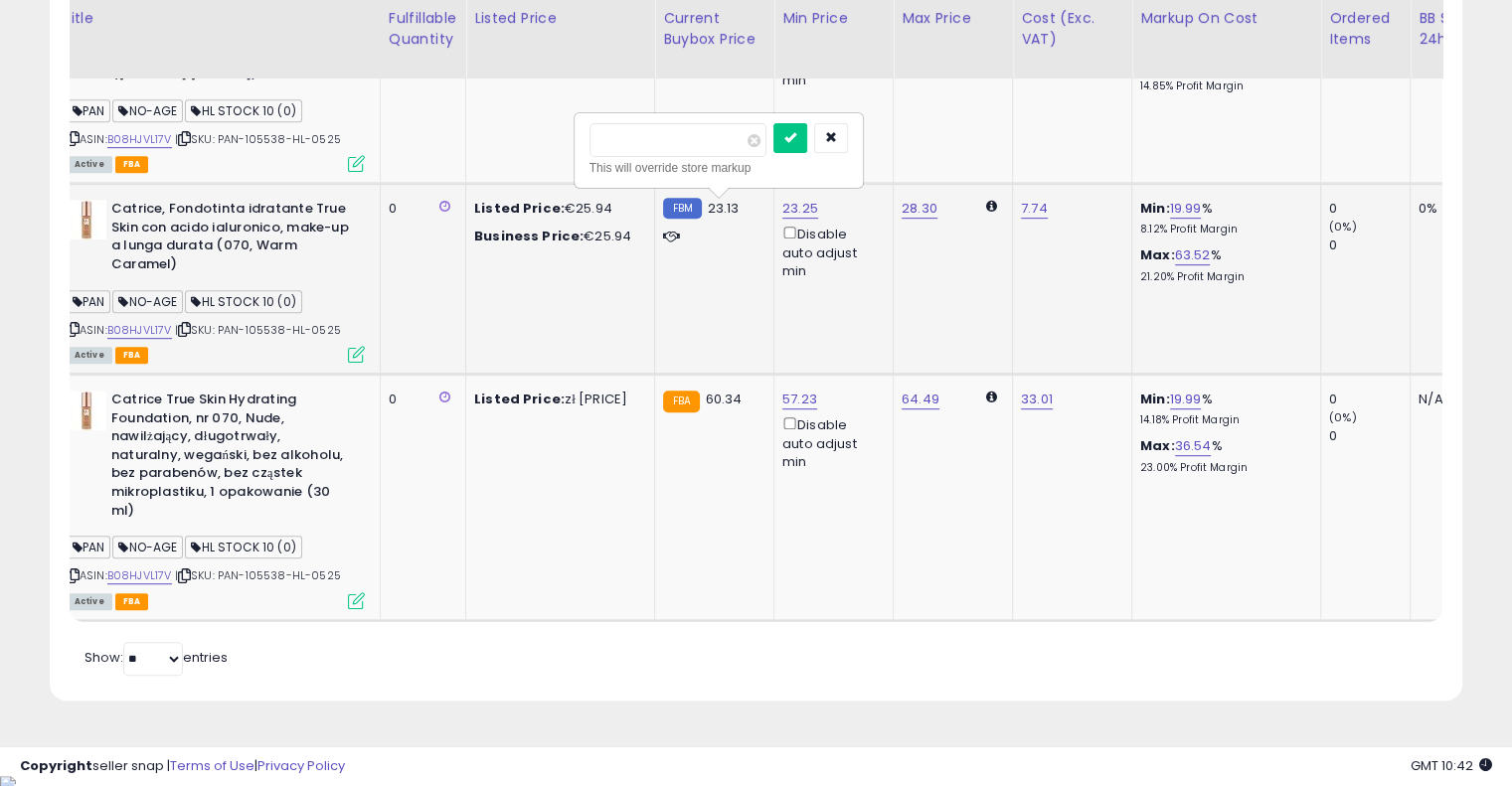click on "23.25   ***** This will override store markup  Disable auto adjust min" at bounding box center [830, 239] 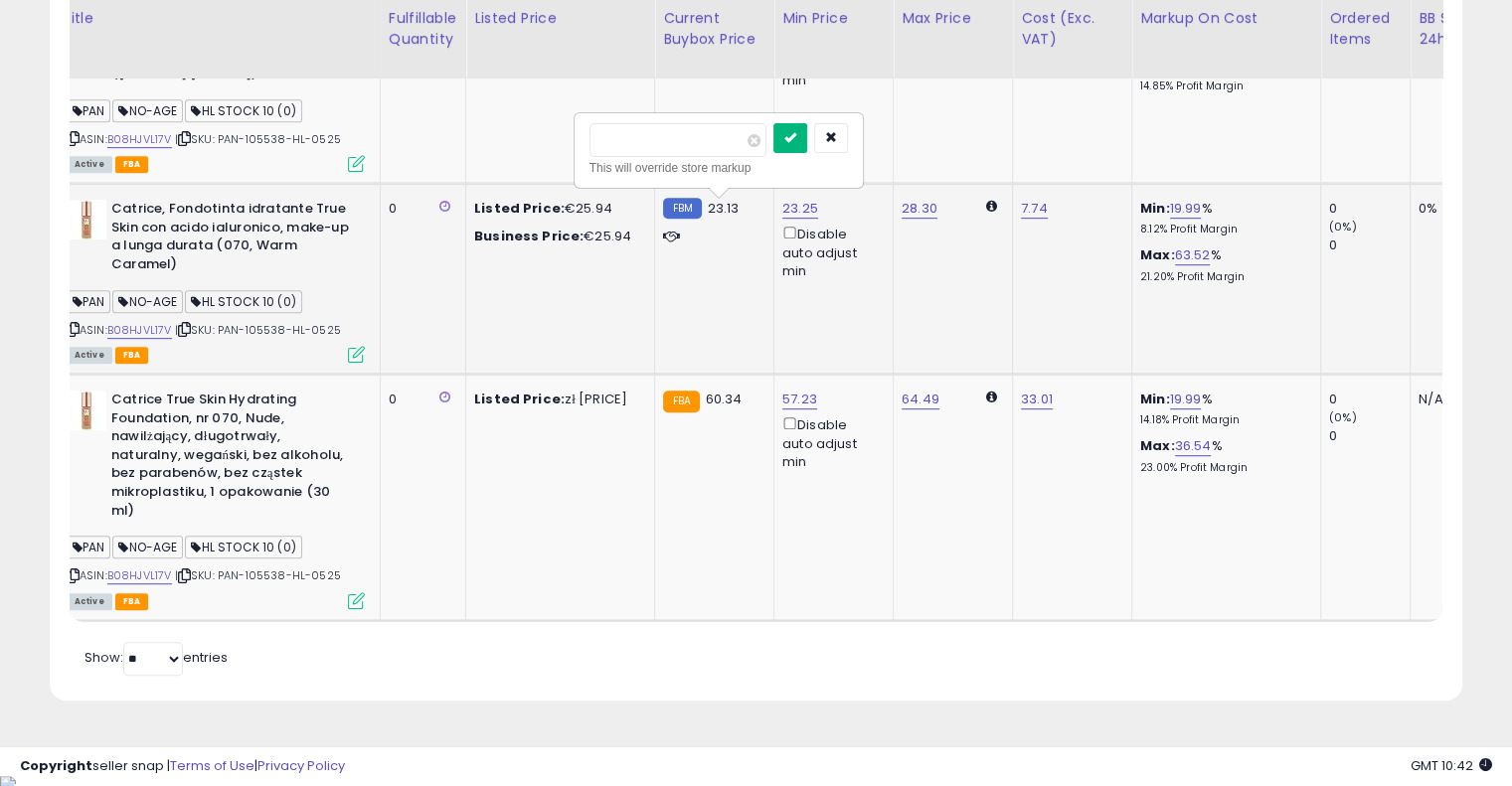 click at bounding box center (790, 138) 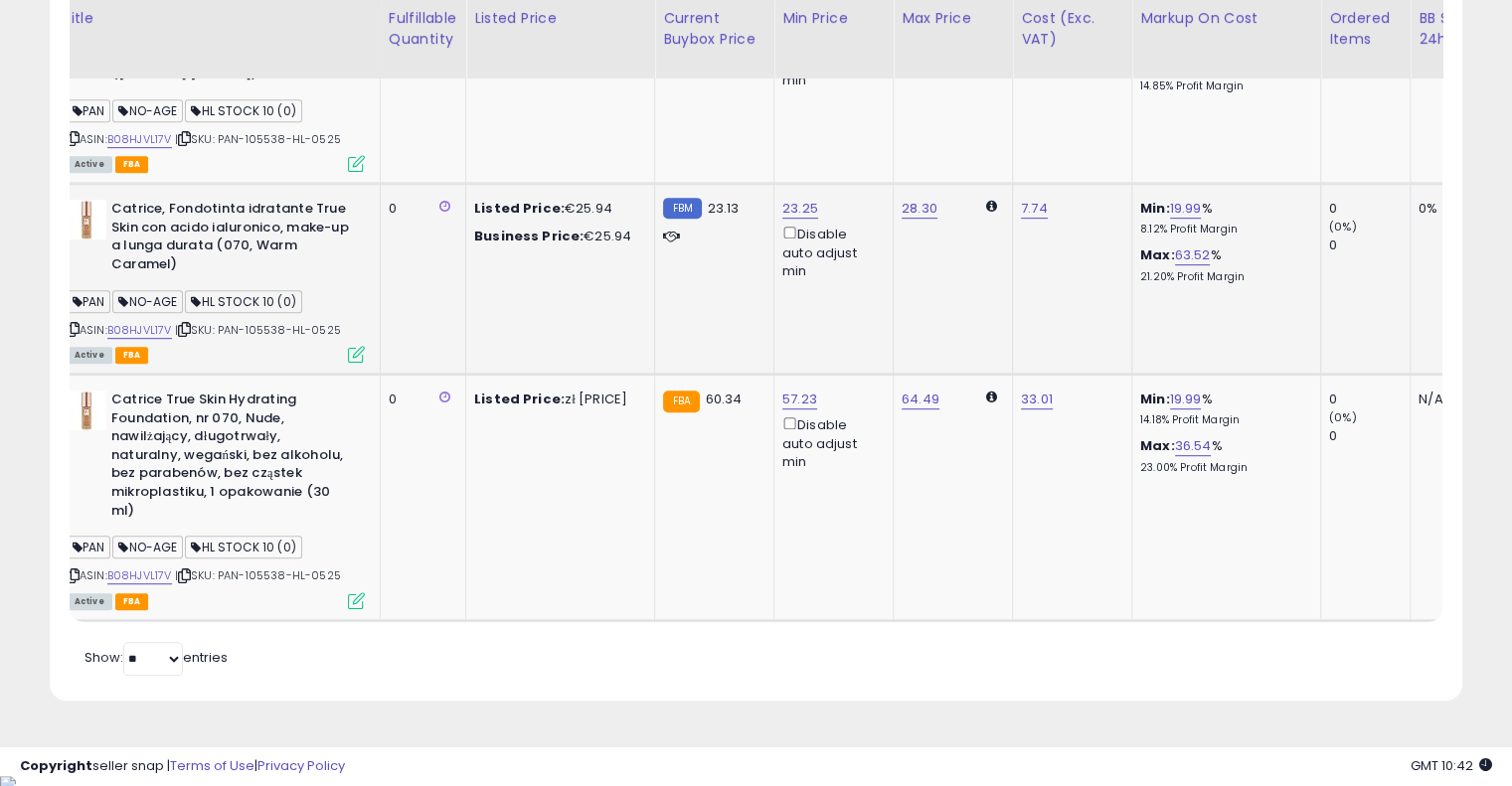 click on "23.25  Disable auto adjust min" 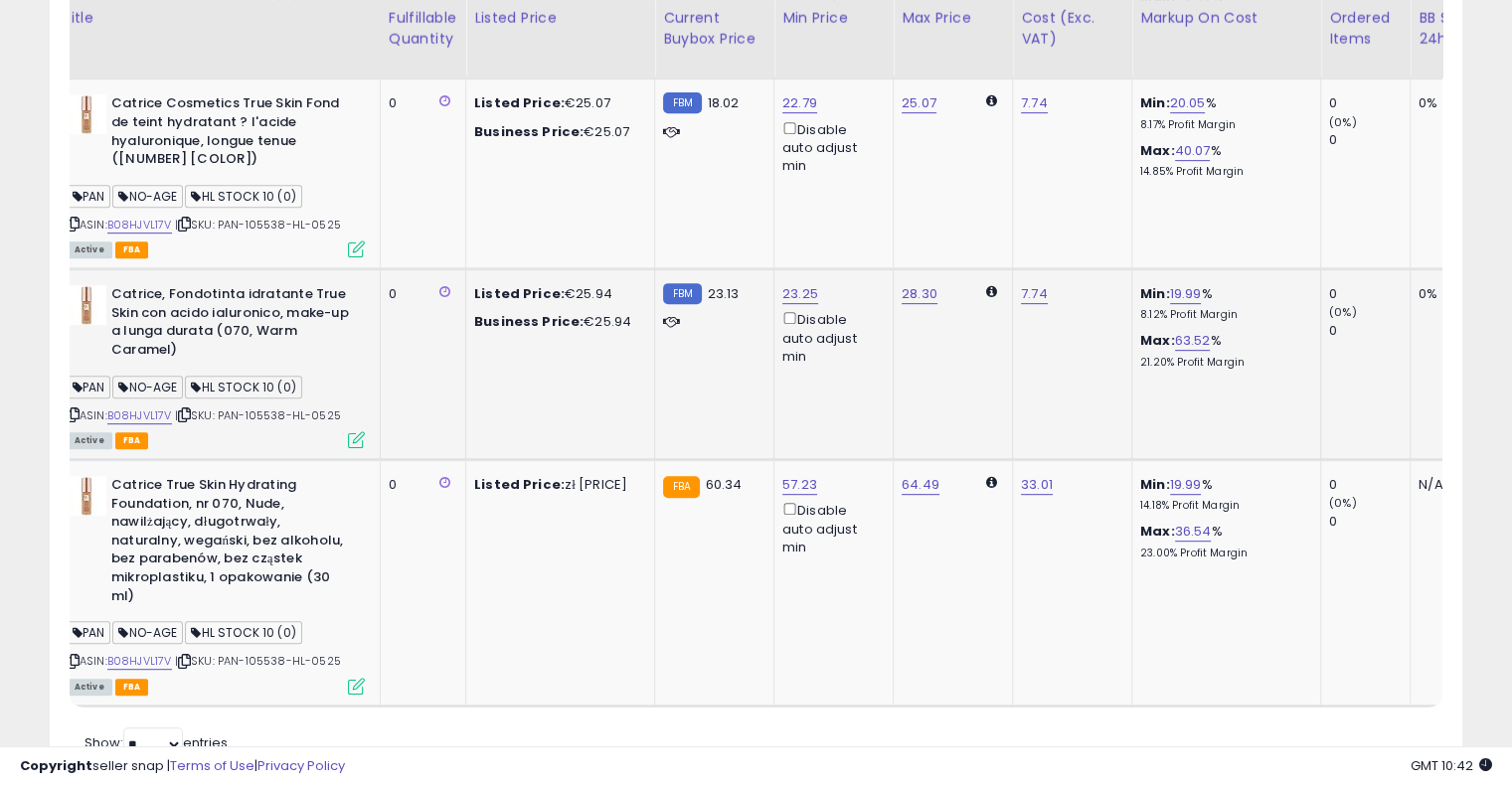 scroll, scrollTop: 852, scrollLeft: 0, axis: vertical 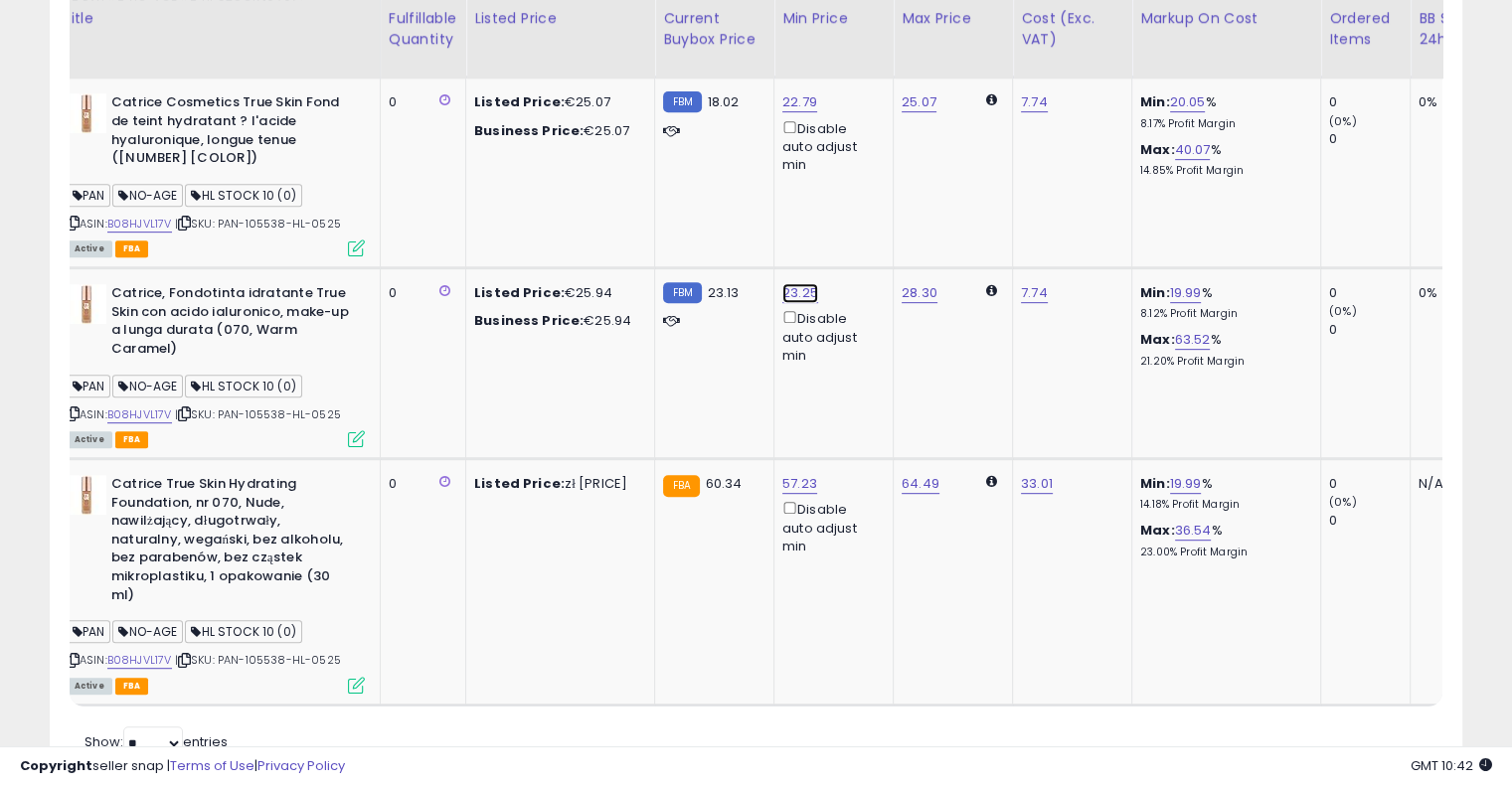 click on "23.25" at bounding box center [800, -297] 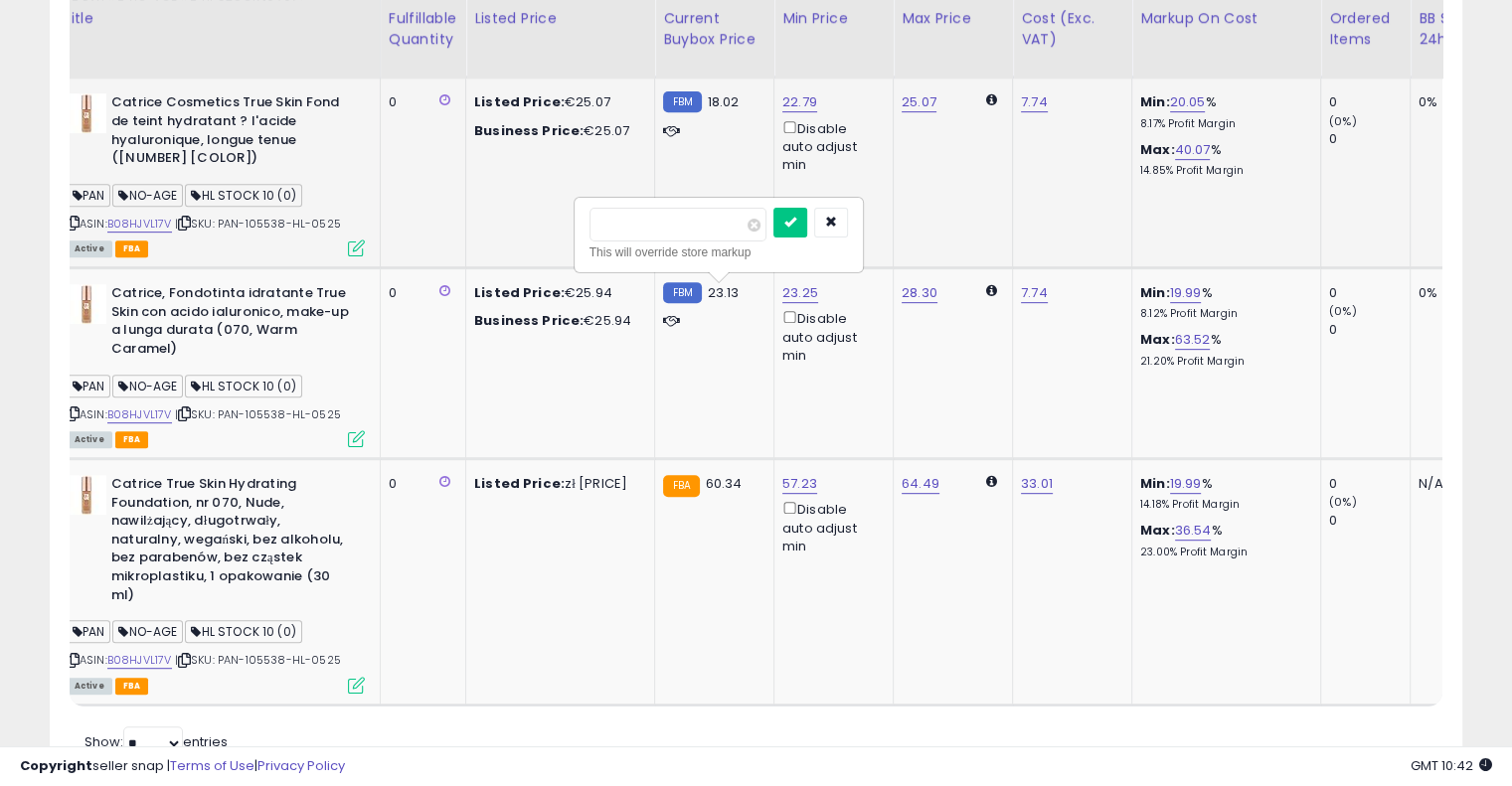 drag, startPoint x: 701, startPoint y: 238, endPoint x: 568, endPoint y: 204, distance: 137.27709 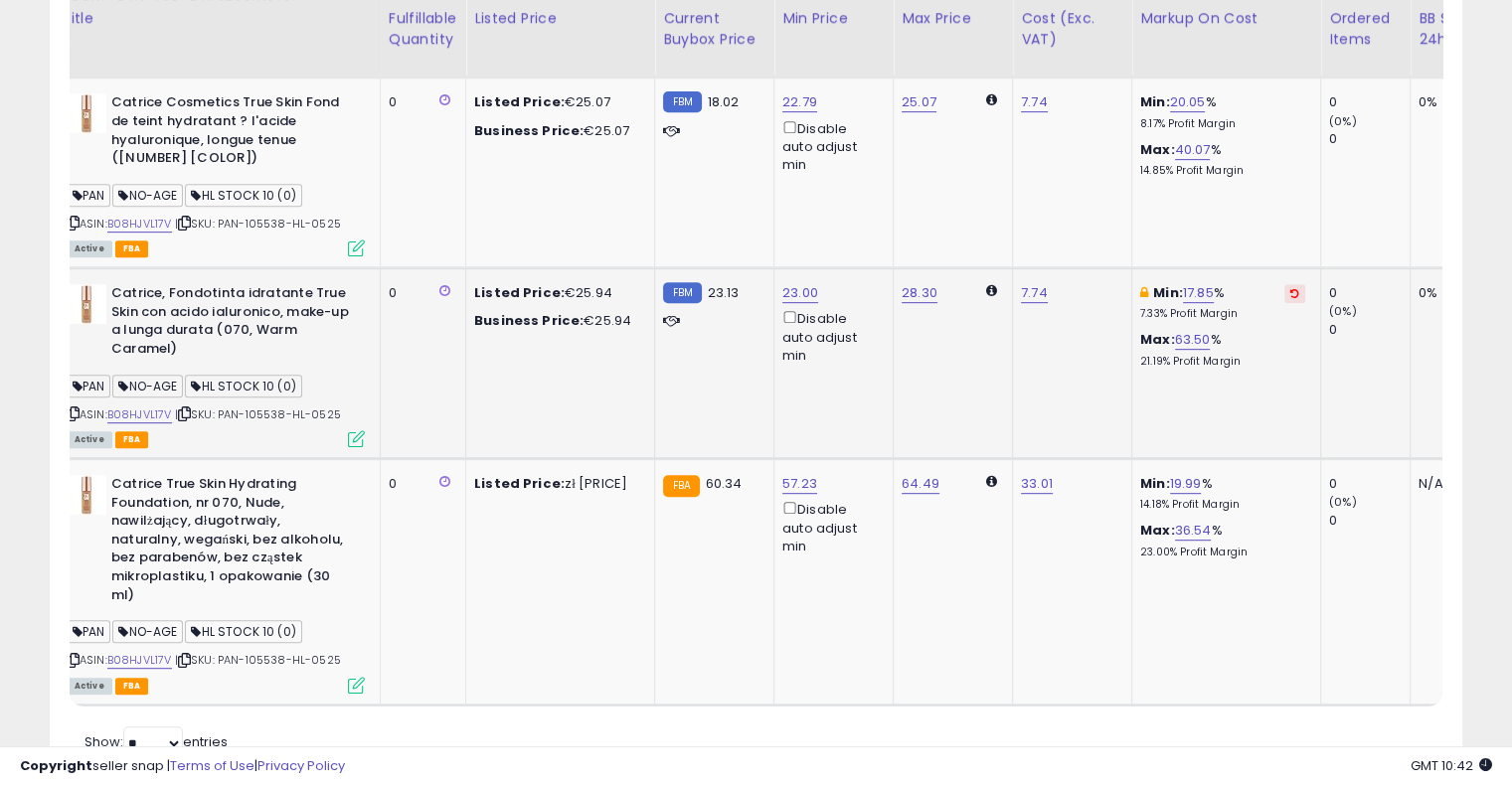 scroll, scrollTop: 0, scrollLeft: 201, axis: horizontal 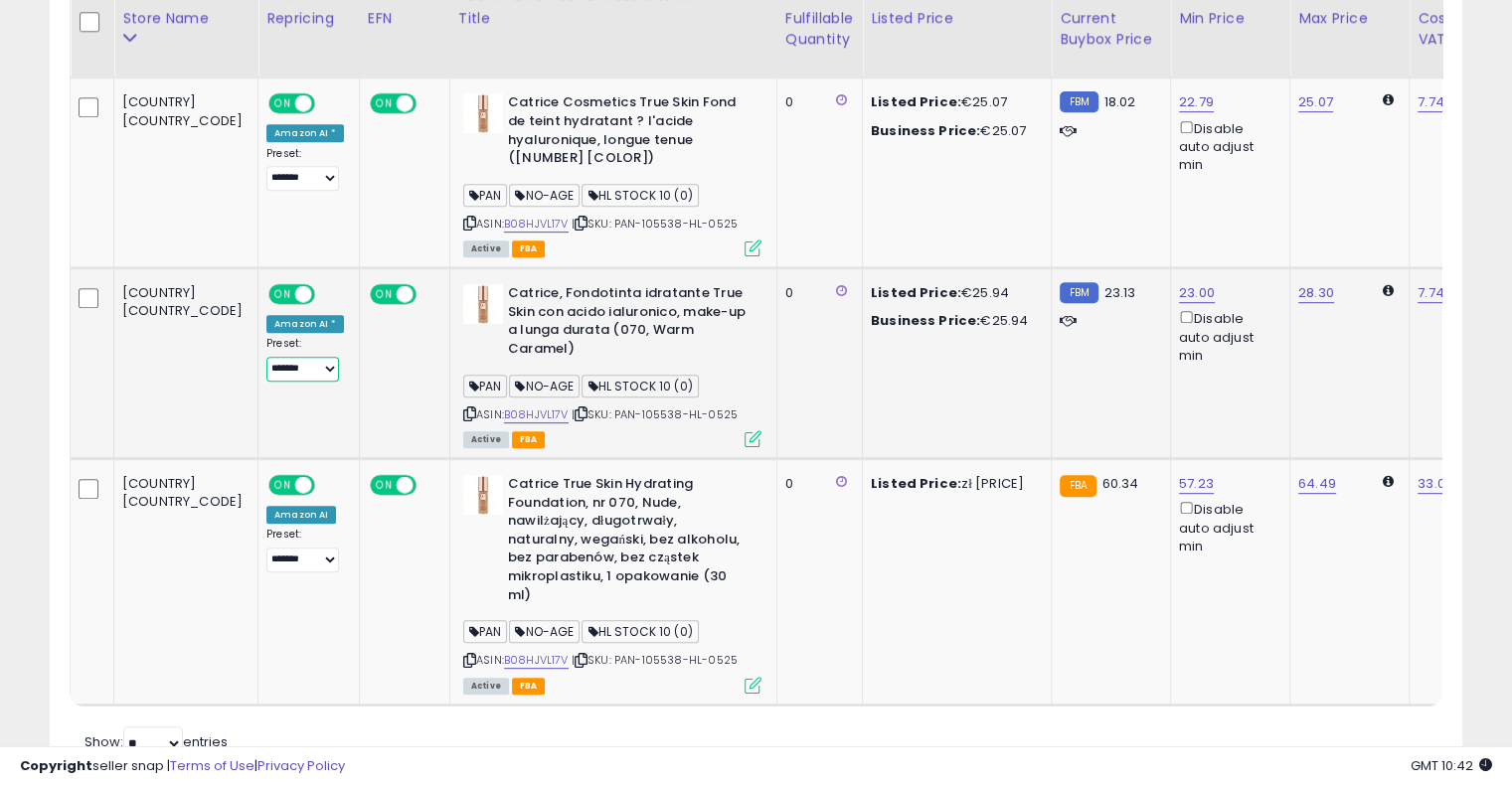 click on "**** ******* **** ****** ****** ******" at bounding box center (302, 369) 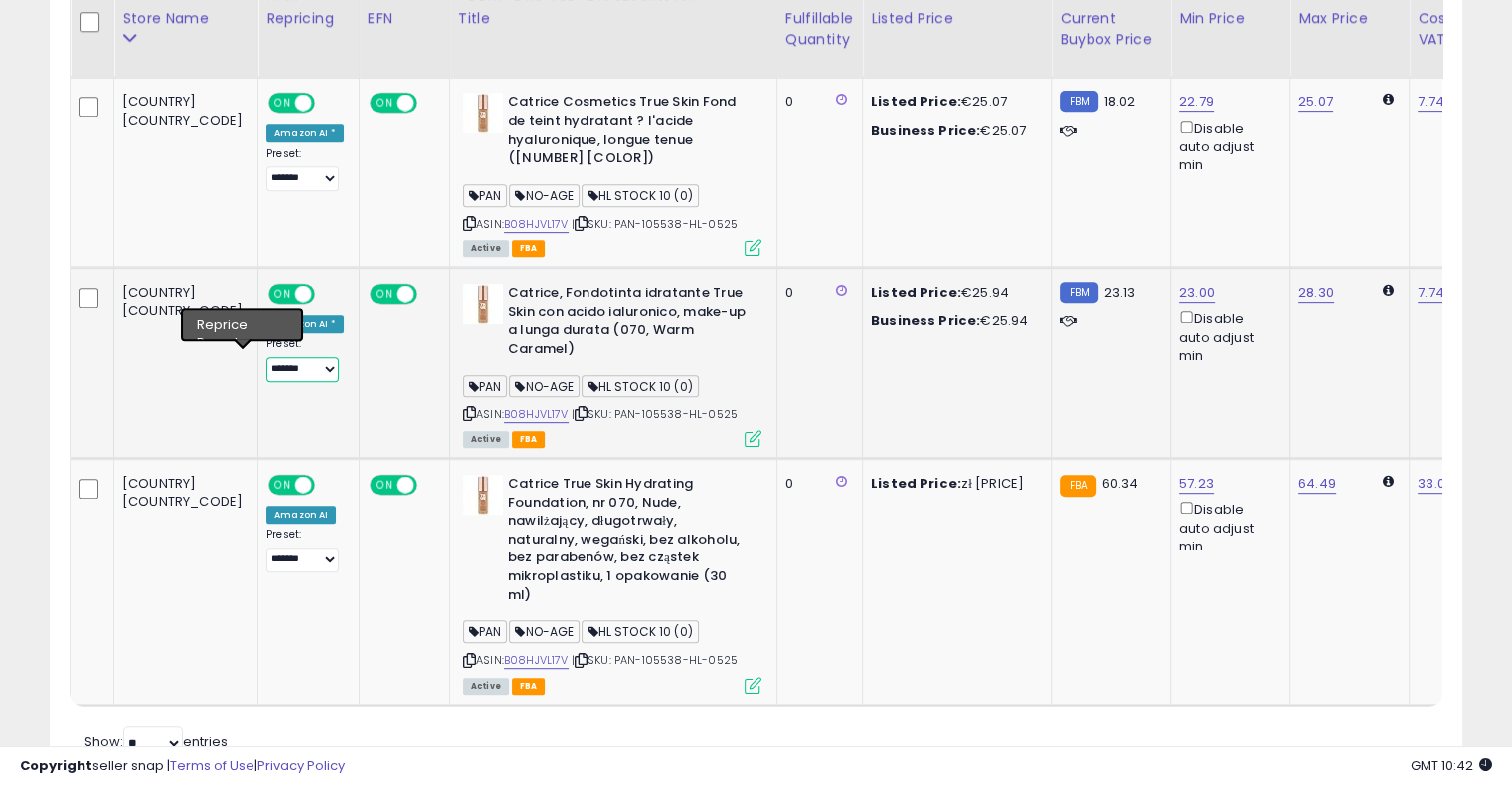 select on "******" 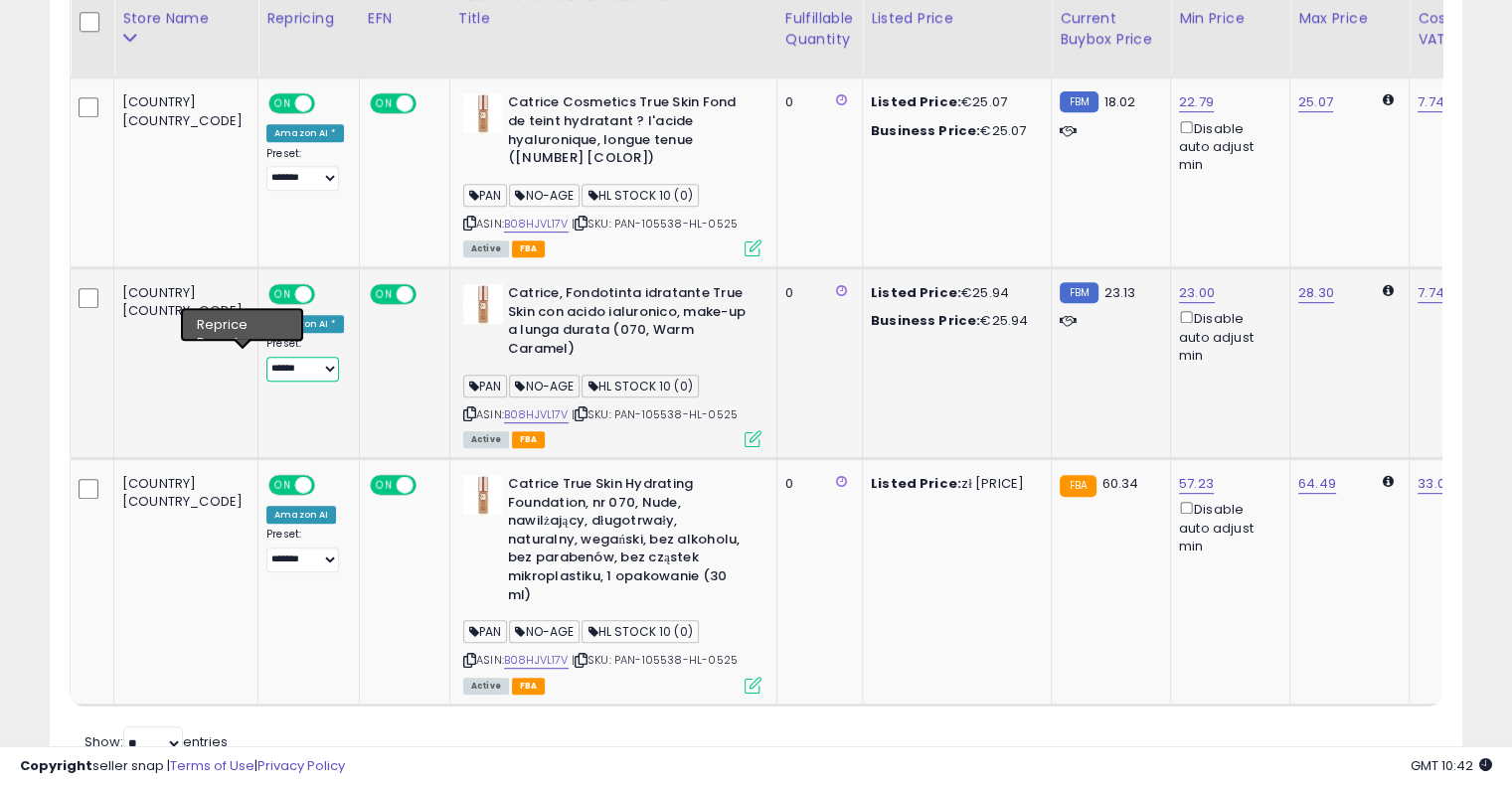 click on "**** ******* **** ****** ****** ******" at bounding box center [302, 369] 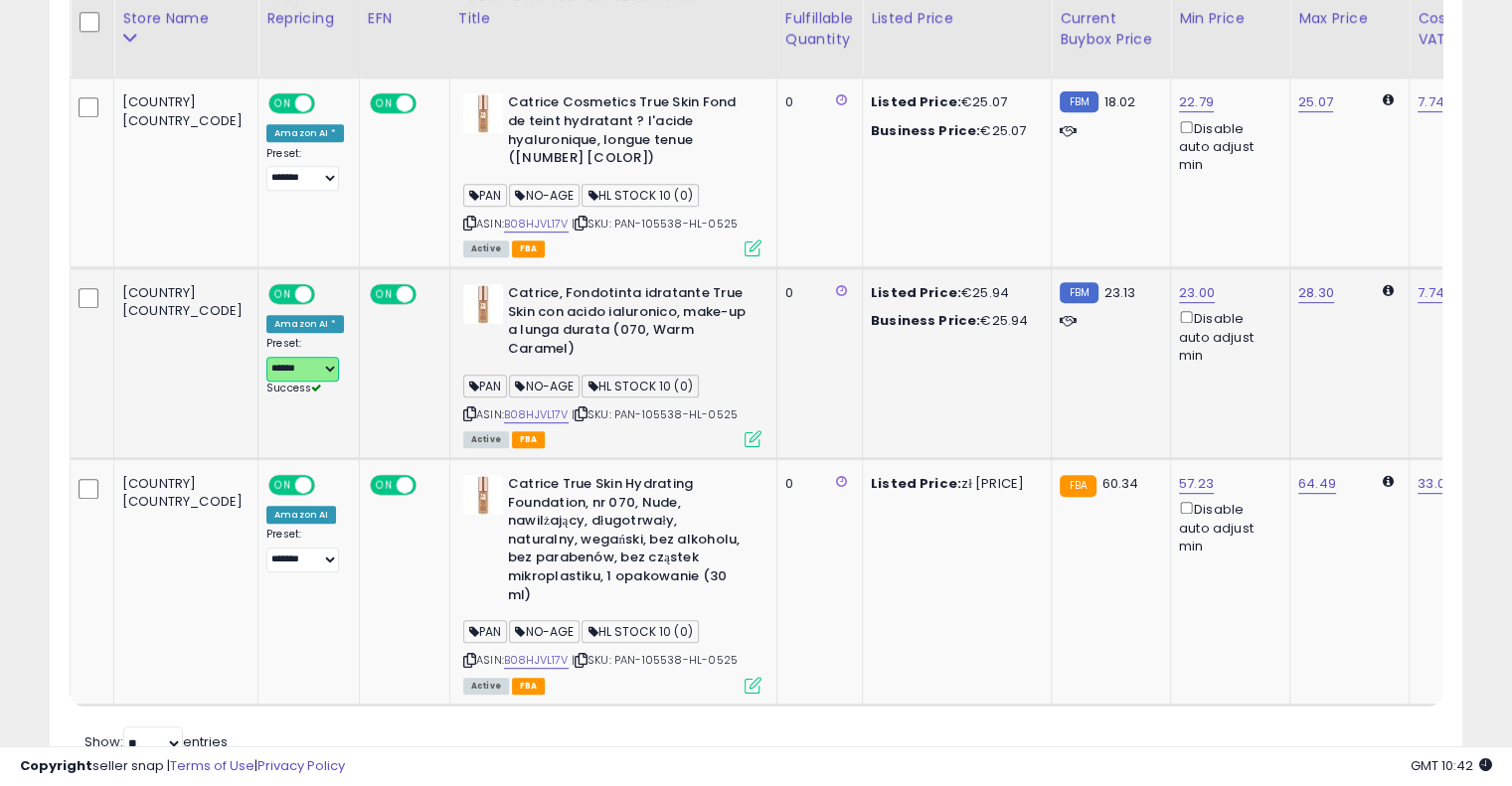 scroll, scrollTop: 0, scrollLeft: 207, axis: horizontal 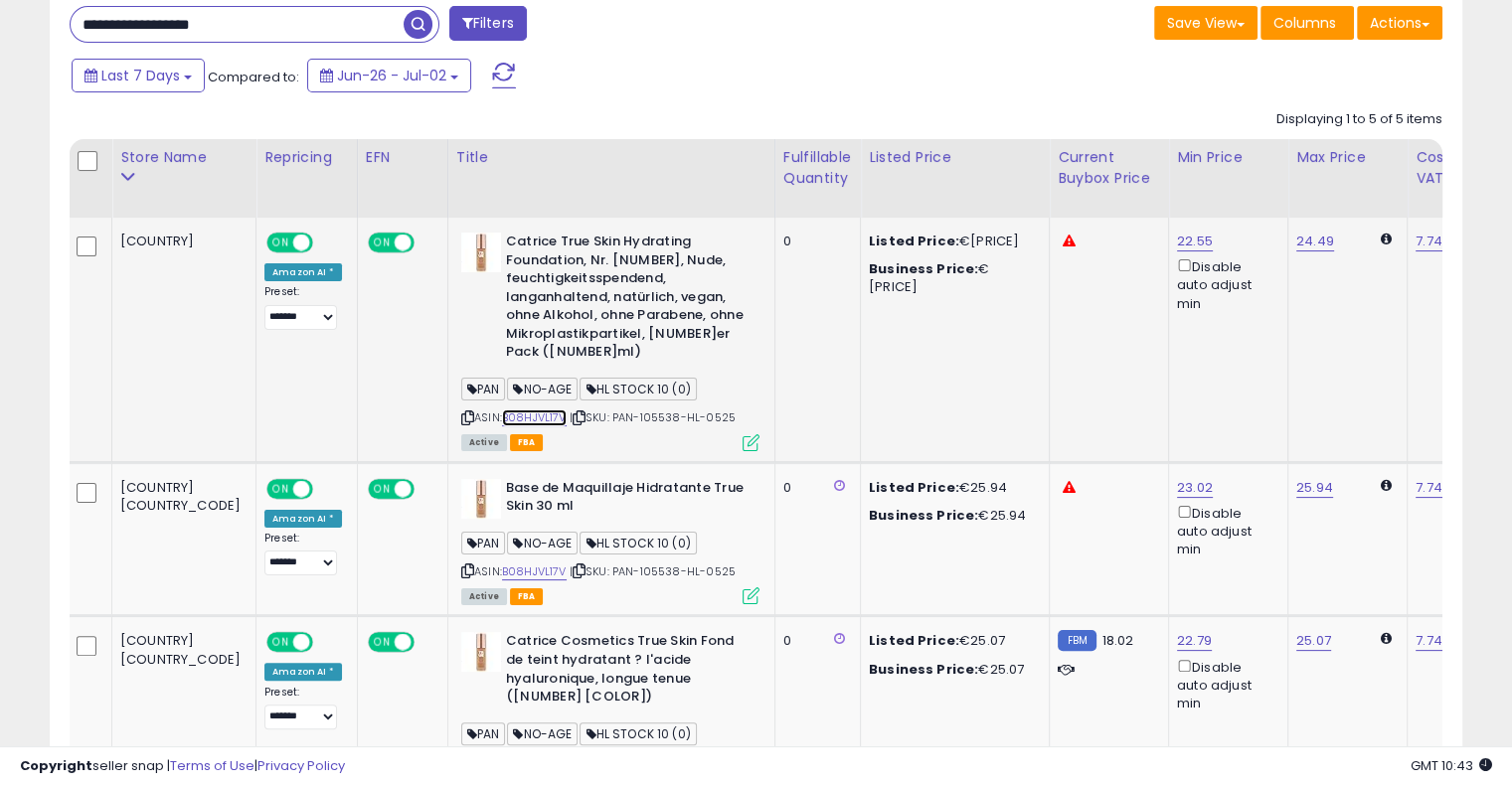 click on "B08HJVL17V" at bounding box center [534, 417] 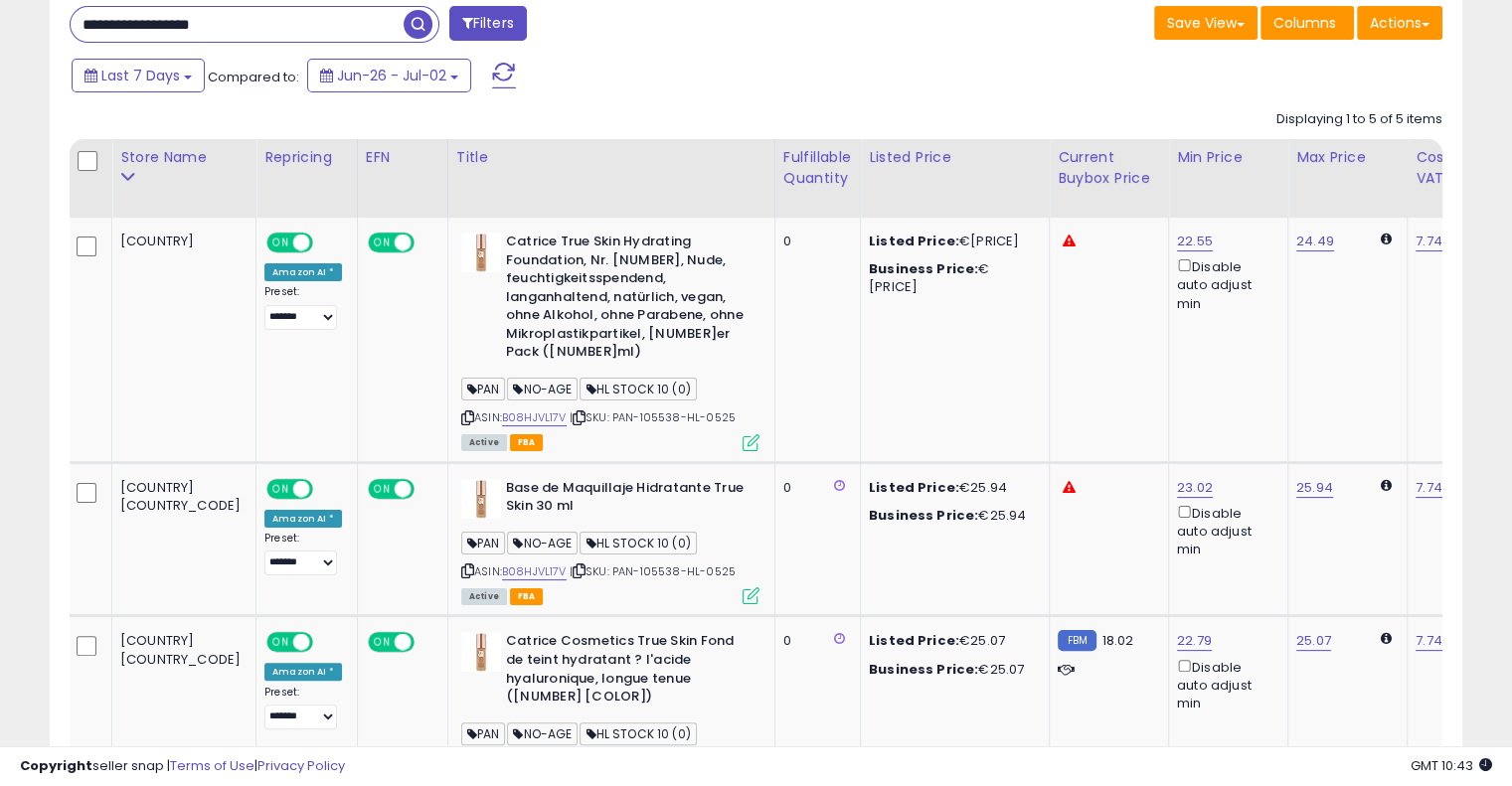 click on "**********" at bounding box center (237, 24) 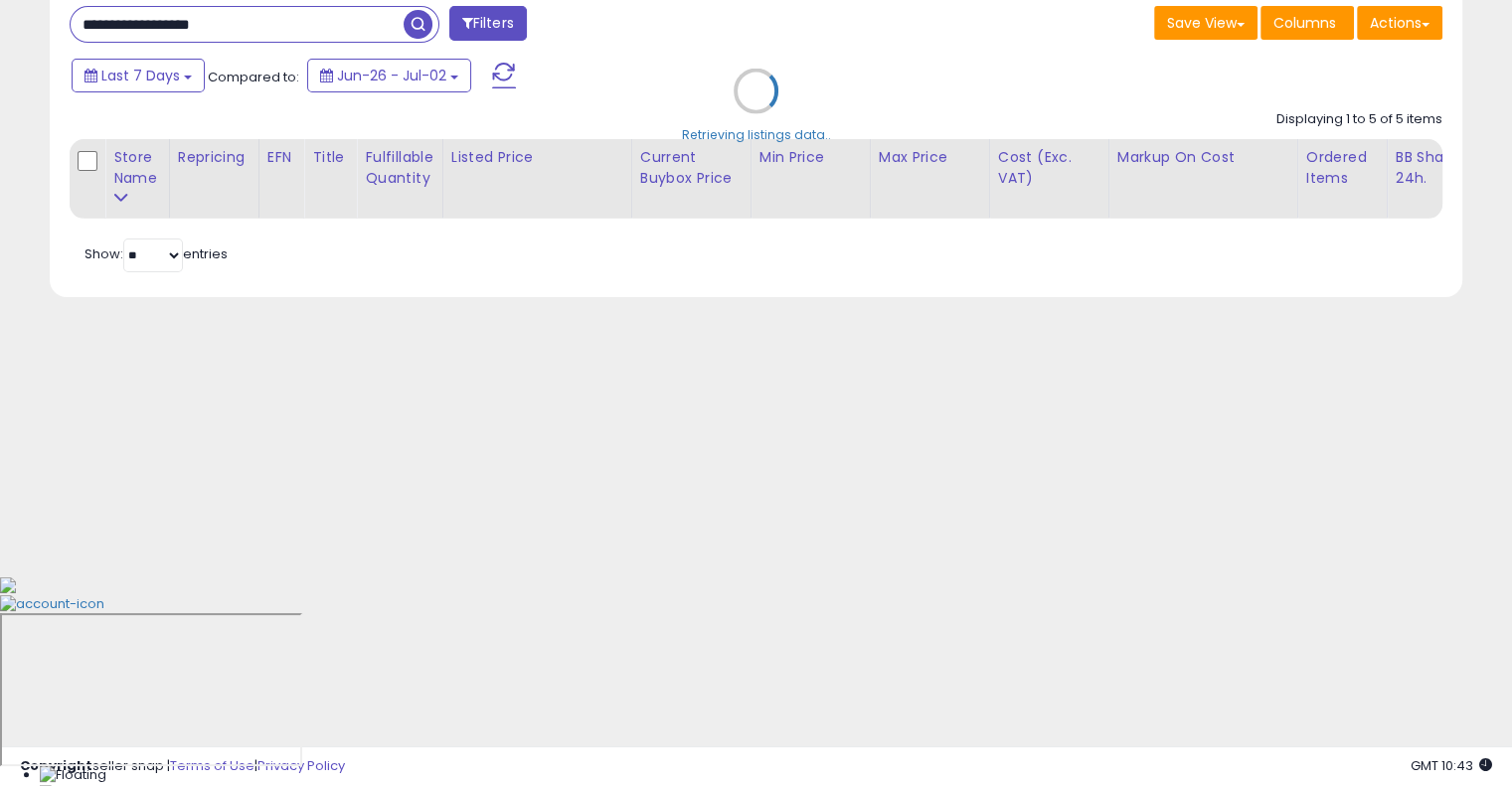 scroll, scrollTop: 103, scrollLeft: 0, axis: vertical 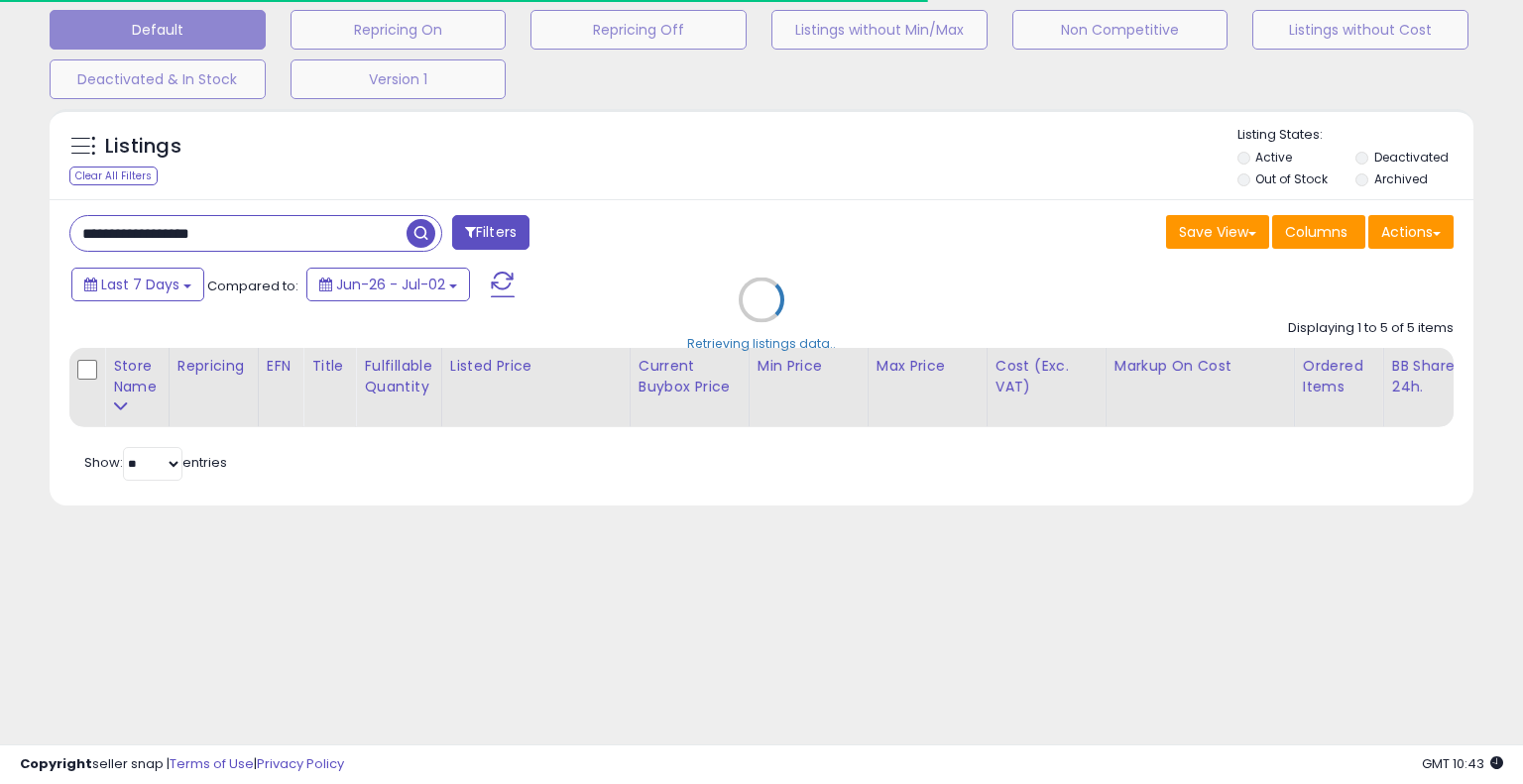 click on "Retrieving listings data.." at bounding box center [762, 314] 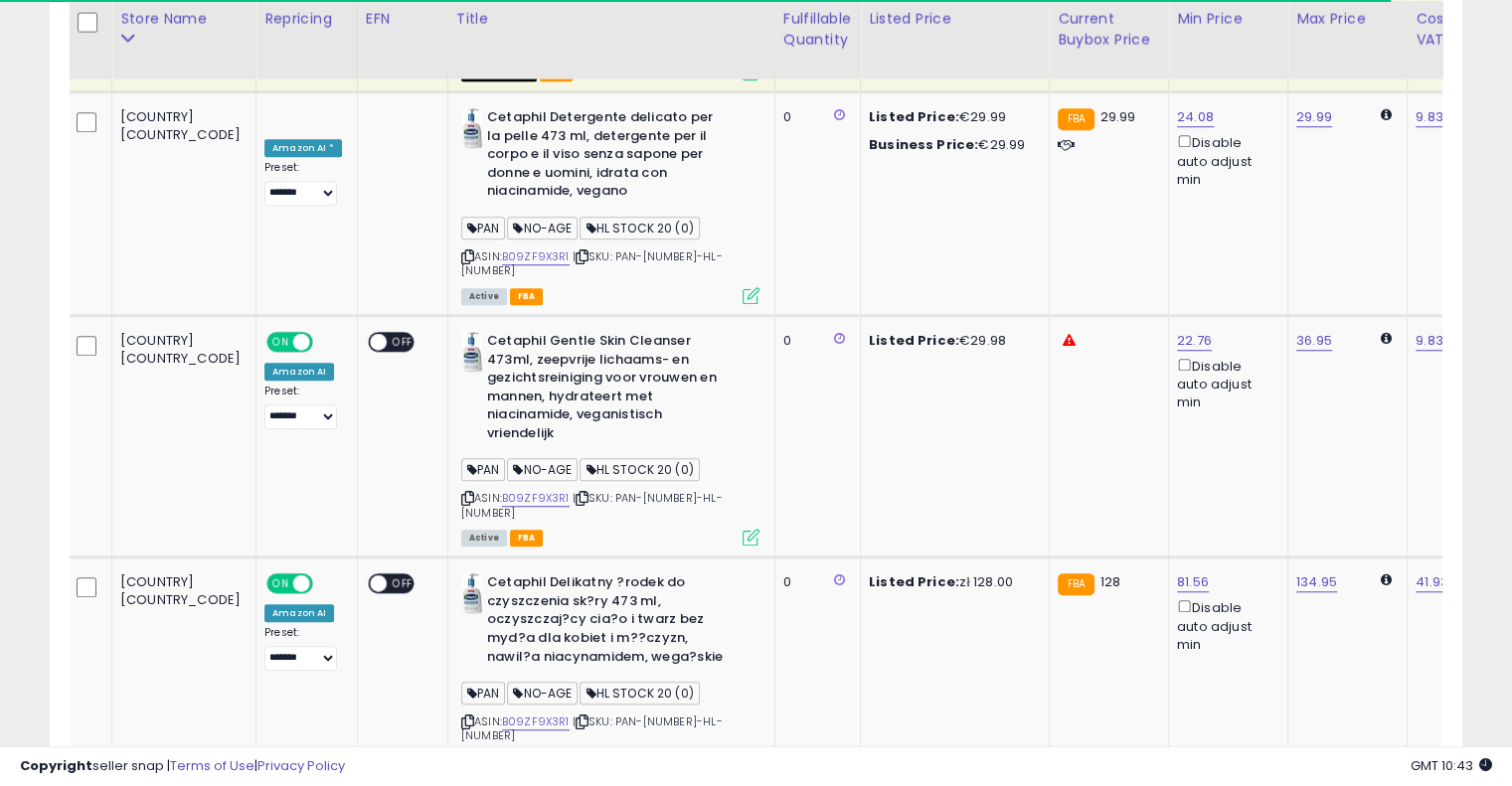 scroll, scrollTop: 1735, scrollLeft: 0, axis: vertical 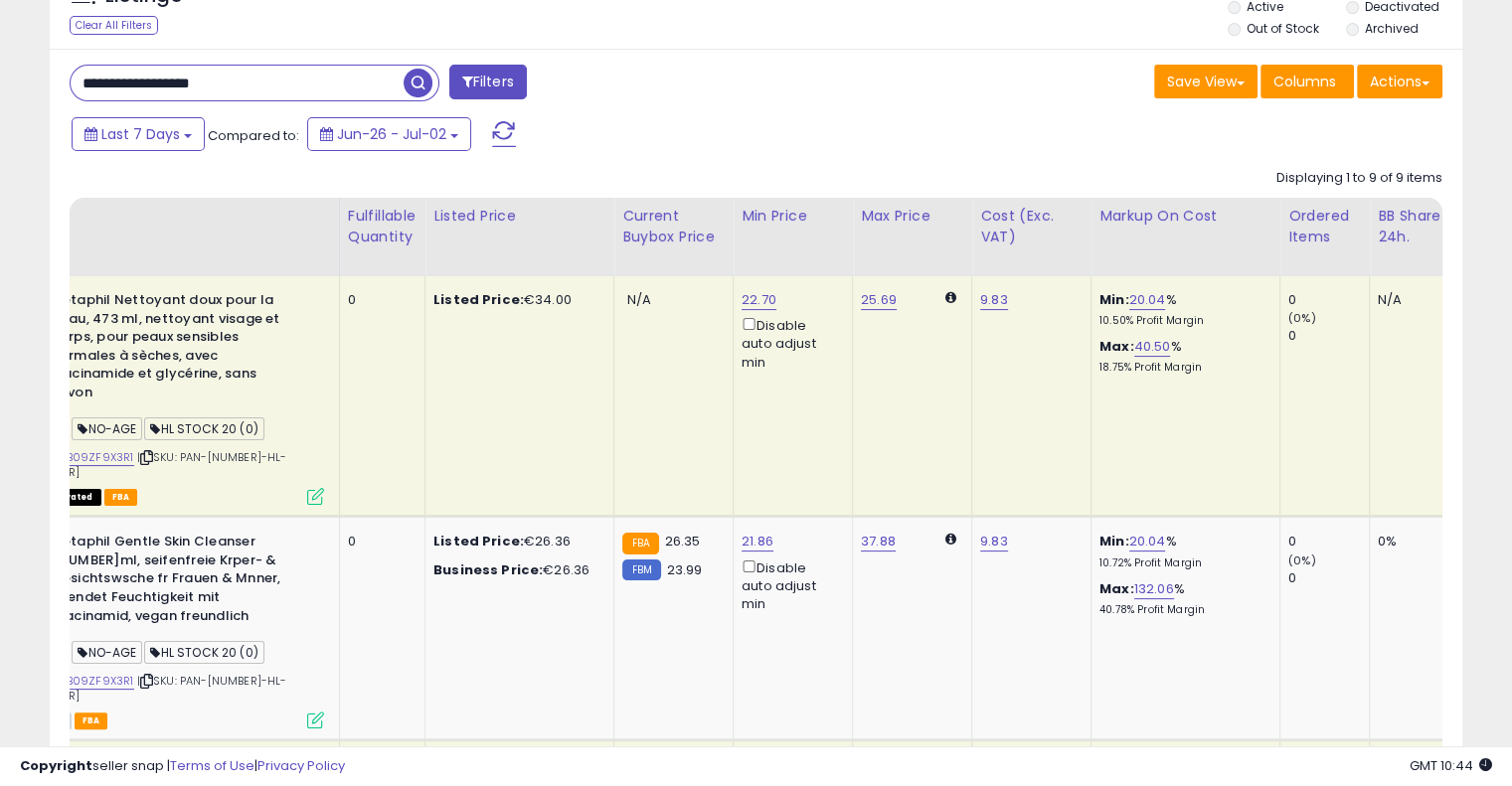 click on "**********" at bounding box center (237, 82) 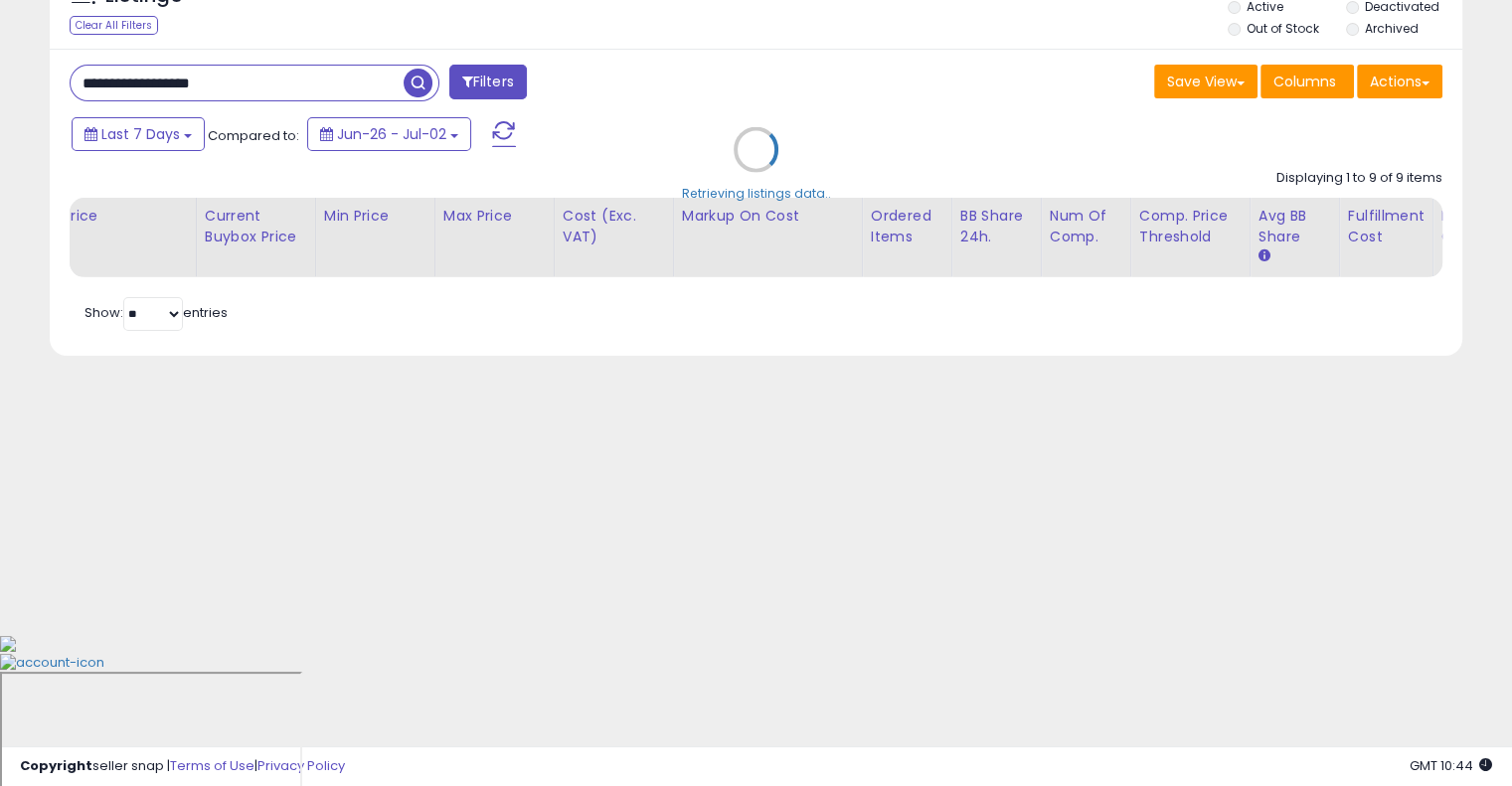 scroll, scrollTop: 103, scrollLeft: 0, axis: vertical 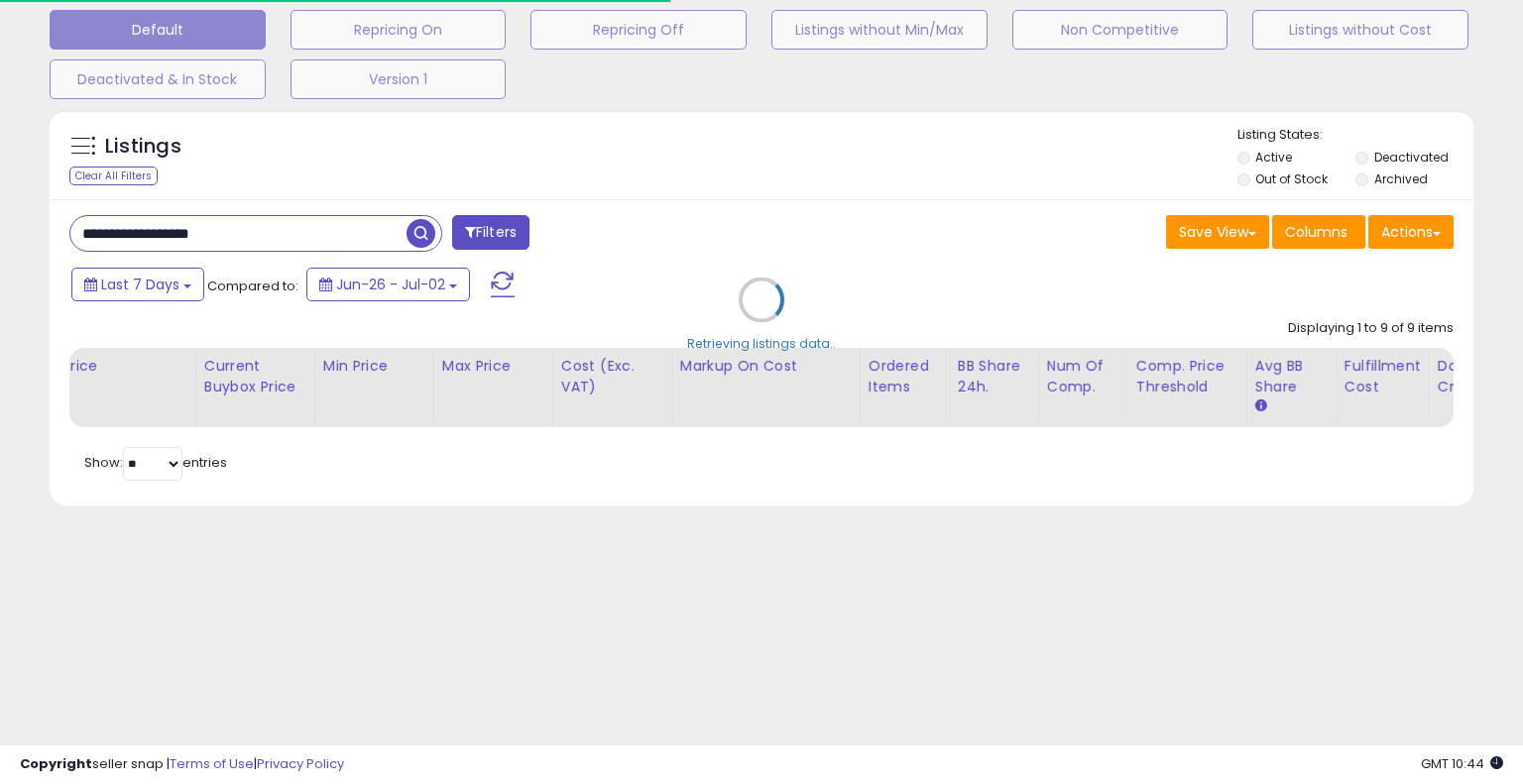 click on "Retrieving listings data.." at bounding box center [762, 314] 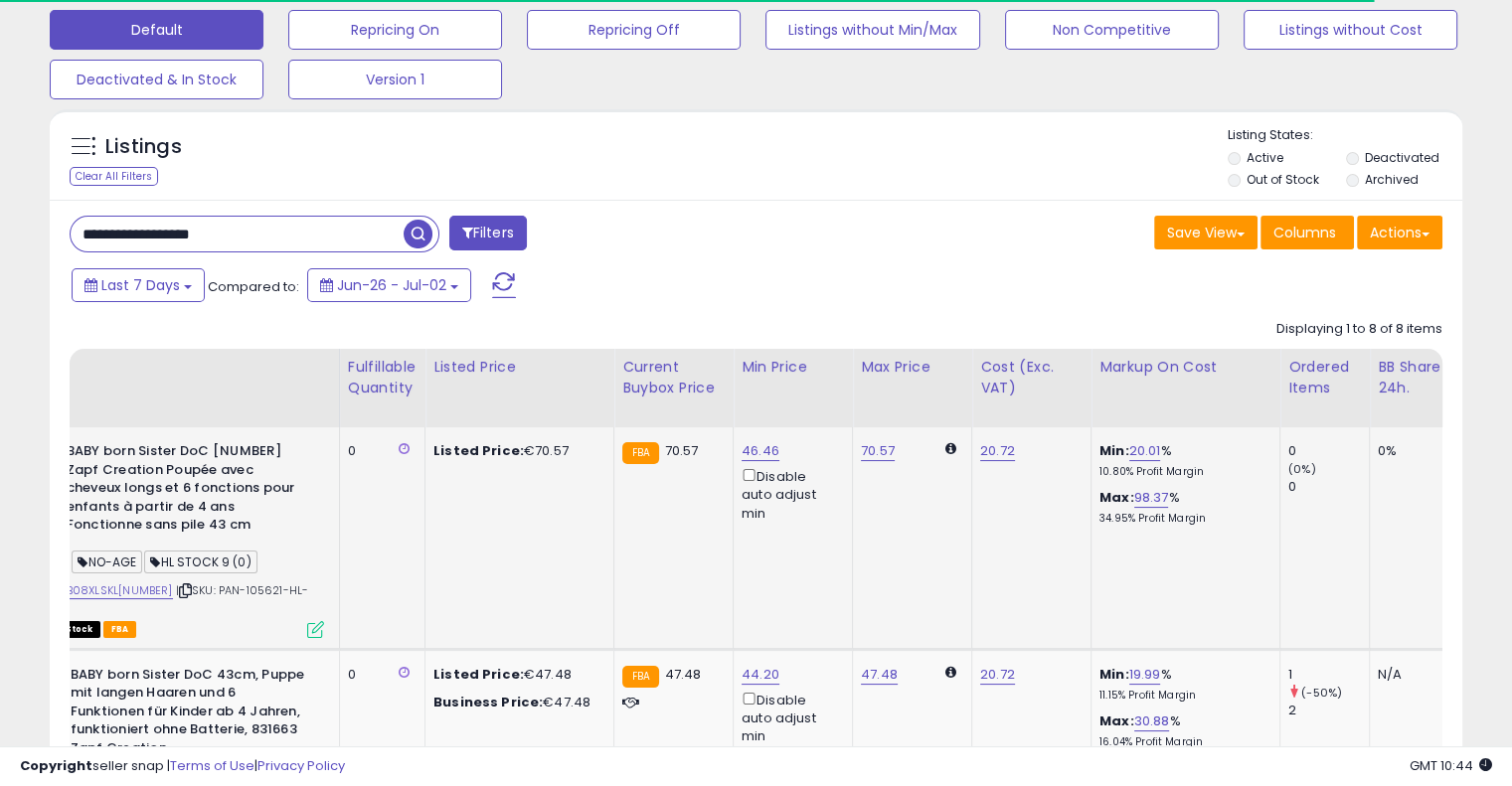scroll, scrollTop: 0, scrollLeft: 0, axis: both 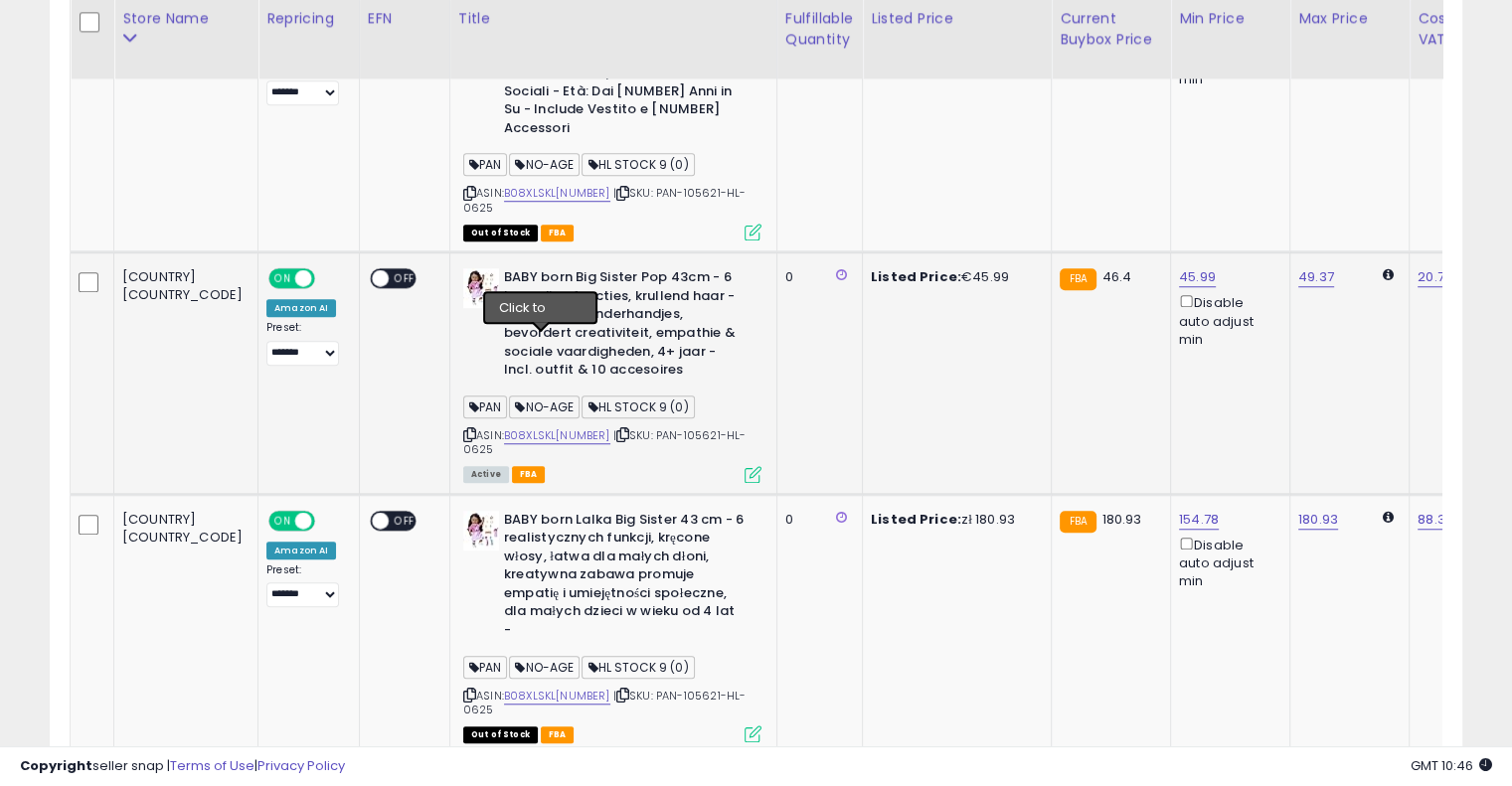 click at bounding box center [622, 434] 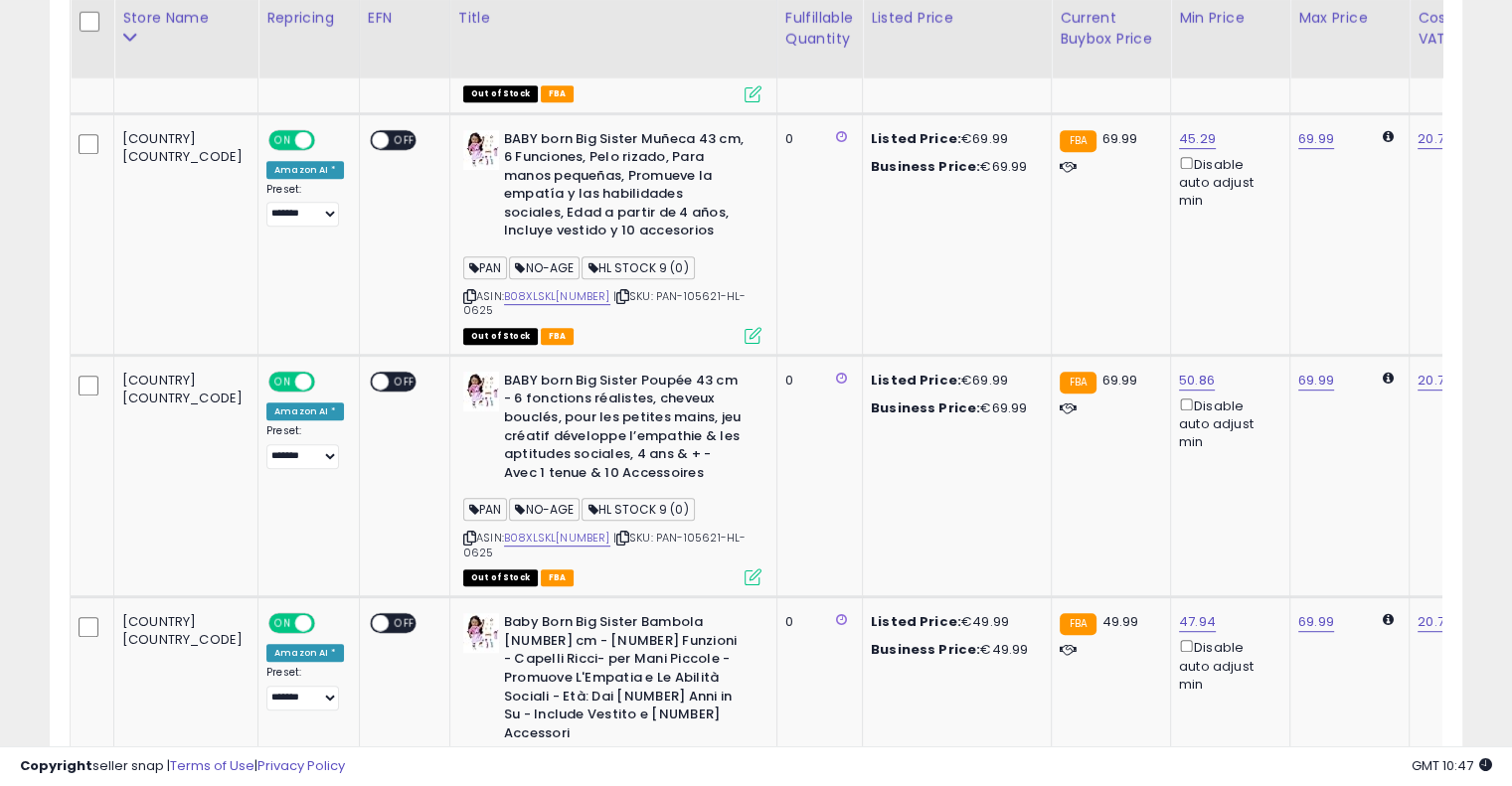 scroll, scrollTop: 1569, scrollLeft: 0, axis: vertical 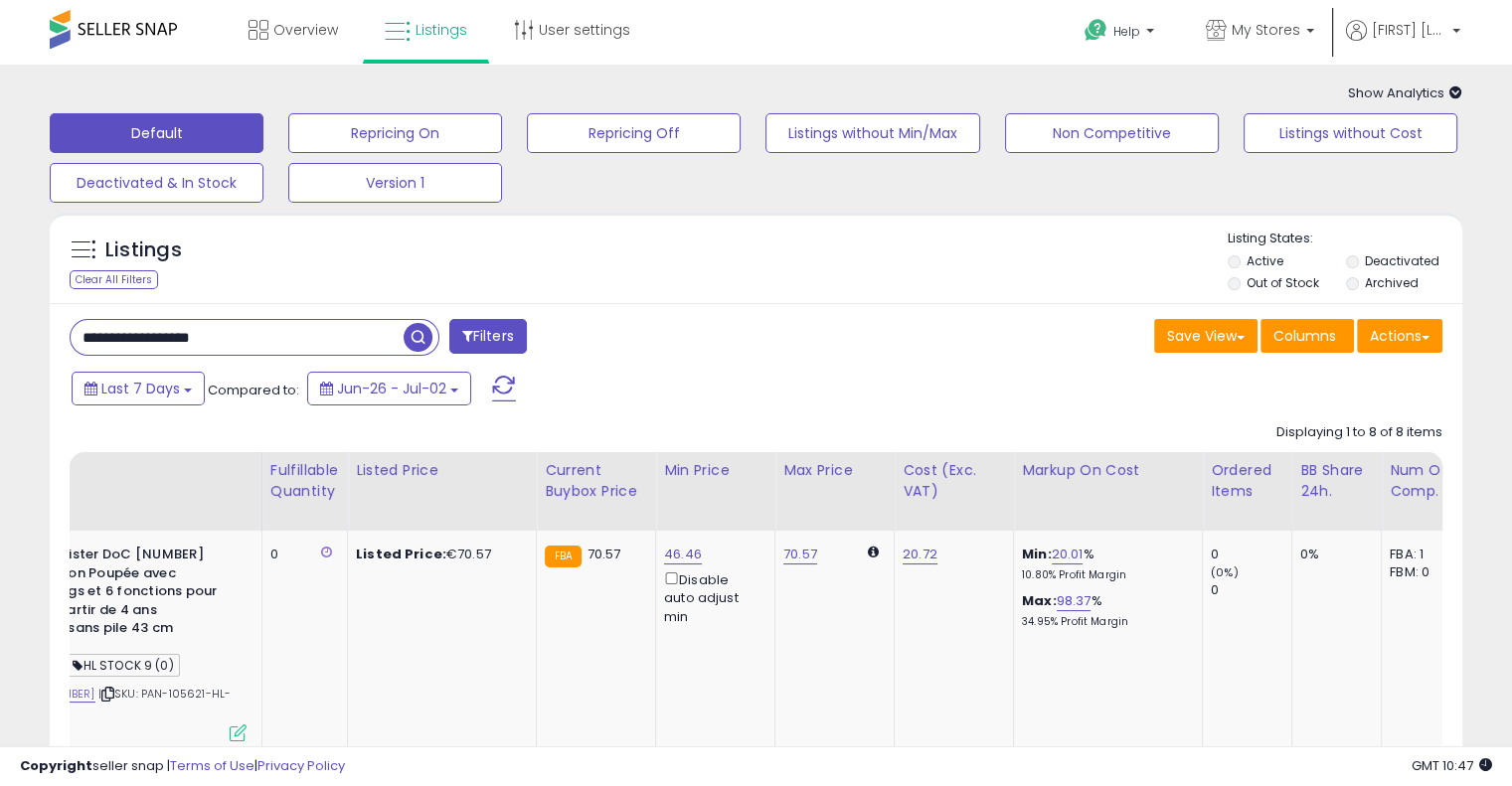 click on "**********" at bounding box center [237, 337] 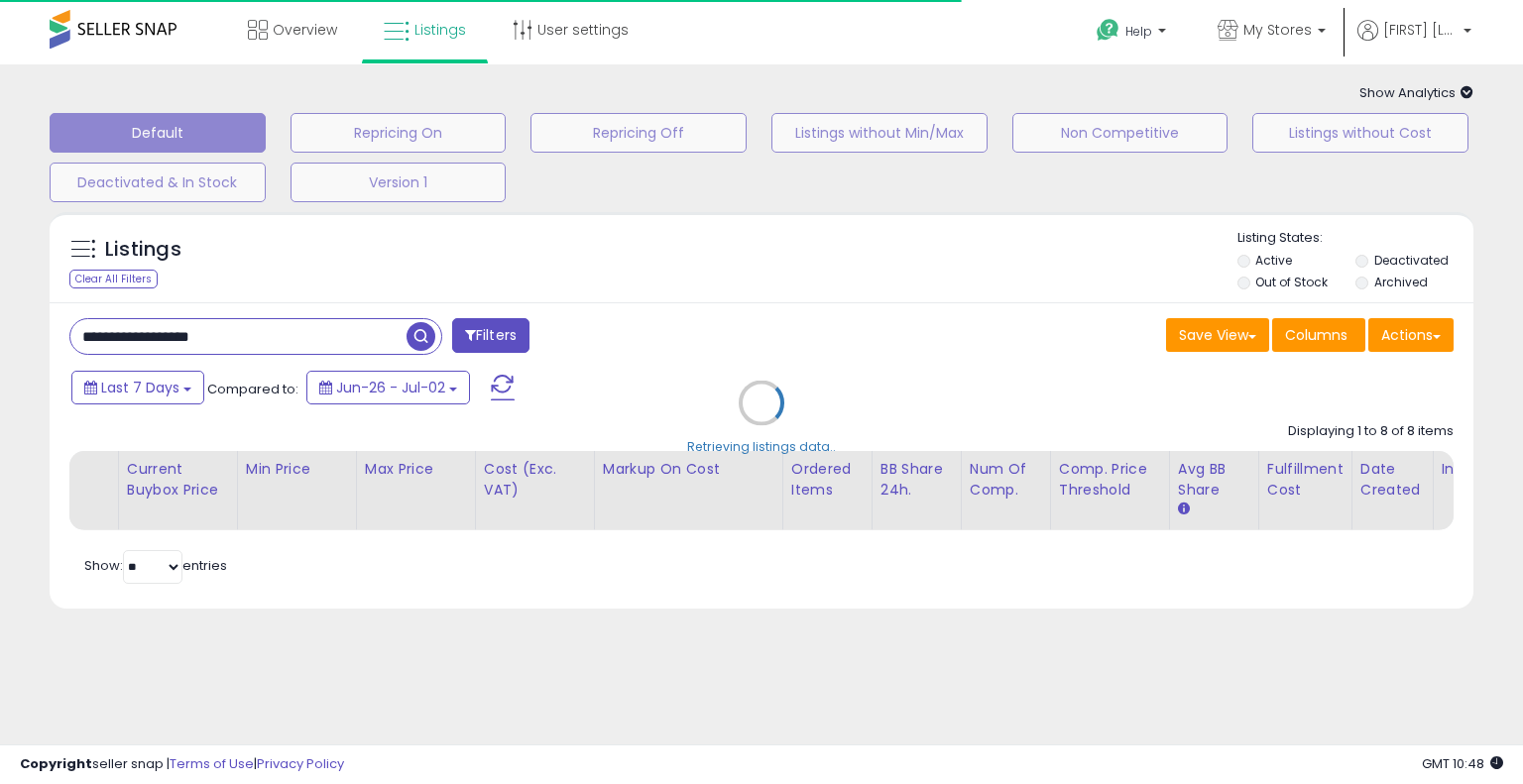 click on "Retrieving listings data.." at bounding box center [762, 417] 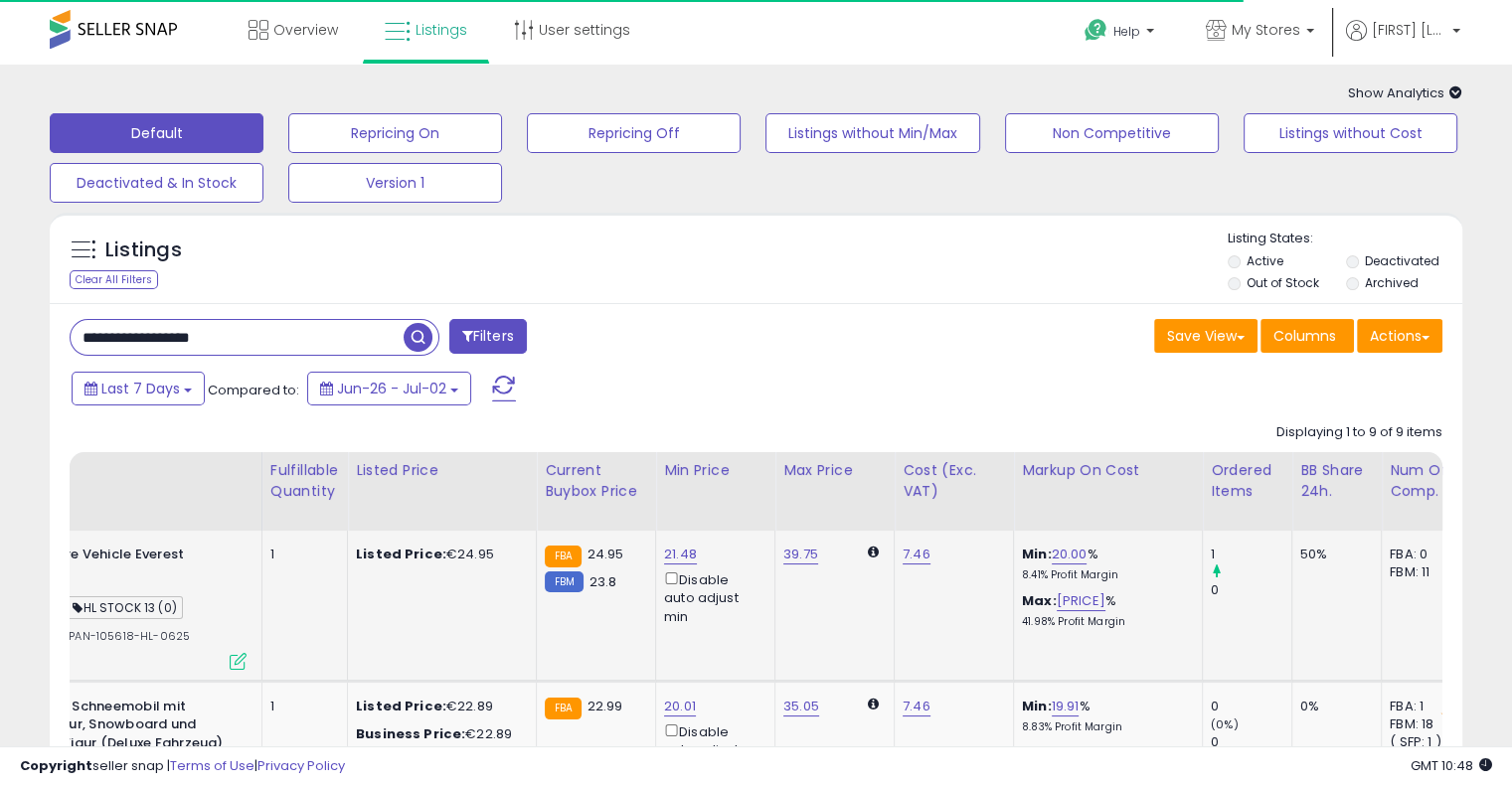 scroll, scrollTop: 0, scrollLeft: 0, axis: both 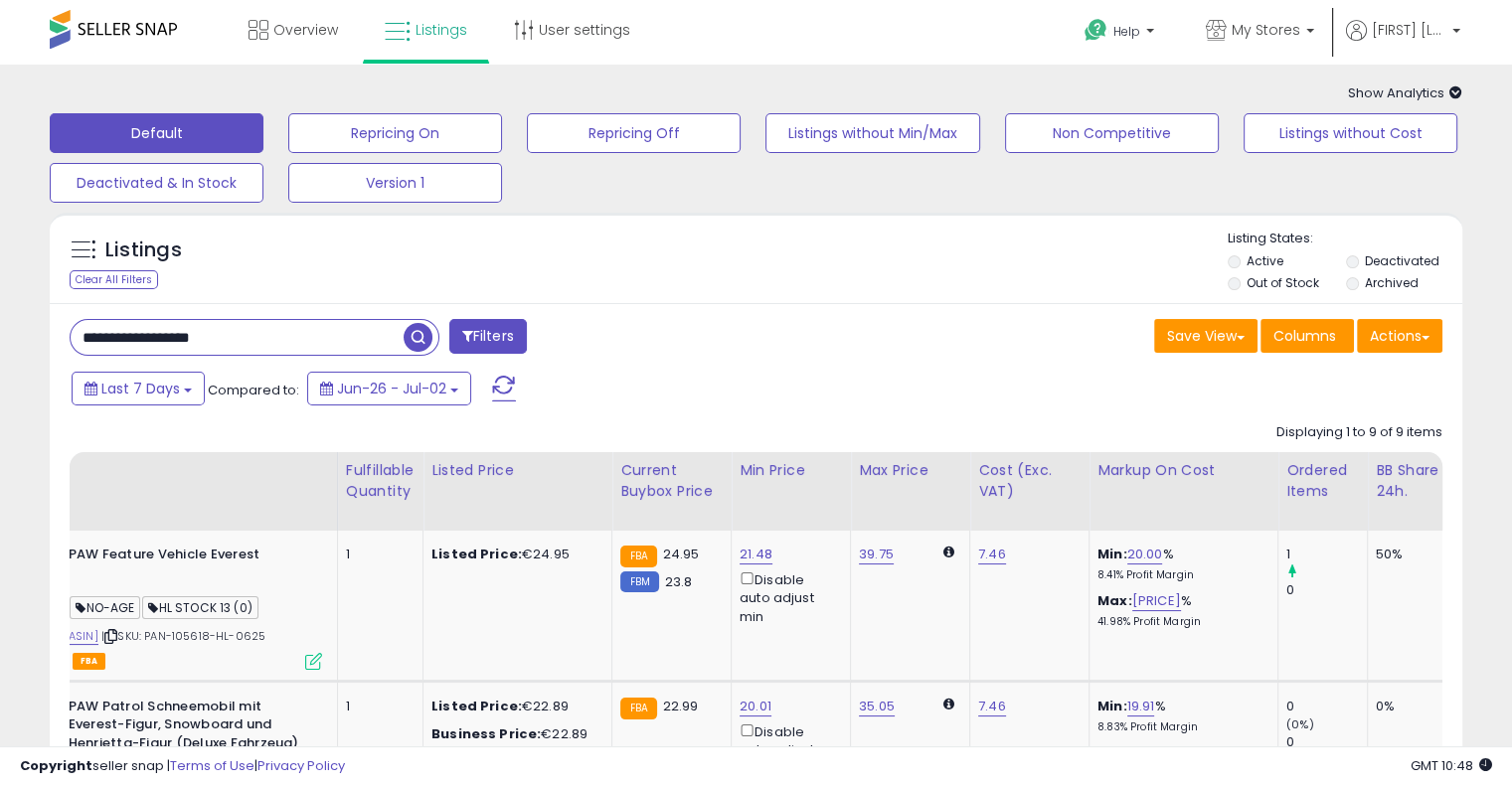 click on "**********" at bounding box center (237, 337) 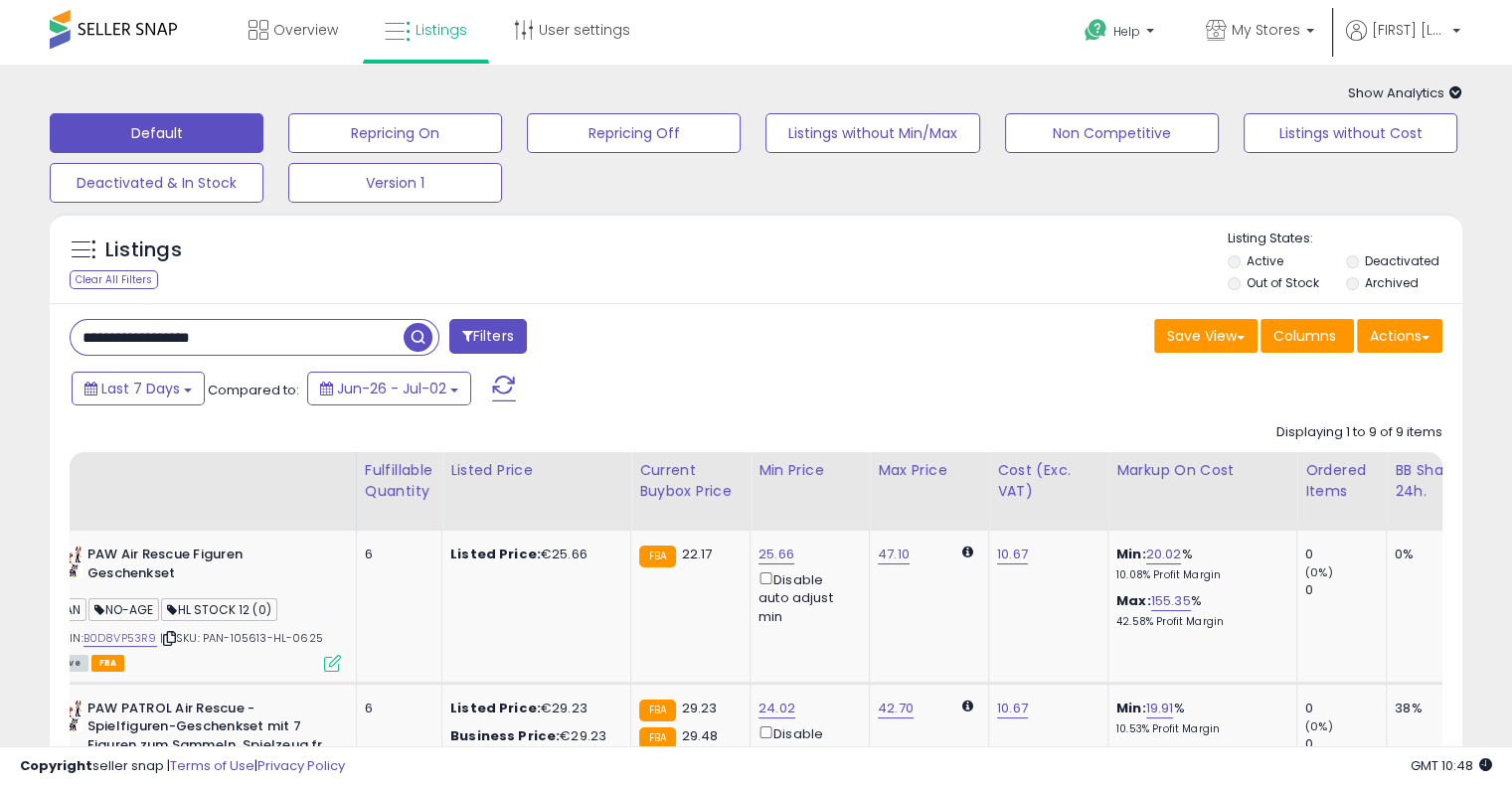 click on "**********" at bounding box center (237, 337) 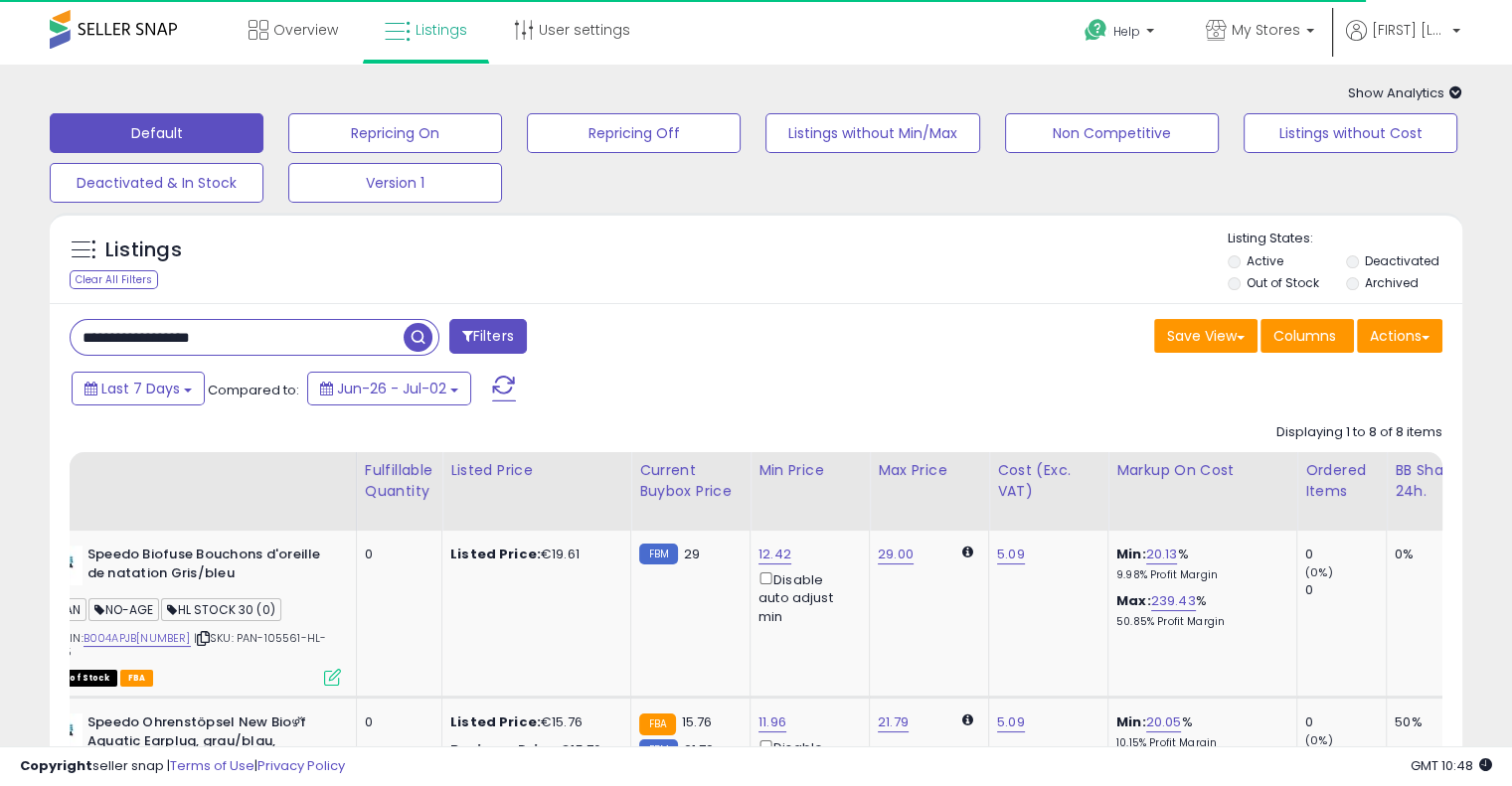 click on "Save View
Save As New View
Update Current View
Columns
Actions
Import  Export Visible Columns" at bounding box center [1107, 338] 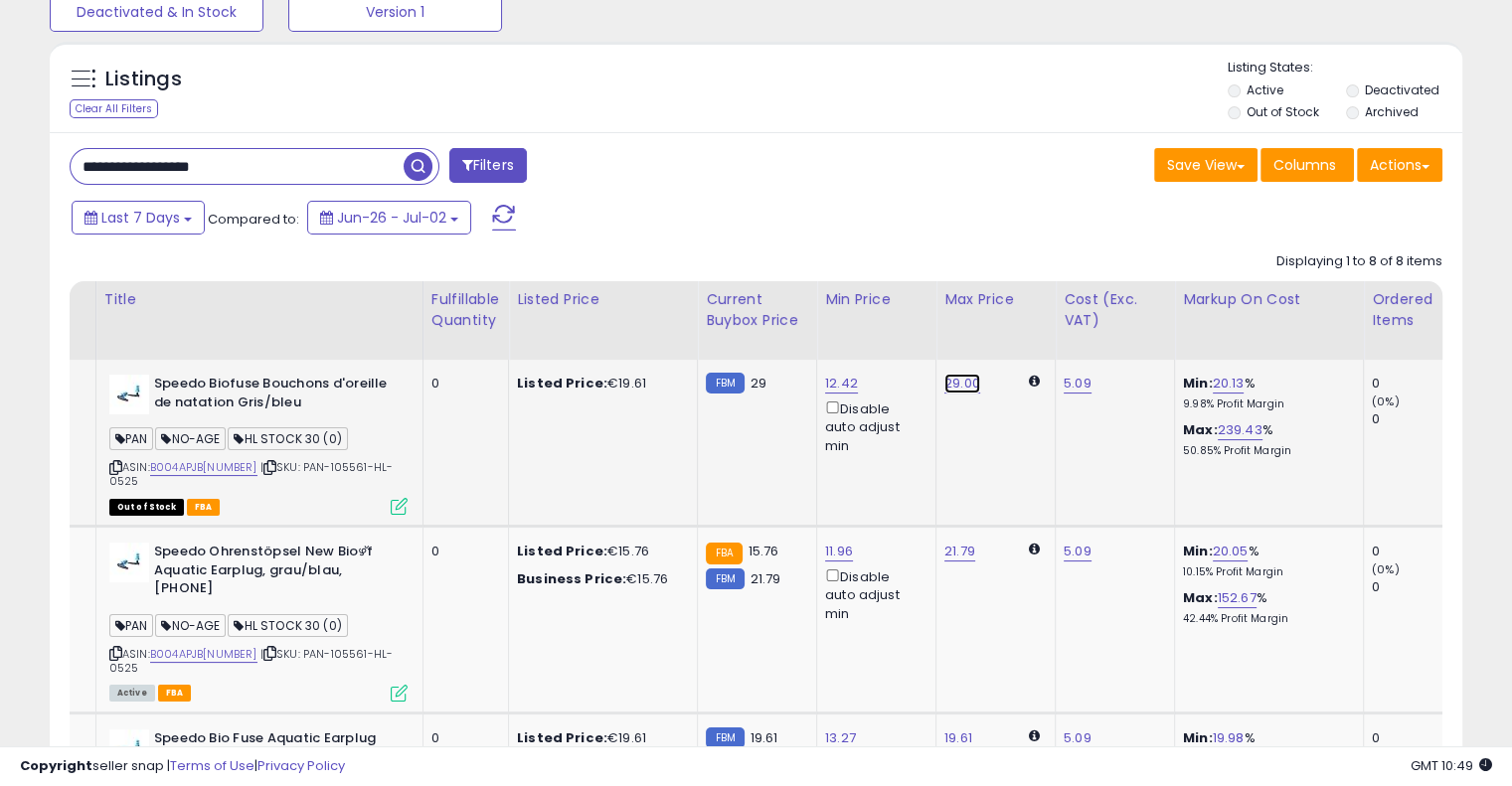 click on "29.00" at bounding box center [962, 384] 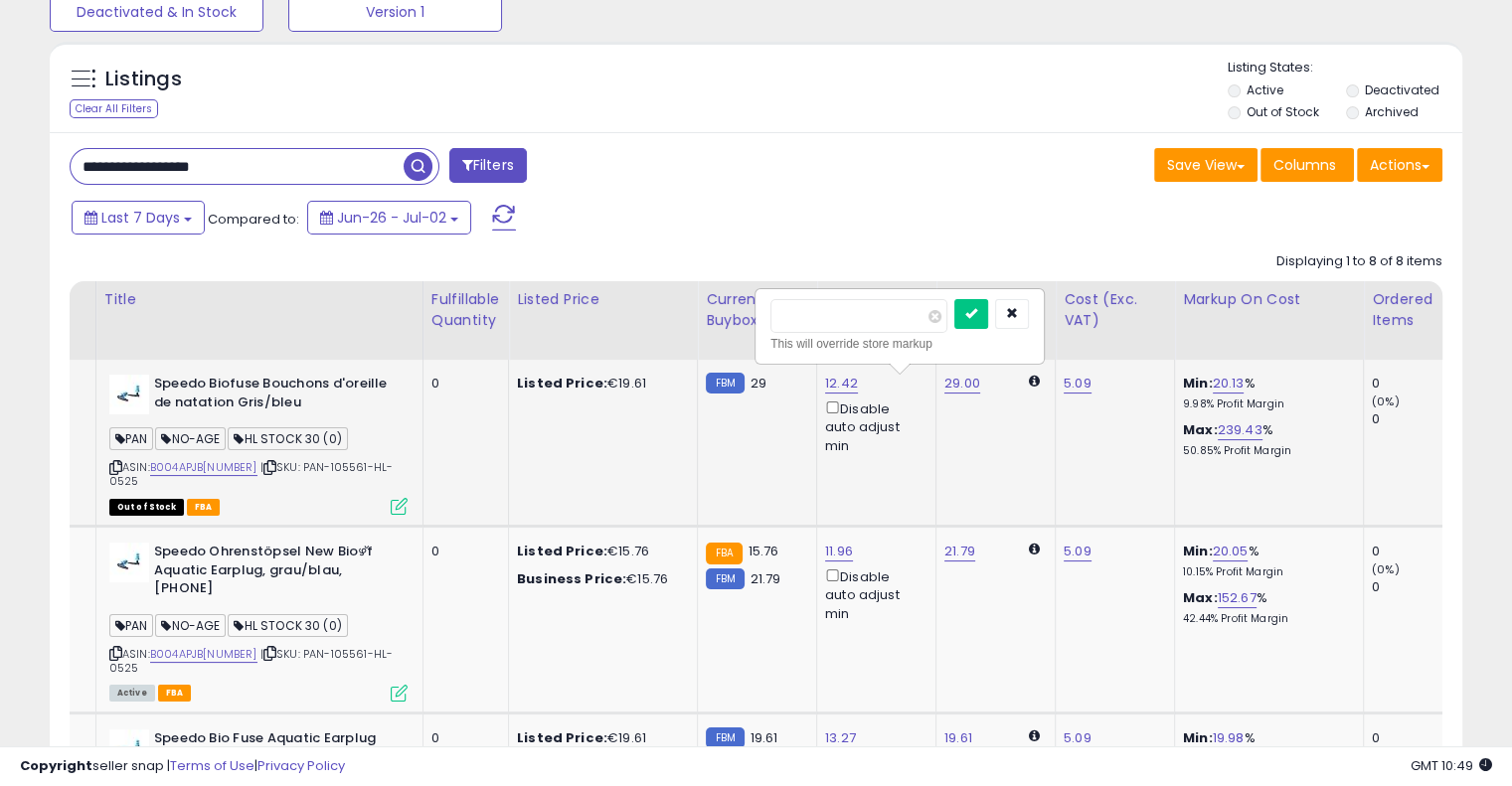 click on "*****" at bounding box center [859, 316] 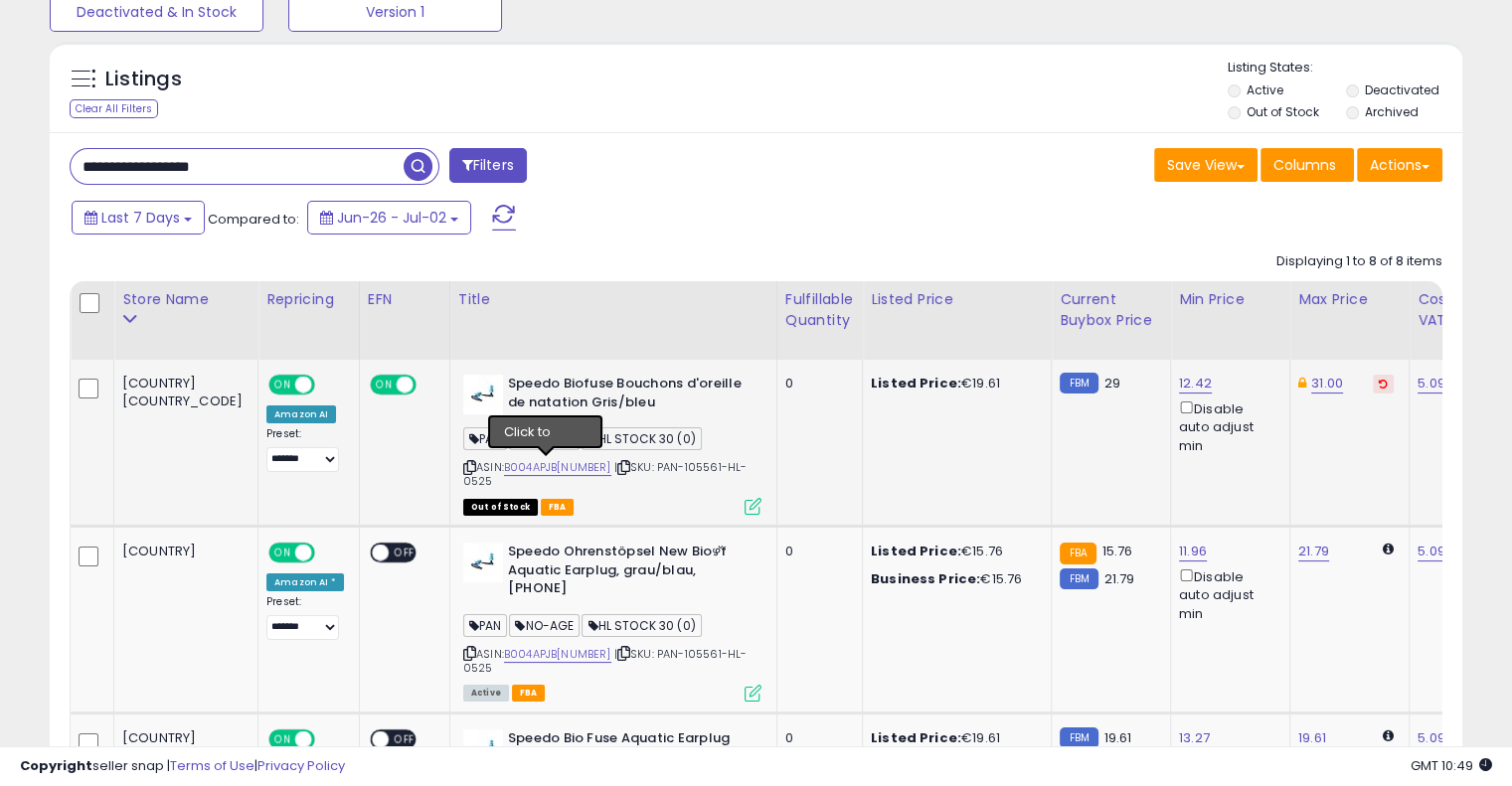 click at bounding box center (623, 467) 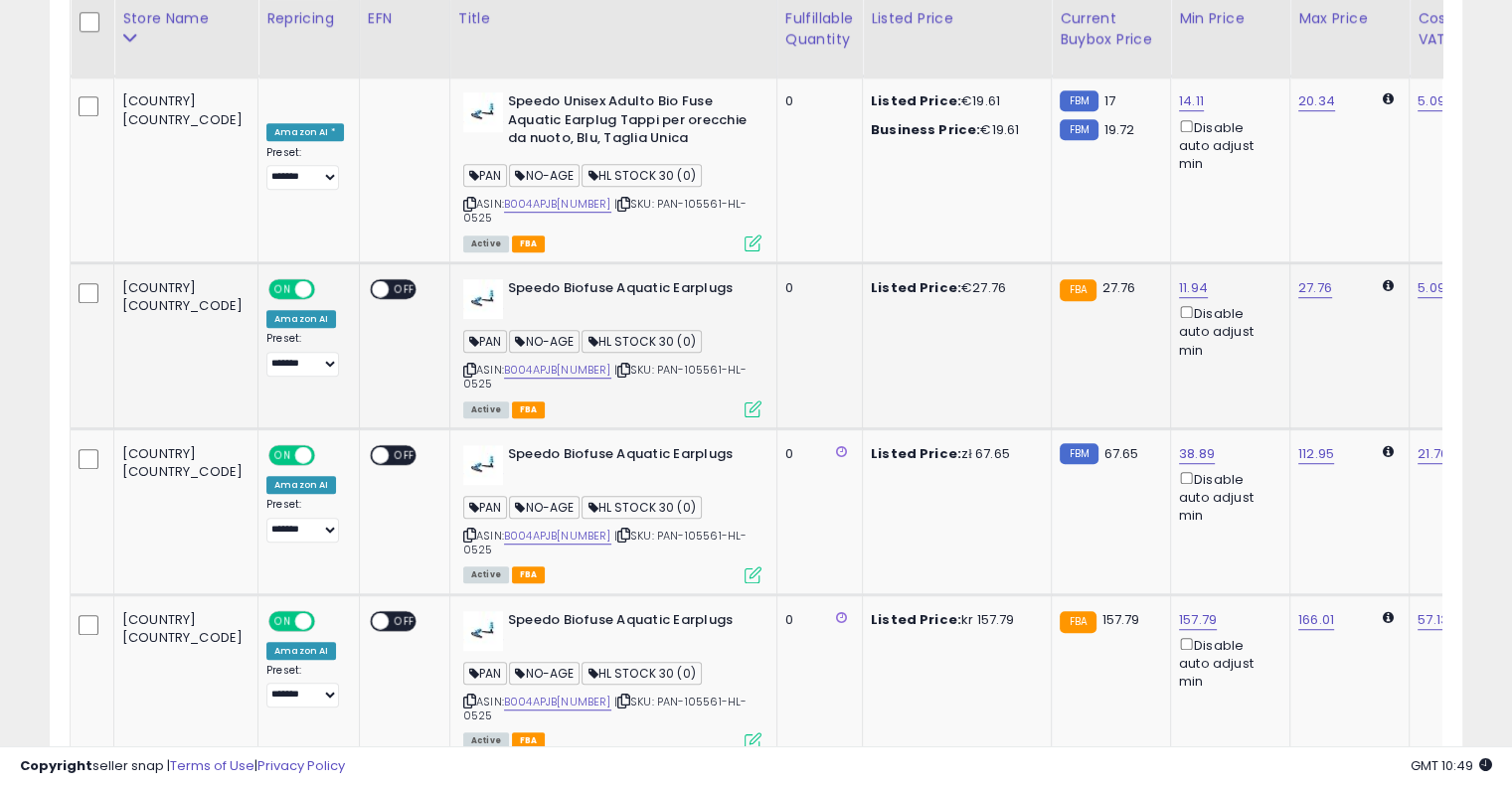 scroll, scrollTop: 243, scrollLeft: 0, axis: vertical 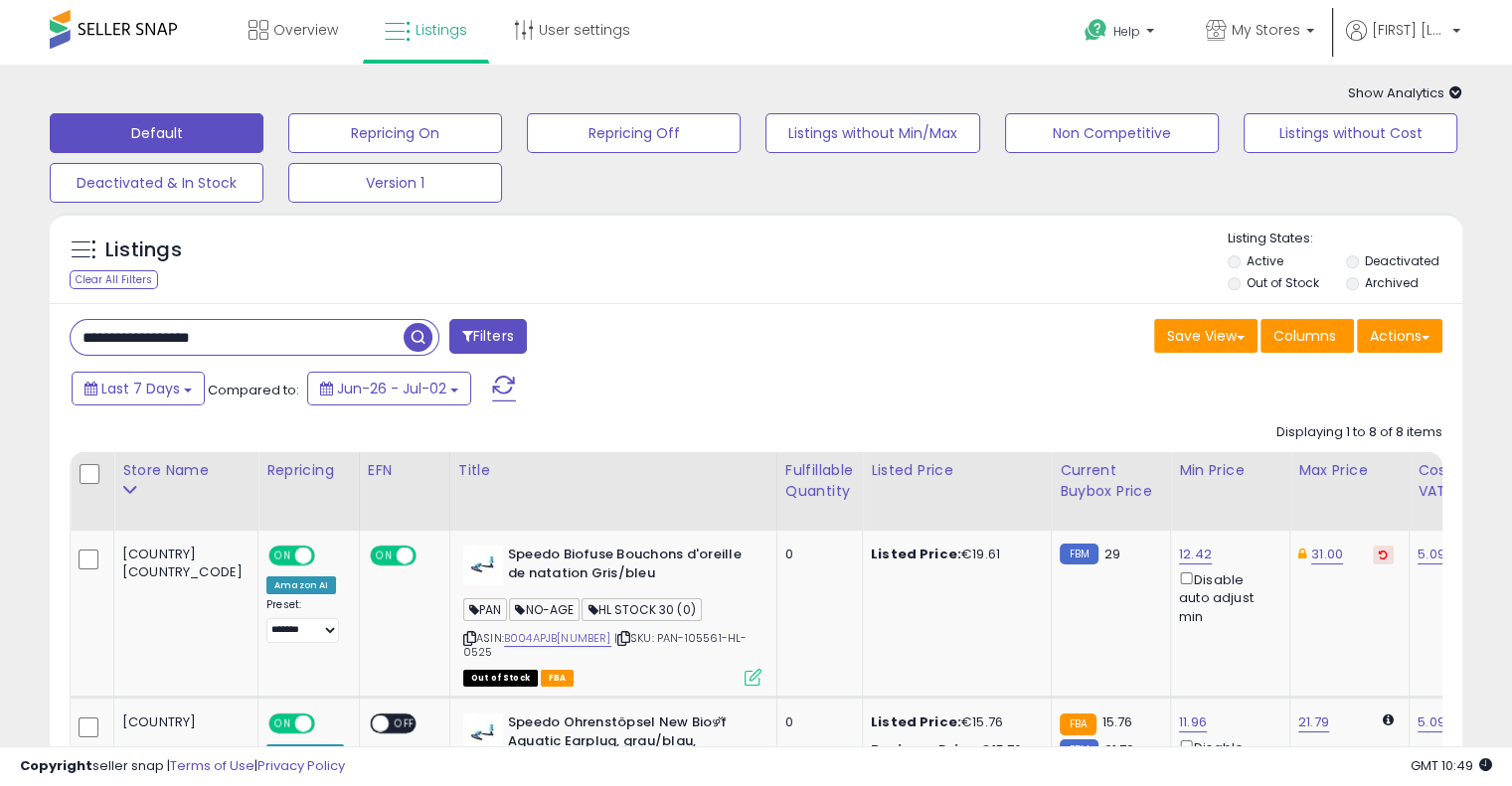 click on "**********" at bounding box center (237, 337) 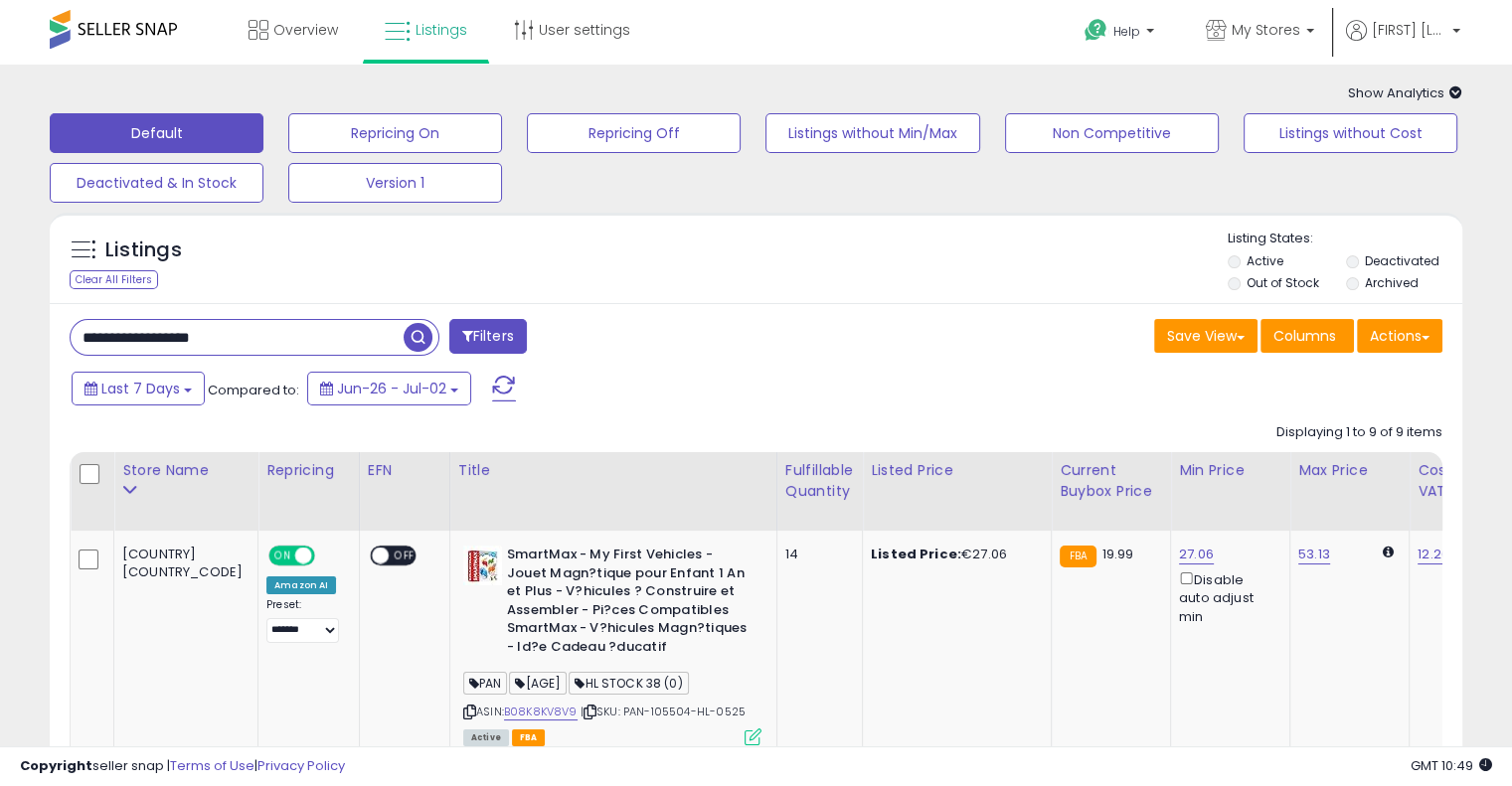 click on "Save View
Save As New View
Update Current View
Columns
Actions
Import  Export Visible Columns" at bounding box center [1107, 338] 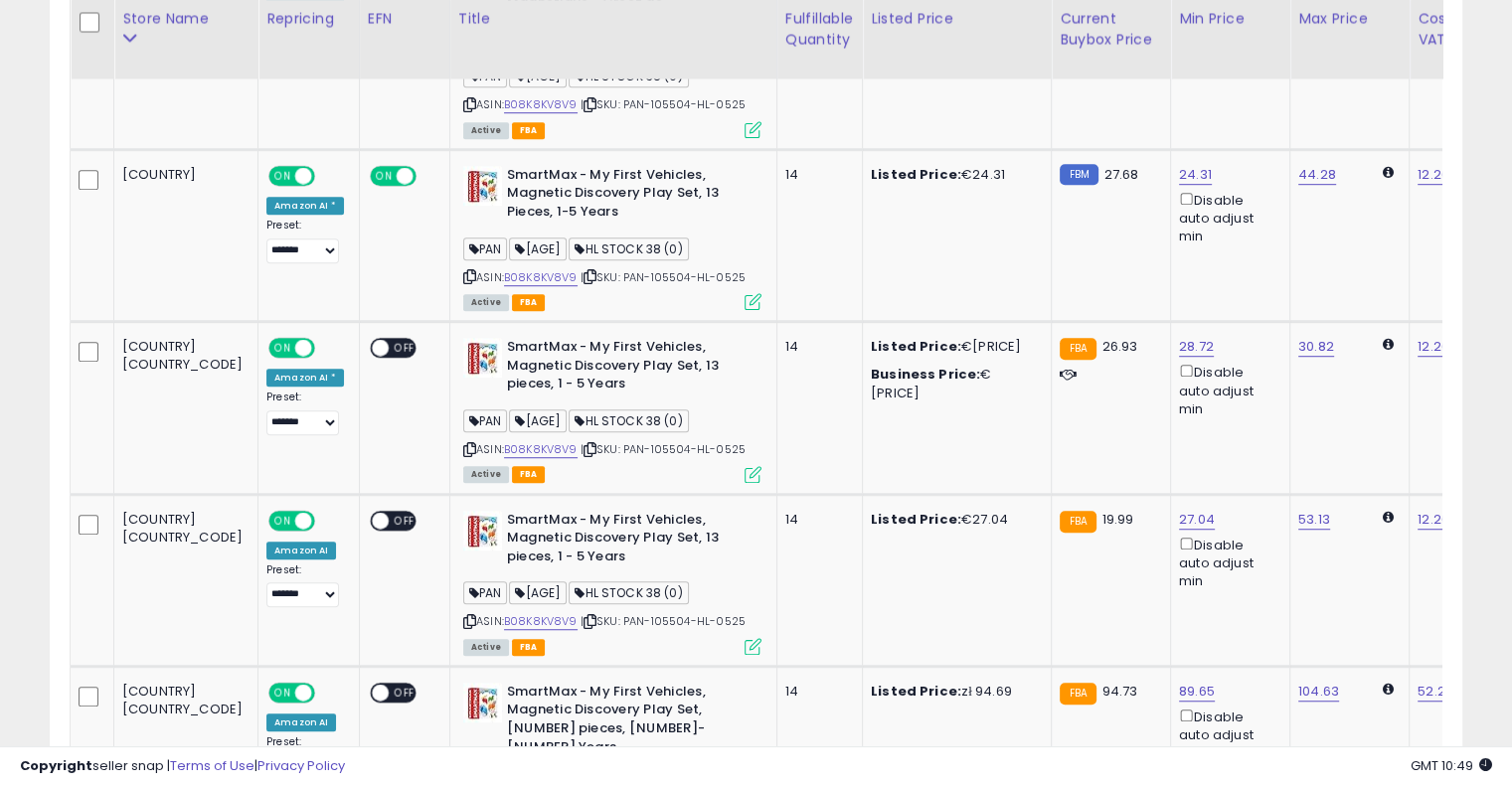 scroll, scrollTop: 1587, scrollLeft: 0, axis: vertical 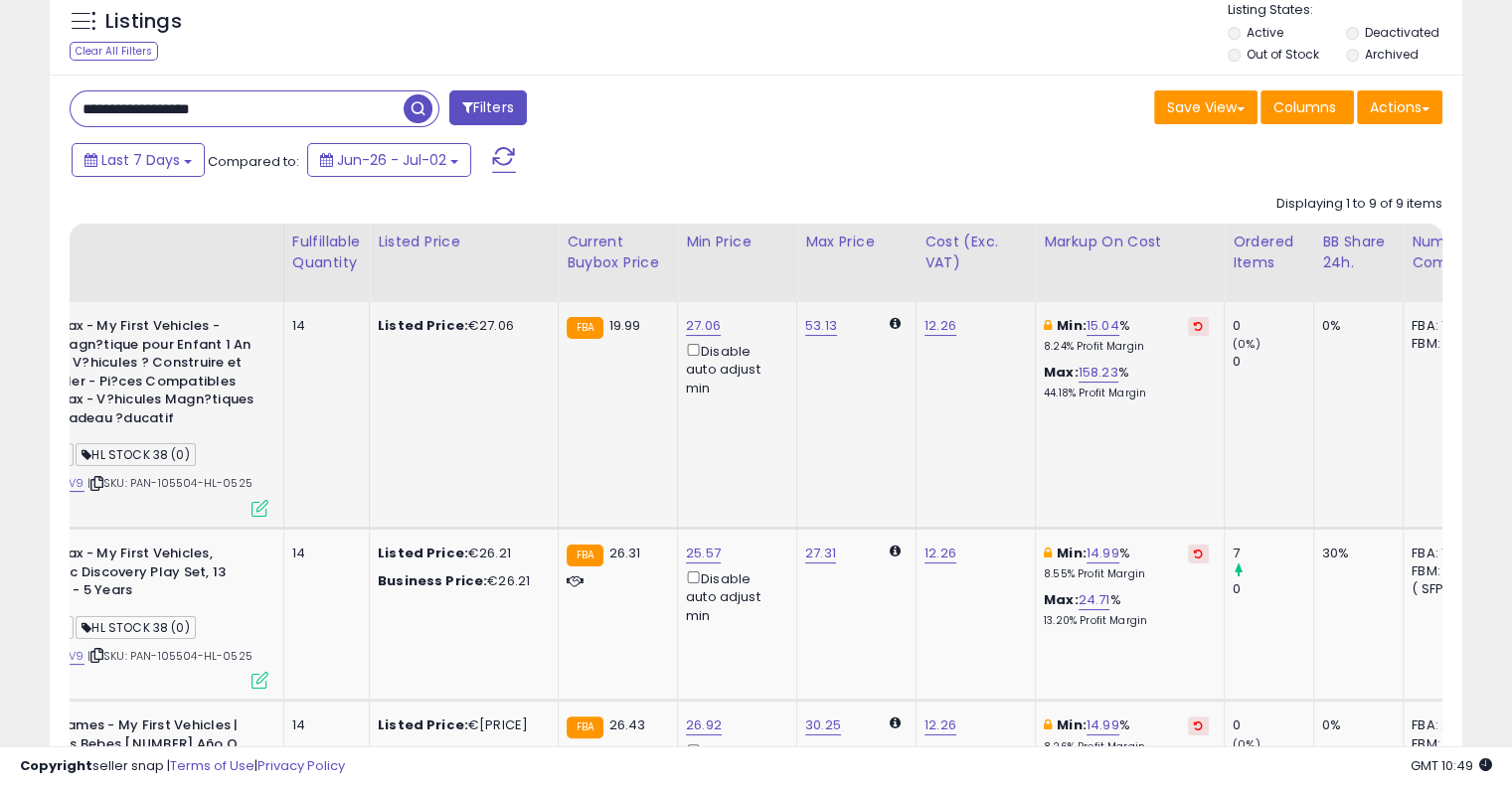 click at bounding box center (1198, 326) 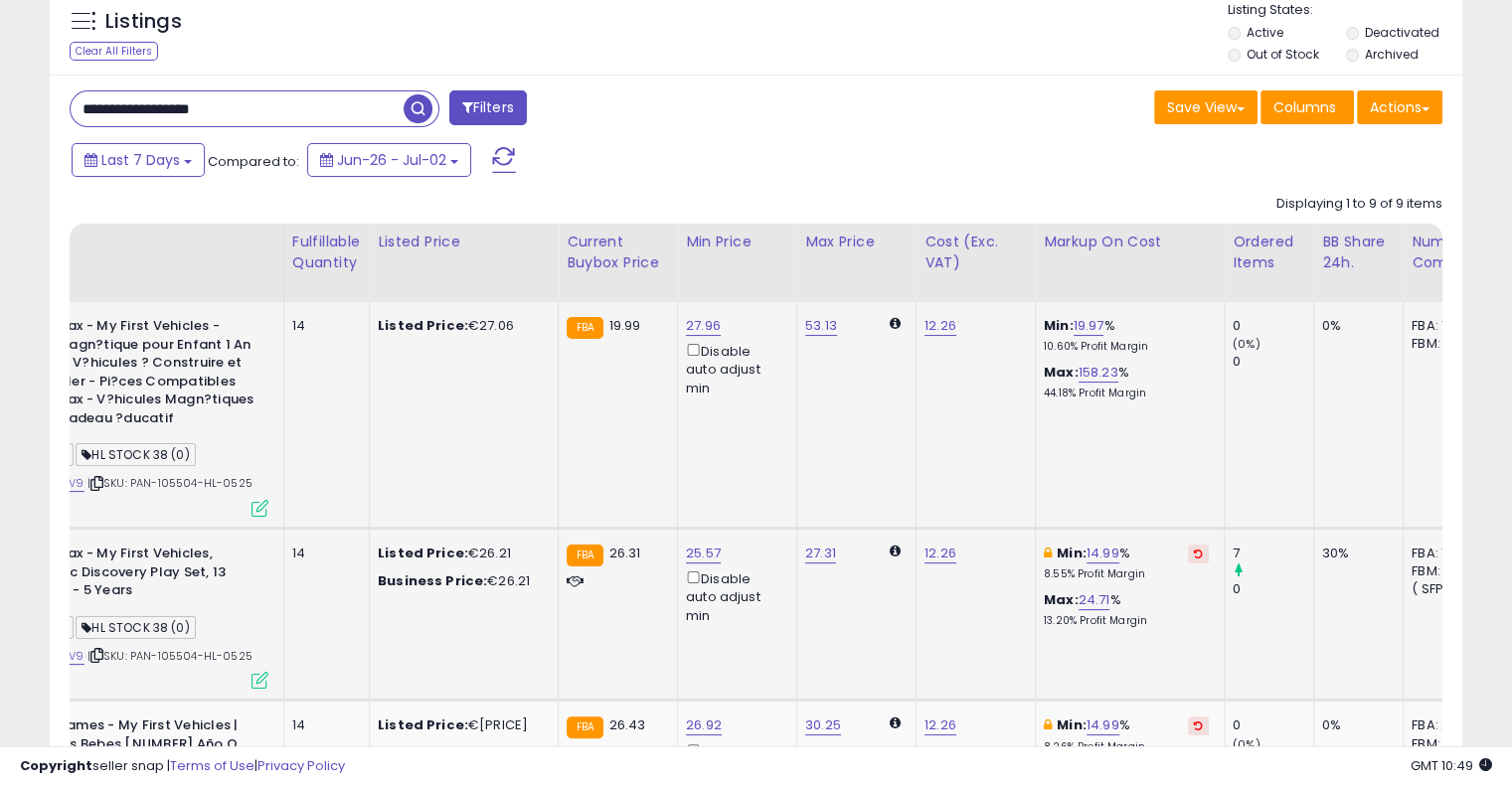 click on "Min:  14.99 %    8.55%  Profit Margin" at bounding box center [1126, 562] 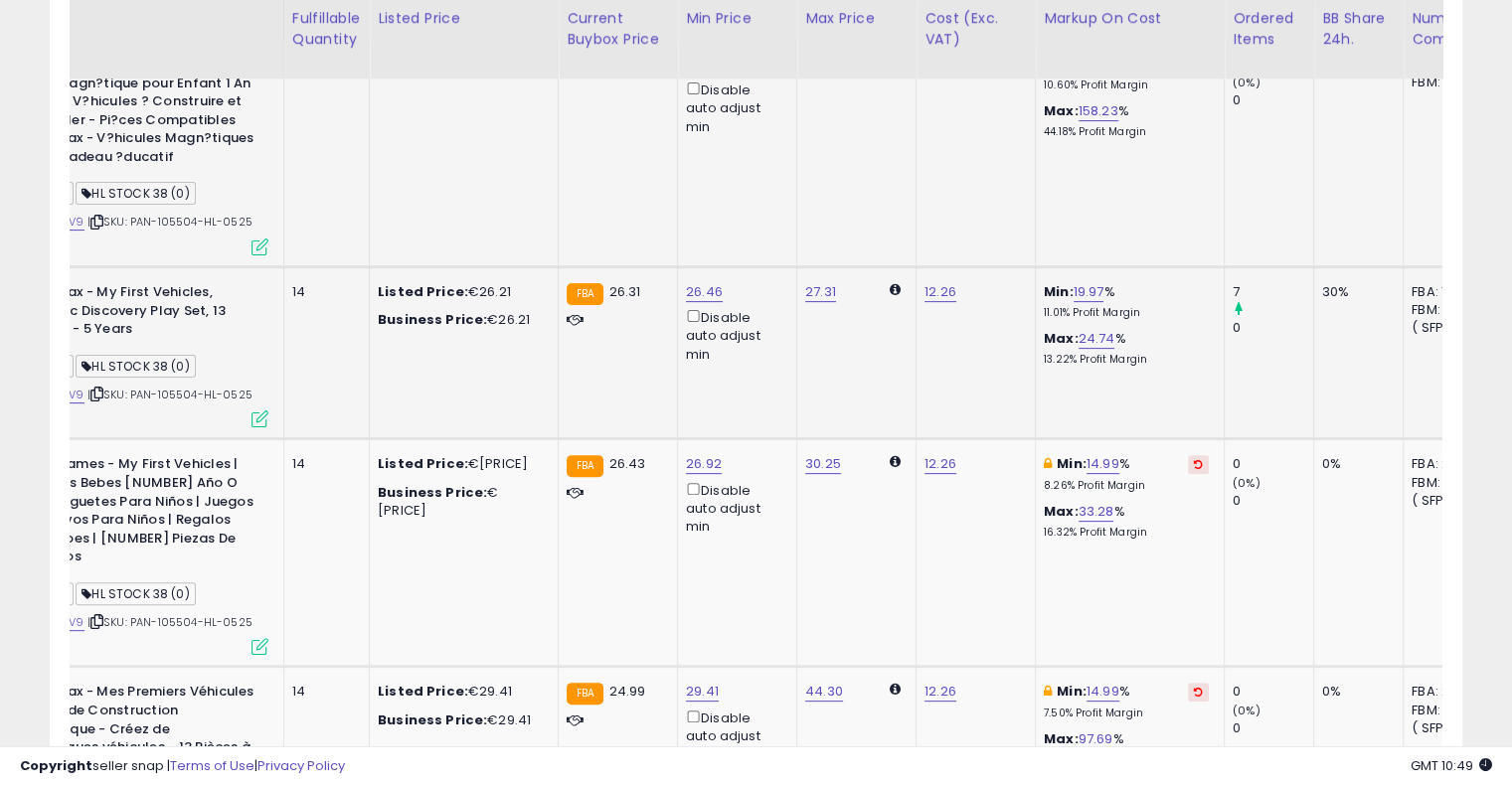 scroll, scrollTop: 487, scrollLeft: 0, axis: vertical 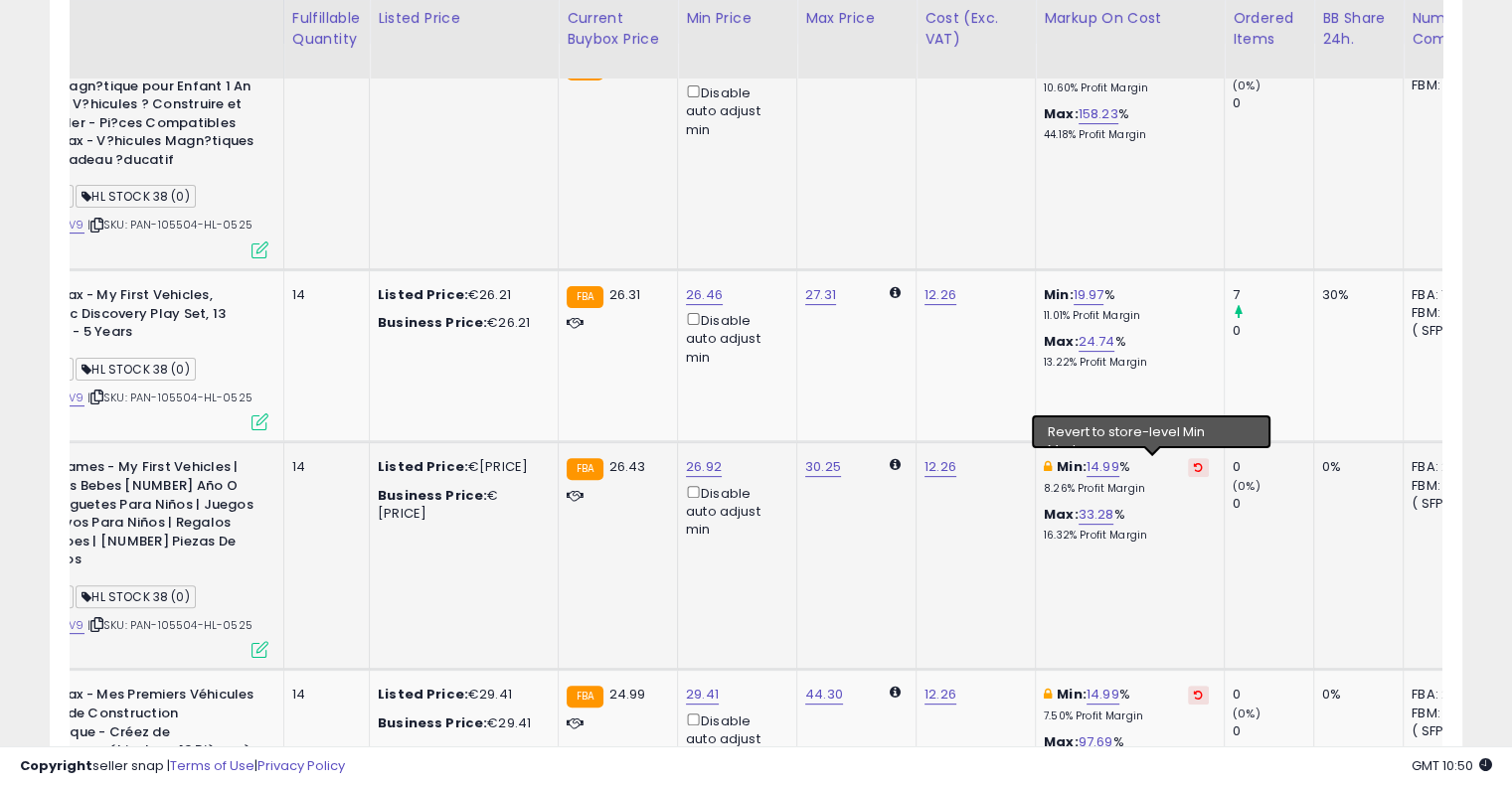 click at bounding box center [1198, 467] 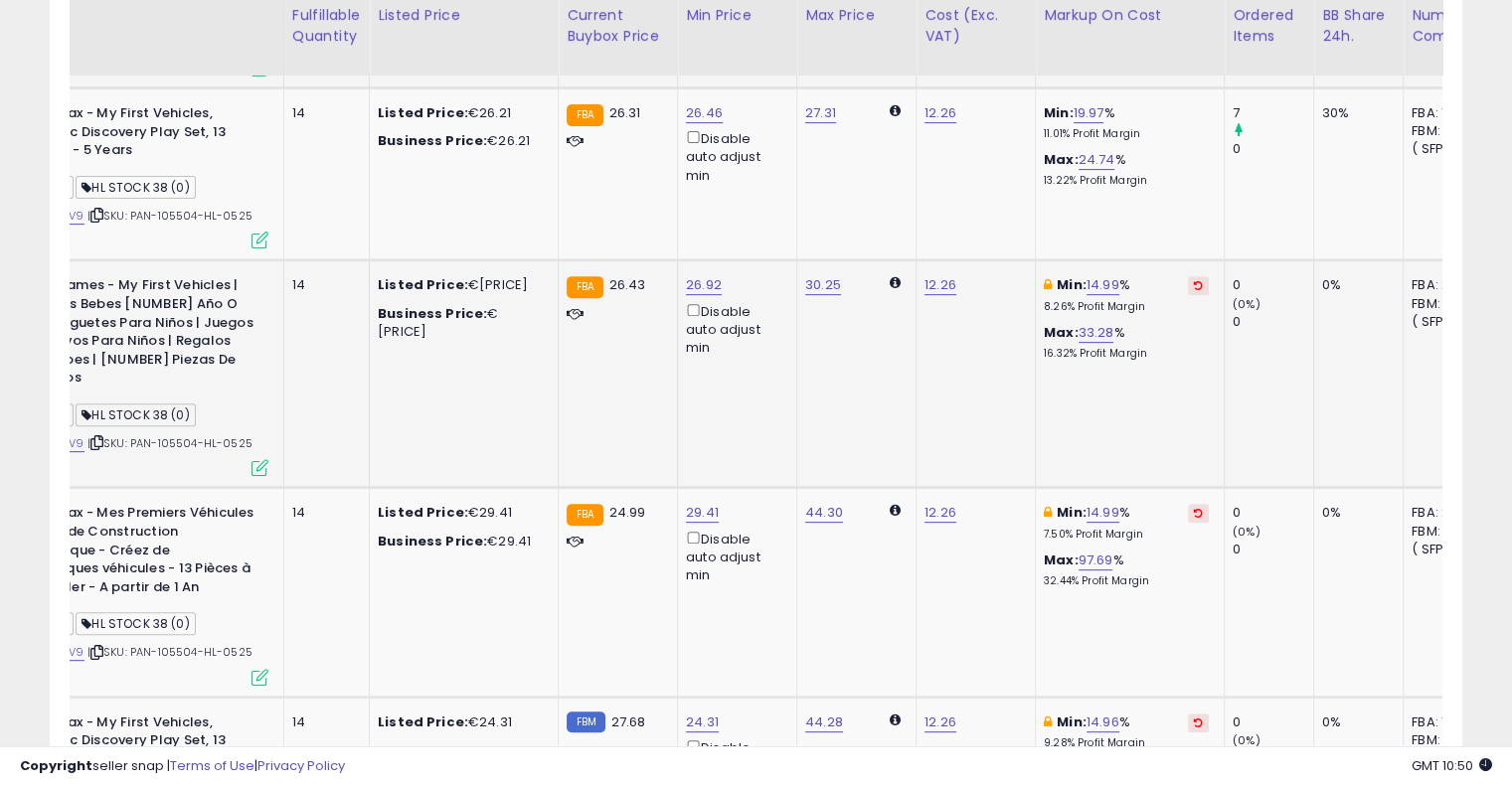 scroll, scrollTop: 670, scrollLeft: 0, axis: vertical 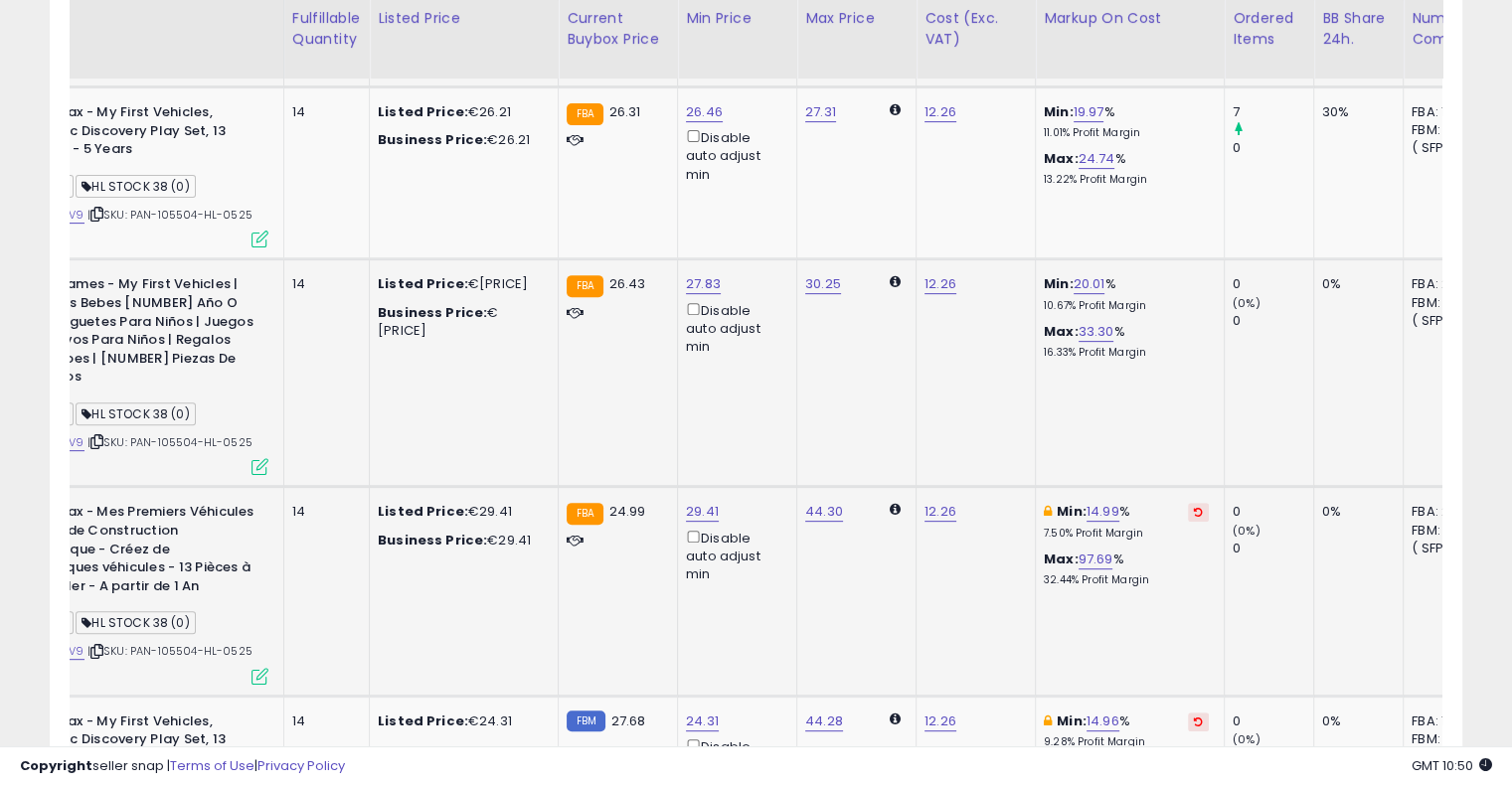 click at bounding box center [1198, 512] 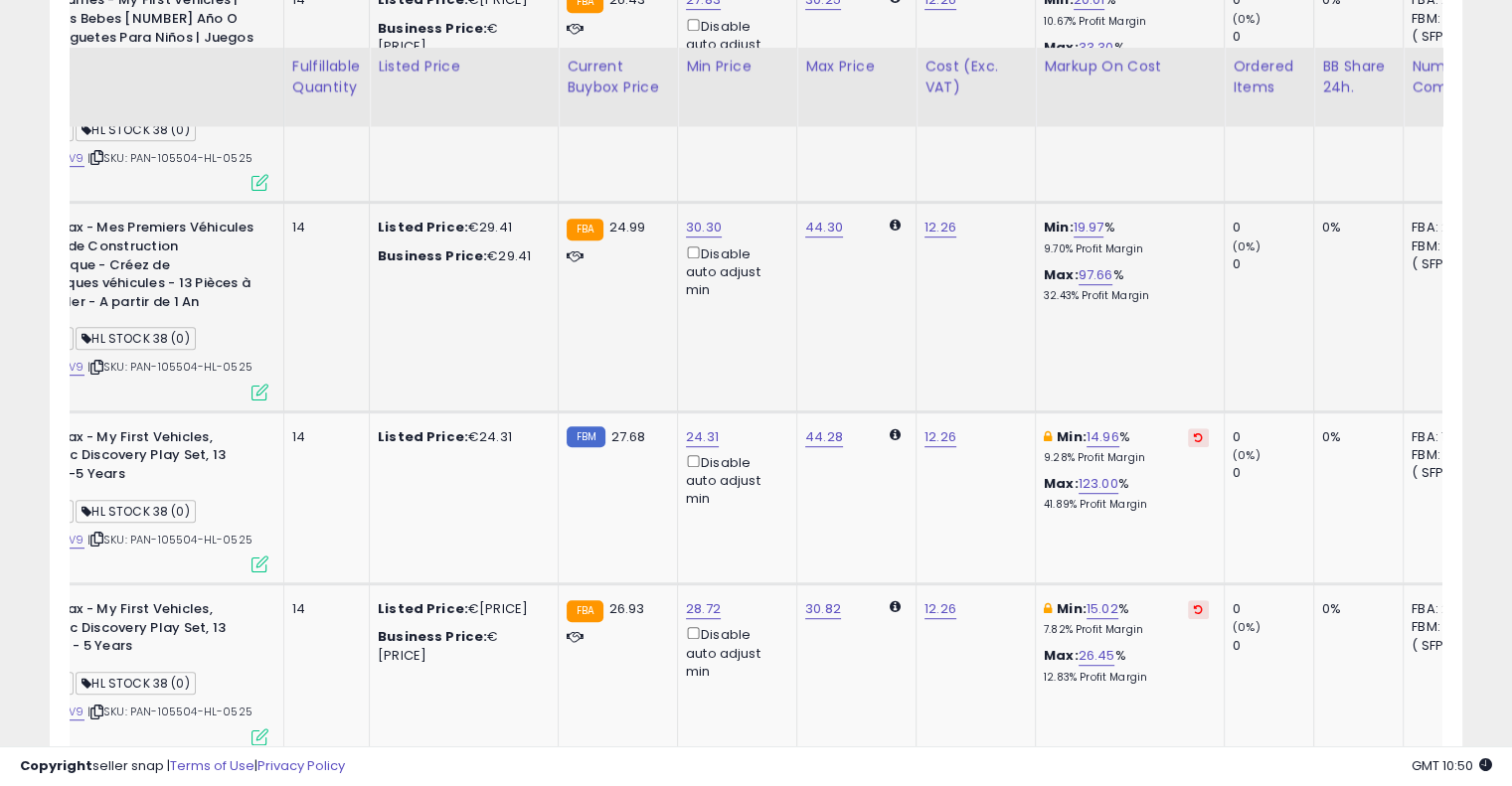 scroll, scrollTop: 1025, scrollLeft: 0, axis: vertical 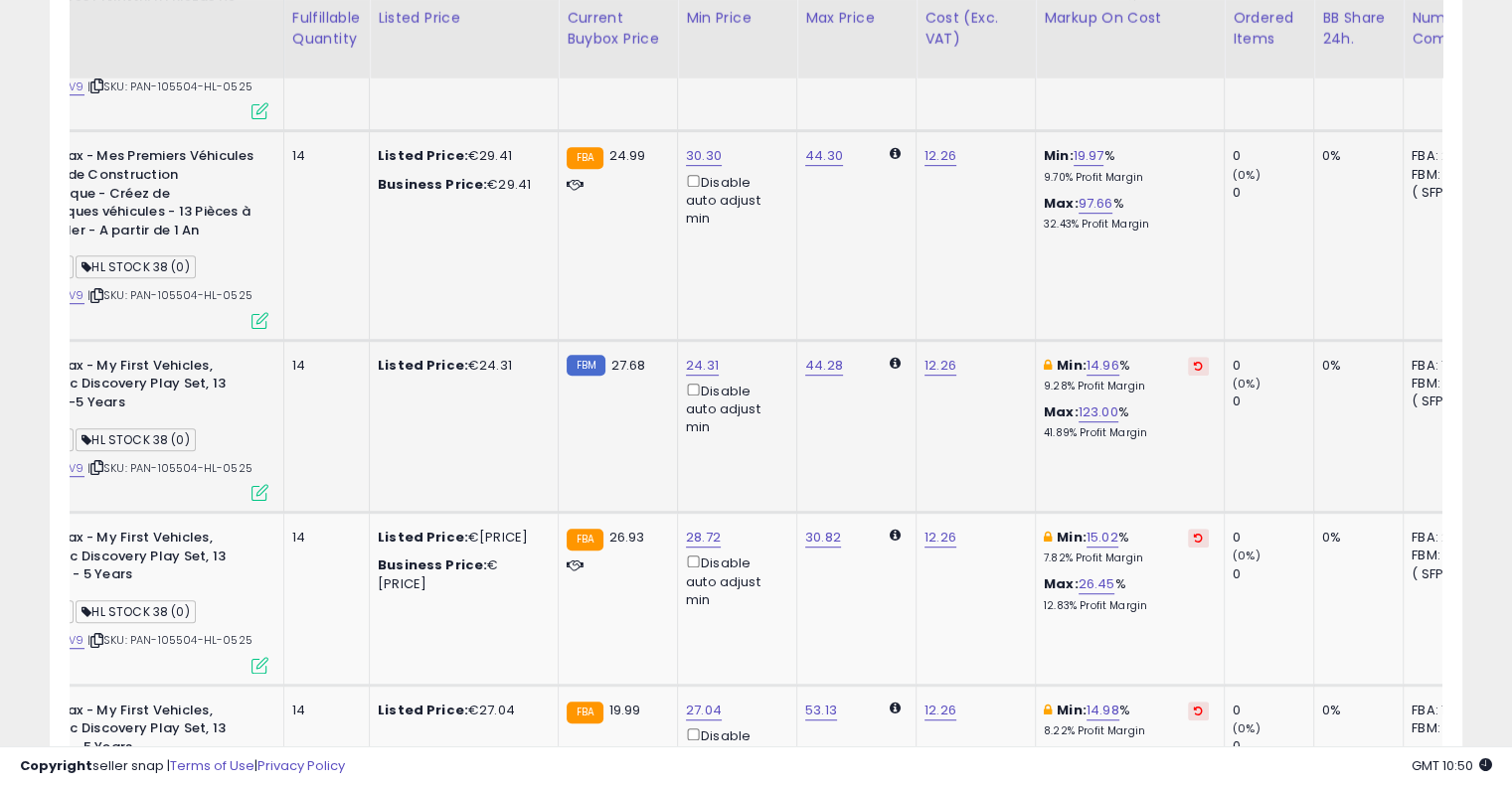 click on "Min:  14.96 %    9.28%  Profit Margin Max:  123.00 %   41.89%  Profit Margin" 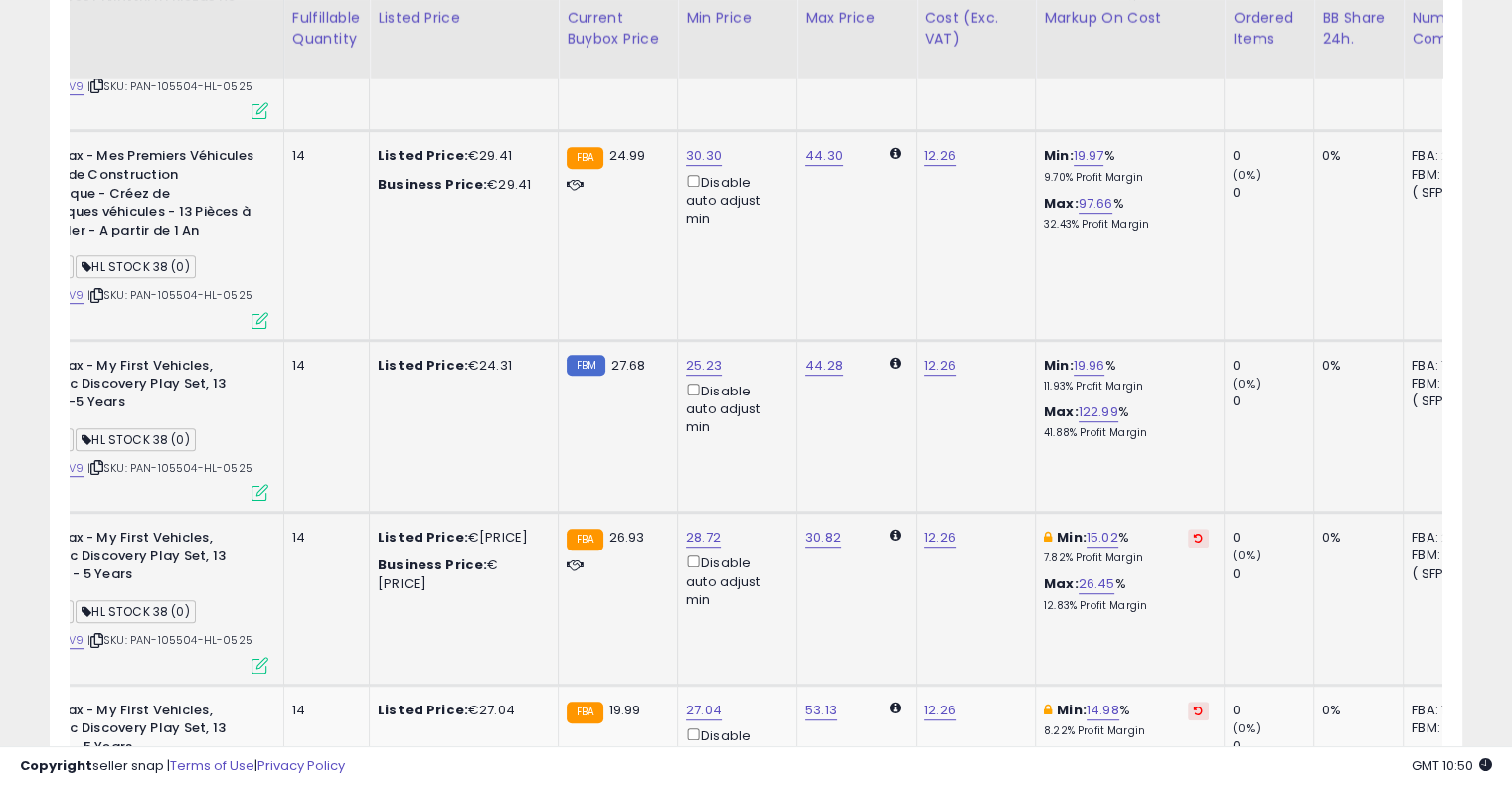 click at bounding box center (1198, 538) 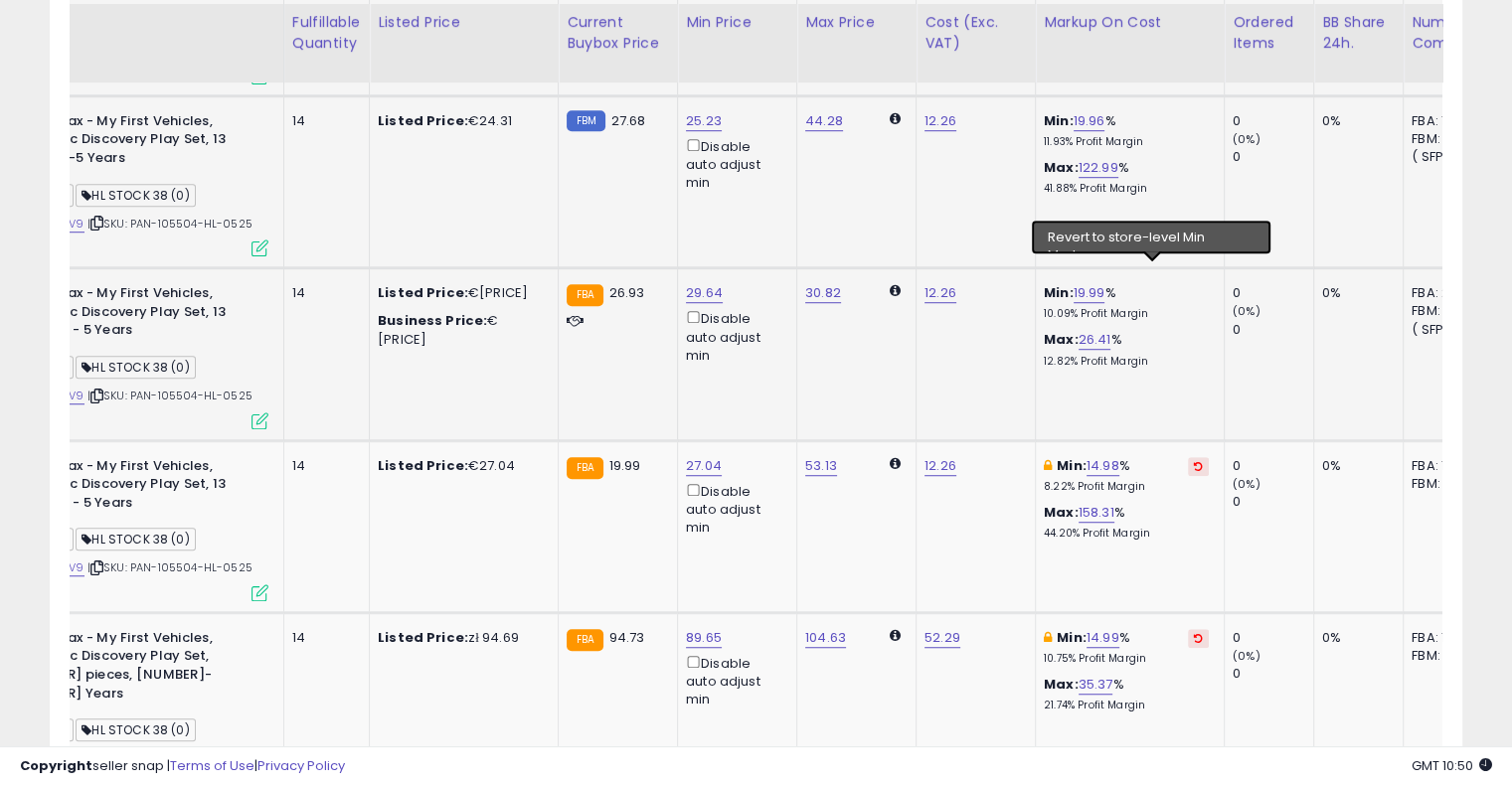 scroll, scrollTop: 1276, scrollLeft: 0, axis: vertical 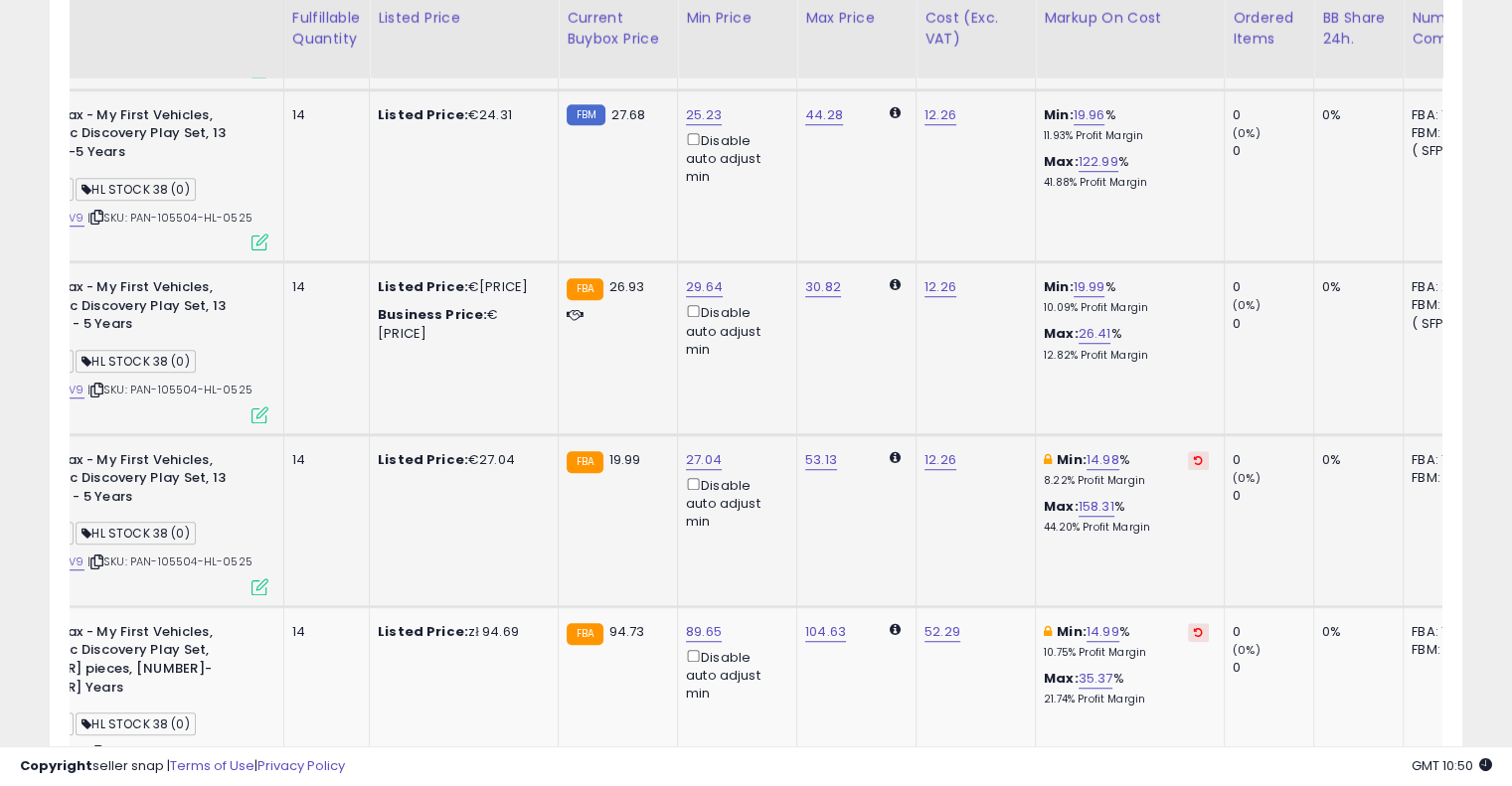 click at bounding box center [1198, 460] 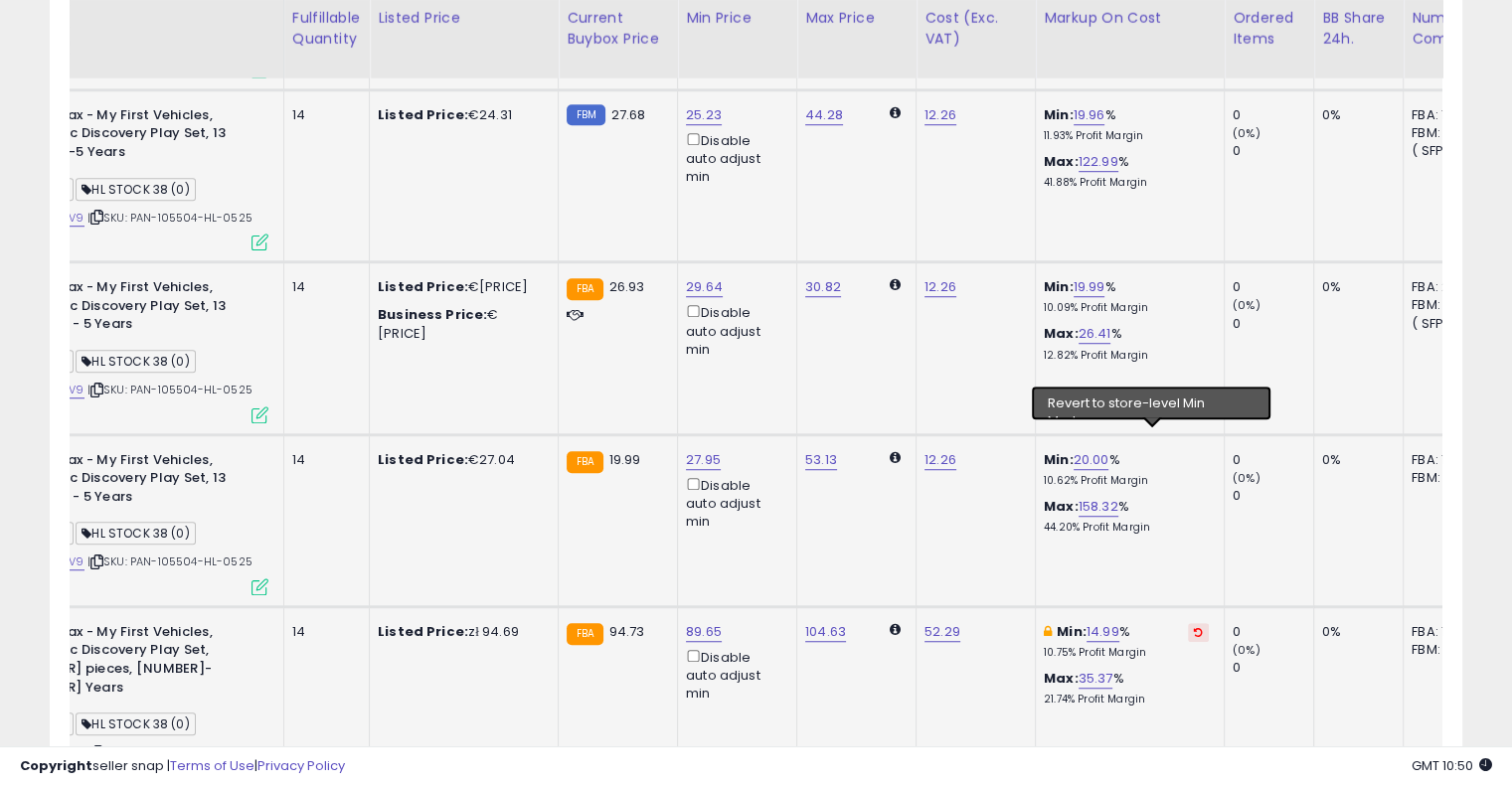 click on "Min:  14.99 %    10.75%  Profit Margin Max:  35.37 %   21.74%  Profit Margin" 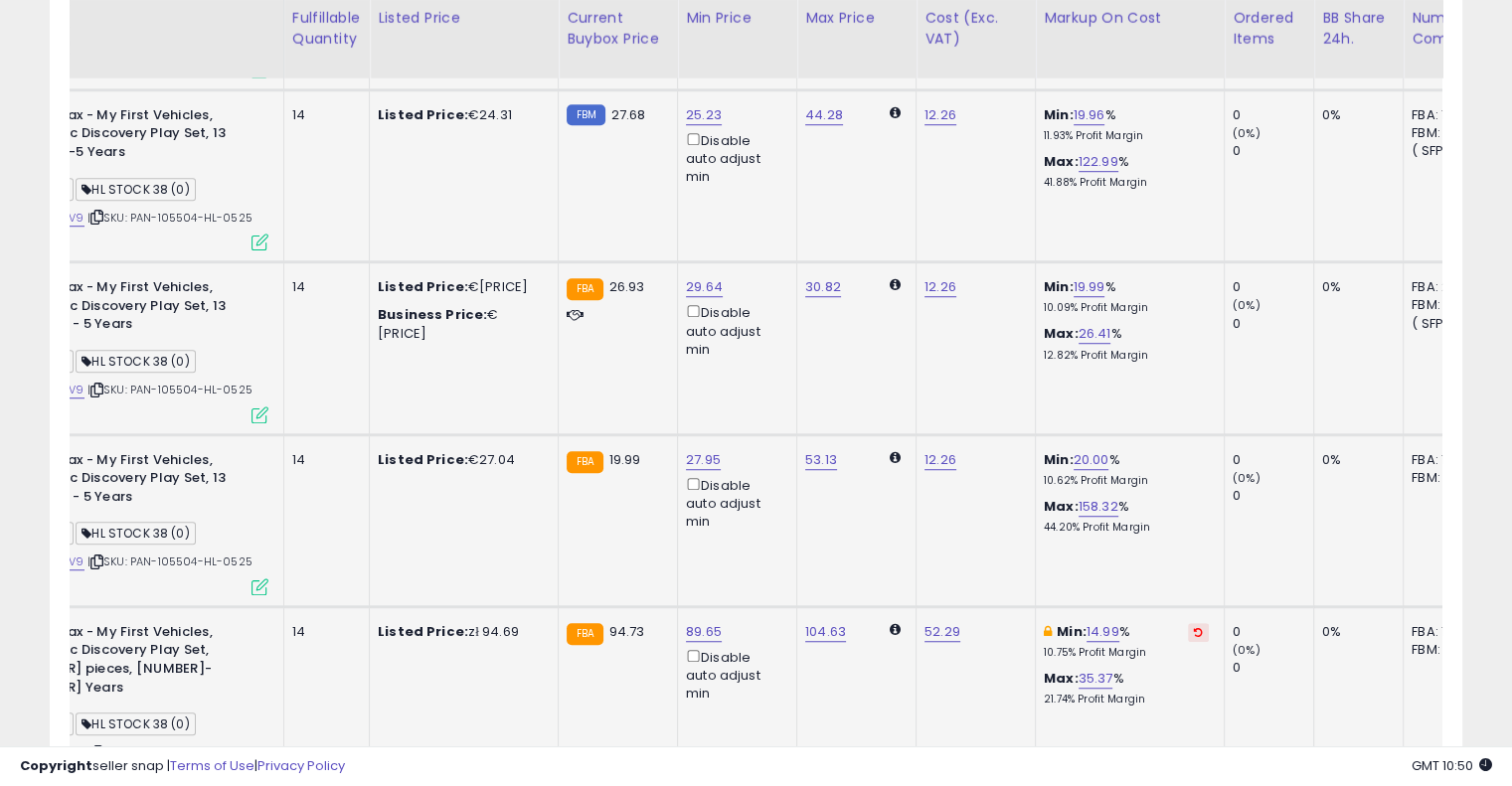 click at bounding box center [1198, 632] 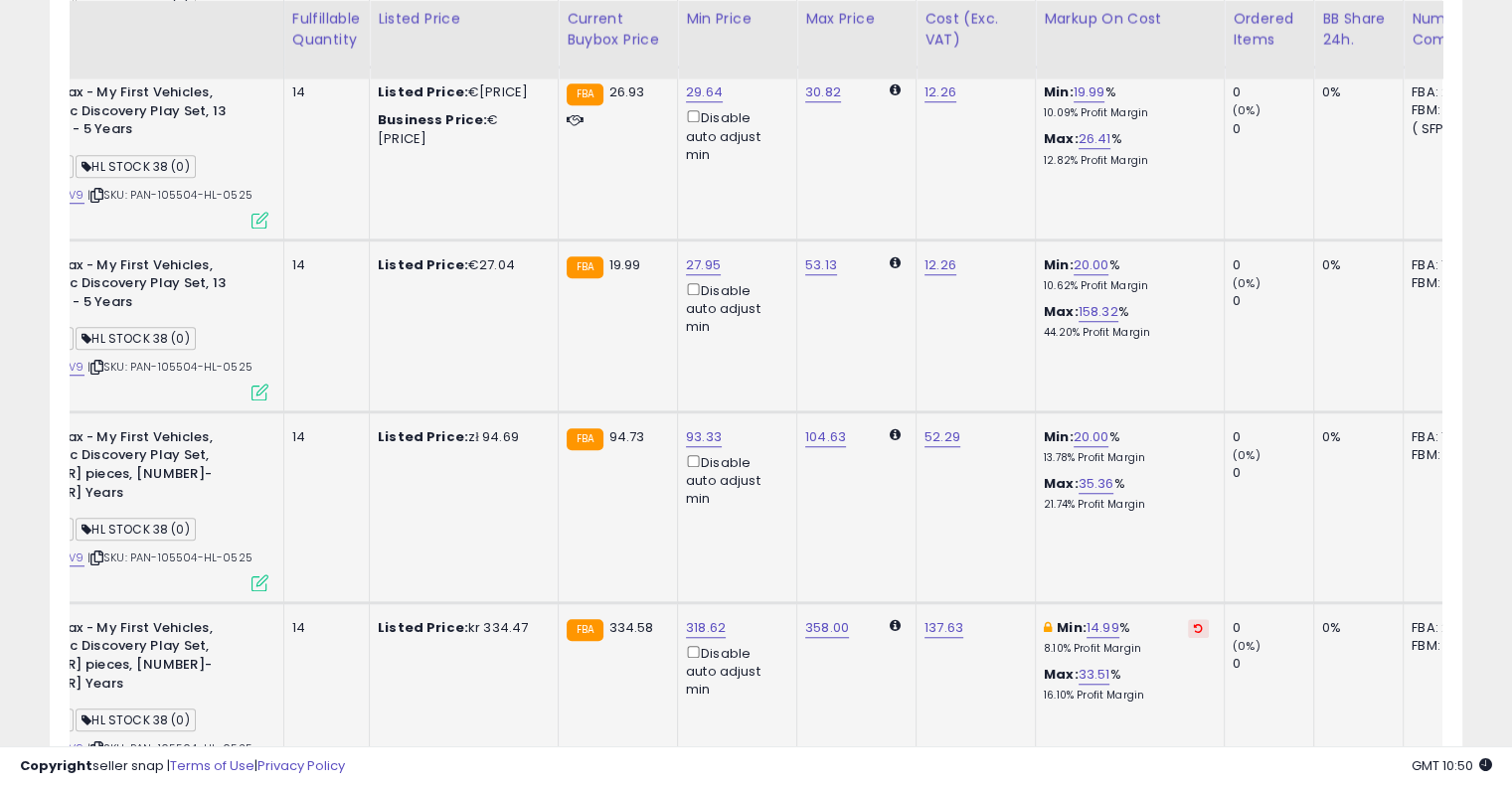 click at bounding box center [1198, 628] 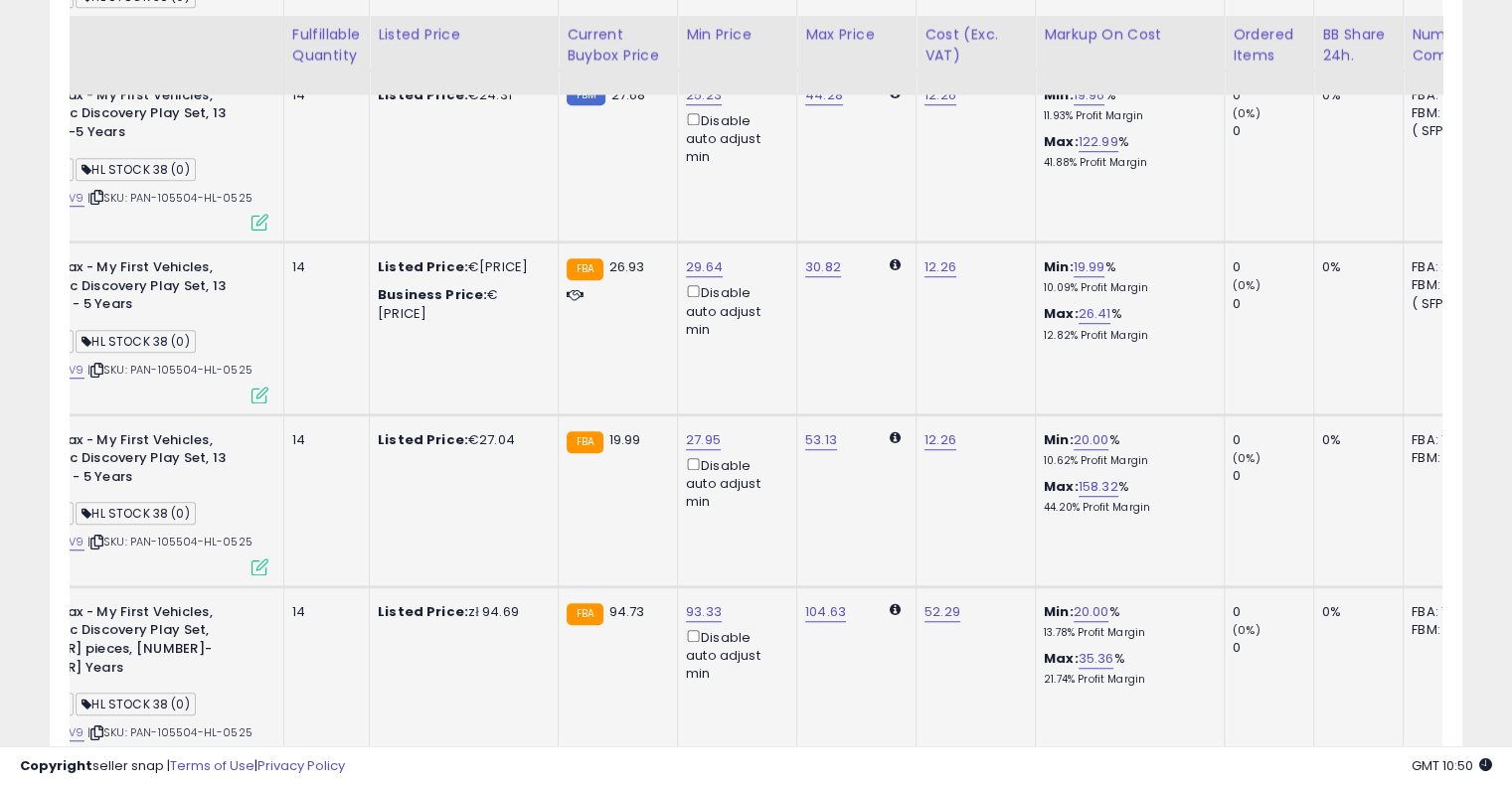 scroll, scrollTop: 1288, scrollLeft: 0, axis: vertical 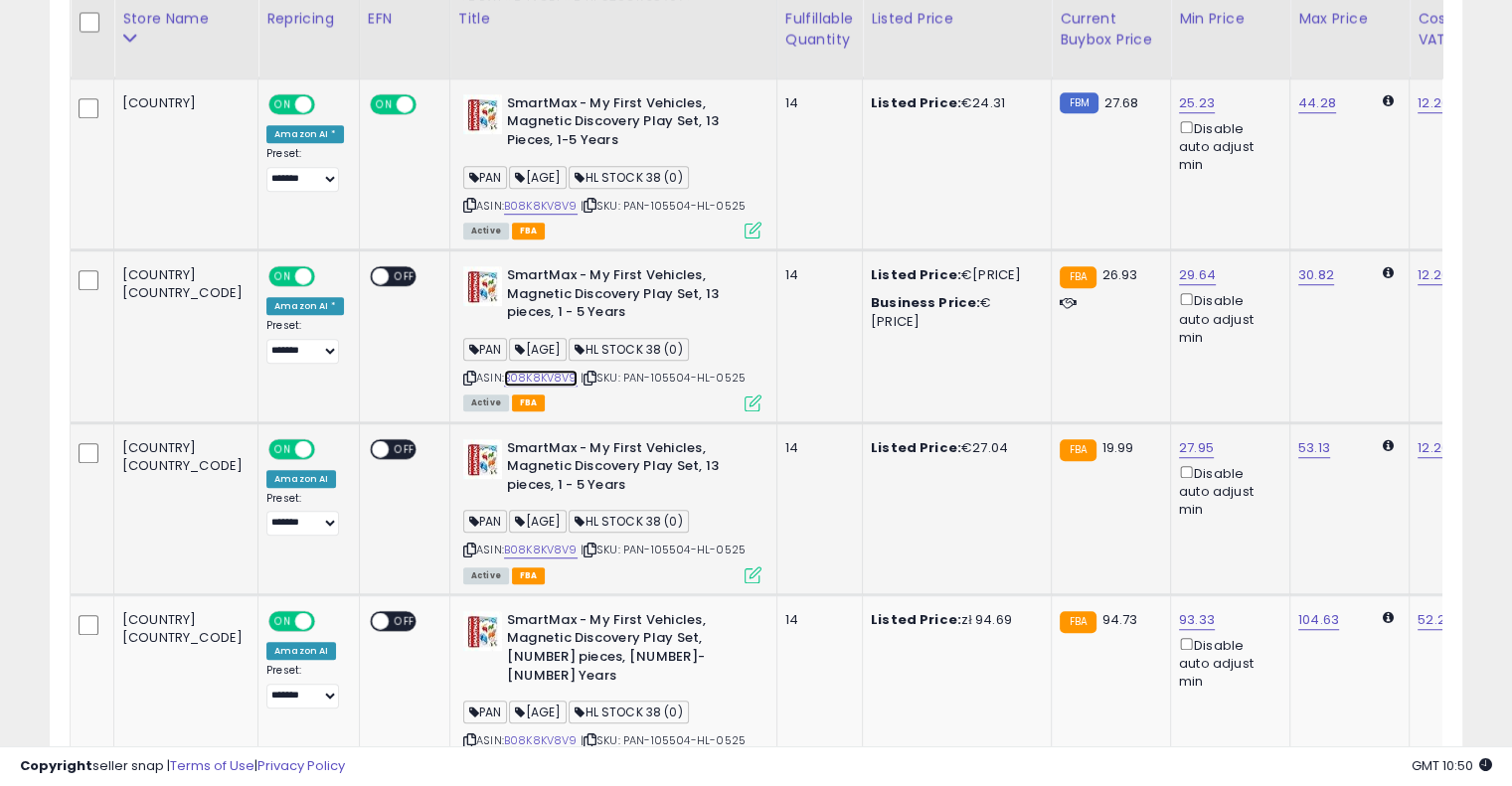 click on "B08K8KV8V9" at bounding box center [541, 378] 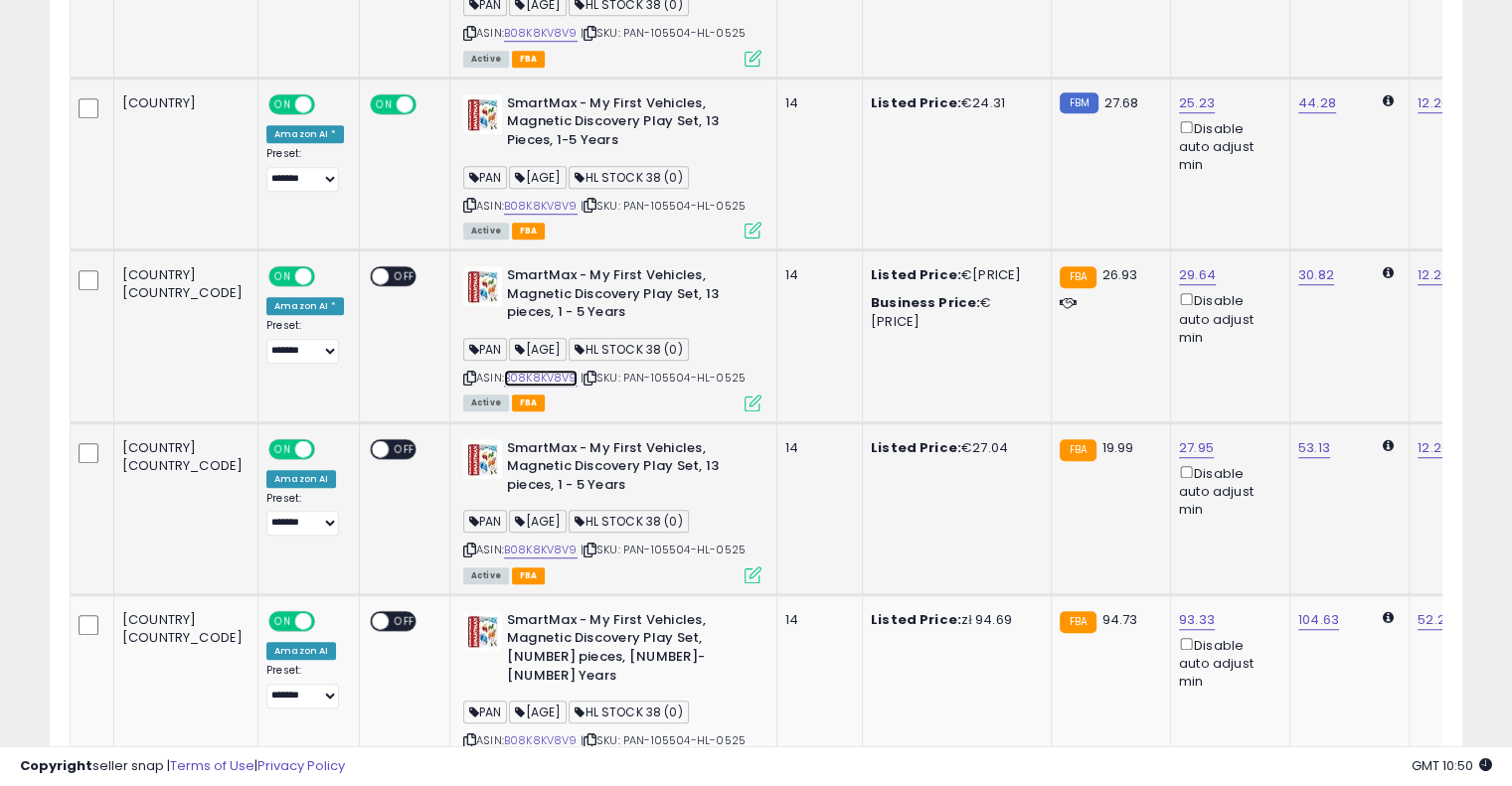 scroll, scrollTop: 1057, scrollLeft: 0, axis: vertical 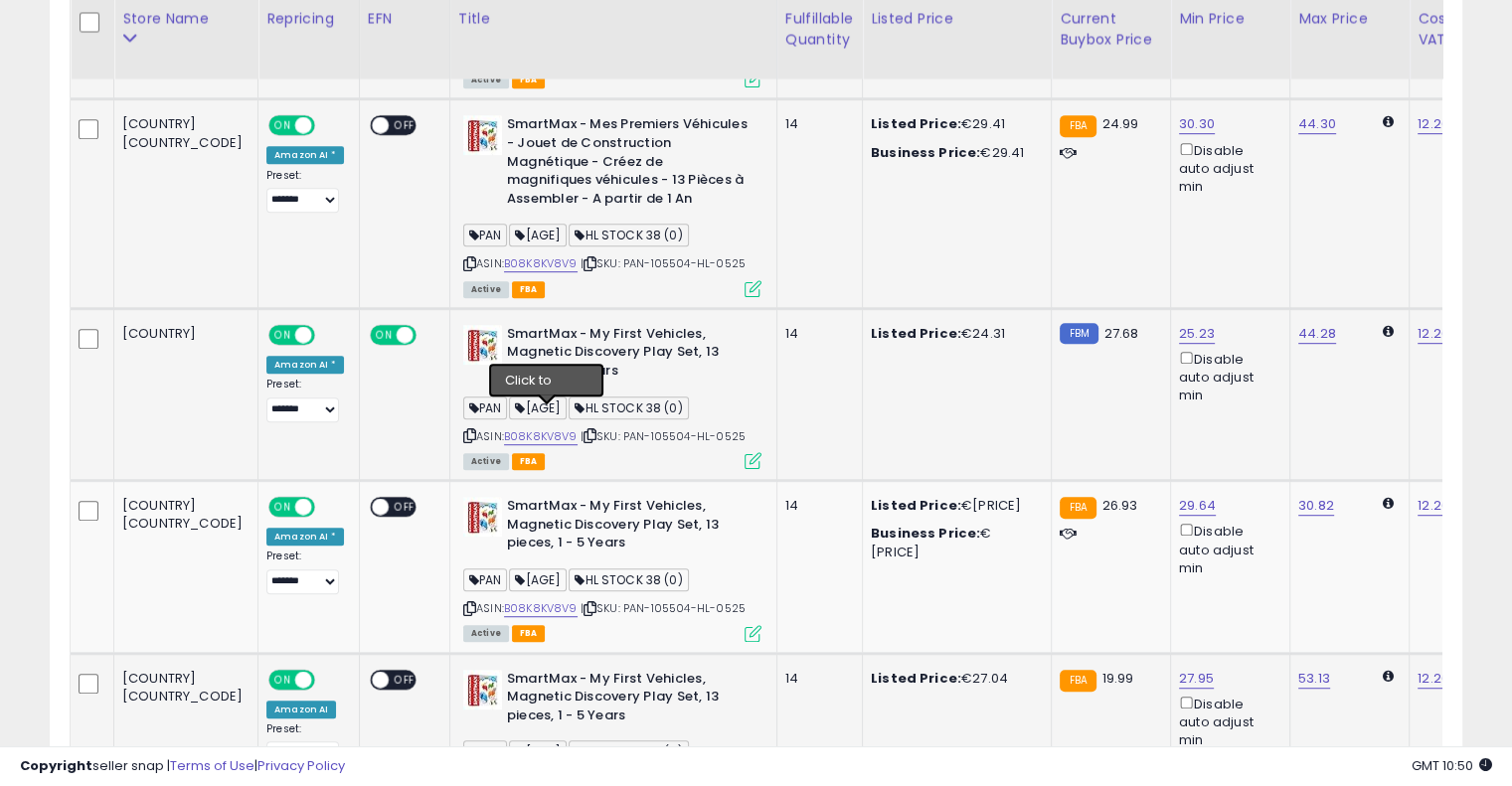 click at bounding box center (589, 435) 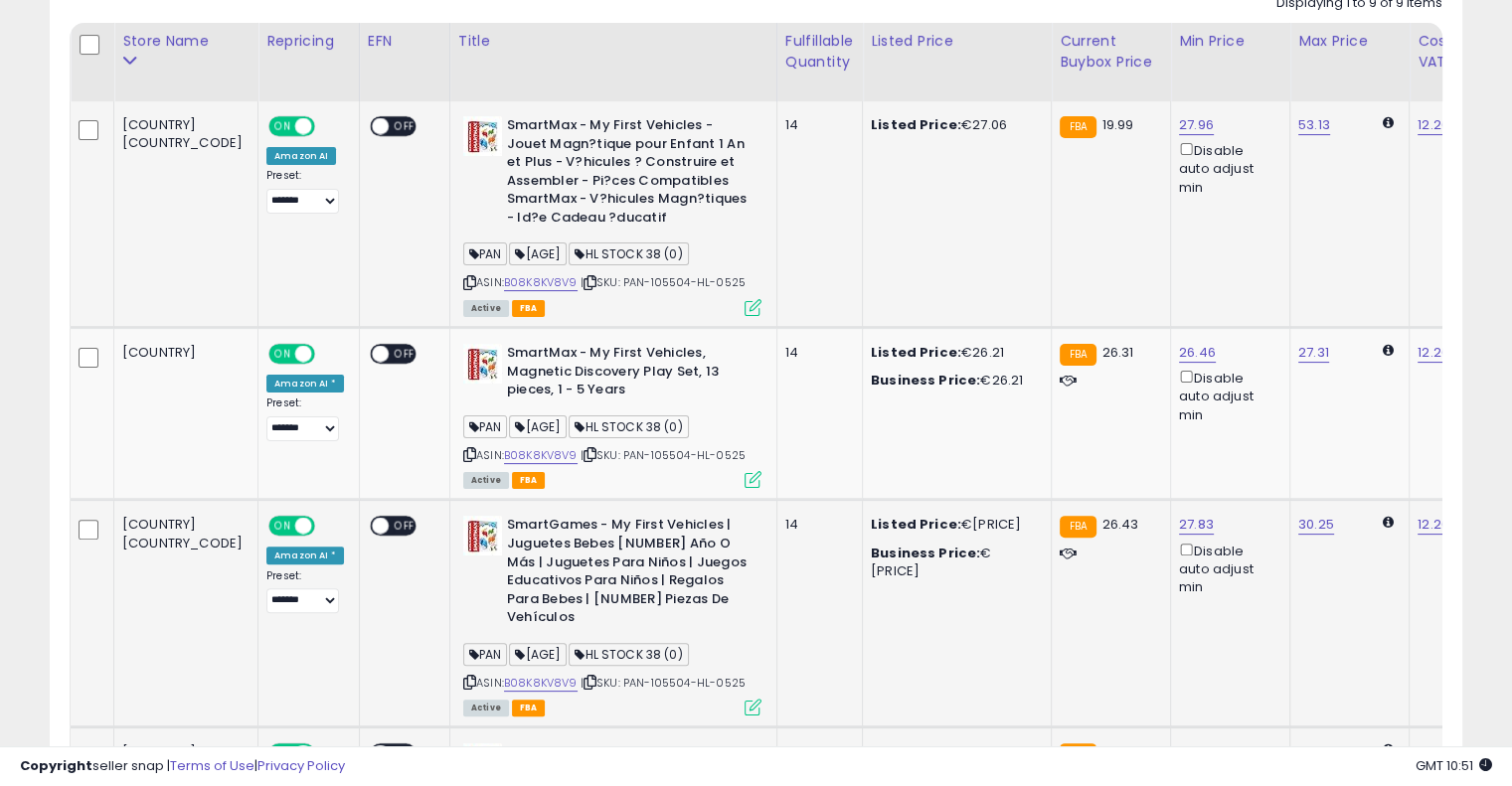 scroll, scrollTop: 338, scrollLeft: 0, axis: vertical 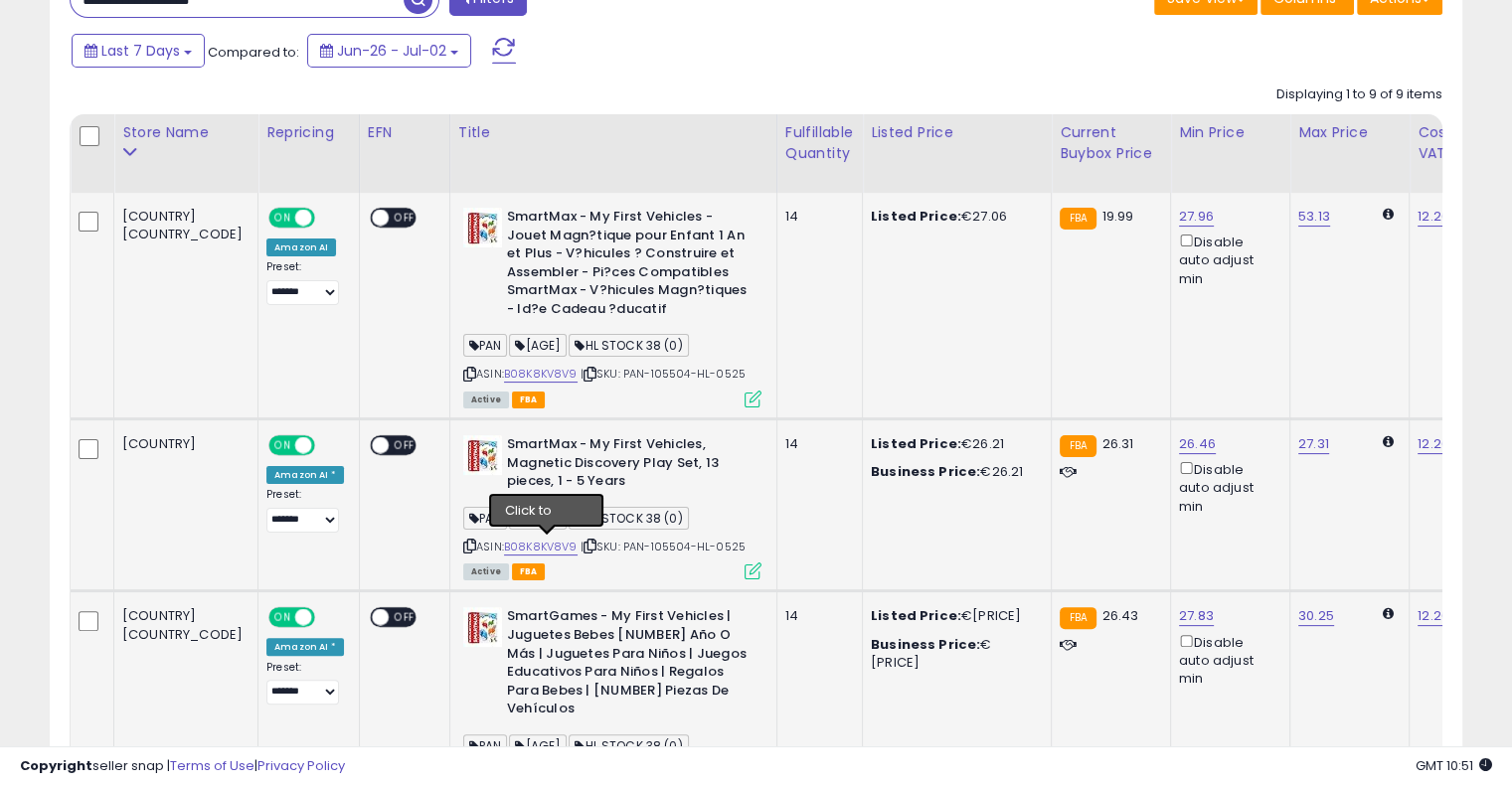 click at bounding box center [589, 546] 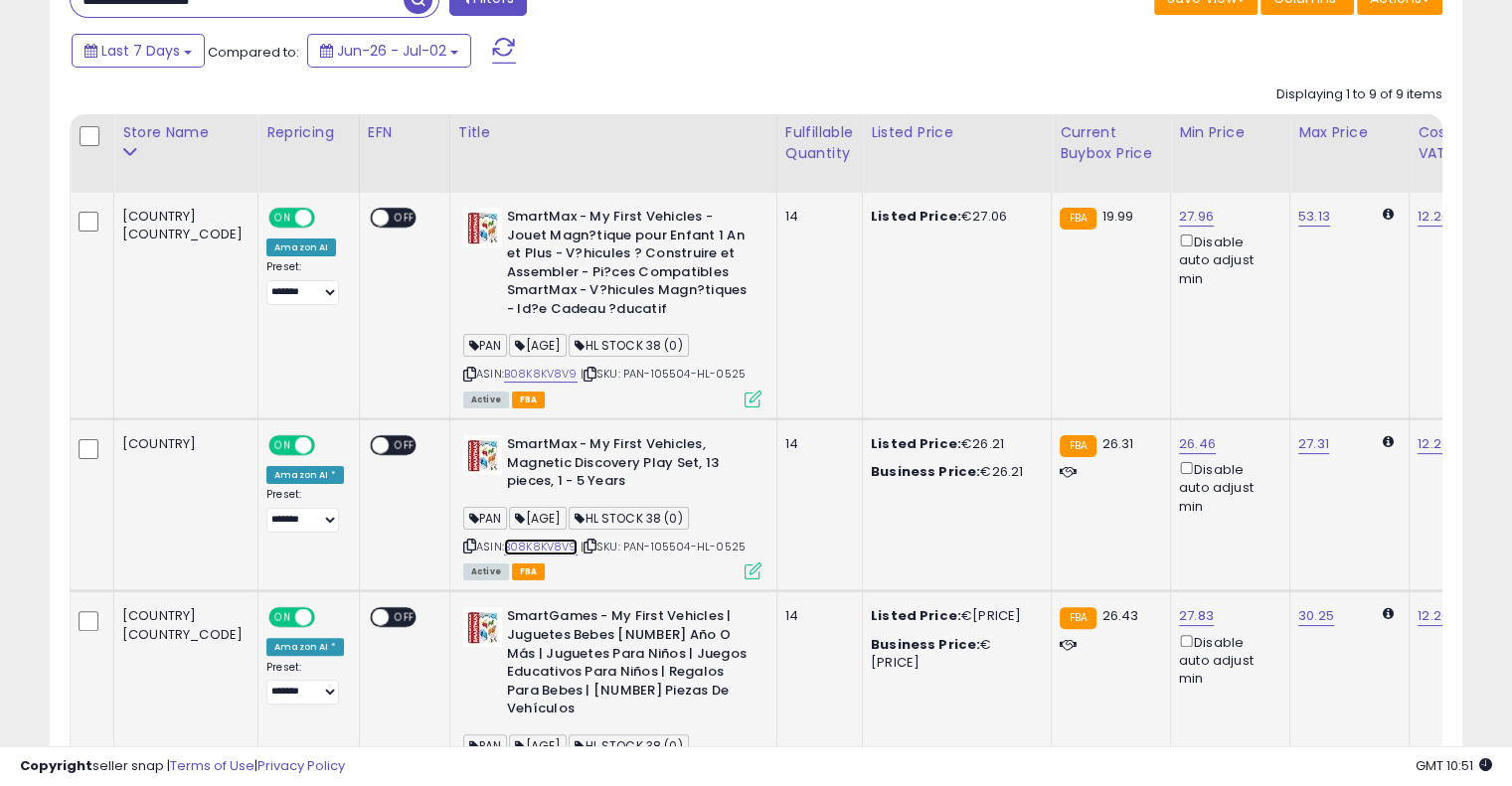 click on "B08K8KV8V9" at bounding box center [541, 547] 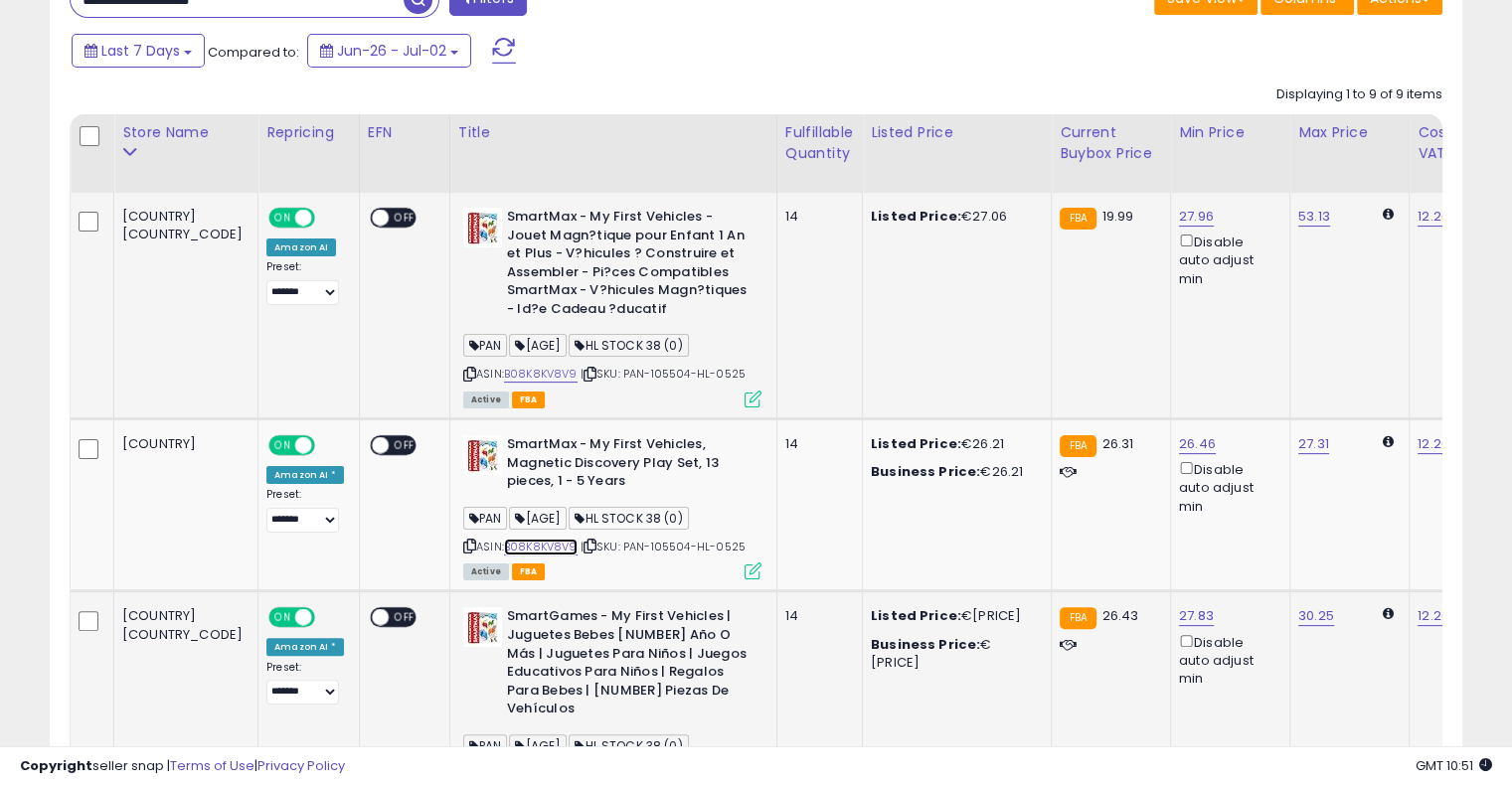 scroll, scrollTop: 0, scrollLeft: 0, axis: both 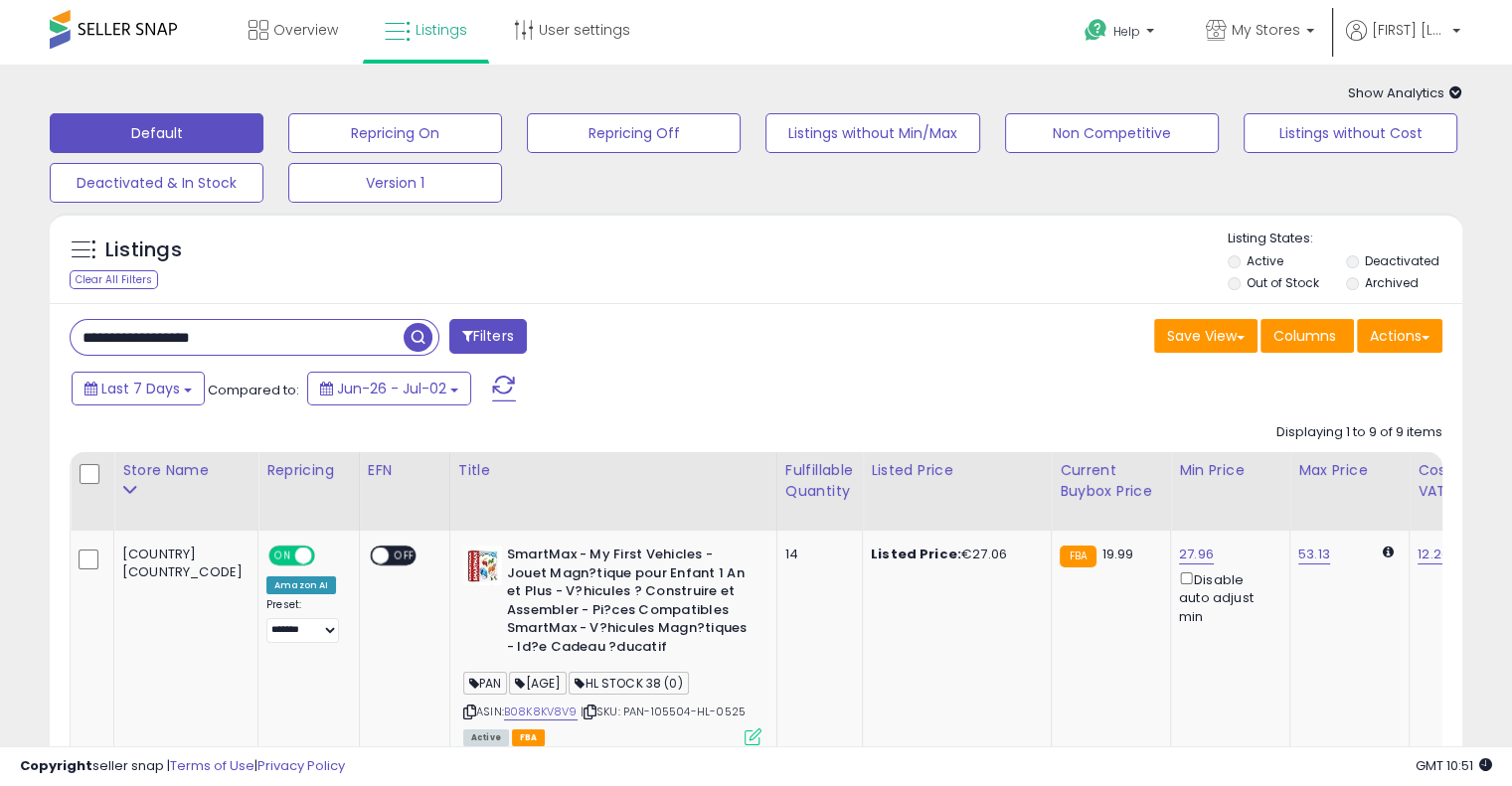 click on "**********" at bounding box center (237, 337) 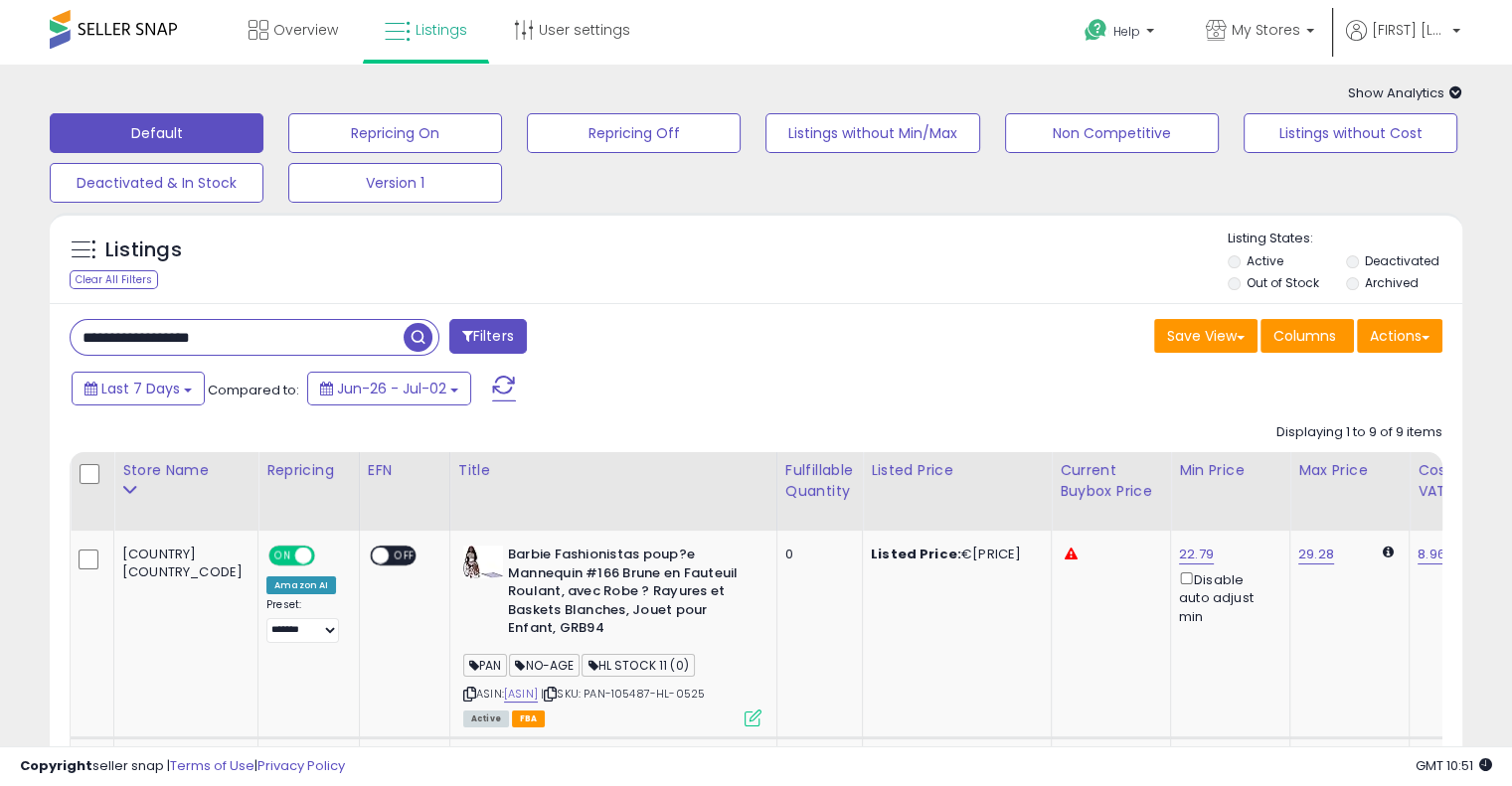 click on "Last 7 Days
Compared to:
Jun-26 - Jul-02" at bounding box center [582, 391] 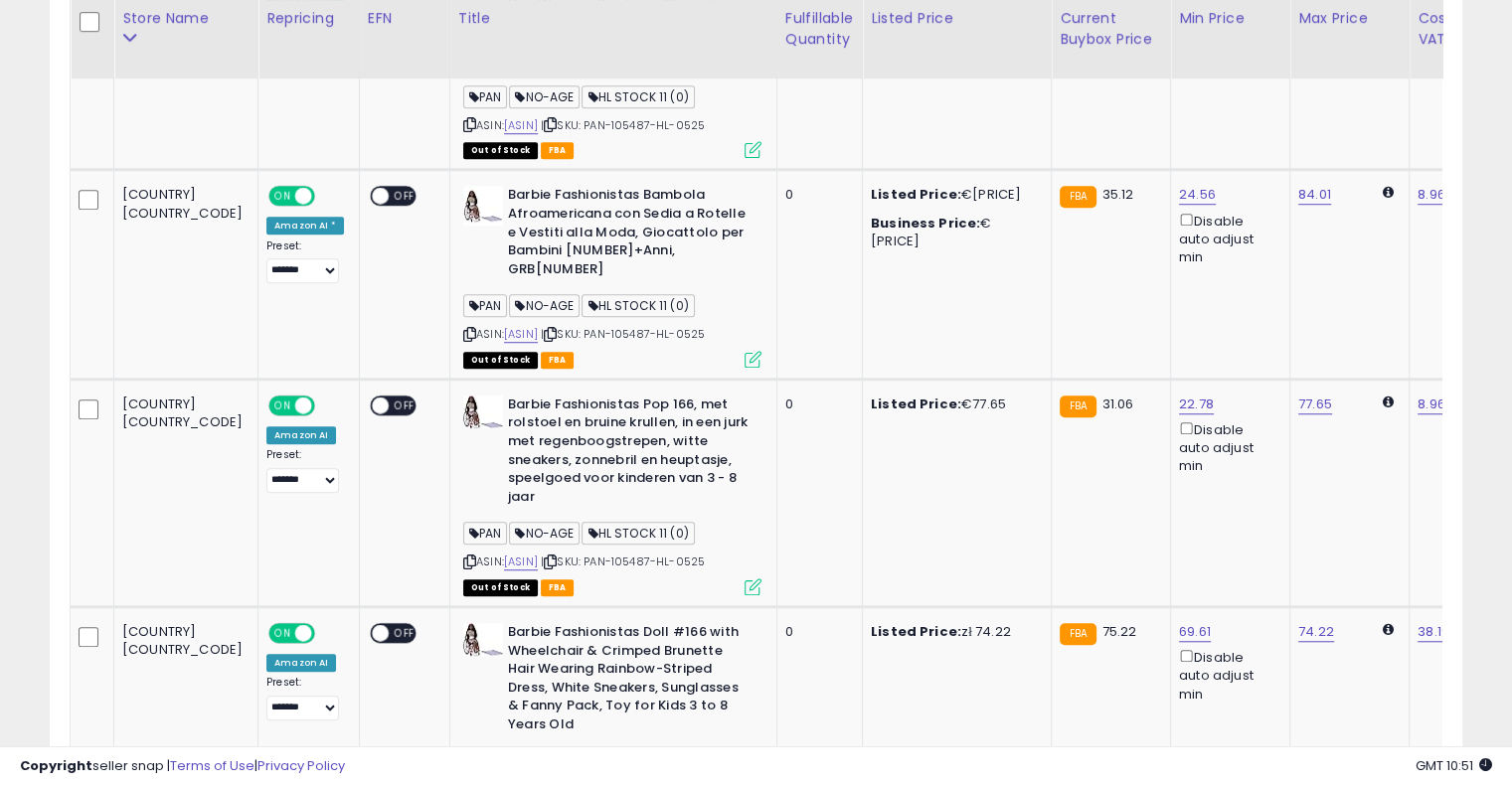 scroll, scrollTop: 1753, scrollLeft: 0, axis: vertical 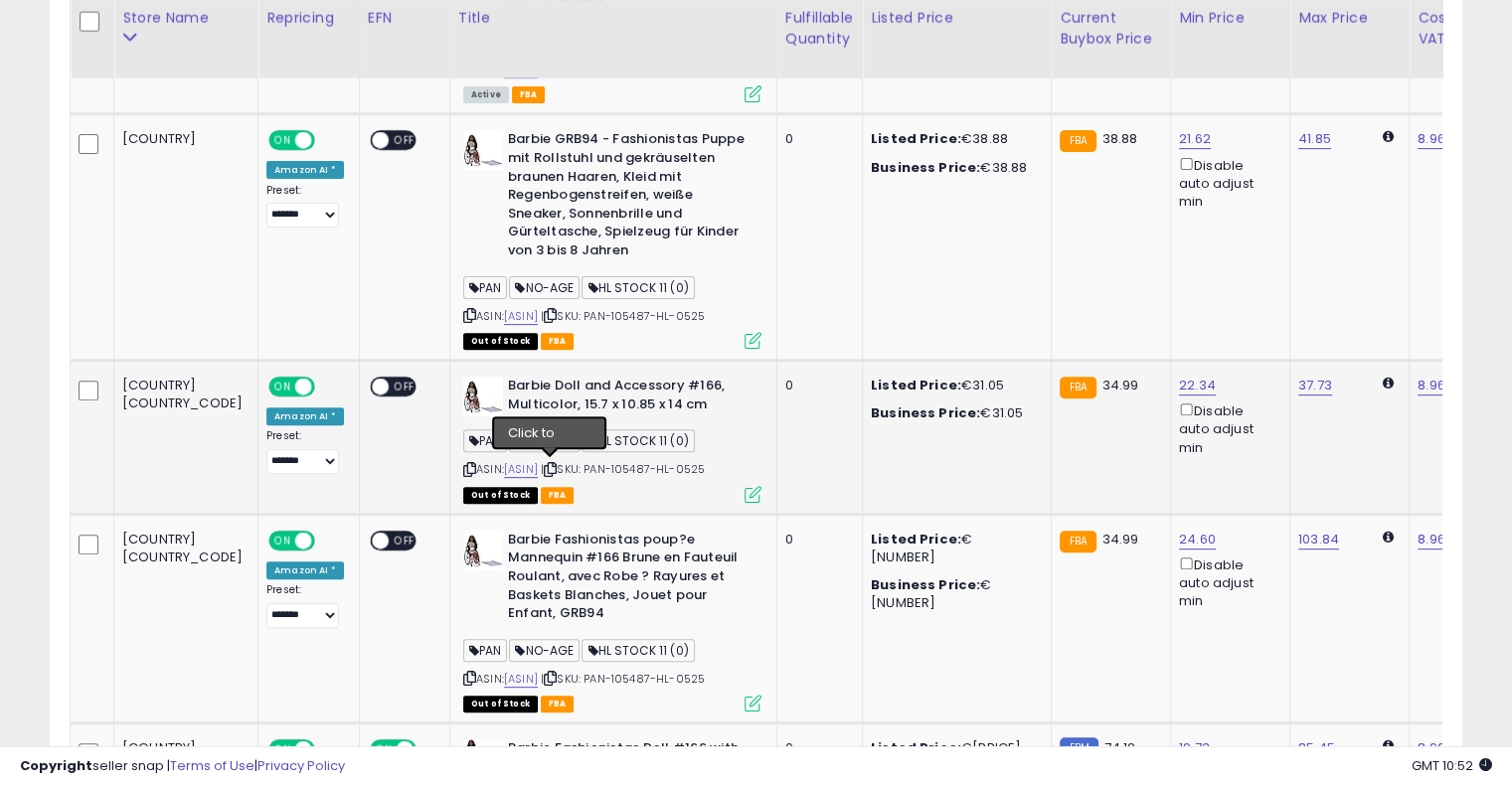click at bounding box center [550, 469] 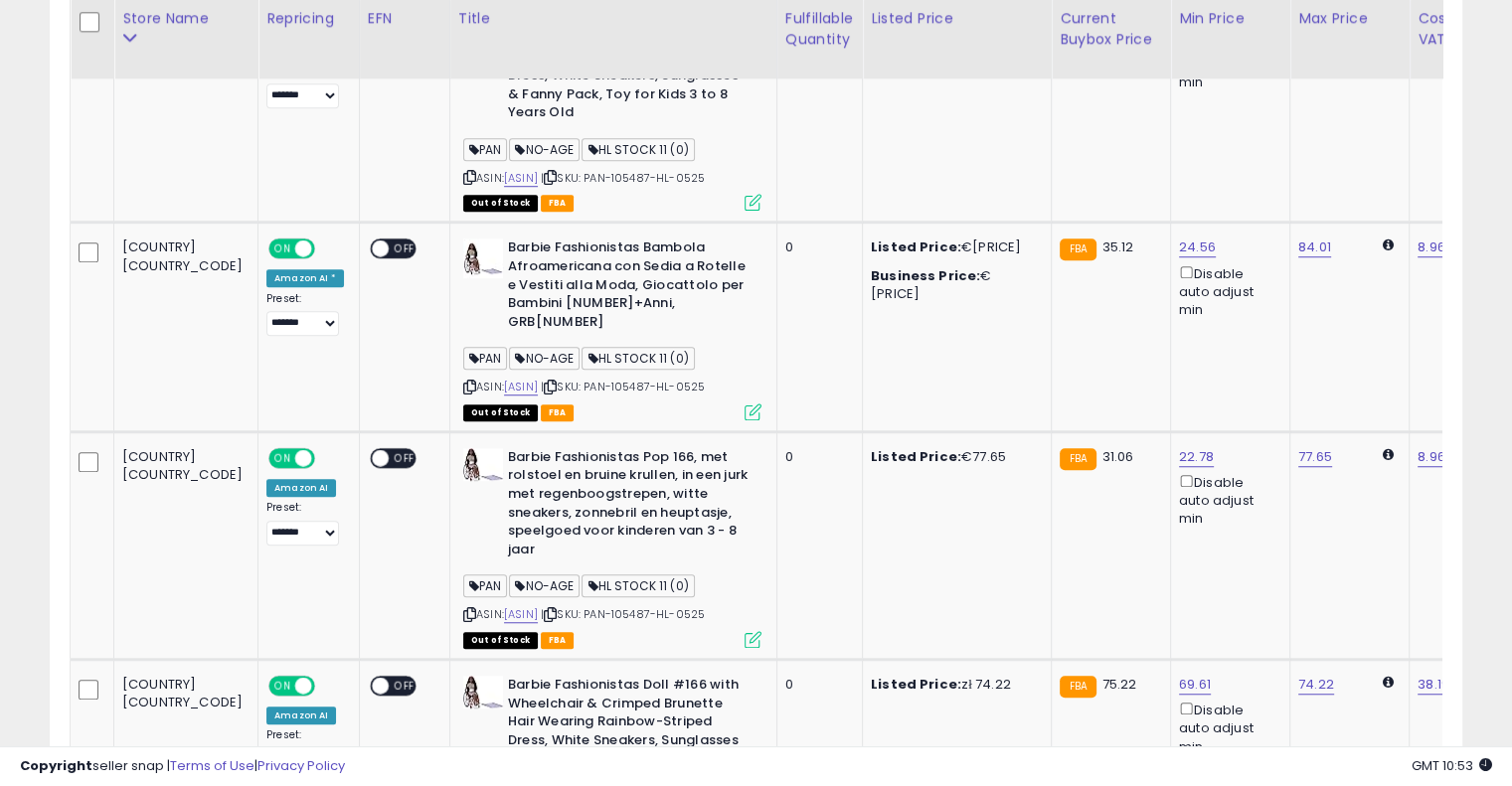 scroll, scrollTop: 1351, scrollLeft: 0, axis: vertical 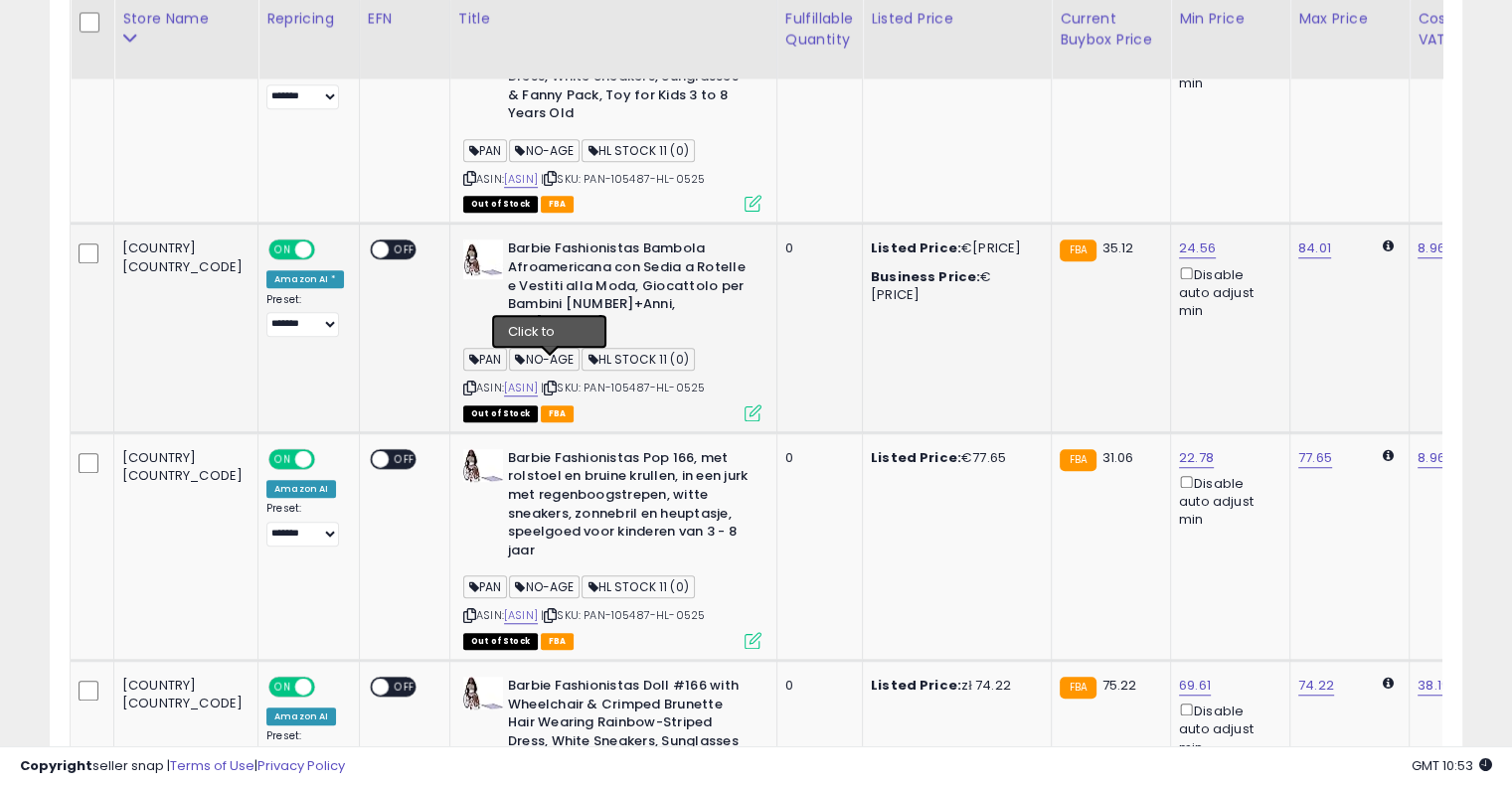 click at bounding box center [550, 388] 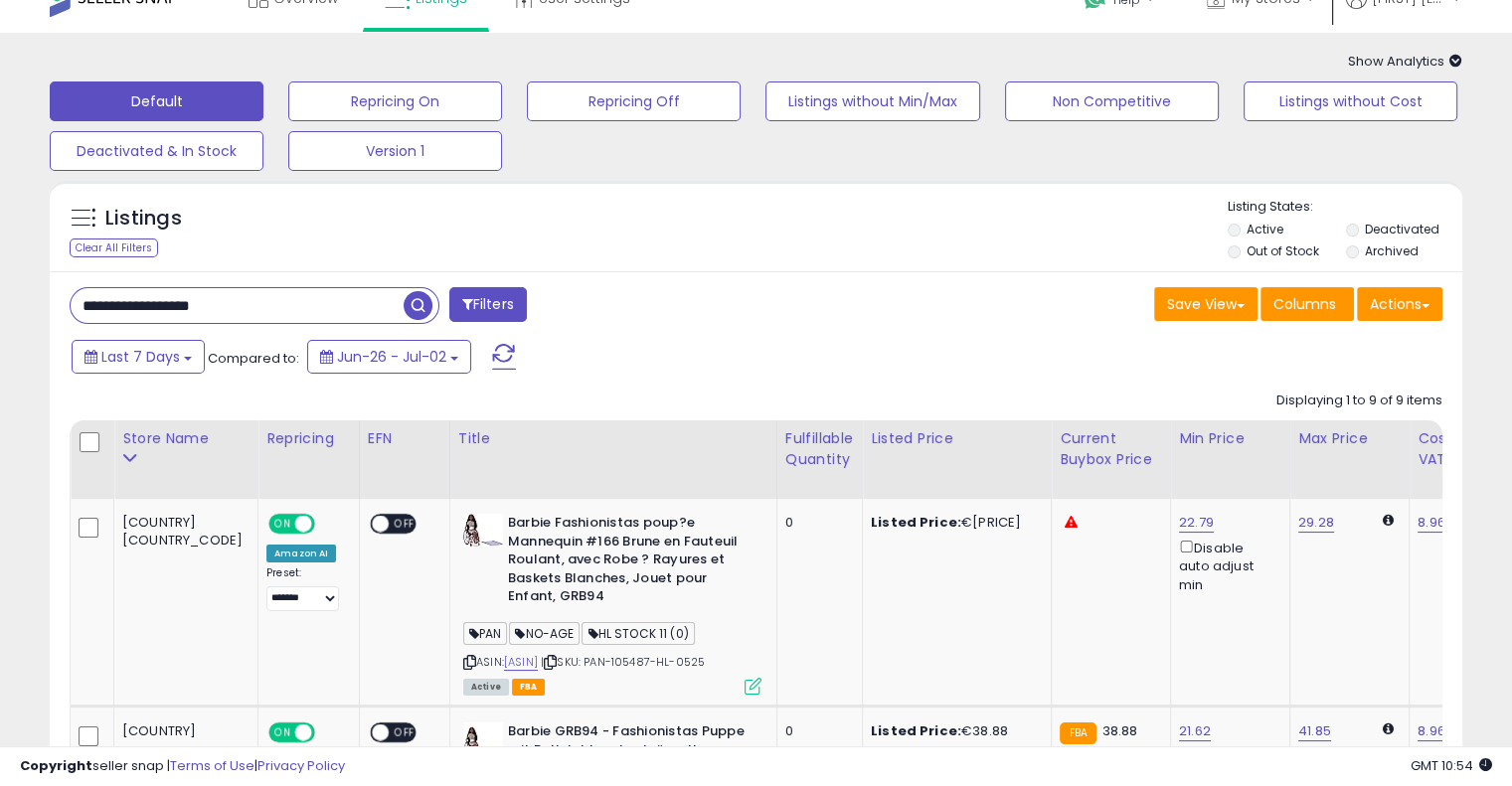 scroll, scrollTop: 0, scrollLeft: 0, axis: both 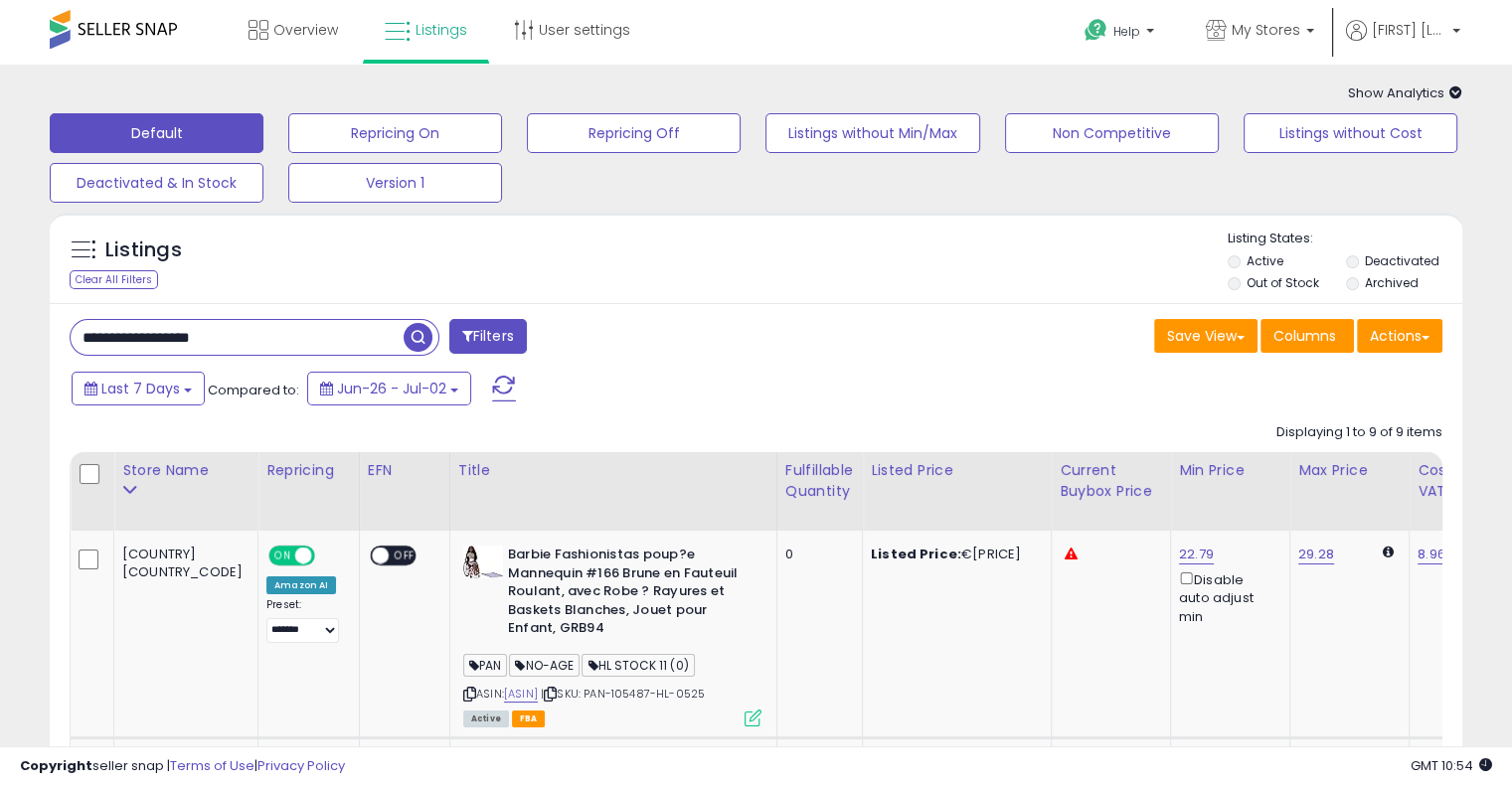 click on "**********" at bounding box center (237, 337) 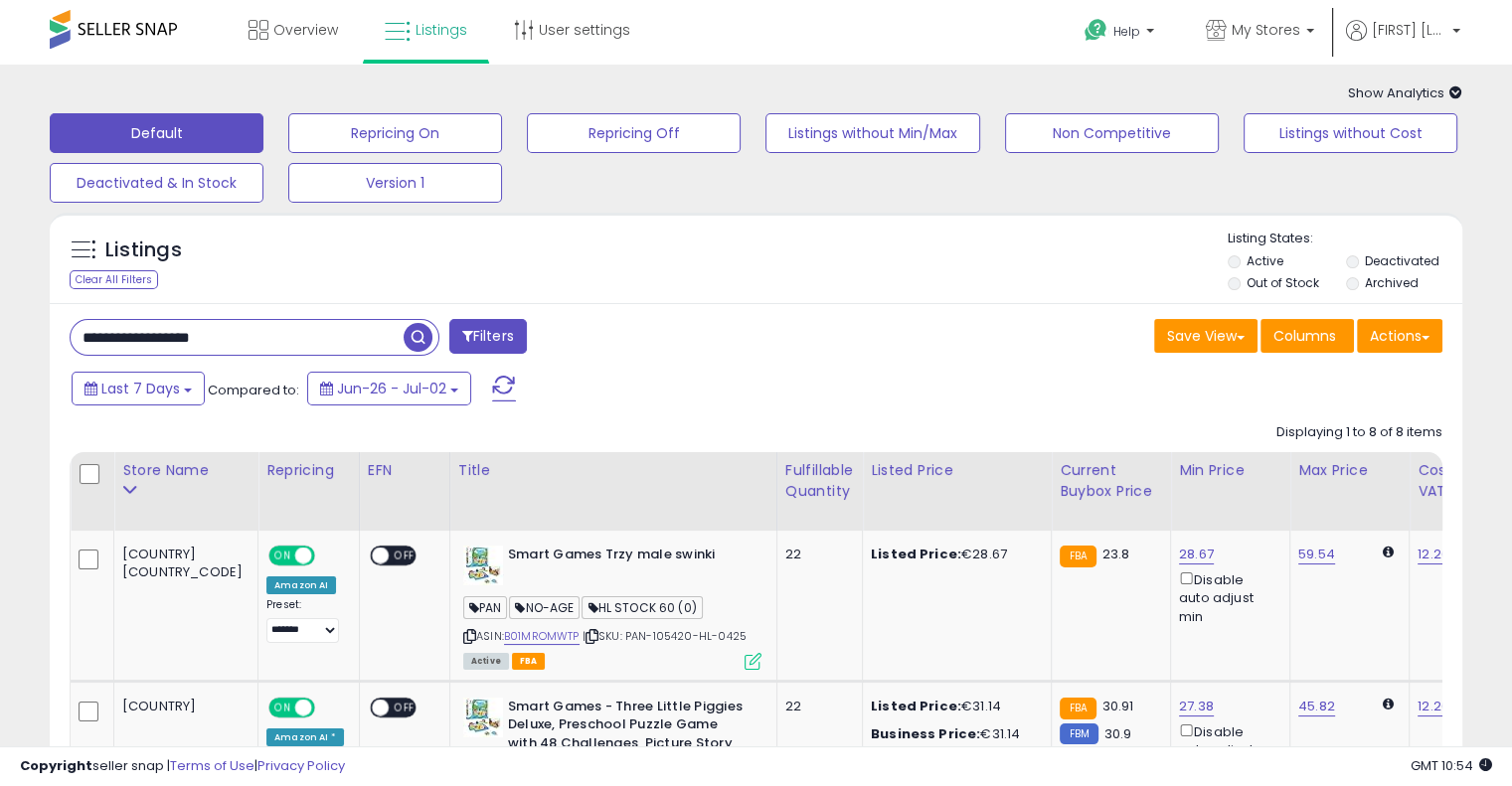 click on "Save View
Save As New View
Update Current View
Columns
Actions
Import  Export Visible Columns" at bounding box center [1107, 338] 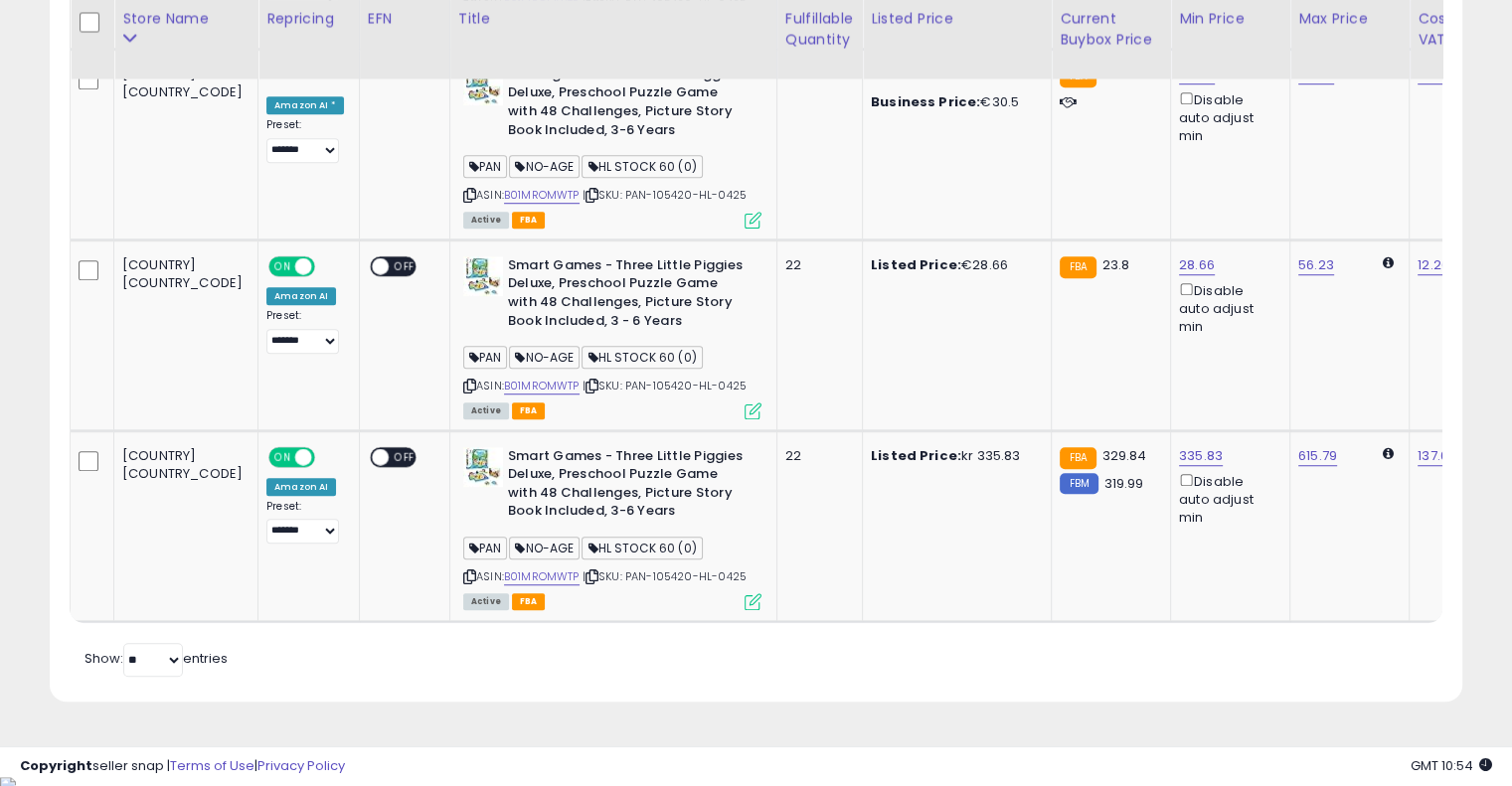 scroll, scrollTop: 1355, scrollLeft: 0, axis: vertical 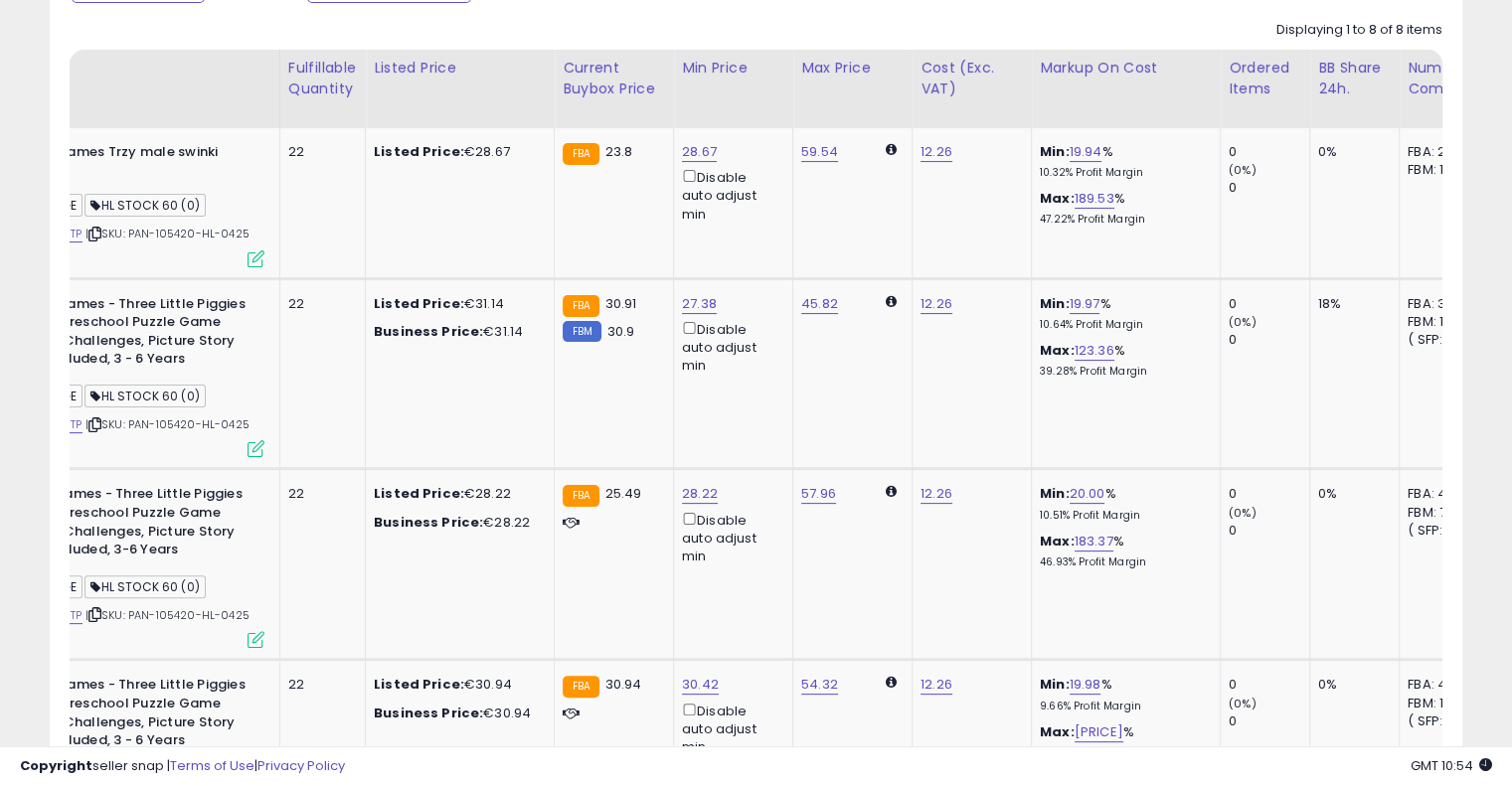 click on "45.82" 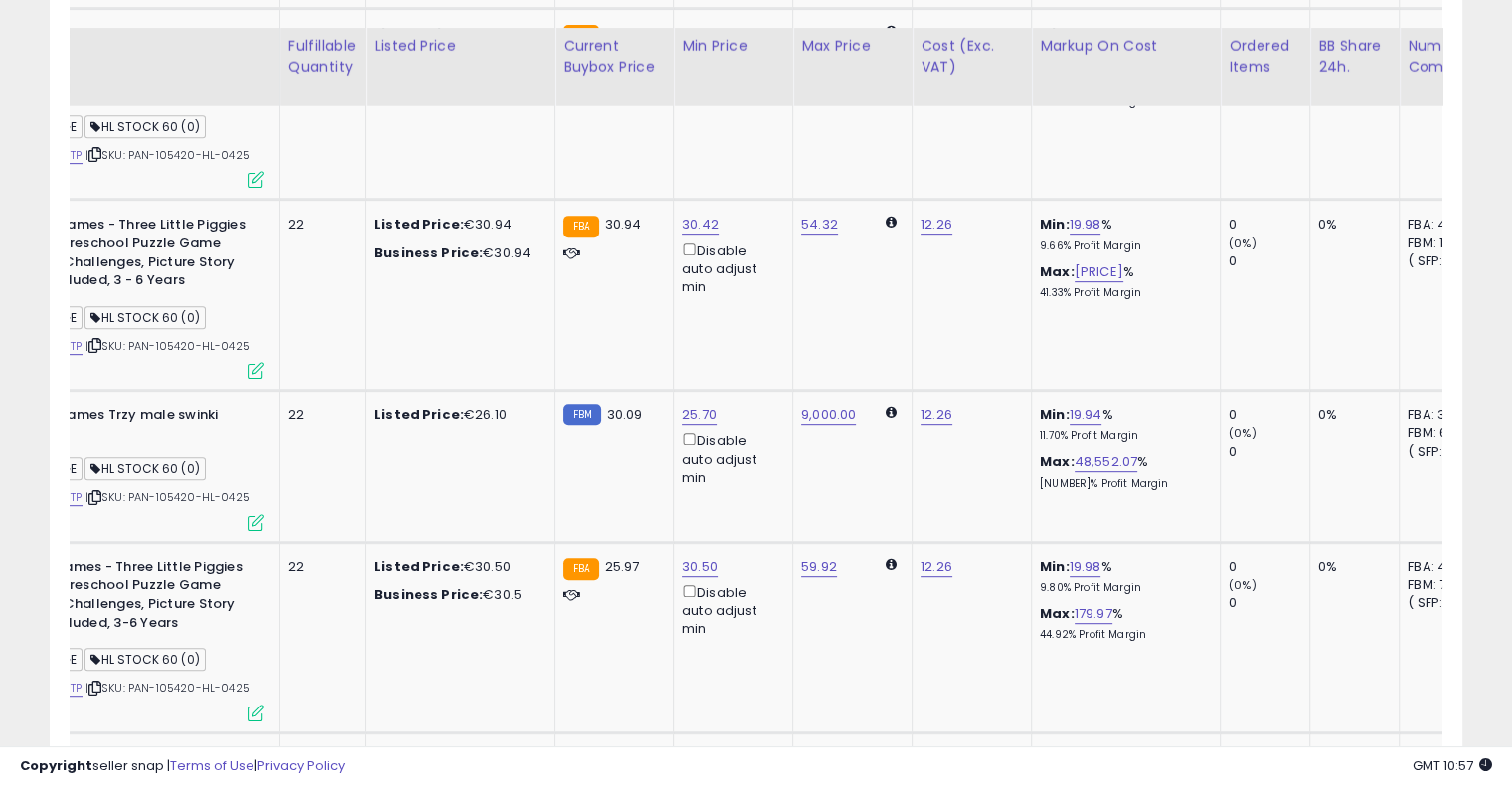 scroll, scrollTop: 893, scrollLeft: 0, axis: vertical 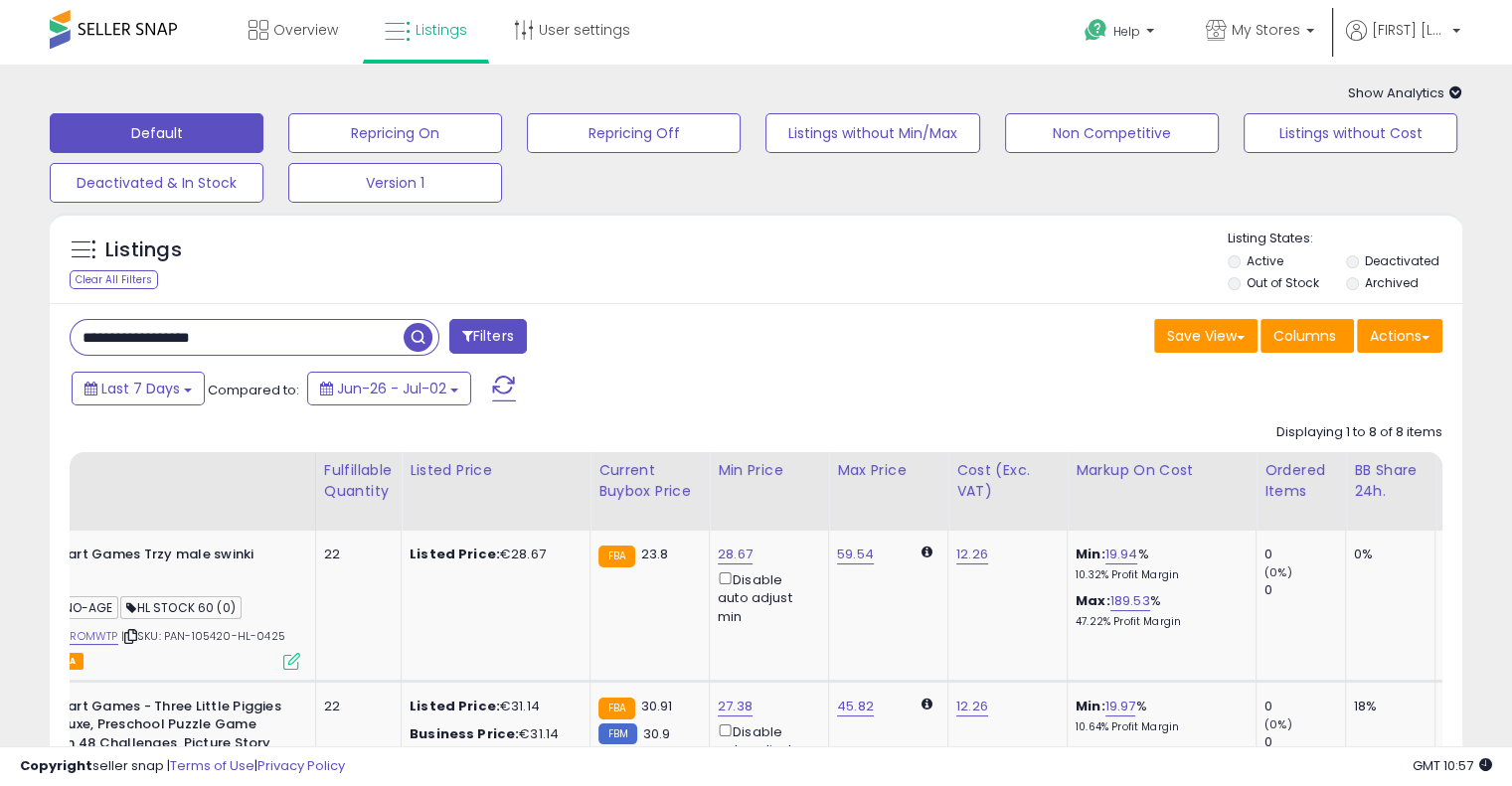 click on "**********" at bounding box center (237, 337) 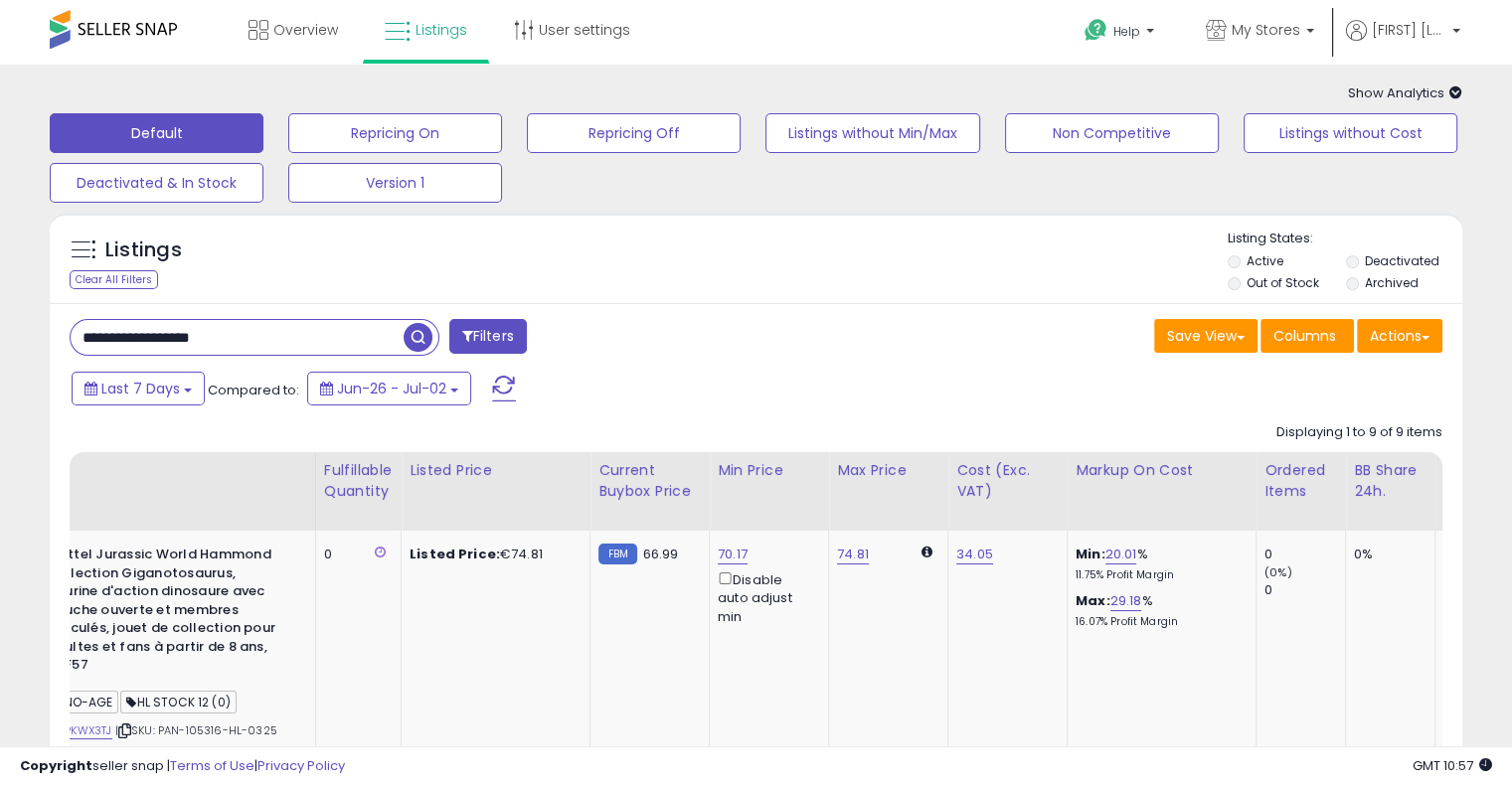 click on "**********" at bounding box center (756, 1507) 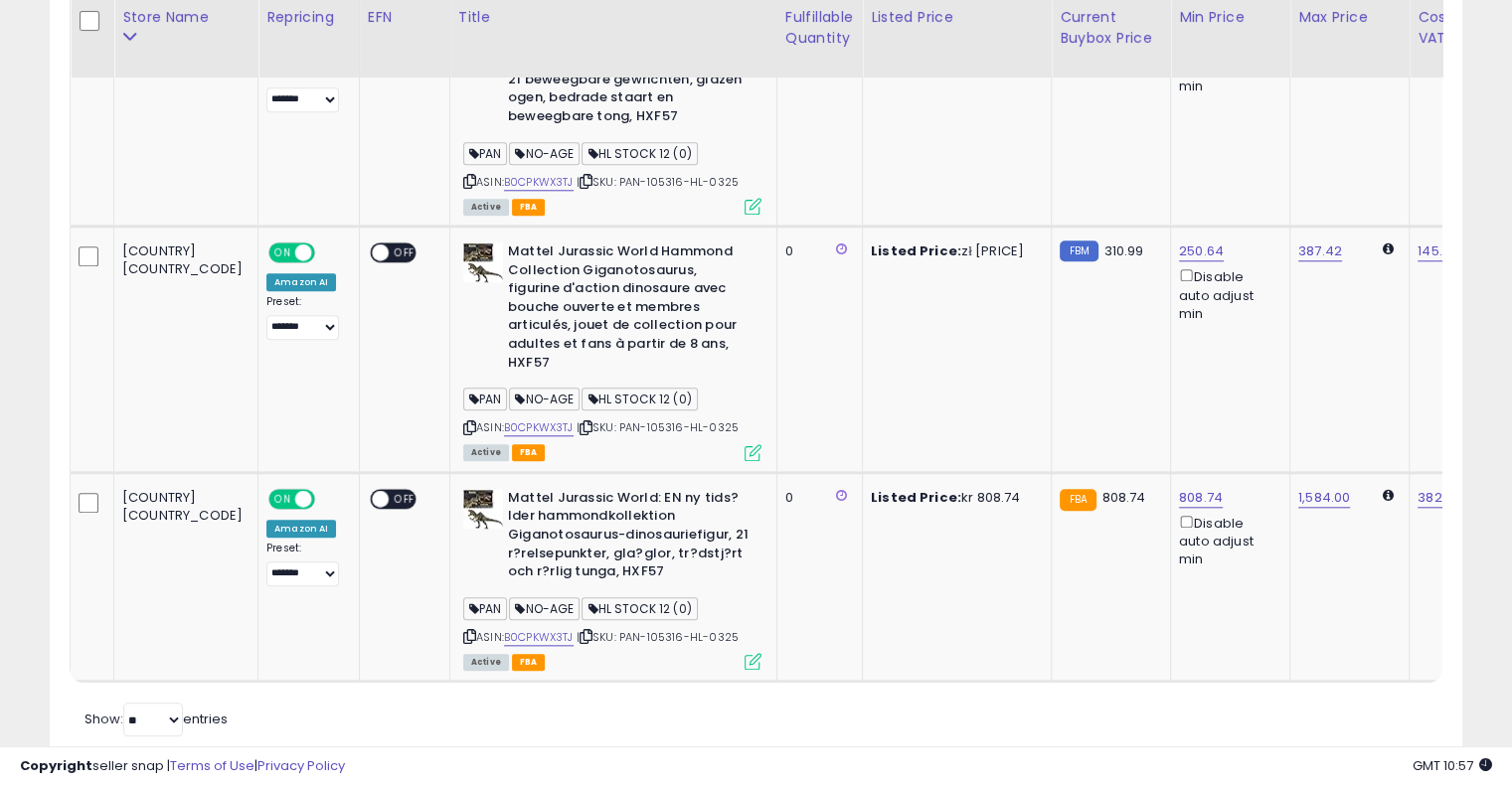 scroll, scrollTop: 1951, scrollLeft: 0, axis: vertical 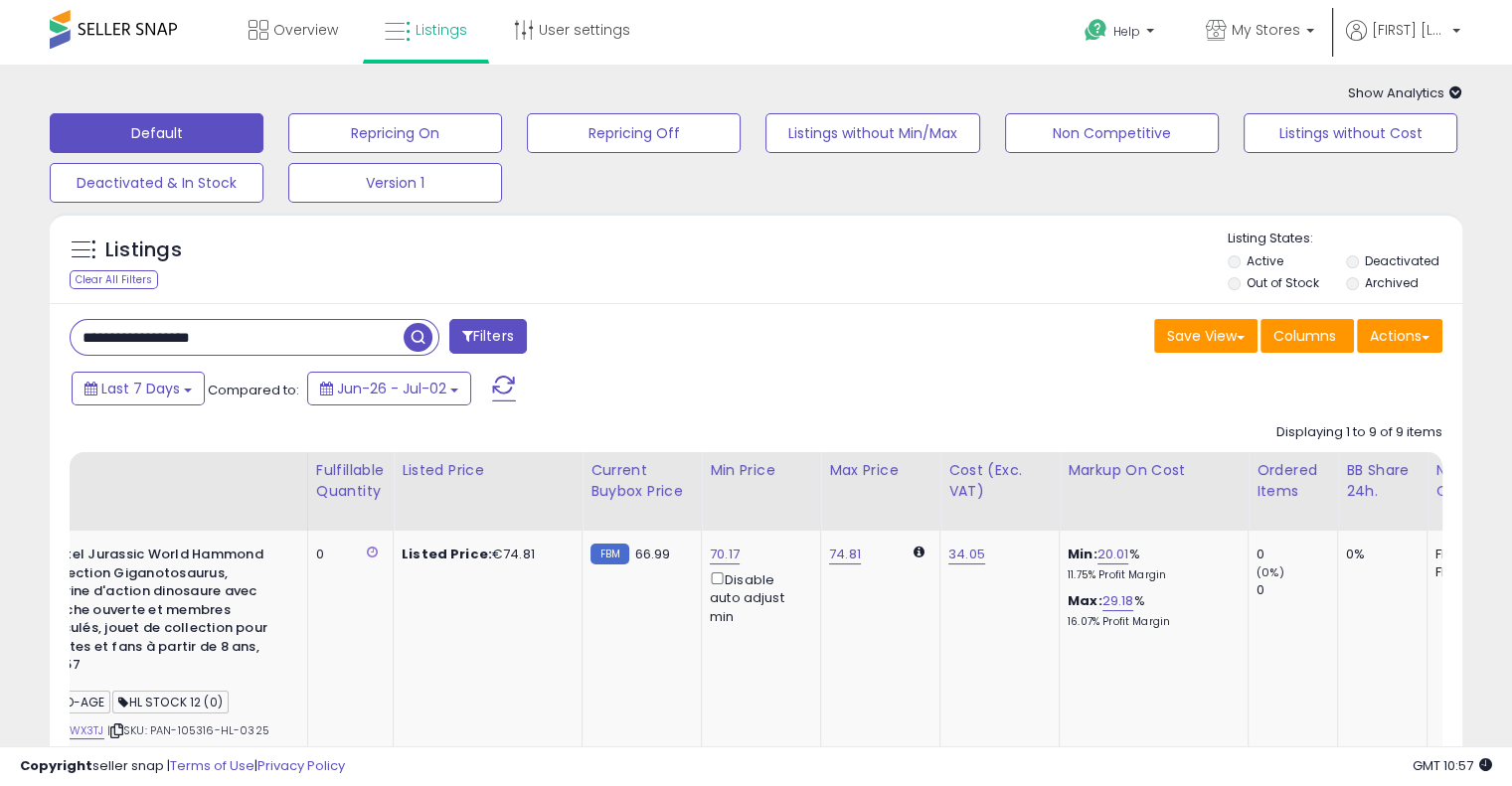 click on "**********" at bounding box center [237, 337] 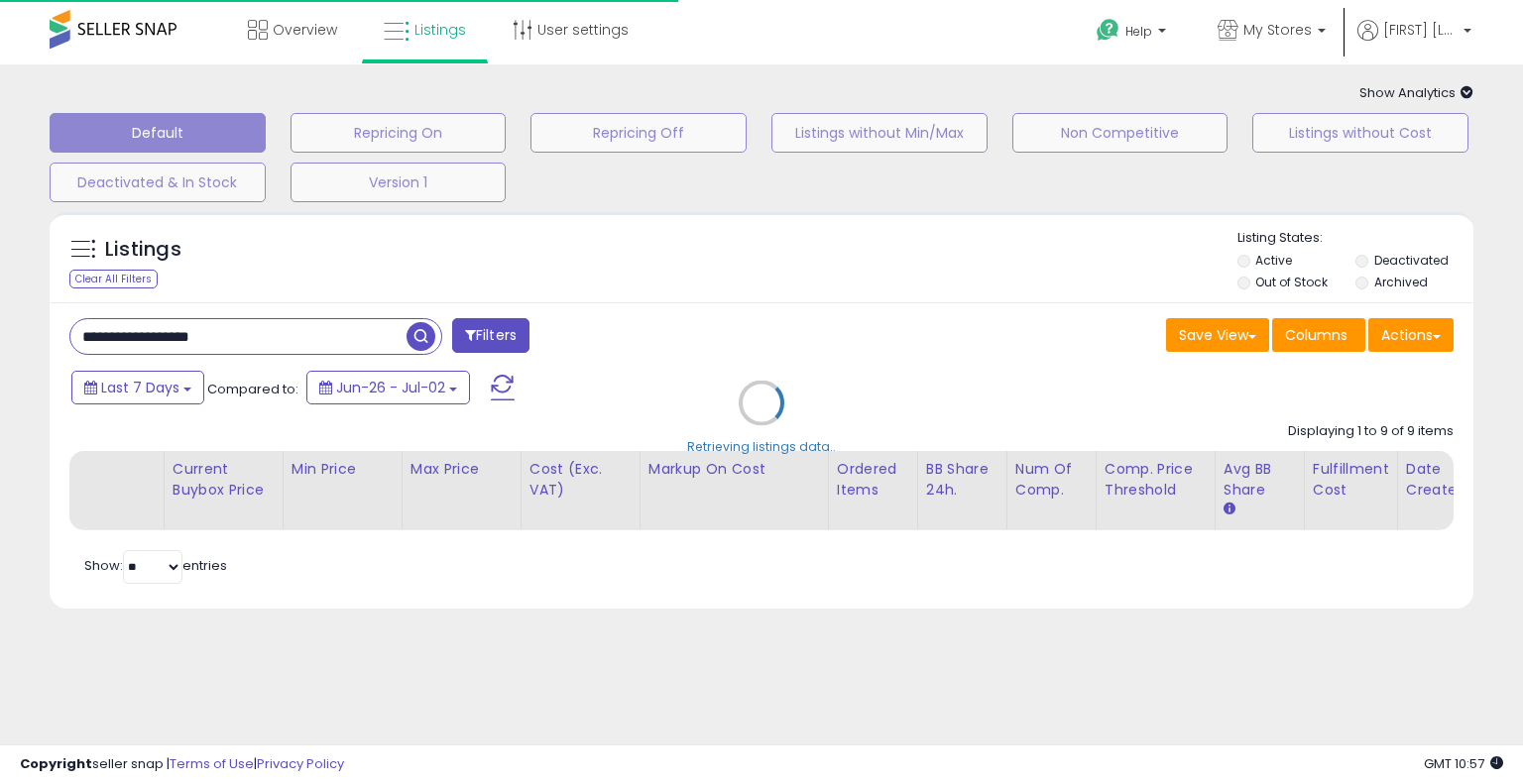 click on "Retrieving listings data.." at bounding box center [762, 417] 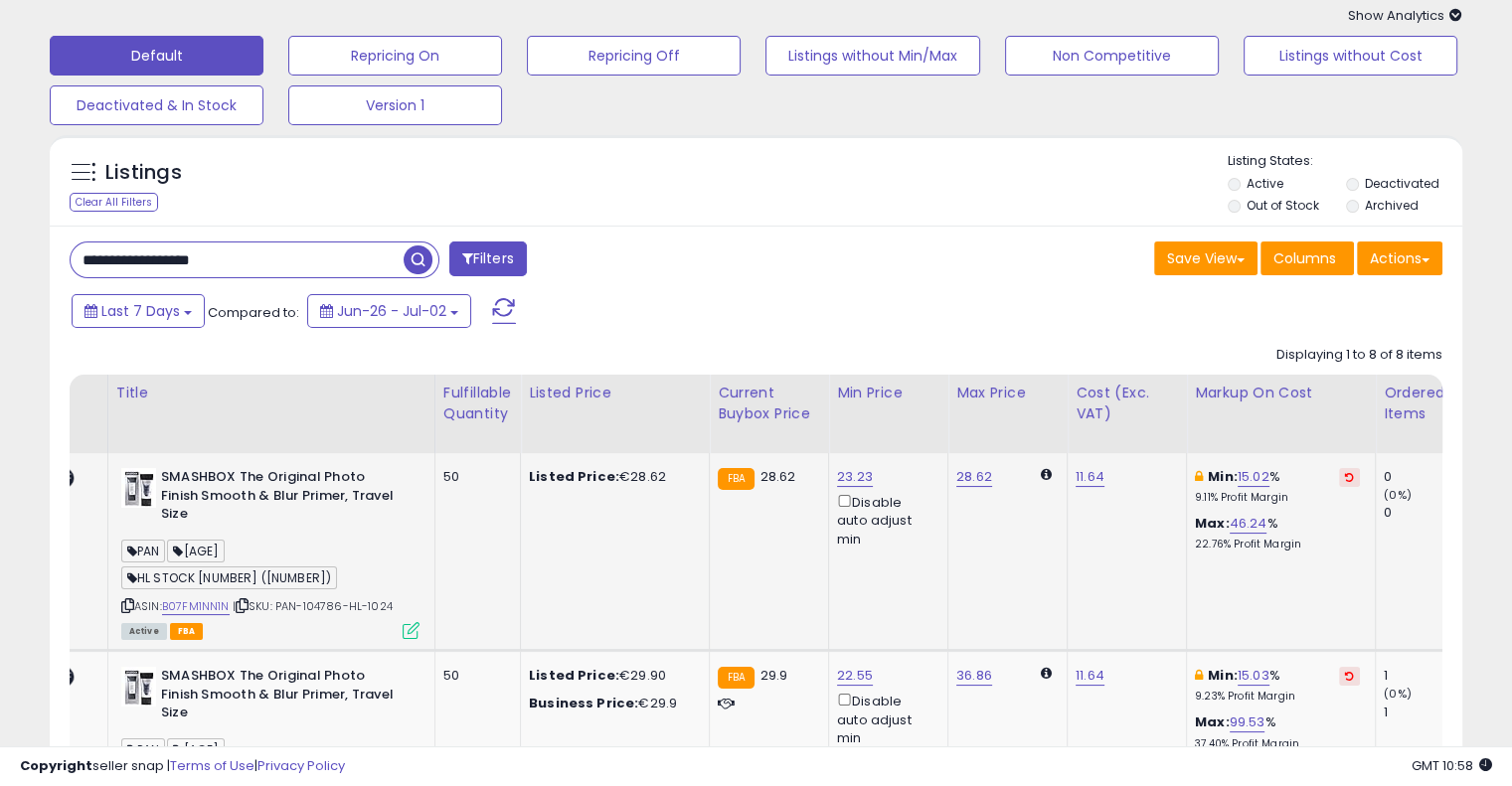 click at bounding box center [1349, 477] 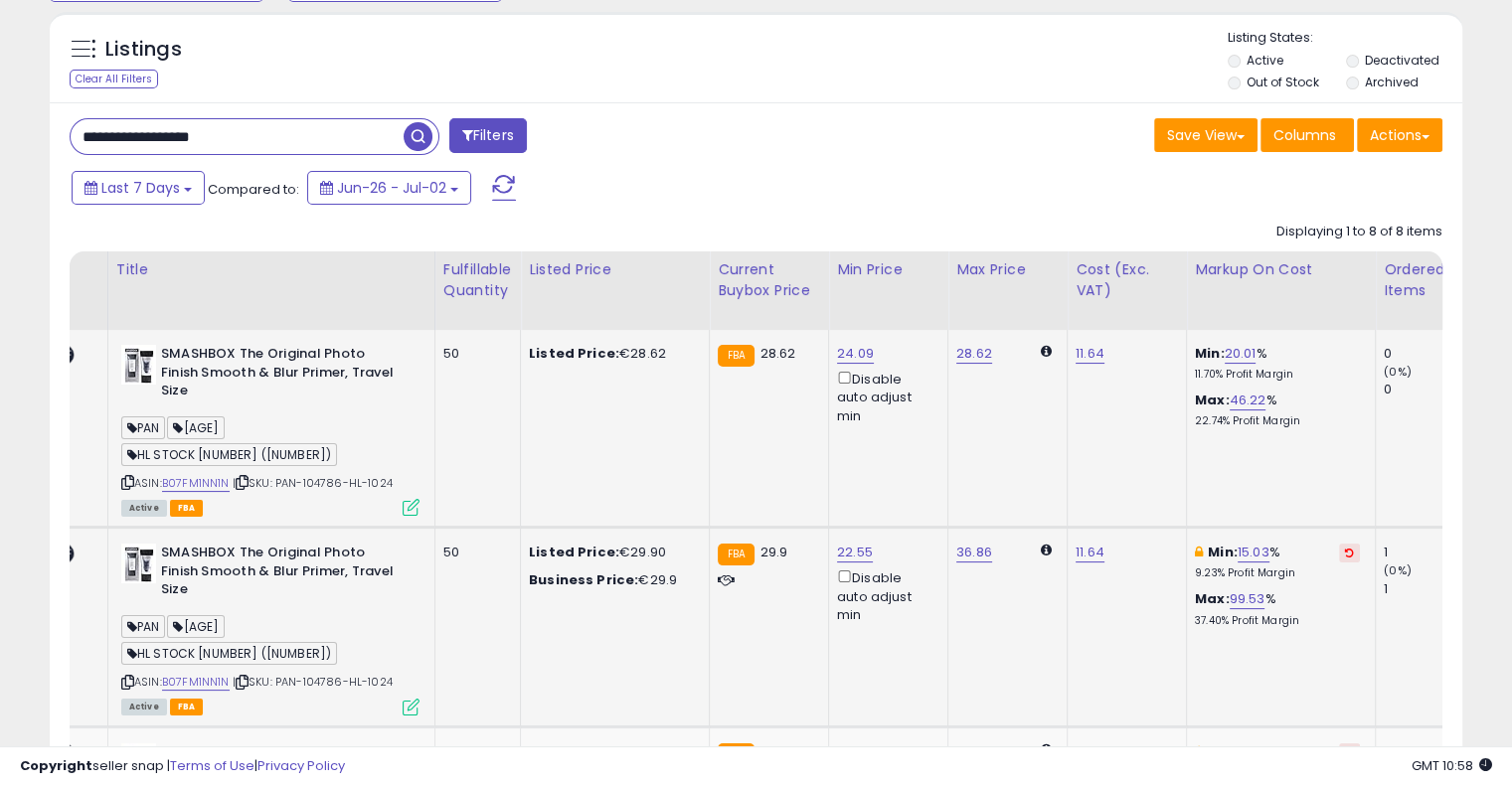 click at bounding box center (1349, 552) 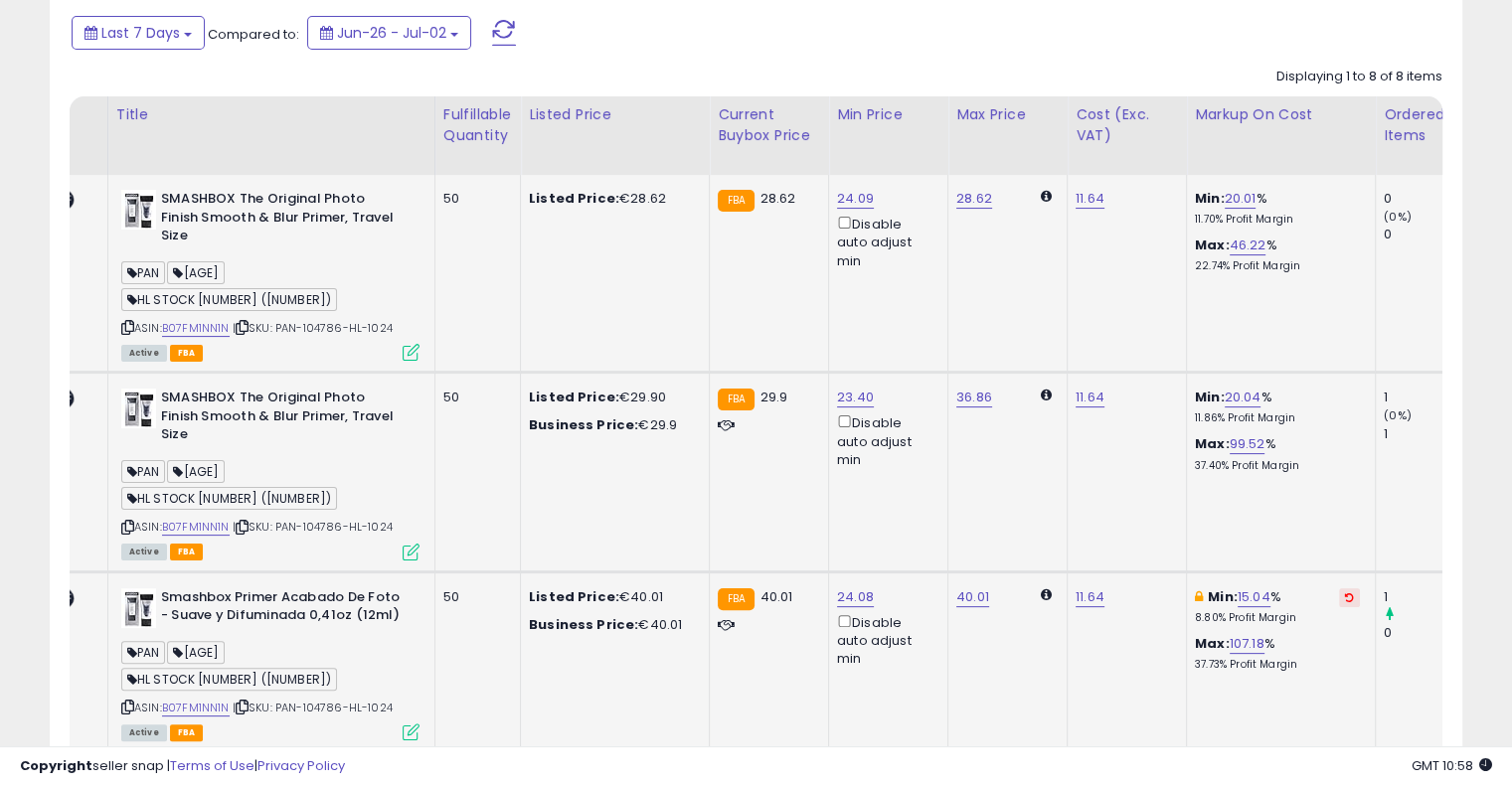click at bounding box center (1349, 597) 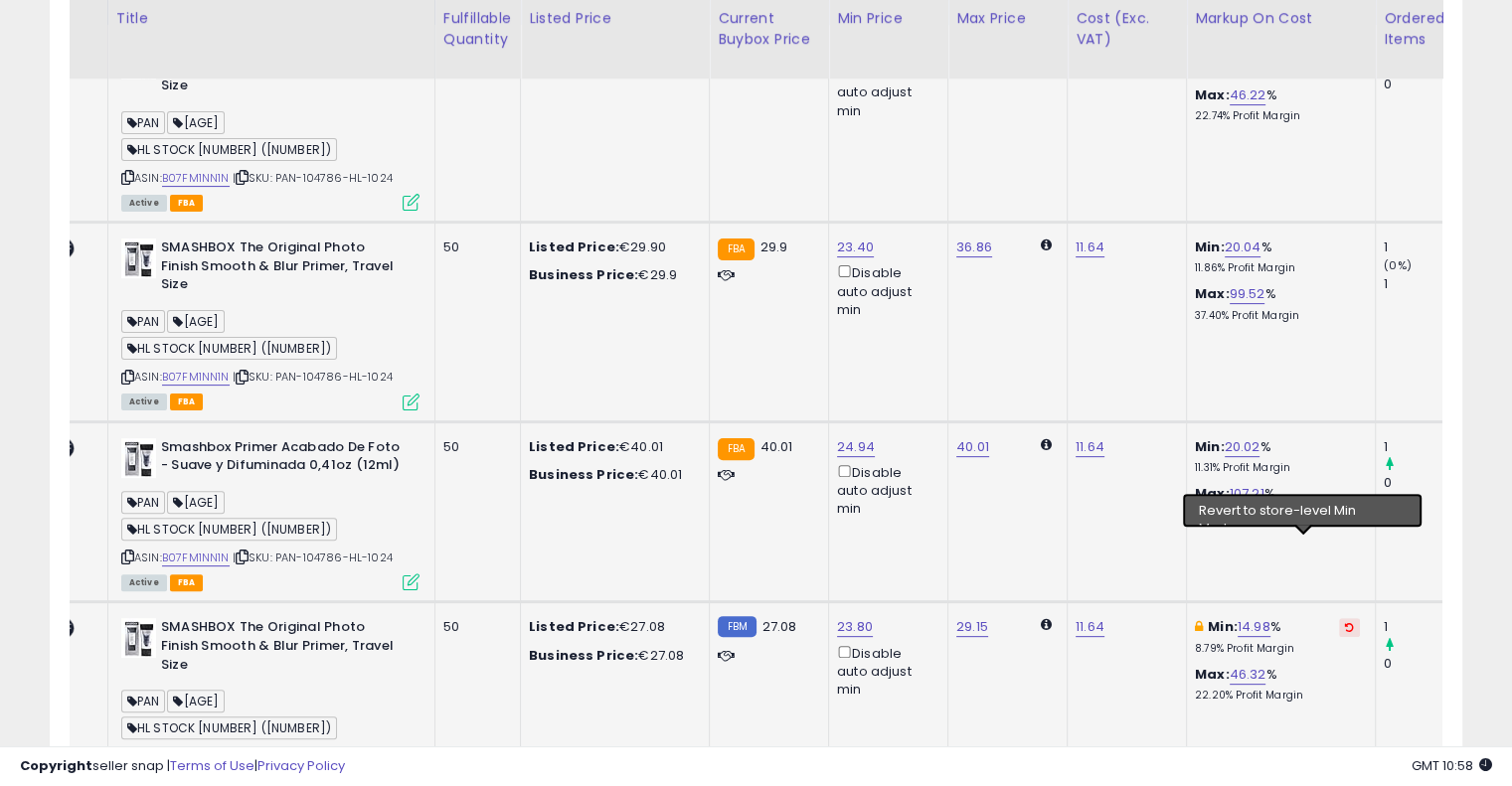 click at bounding box center [1349, 627] 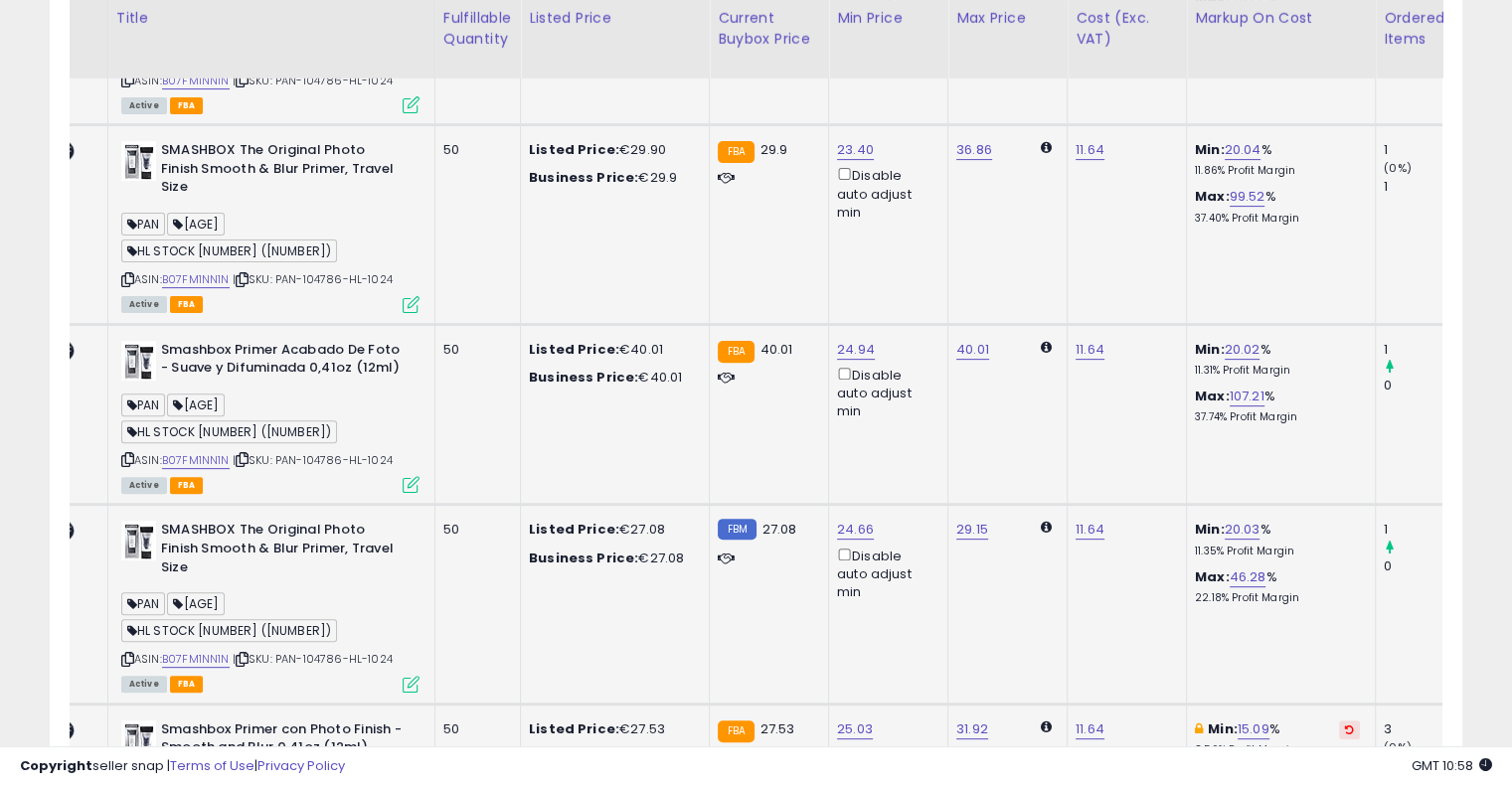click on "Min: [PERCENTAGE] [PERCENTAGE]" at bounding box center [1277, 738] 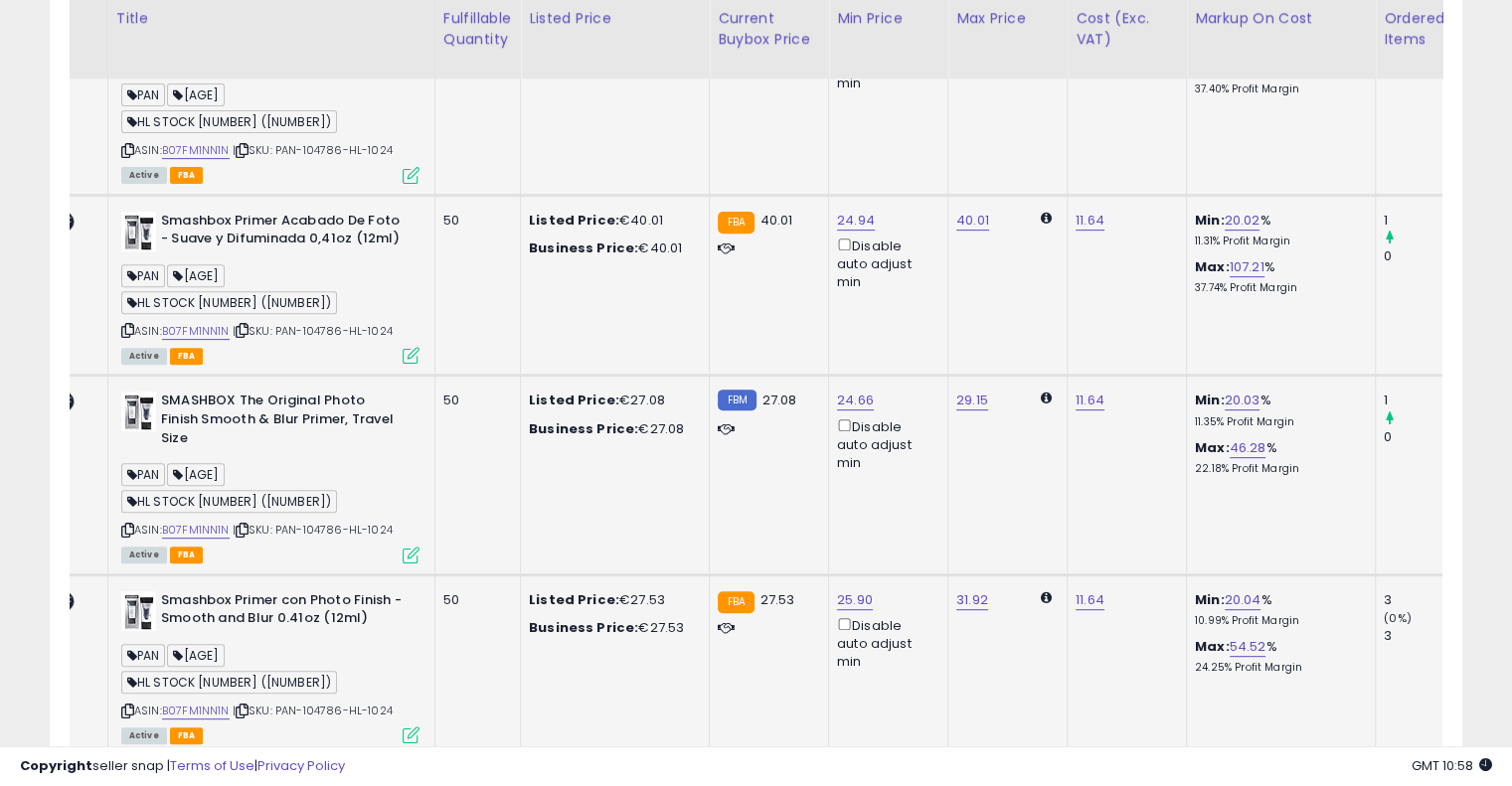 click at bounding box center (1349, 780) 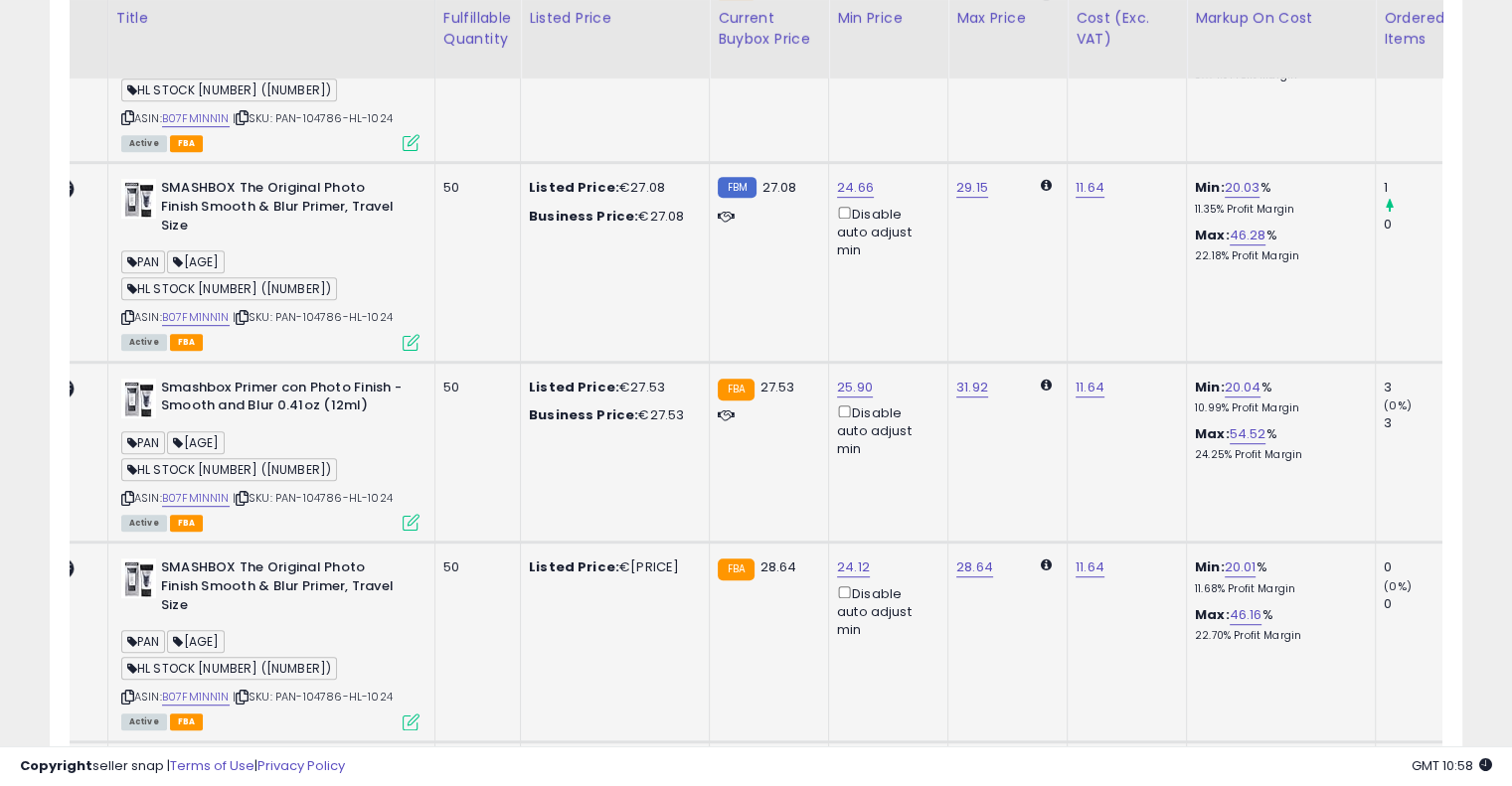 click on "Min:  15.00 %    11.47%  Profit Margin Max:  501.51 %   76.34%  Profit Margin" 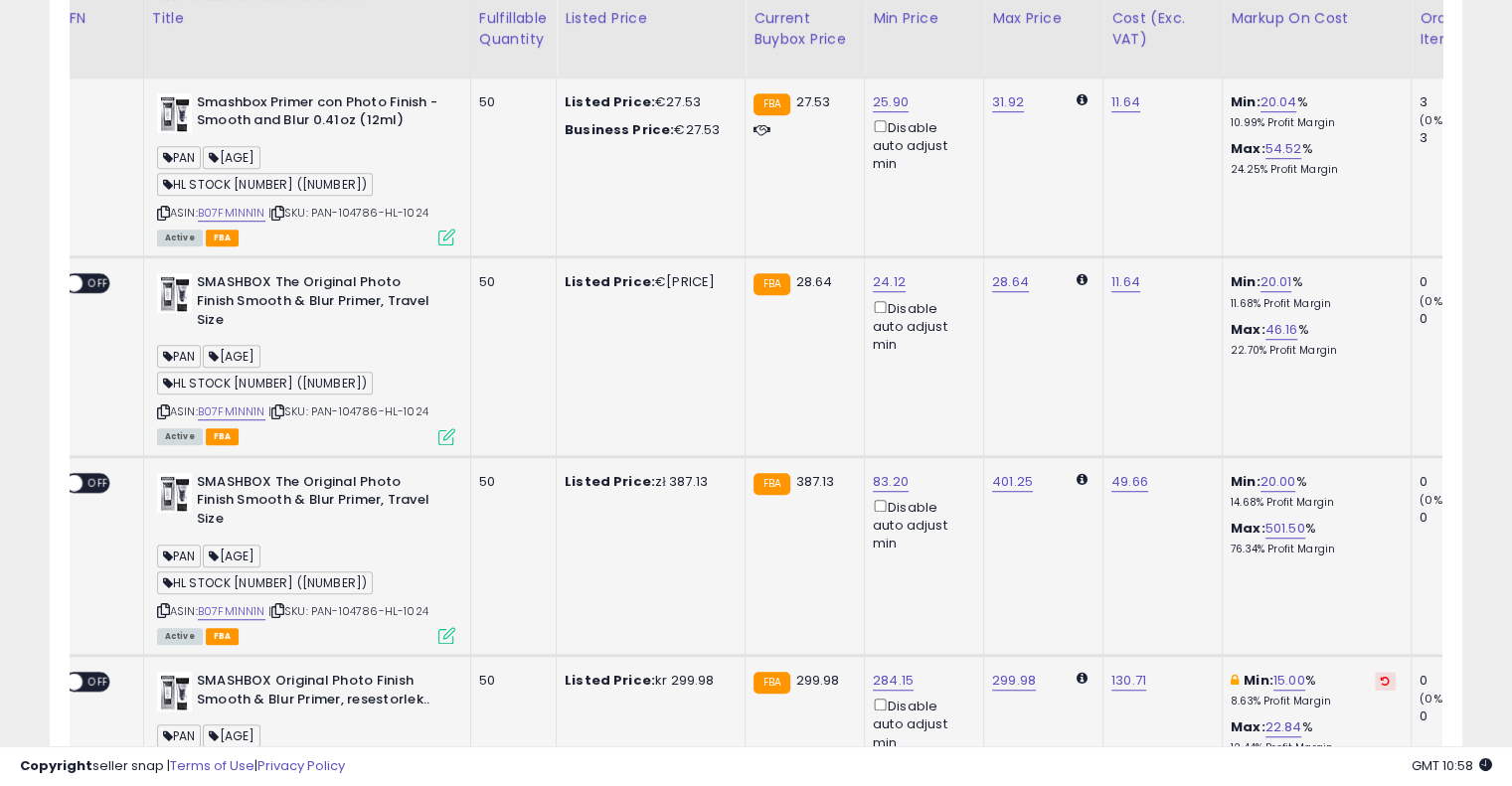 click at bounding box center [1385, 681] 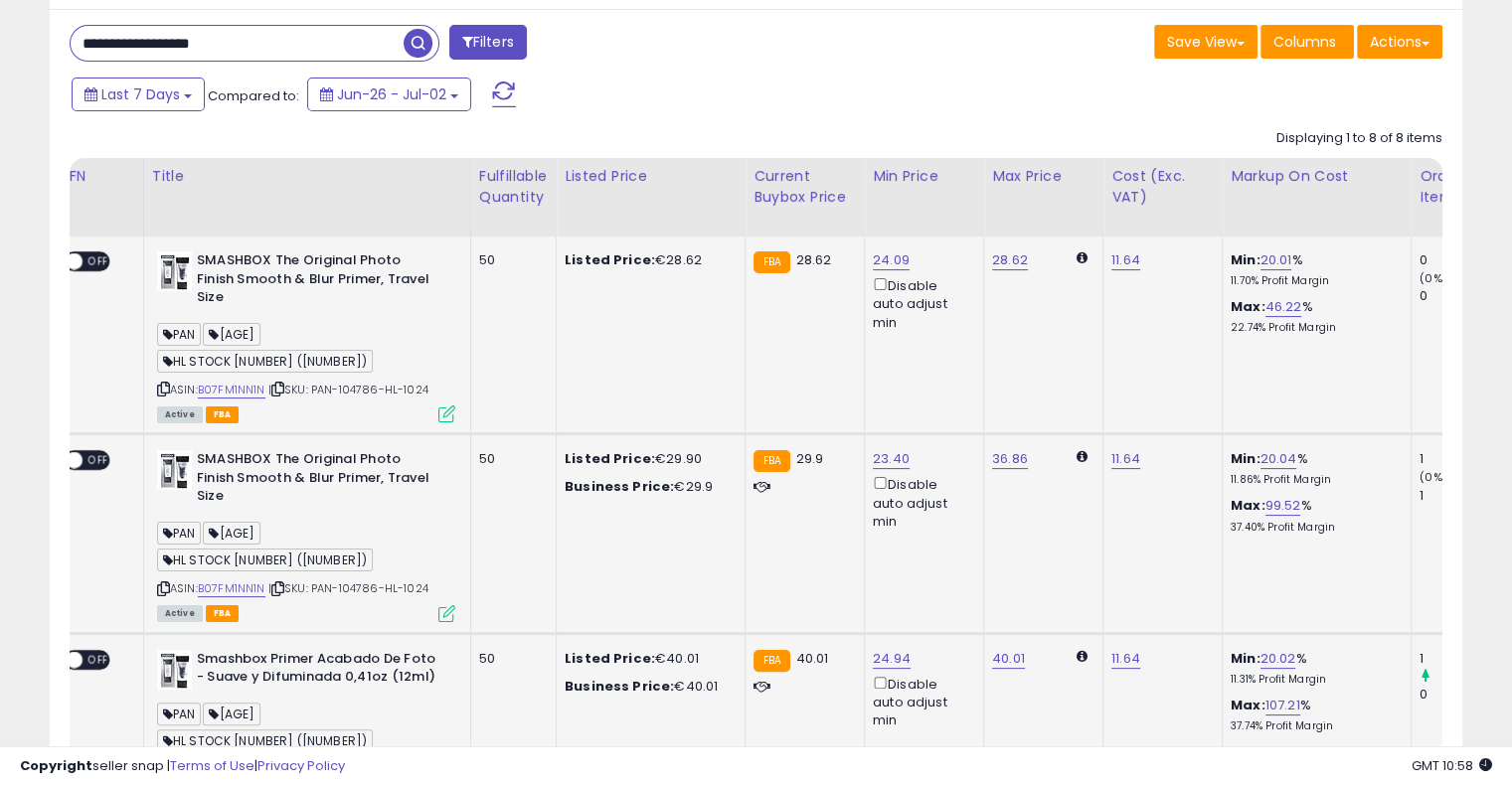 click on "**********" at bounding box center [237, 43] 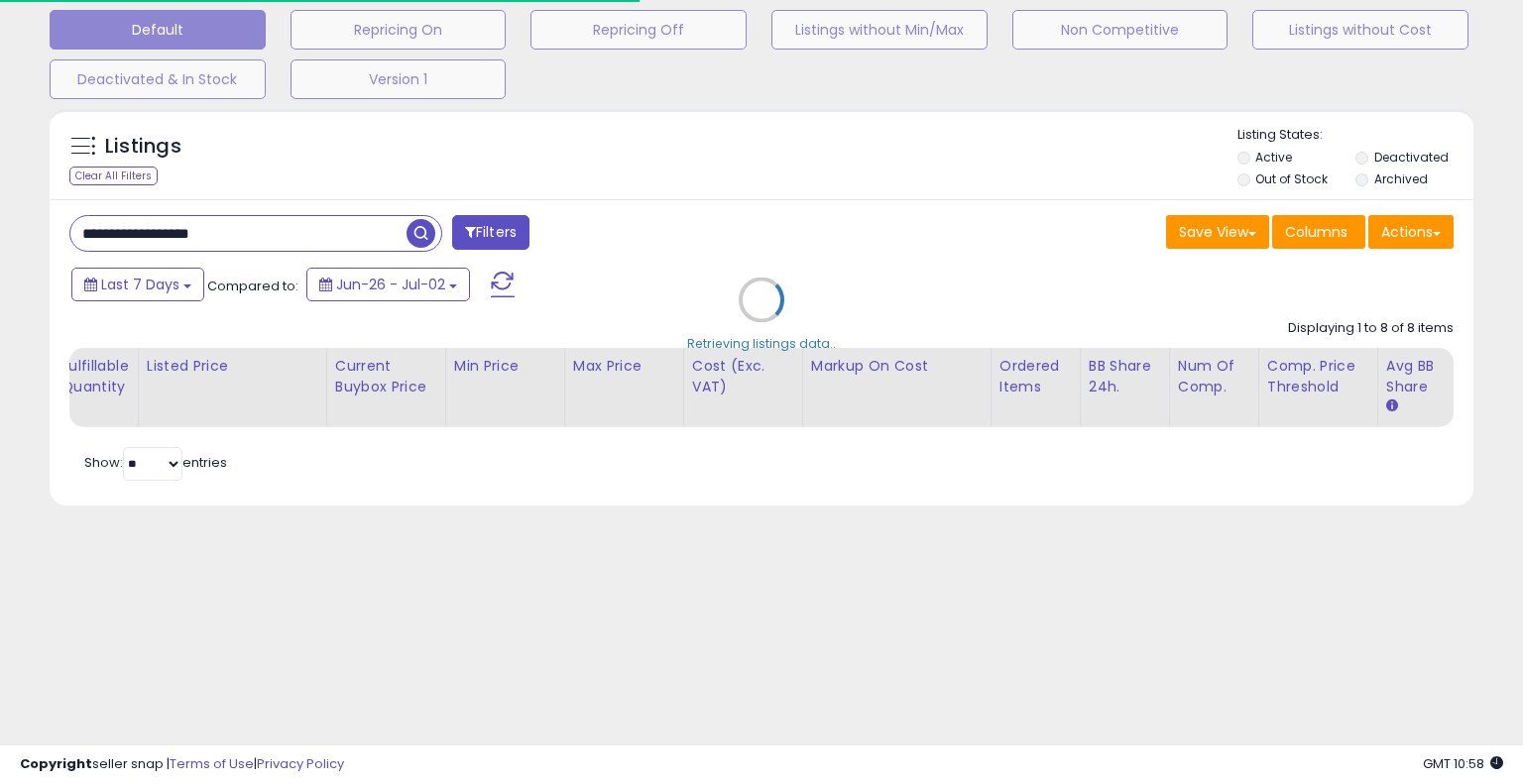 click on "Retrieving listings data.." at bounding box center (762, 314) 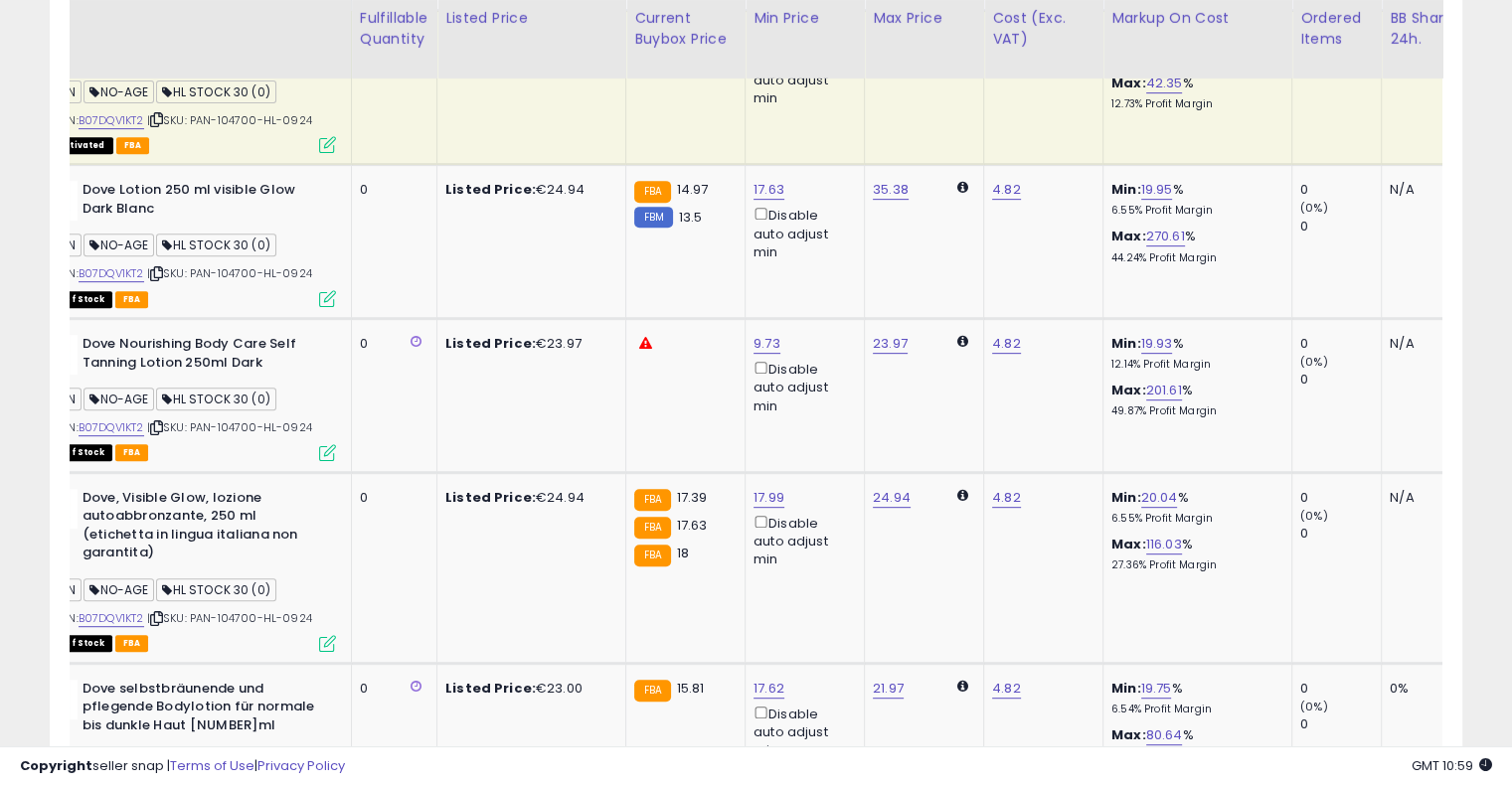 scroll, scrollTop: 825, scrollLeft: 0, axis: vertical 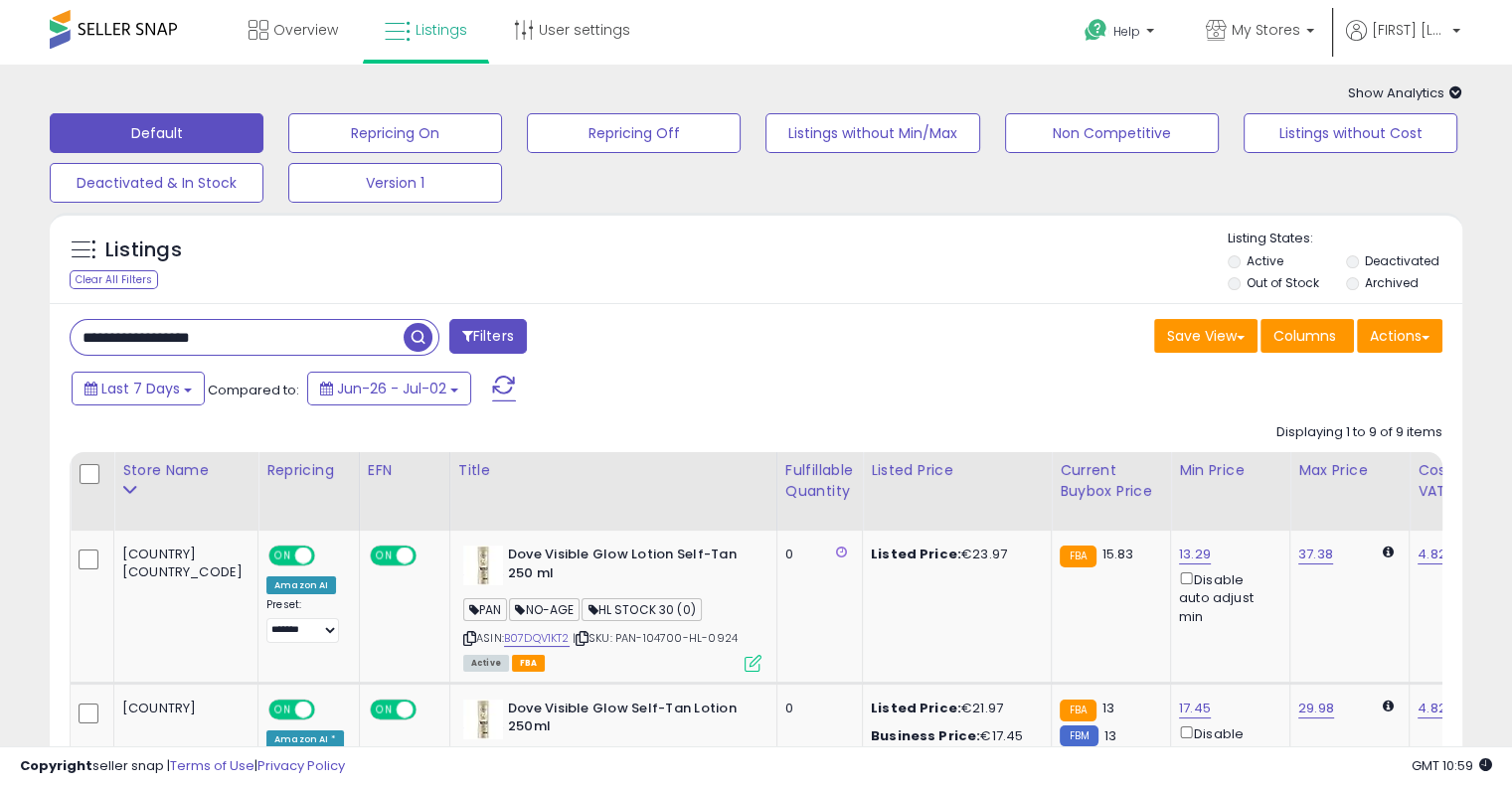 click on "**********" at bounding box center [237, 337] 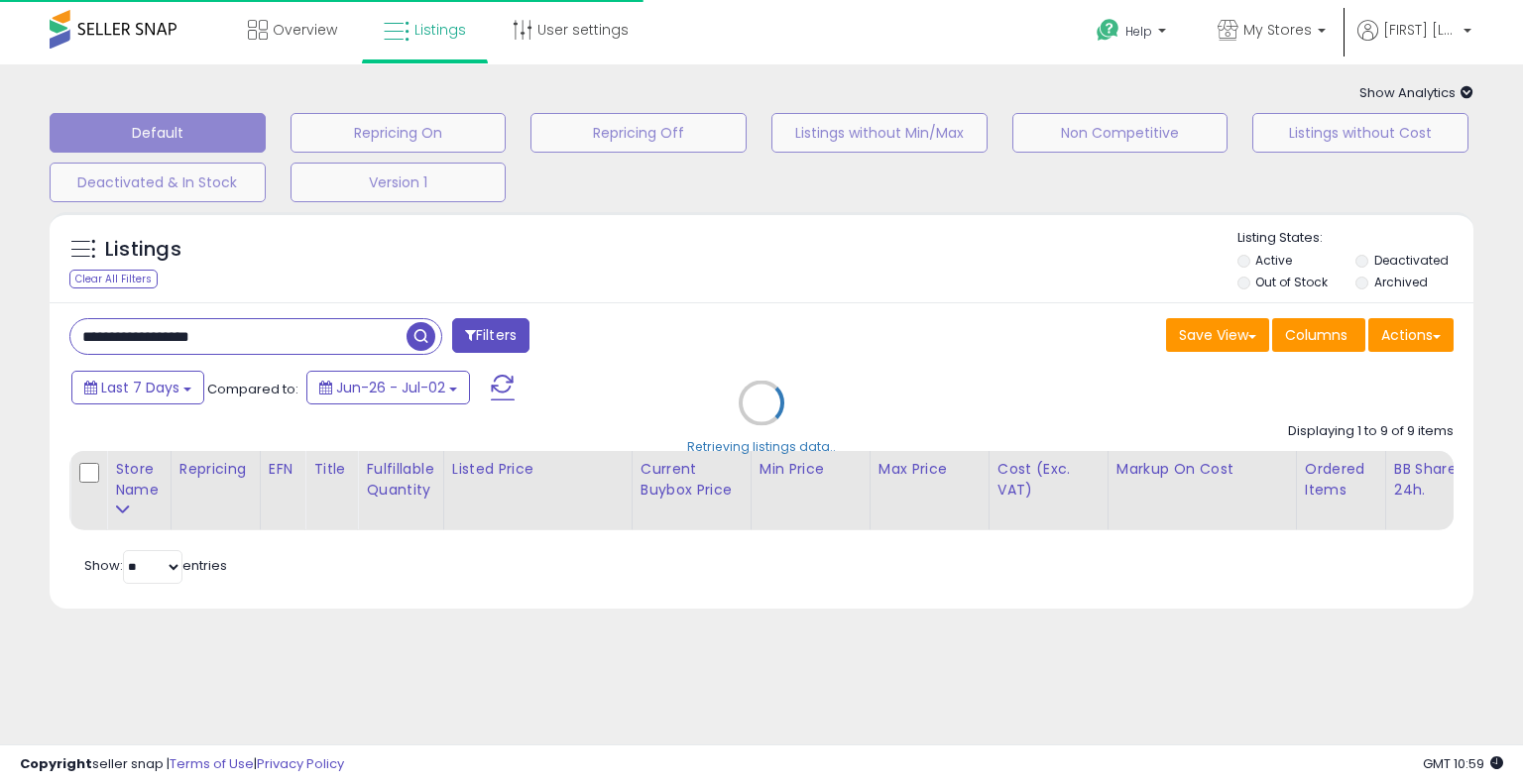click on "Retrieving listings data.." at bounding box center [762, 417] 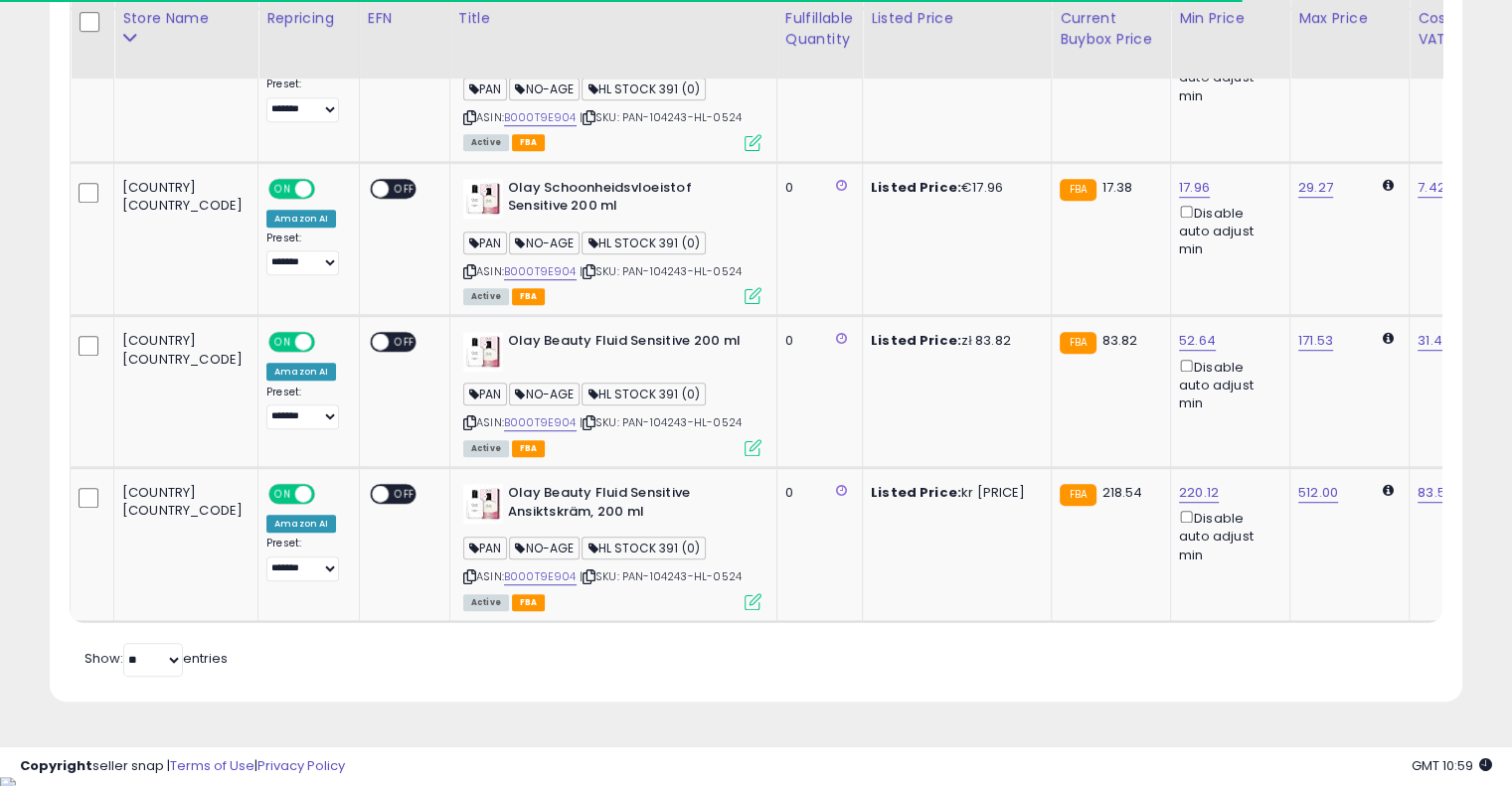 scroll, scrollTop: 1170, scrollLeft: 0, axis: vertical 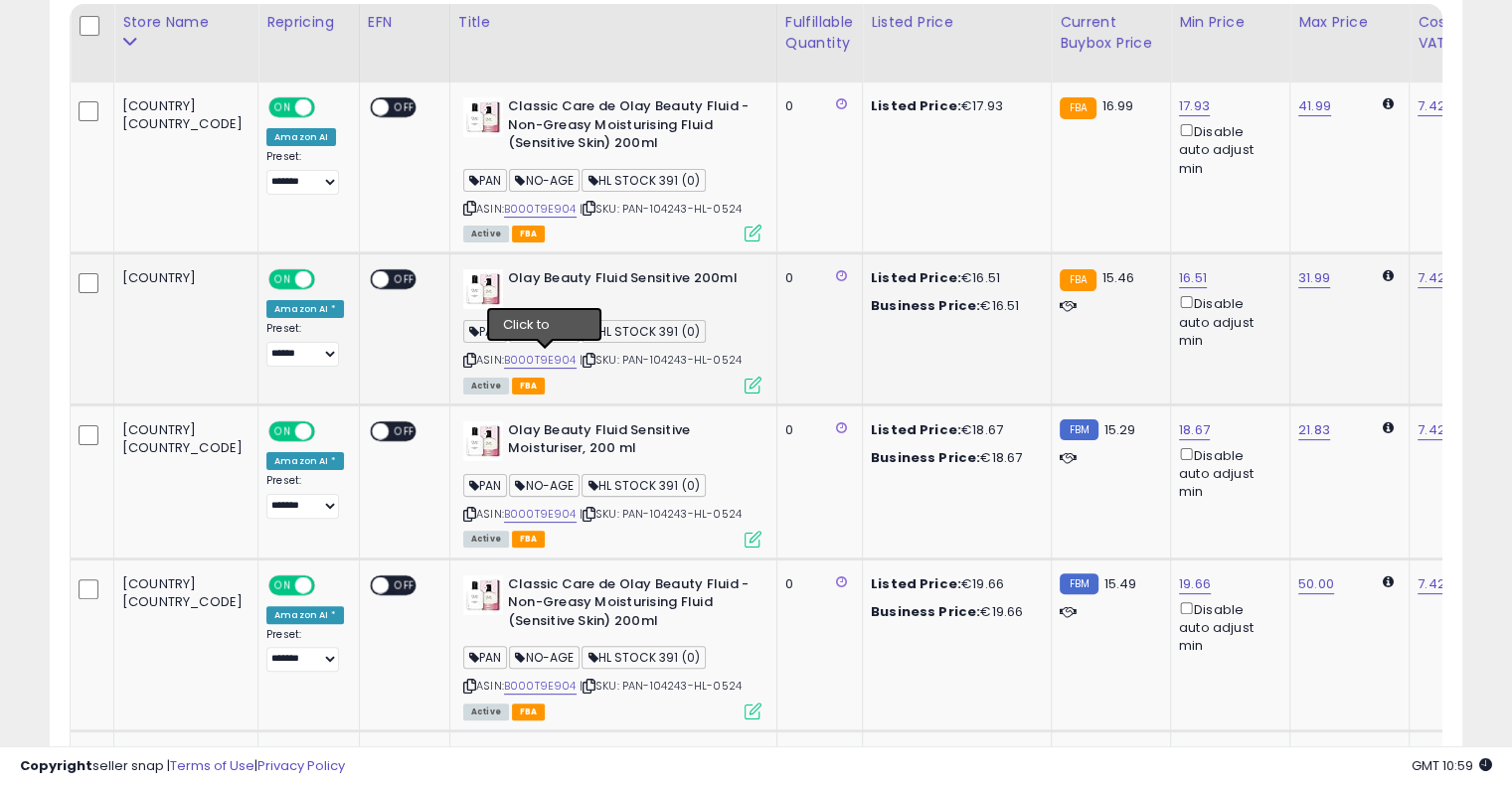 click at bounding box center [588, 360] 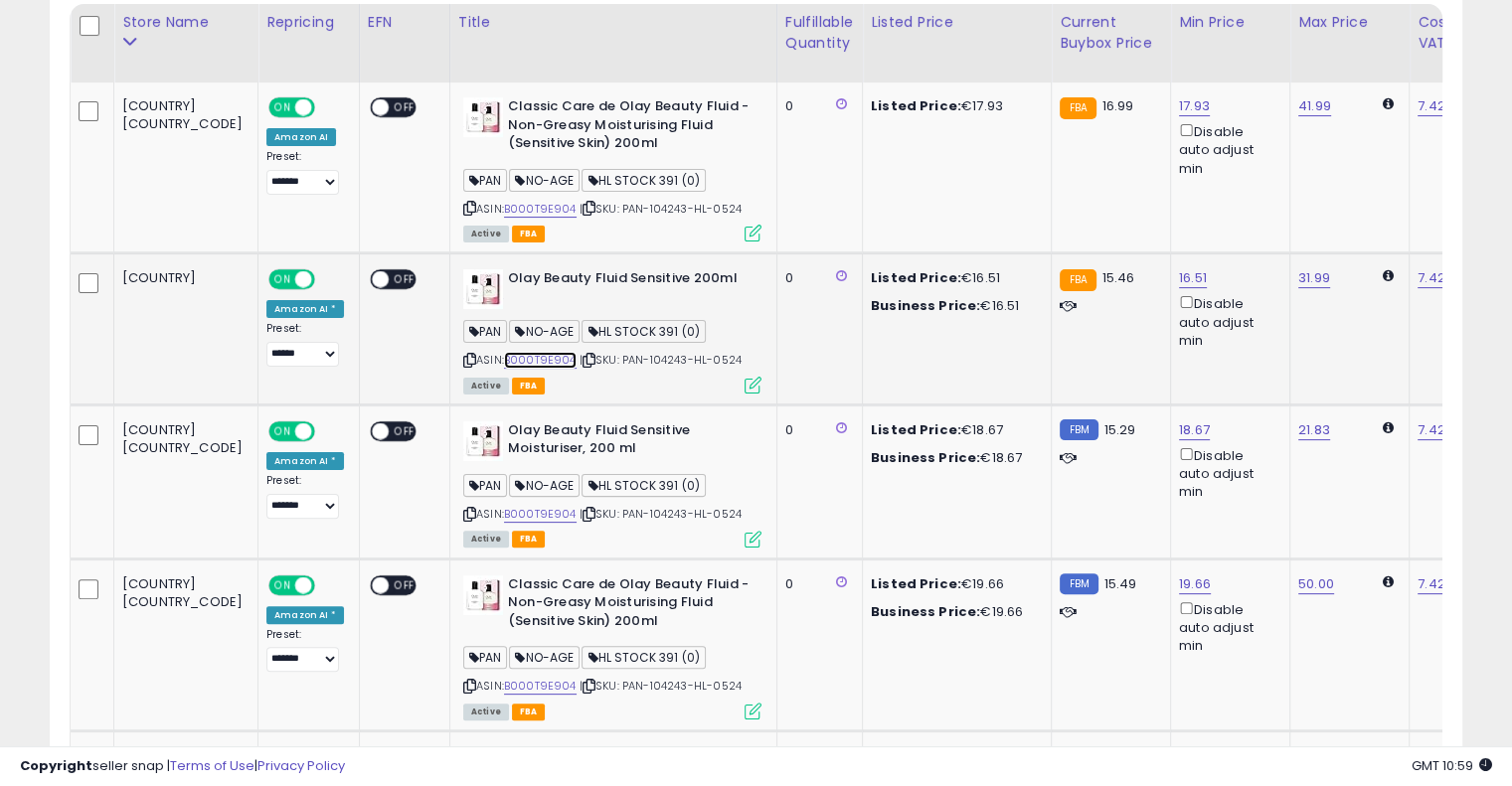 click on "B000T9E904" at bounding box center [540, 360] 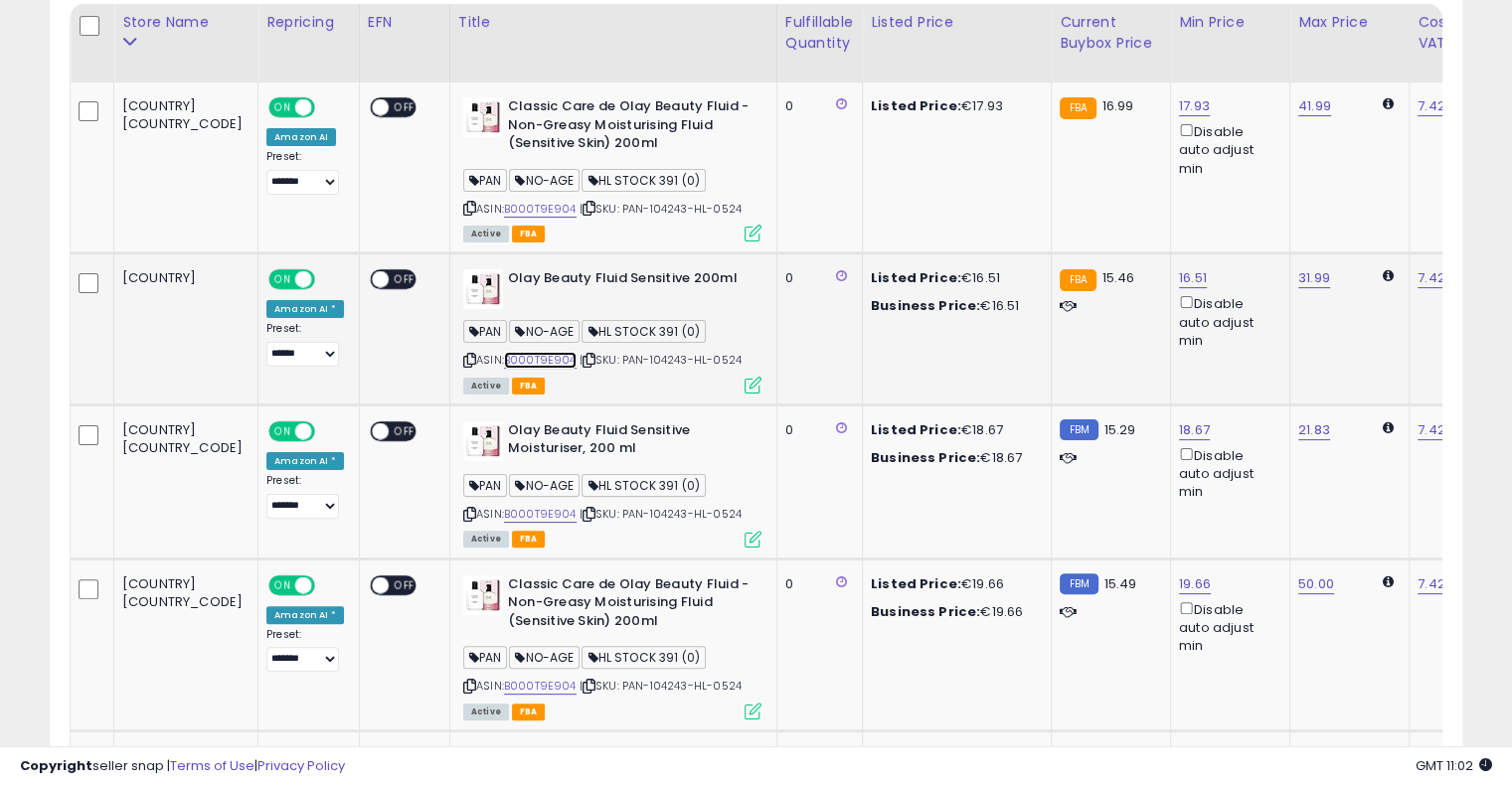 scroll, scrollTop: 0, scrollLeft: 0, axis: both 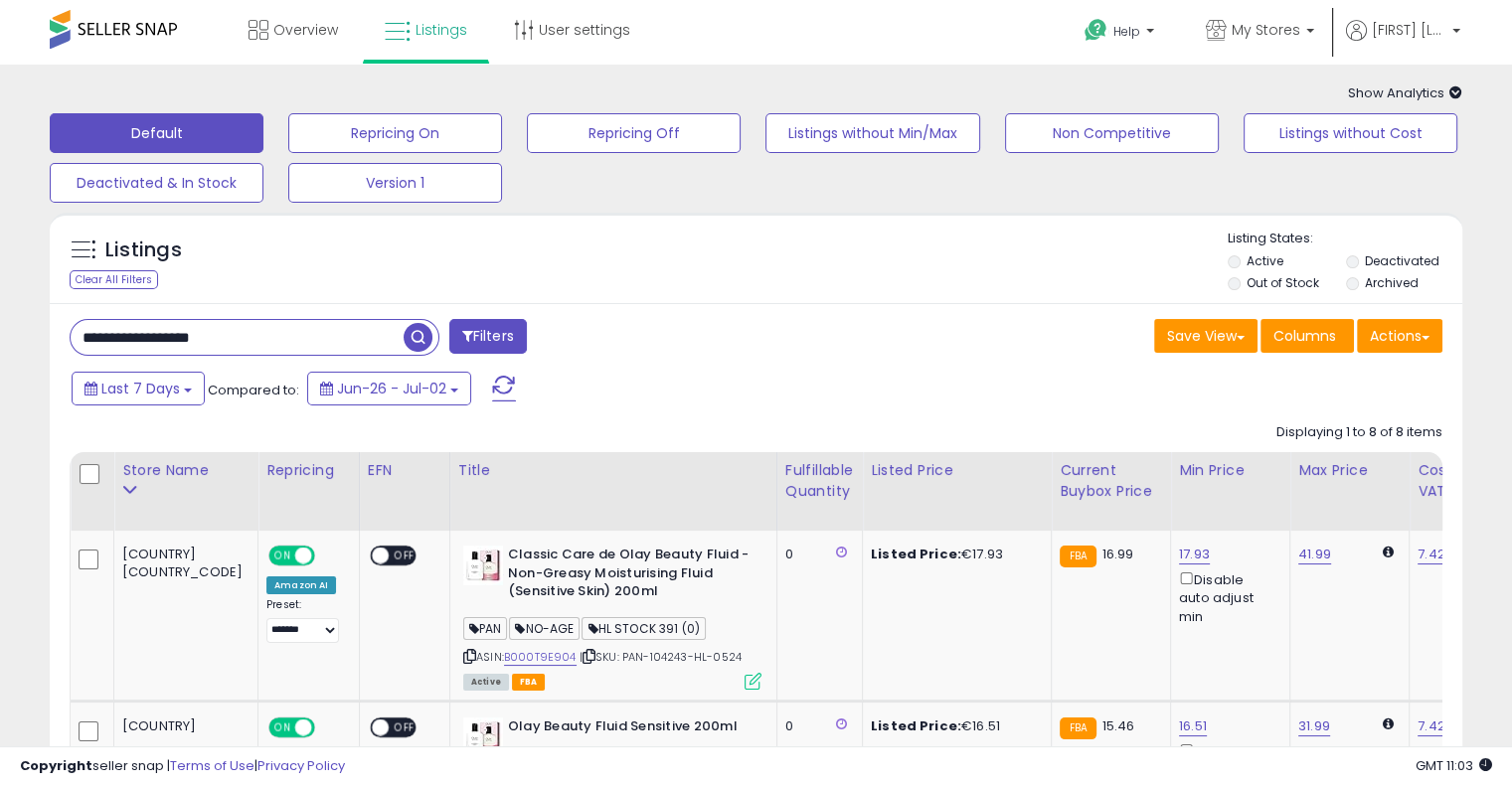 click on "**********" at bounding box center [237, 337] 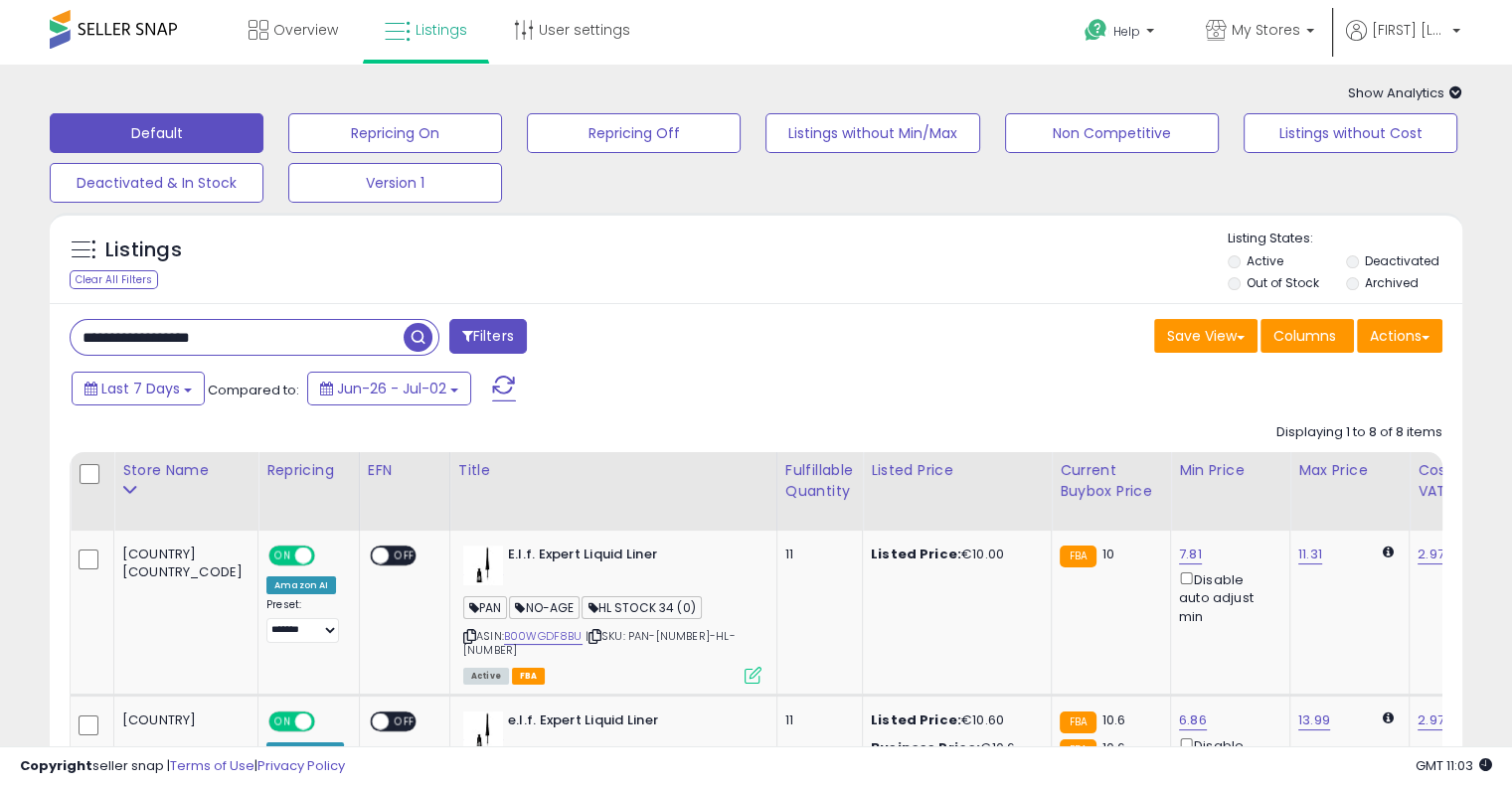 click on "**********" at bounding box center [406, 339] 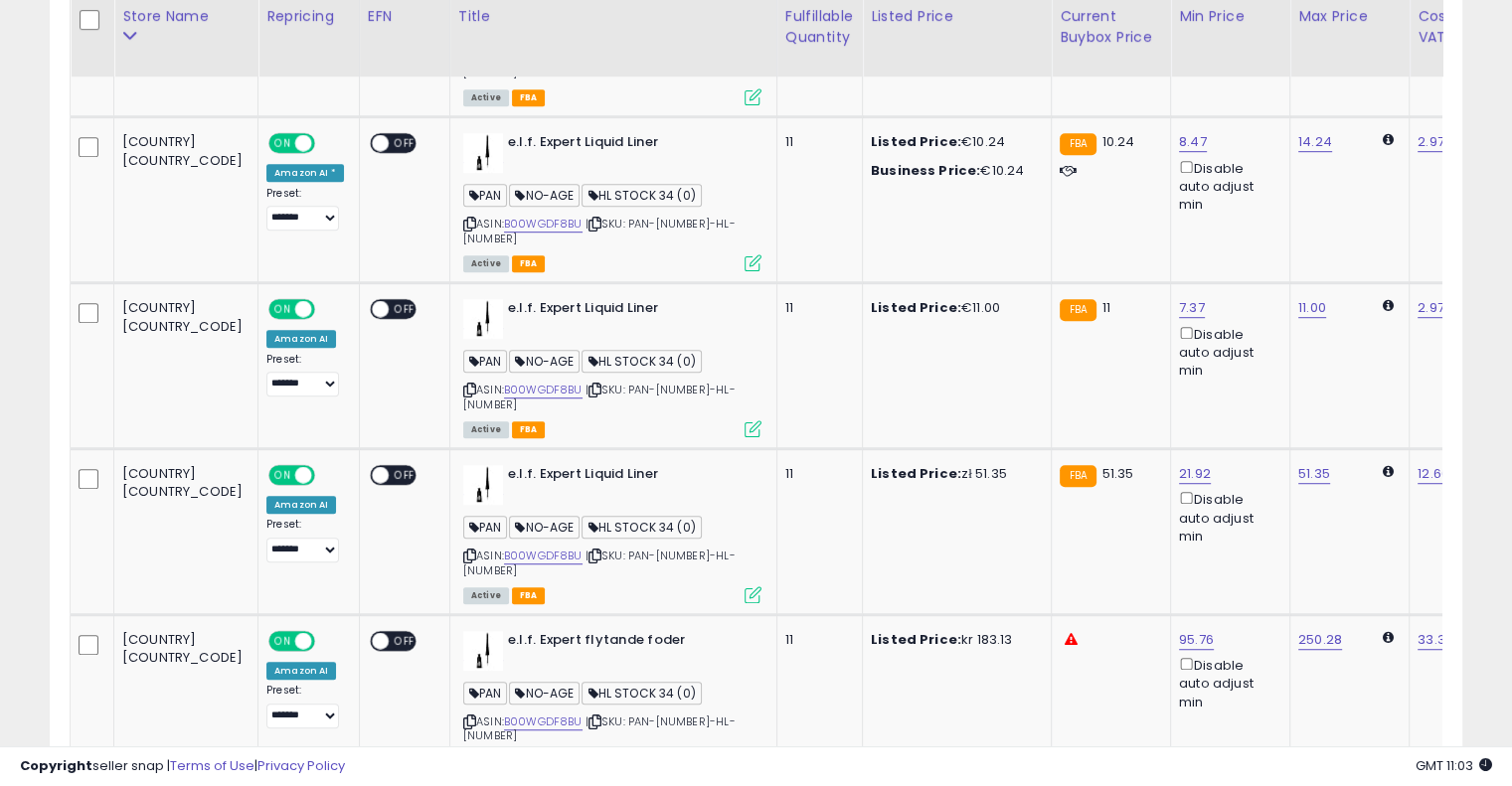 scroll, scrollTop: 1132, scrollLeft: 0, axis: vertical 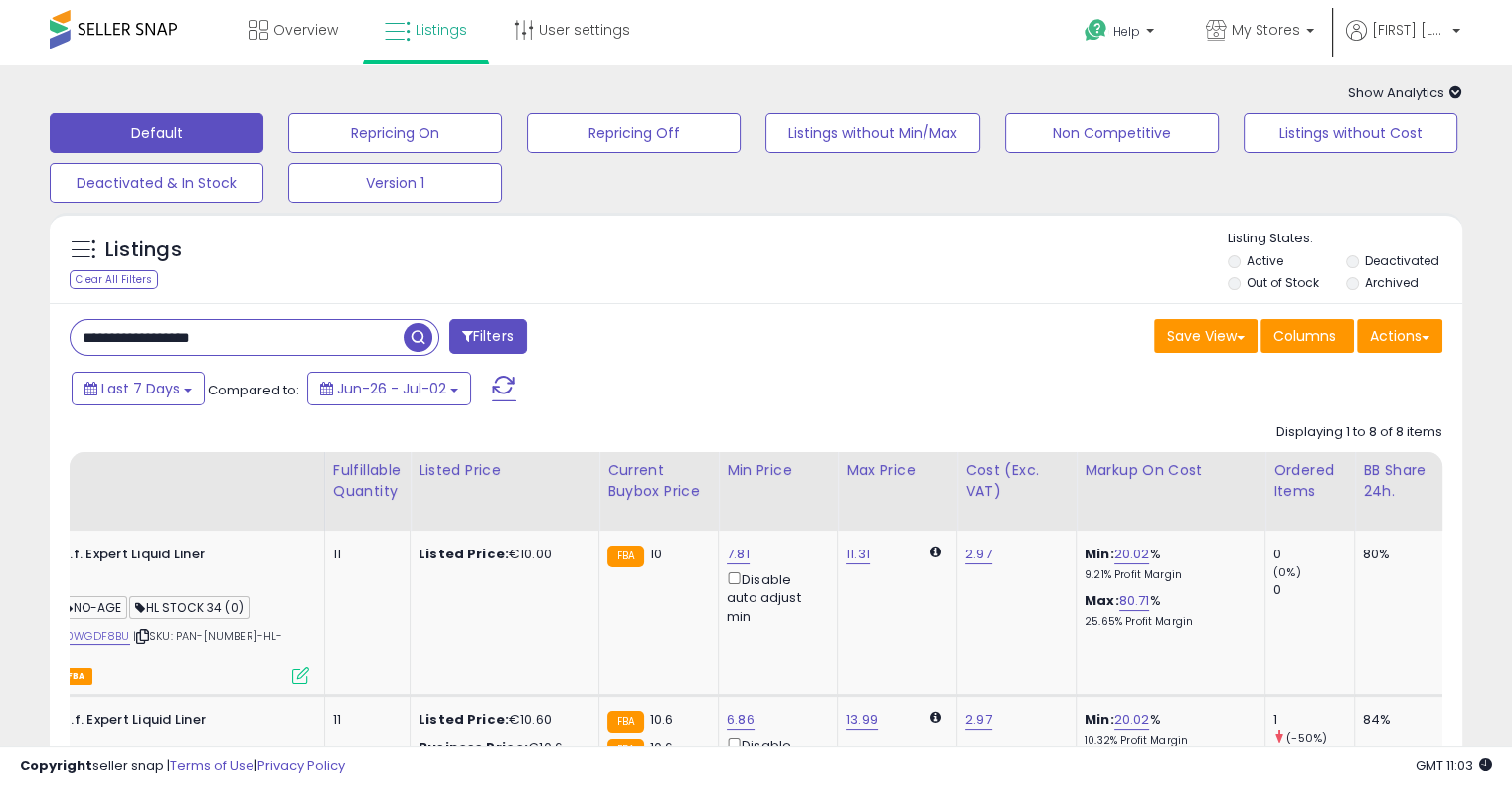 click on "**********" at bounding box center [237, 337] 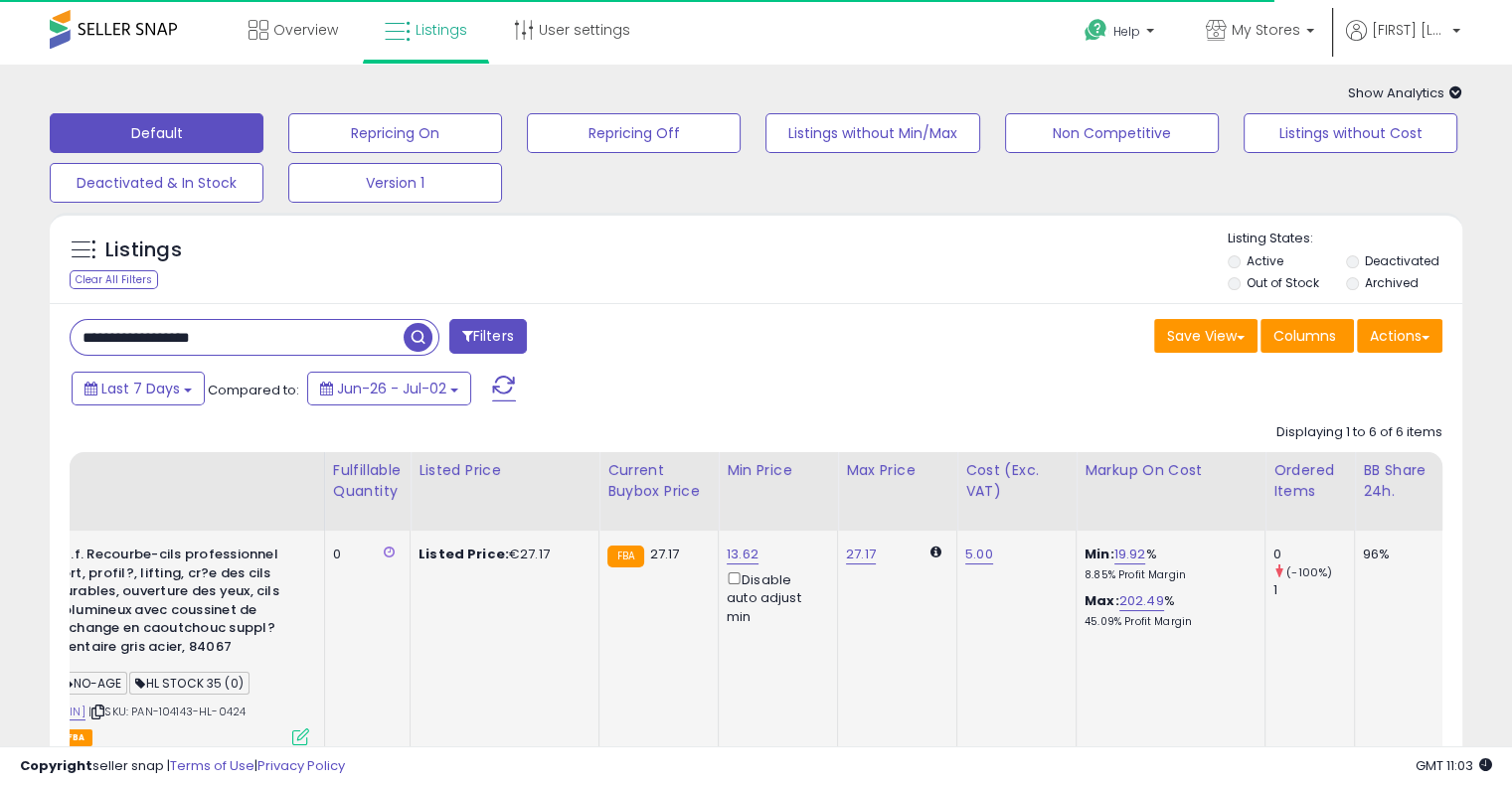 click on "Listed Price:  €[PRICE]" 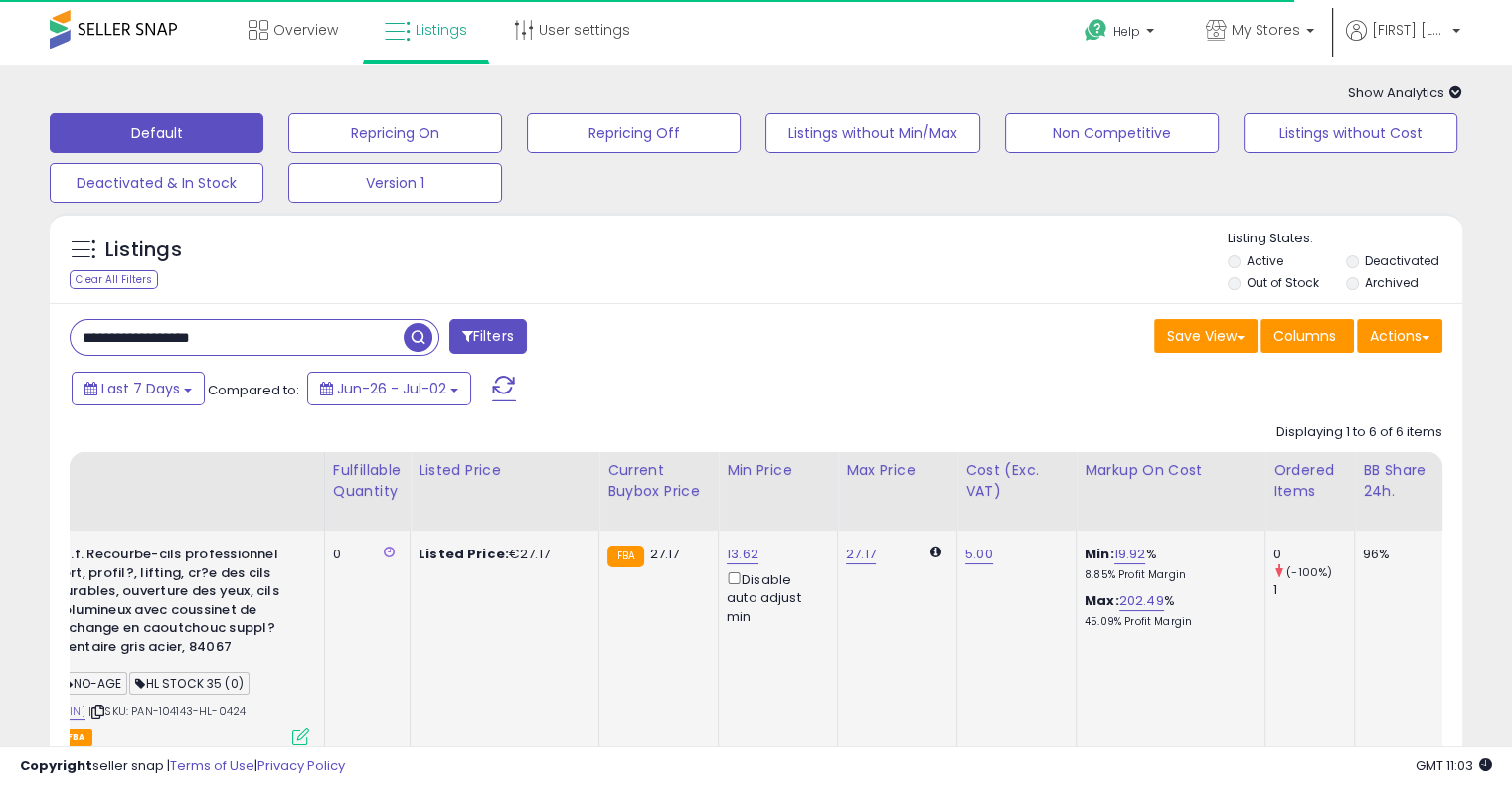scroll, scrollTop: 0, scrollLeft: 0, axis: both 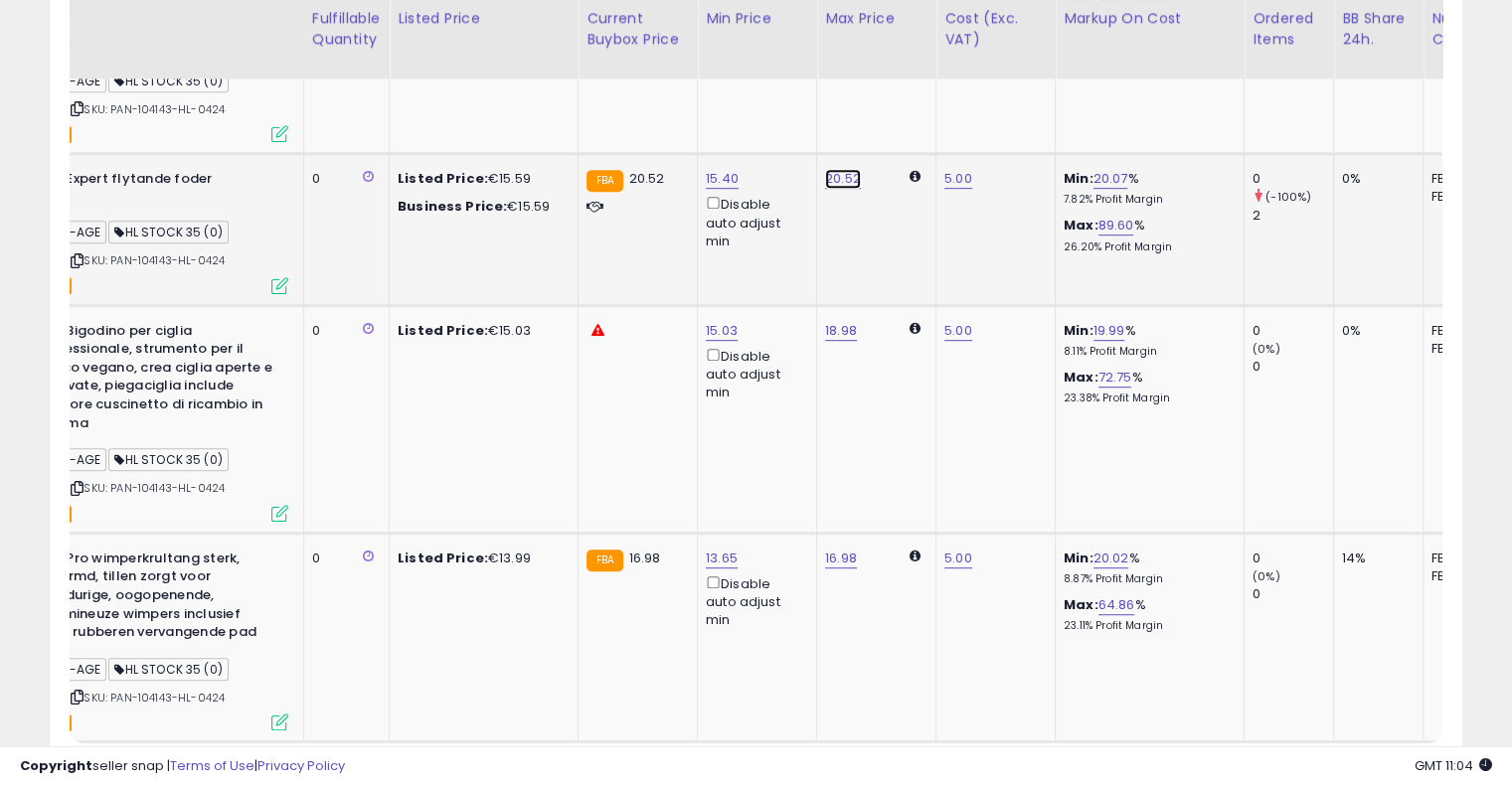 click on "20.52" at bounding box center [840, -504] 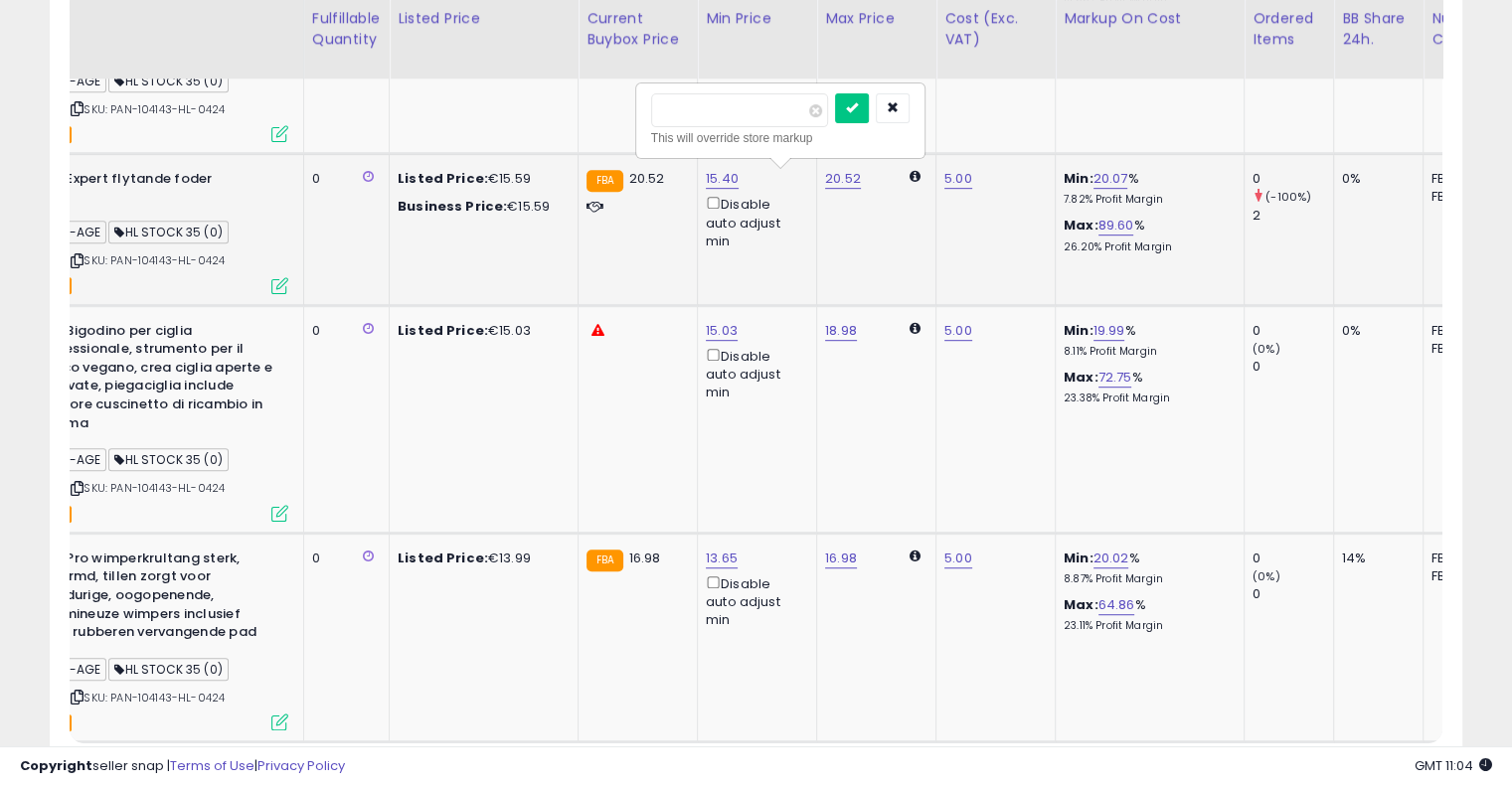click on "*****" at bounding box center [740, 110] 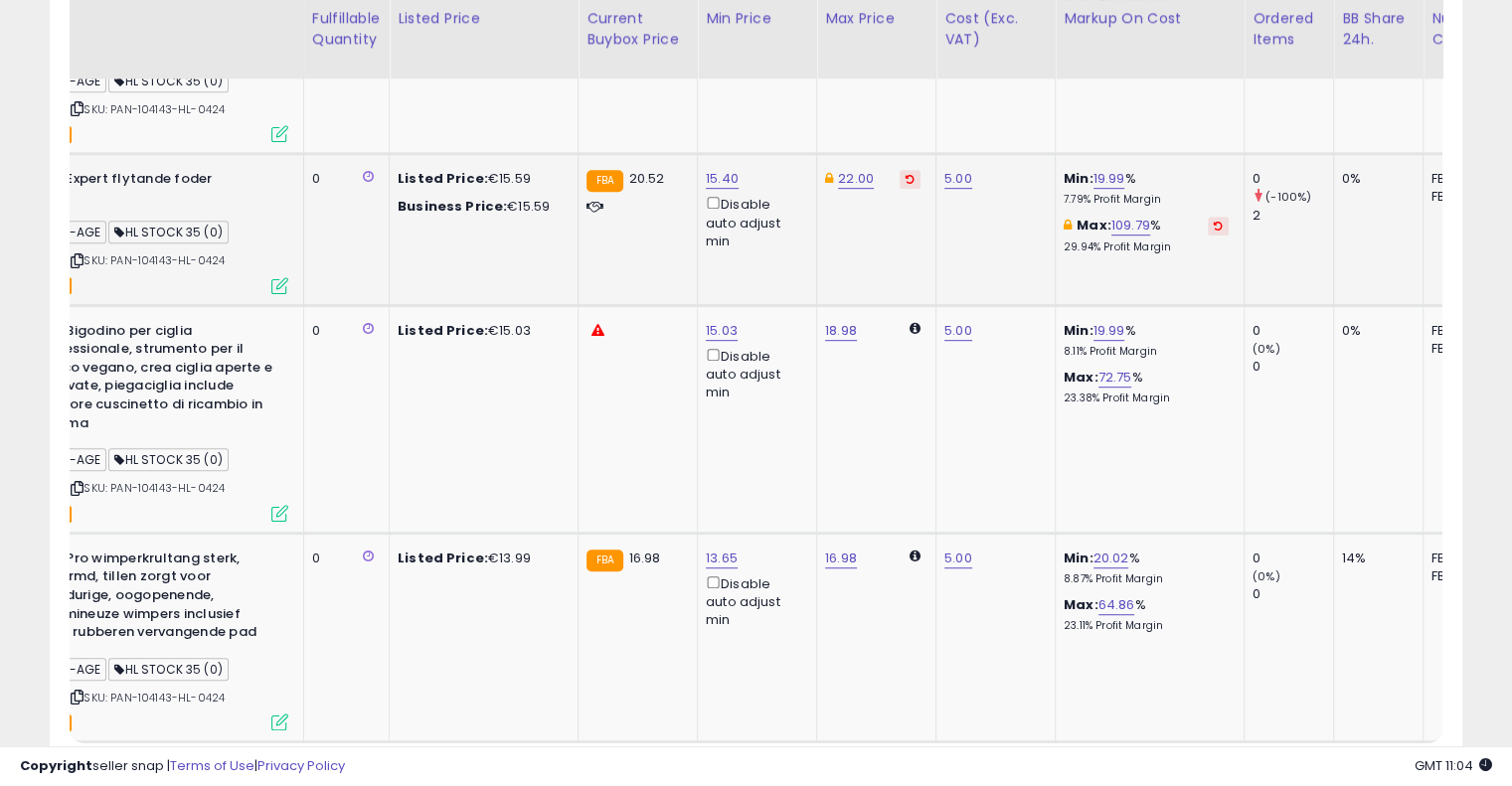 scroll, scrollTop: 0, scrollLeft: 0, axis: both 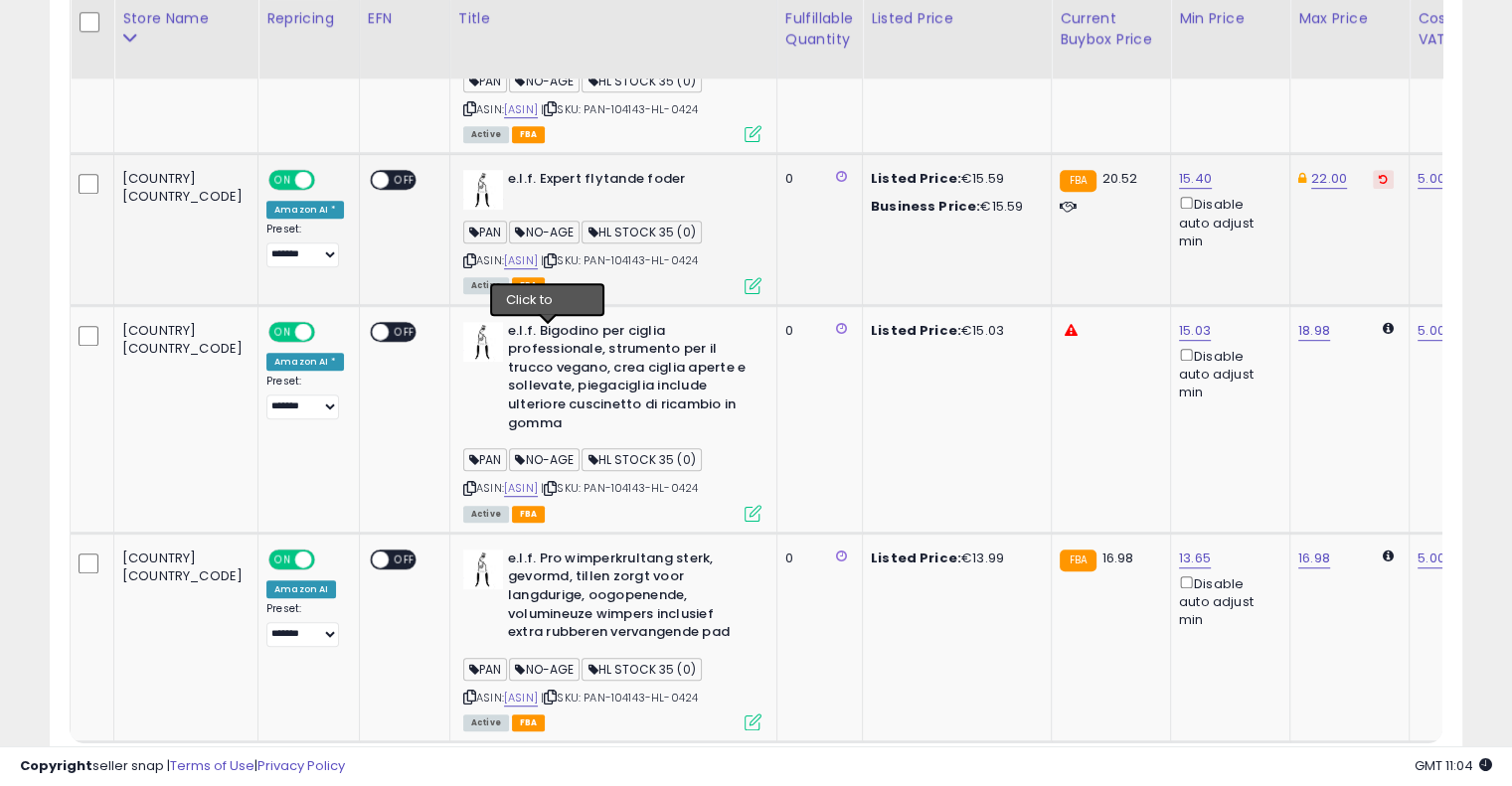 click at bounding box center (550, 260) 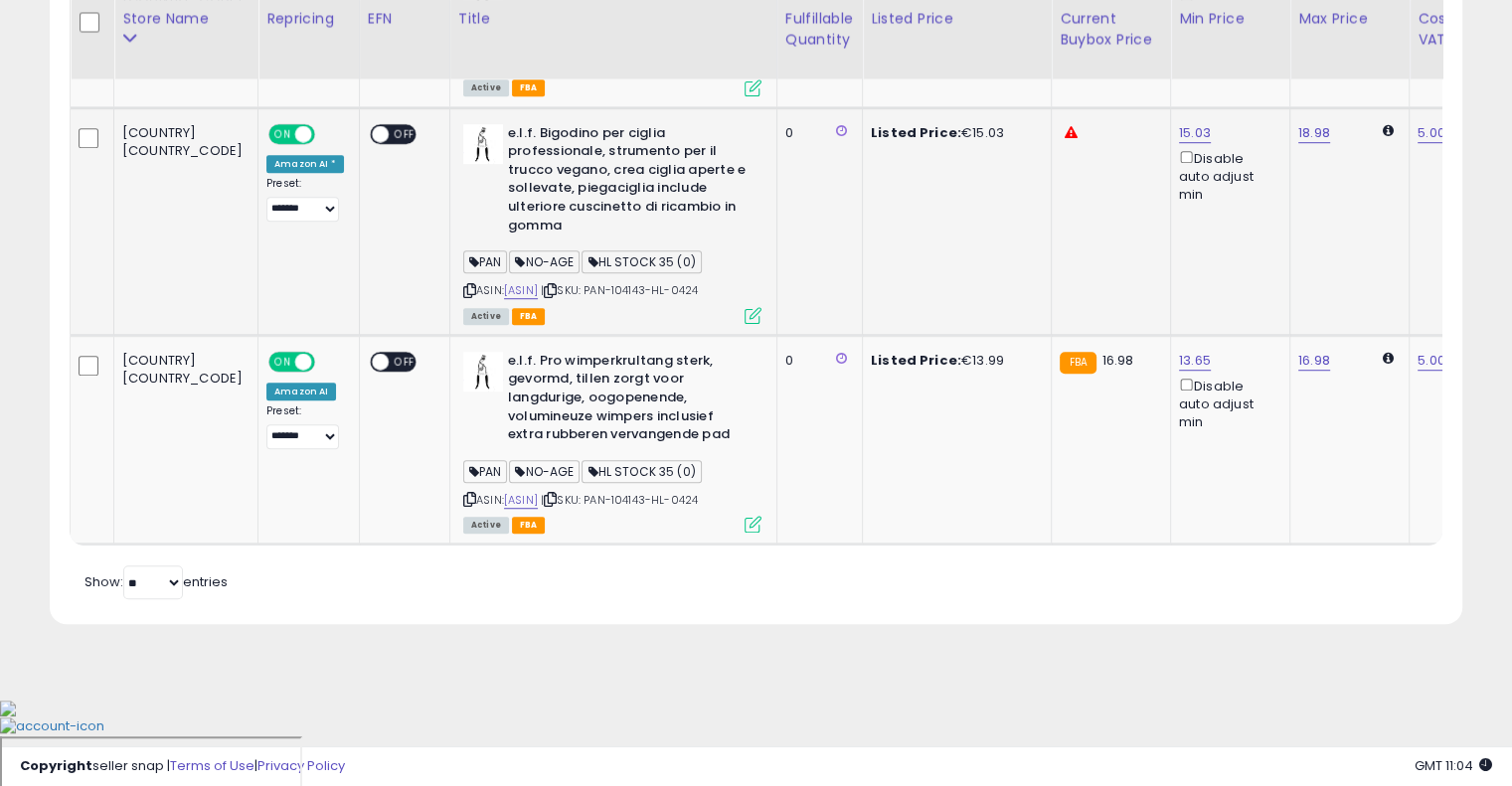 scroll, scrollTop: 1256, scrollLeft: 0, axis: vertical 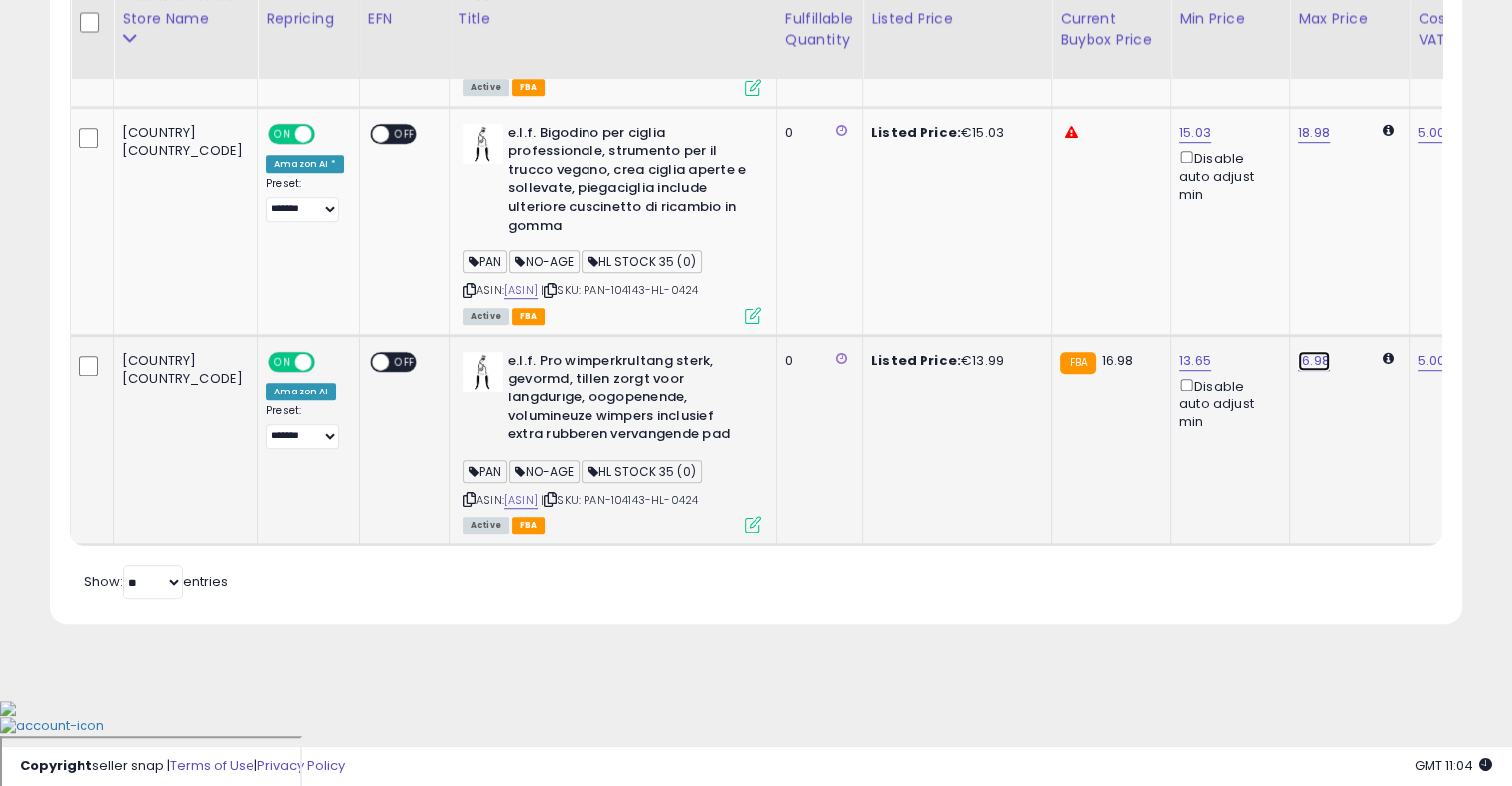 click on "16.98" at bounding box center [1313, -702] 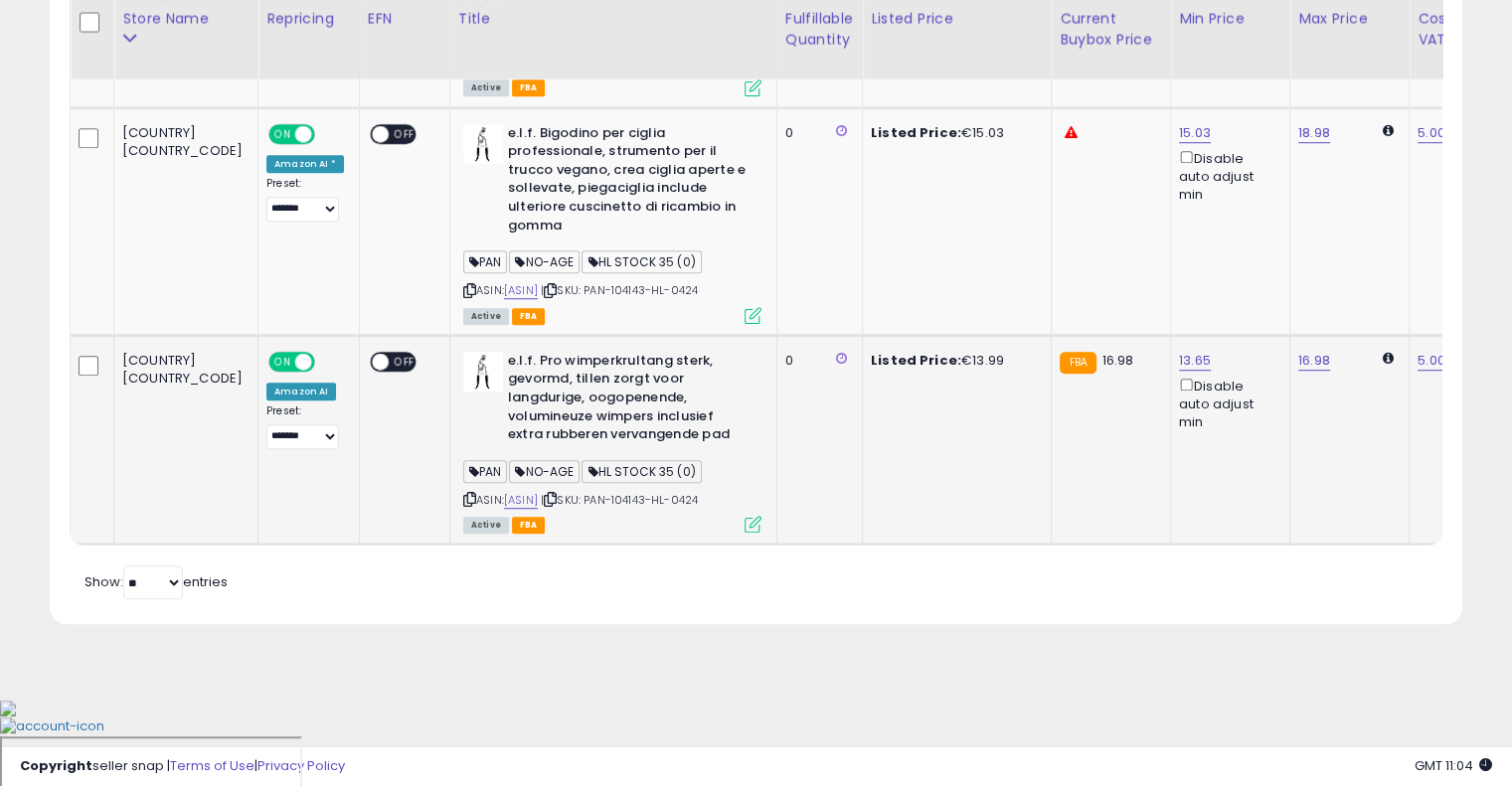 scroll, scrollTop: 0, scrollLeft: 24, axis: horizontal 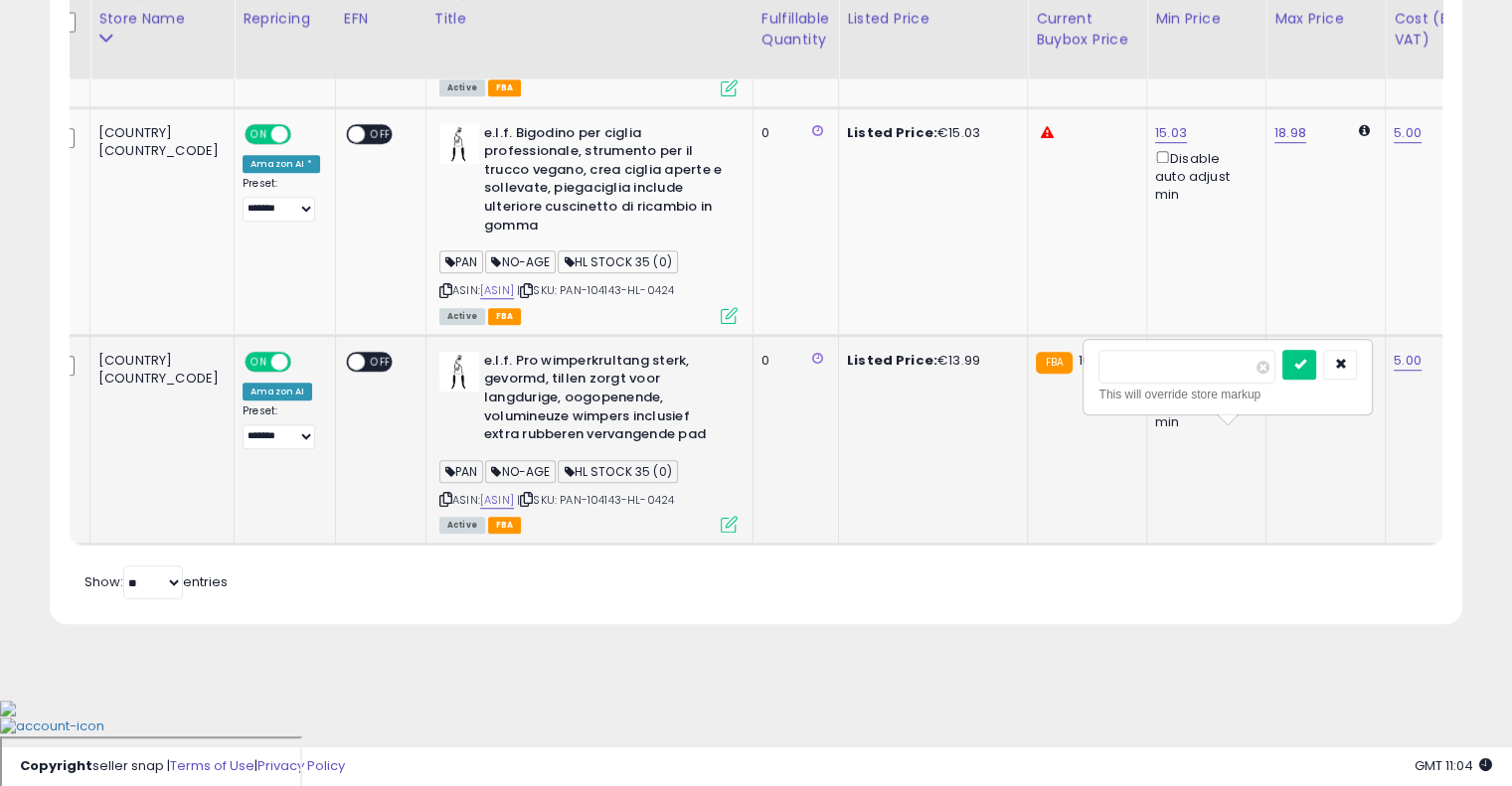 click on "*****" at bounding box center [1187, 367] 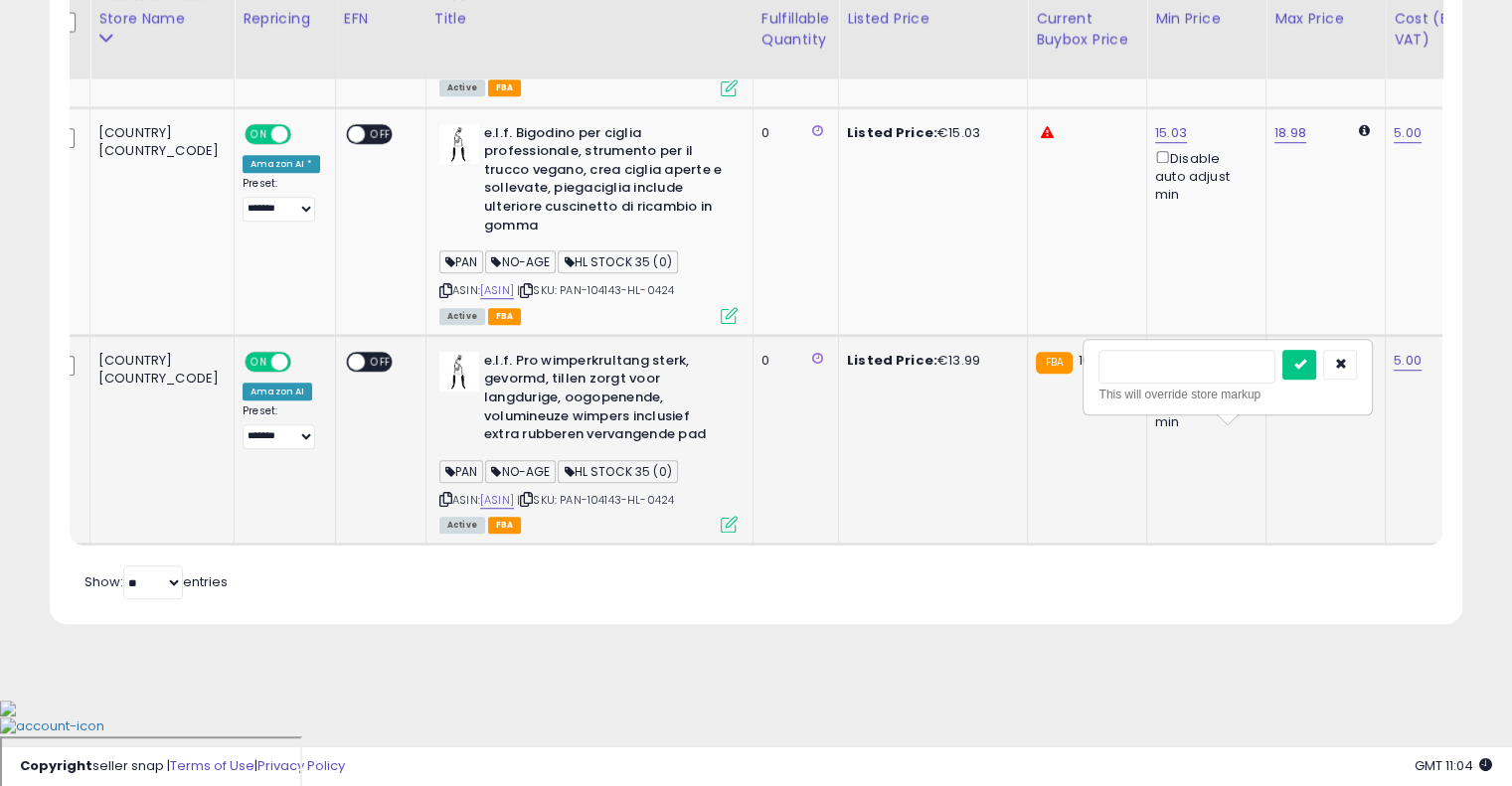 type on "**" 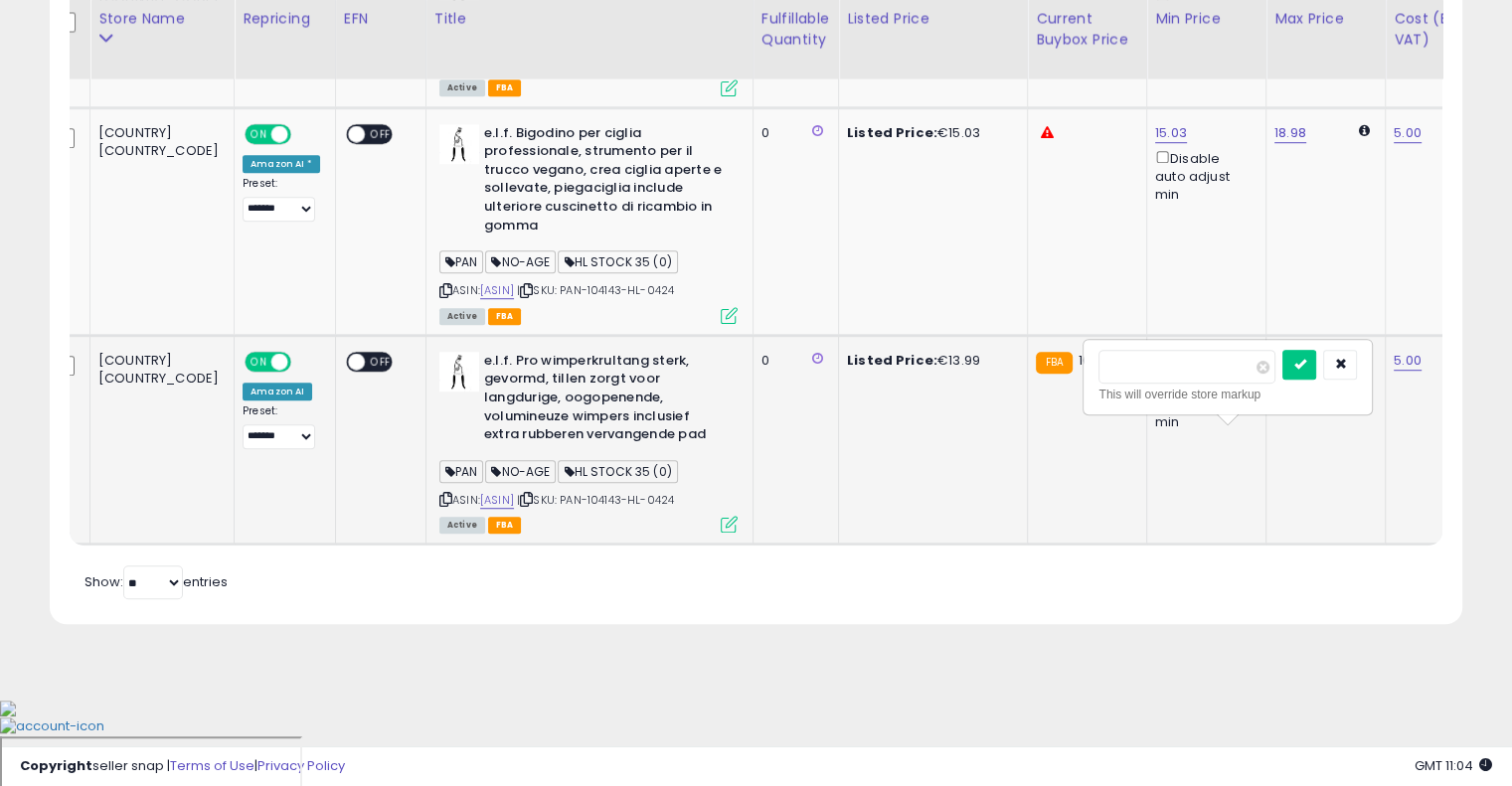 click at bounding box center [1299, 365] 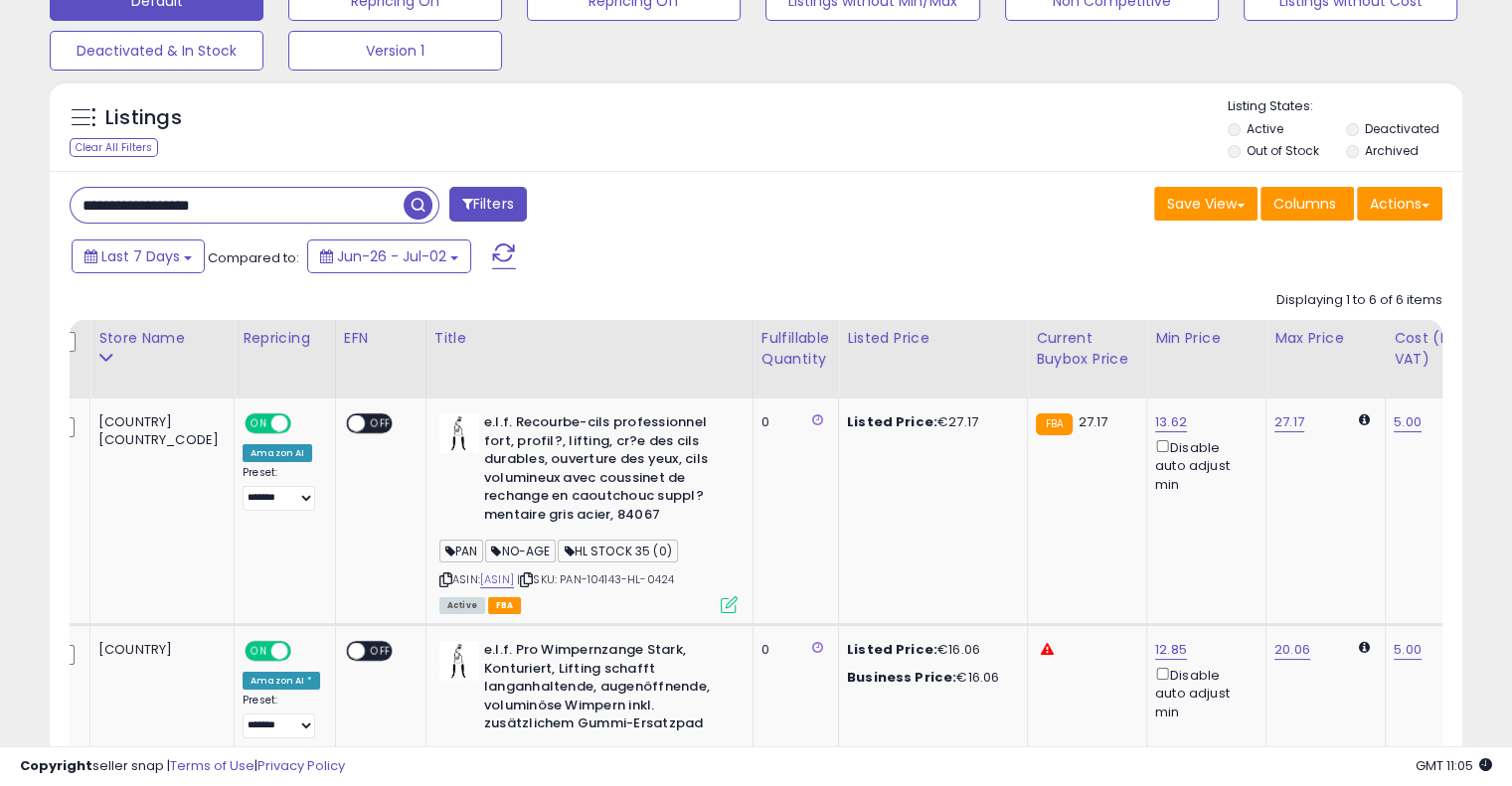 scroll, scrollTop: 0, scrollLeft: 0, axis: both 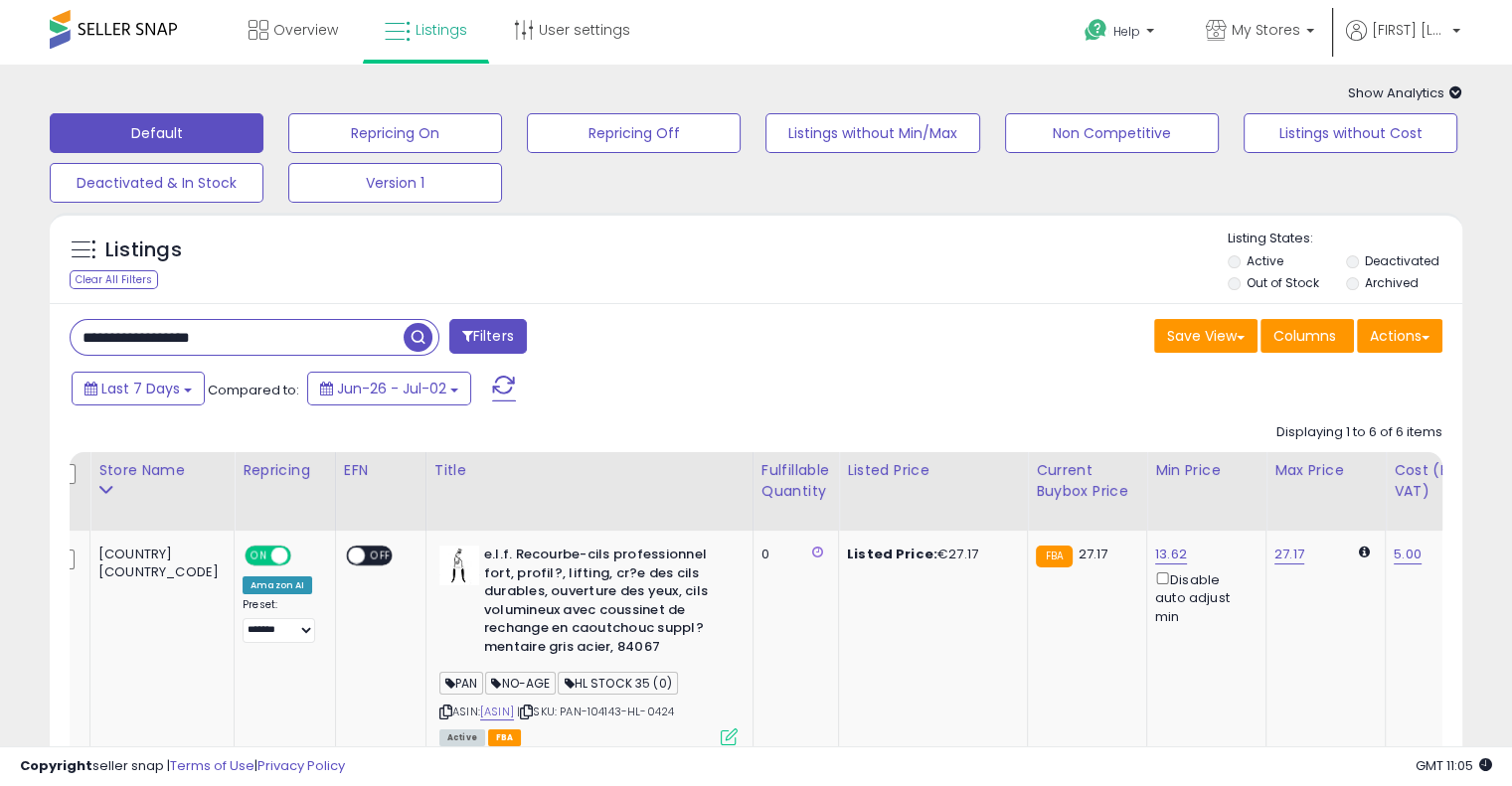 click on "**********" at bounding box center (237, 337) 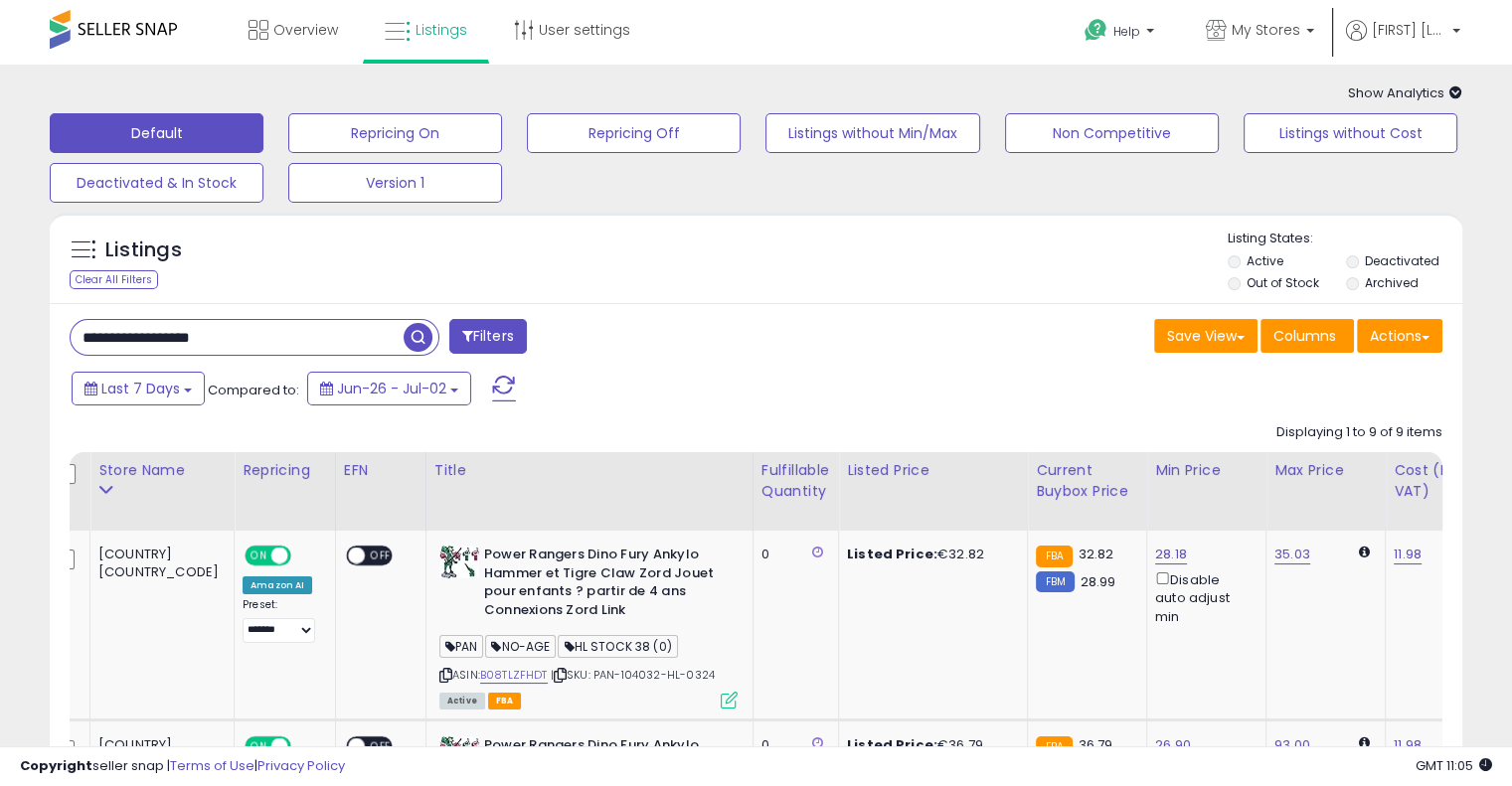 click on "Listings
Clear All Filters" at bounding box center [756, 258] 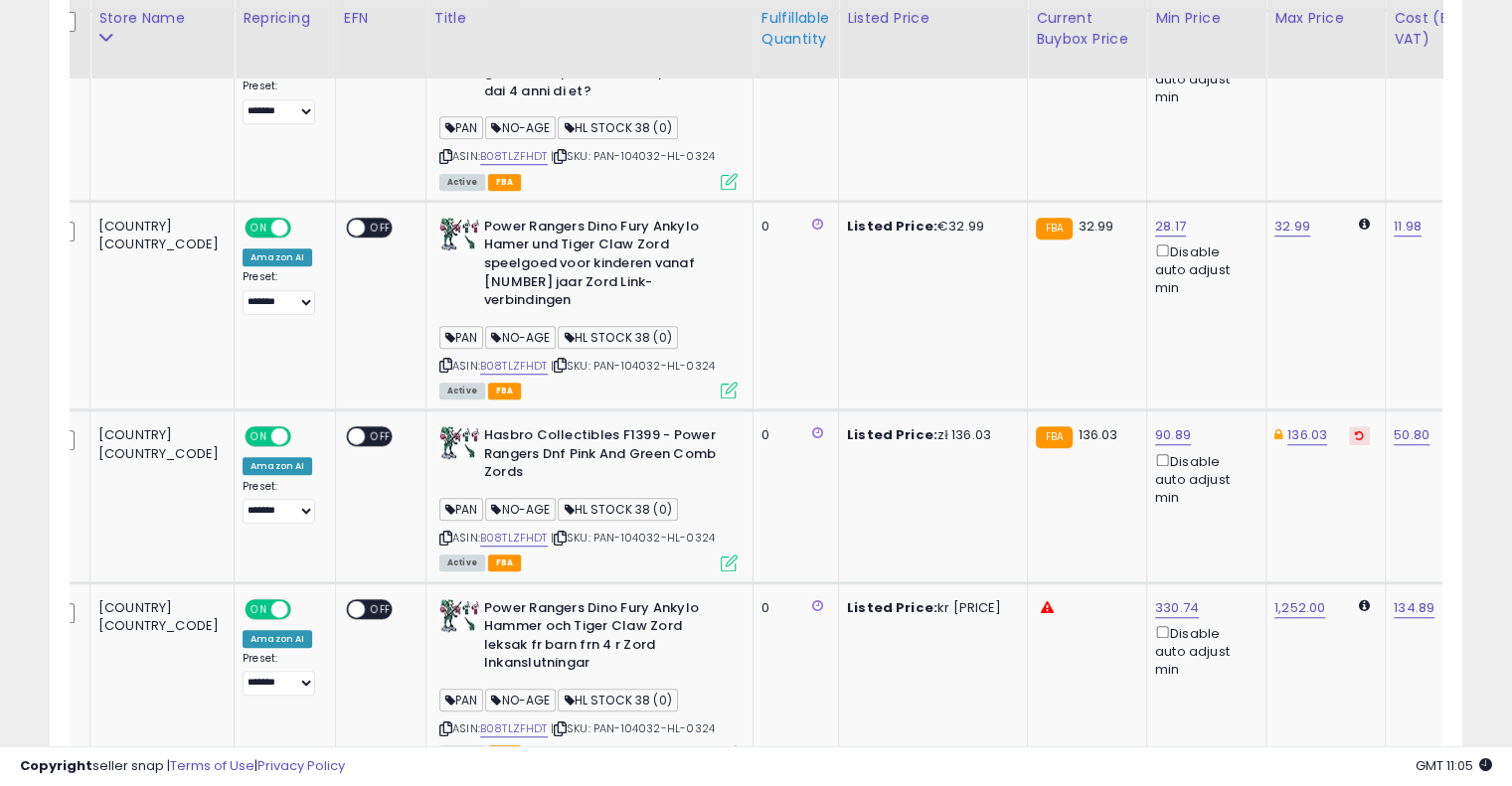 scroll, scrollTop: 1587, scrollLeft: 0, axis: vertical 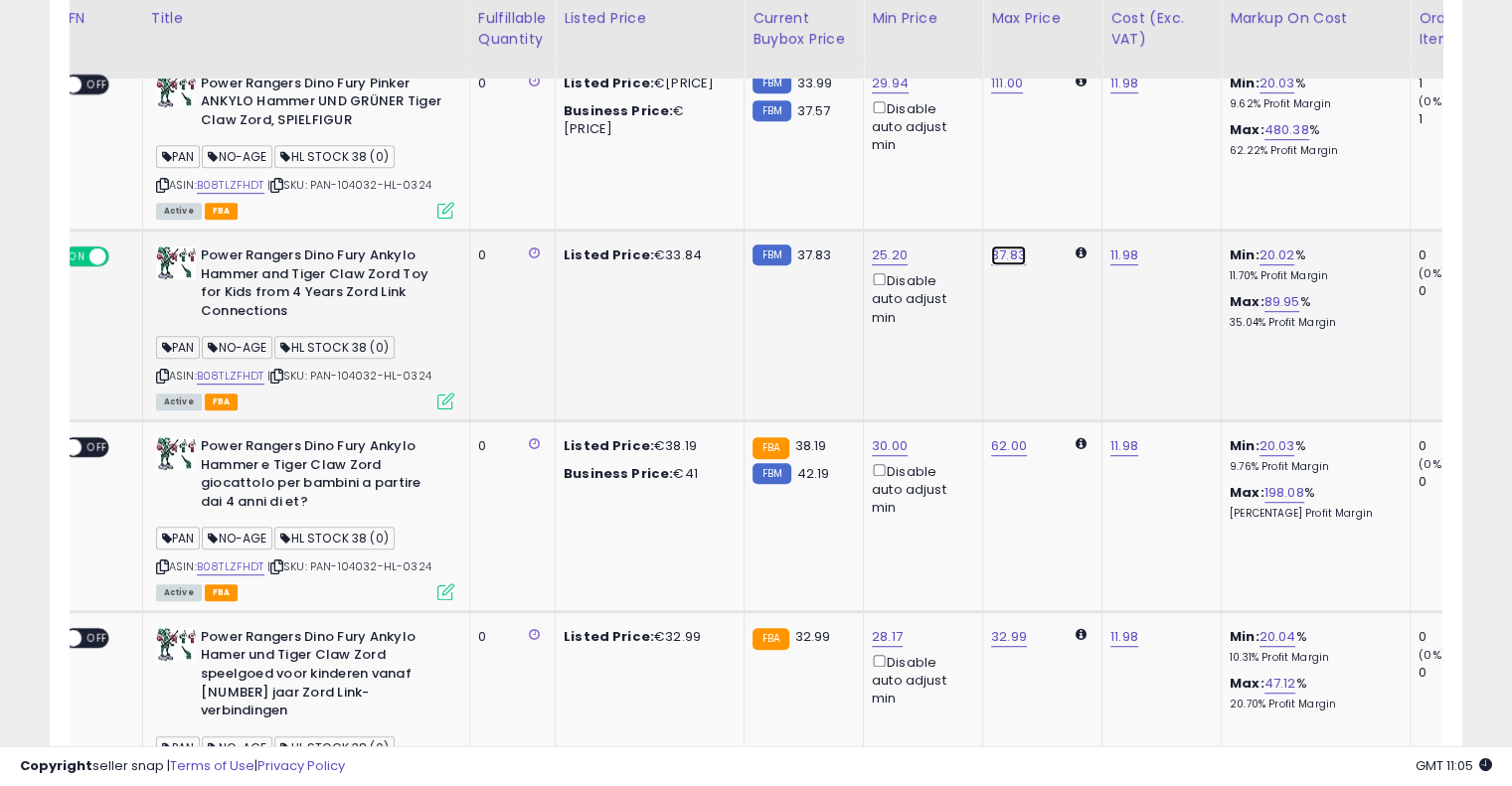 click on "37.83" at bounding box center (1009, -489) 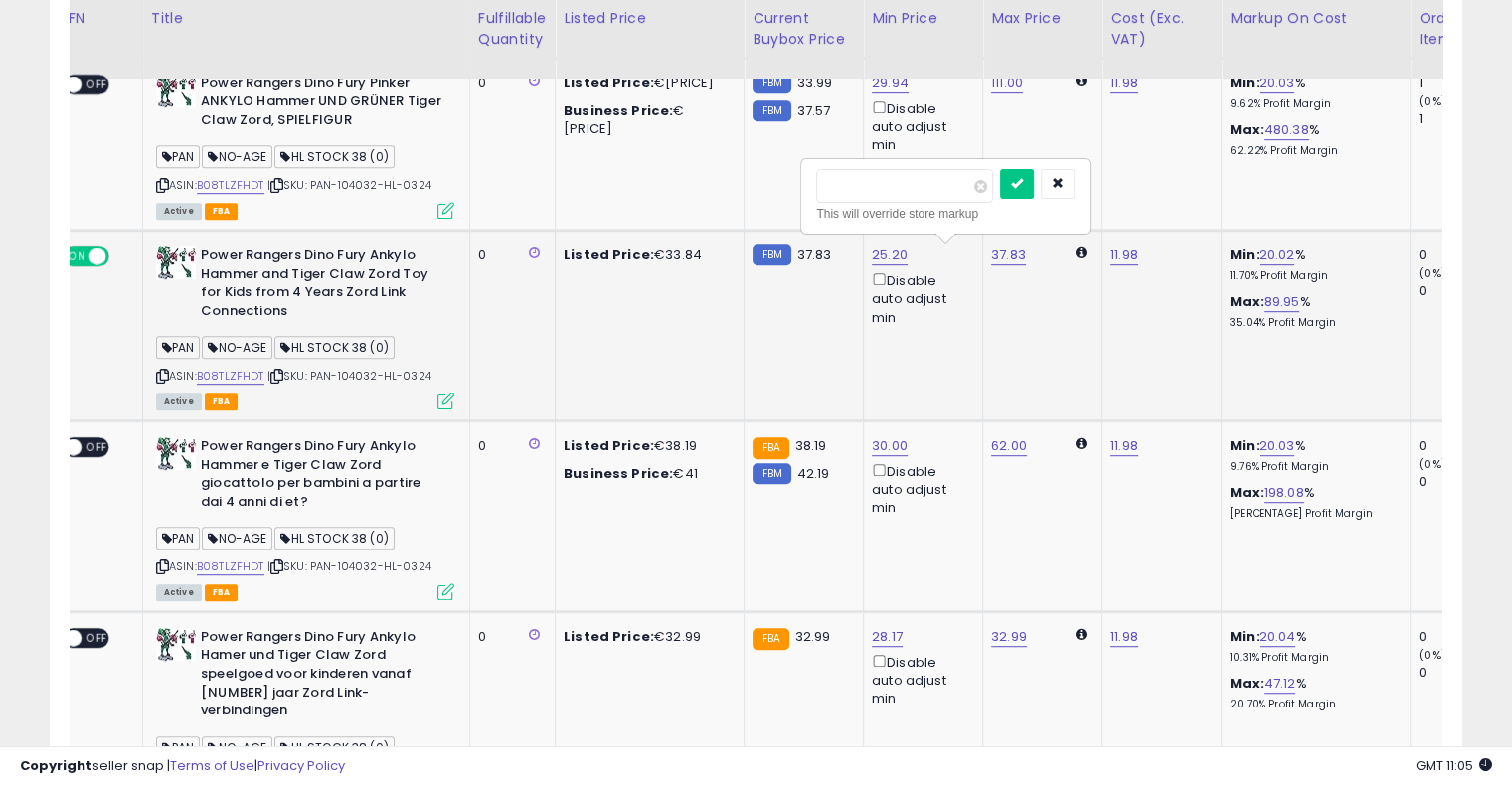 click on "*****" at bounding box center (905, 186) 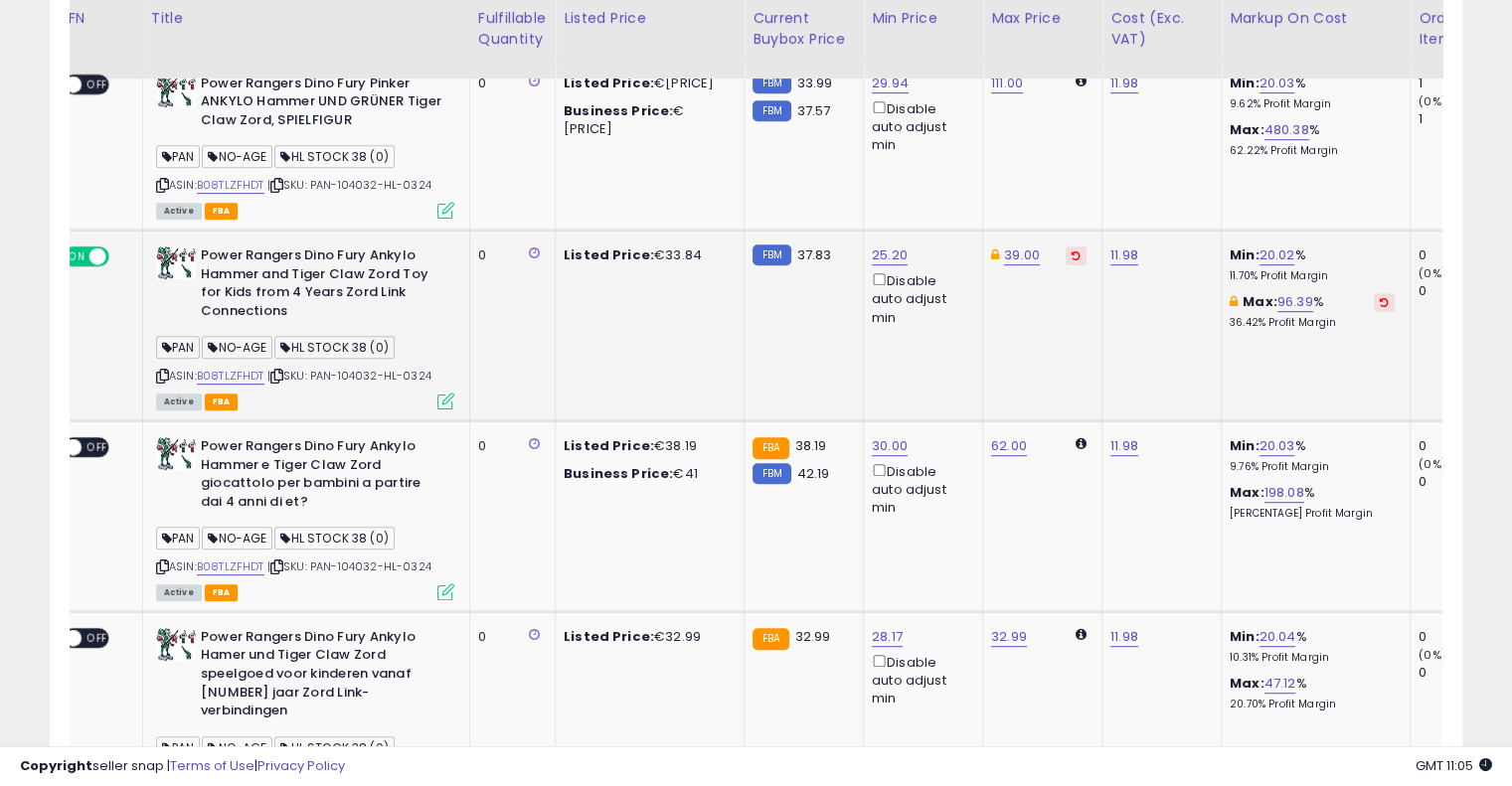 scroll, scrollTop: 0, scrollLeft: 0, axis: both 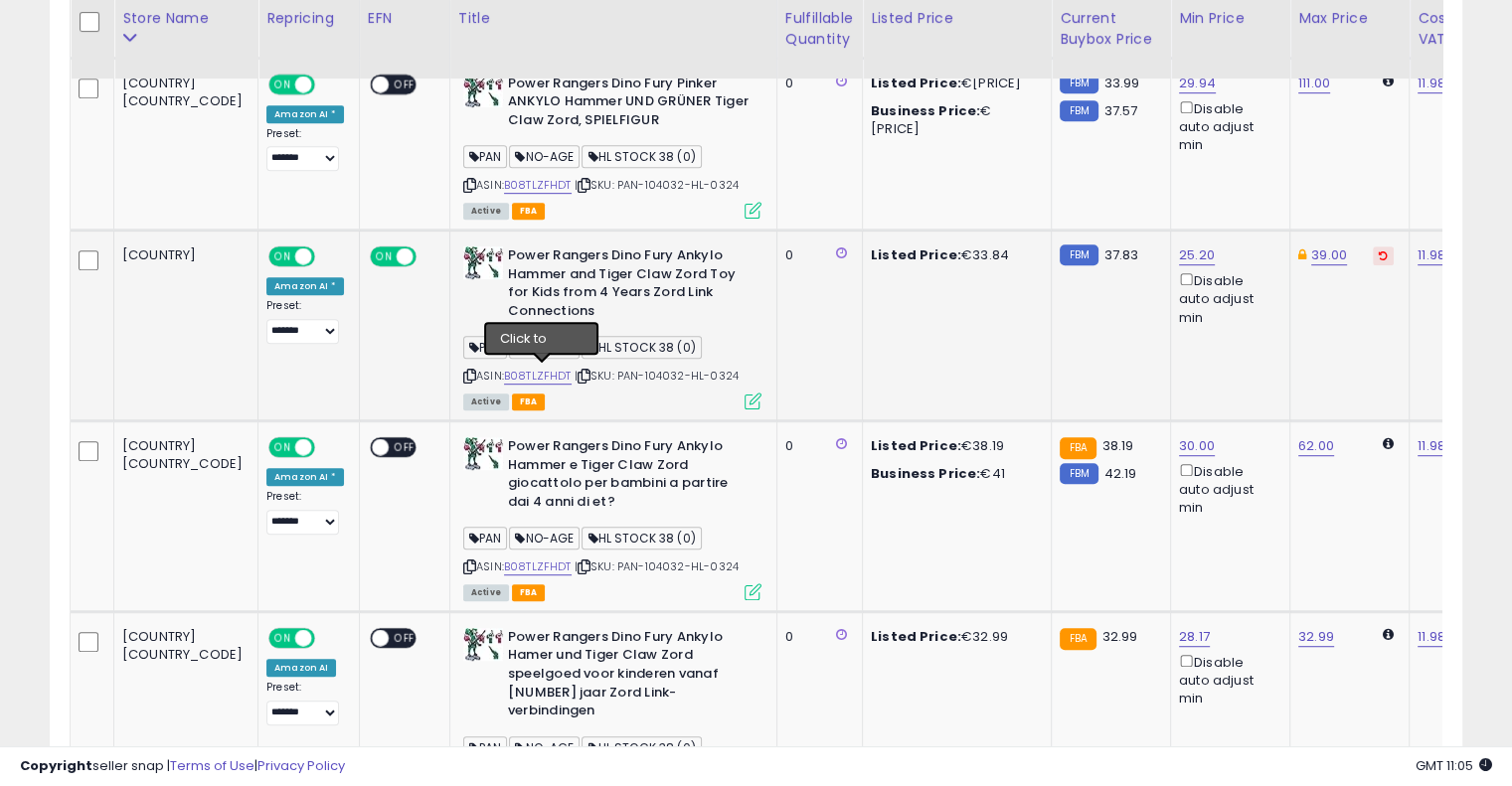 click at bounding box center (584, 376) 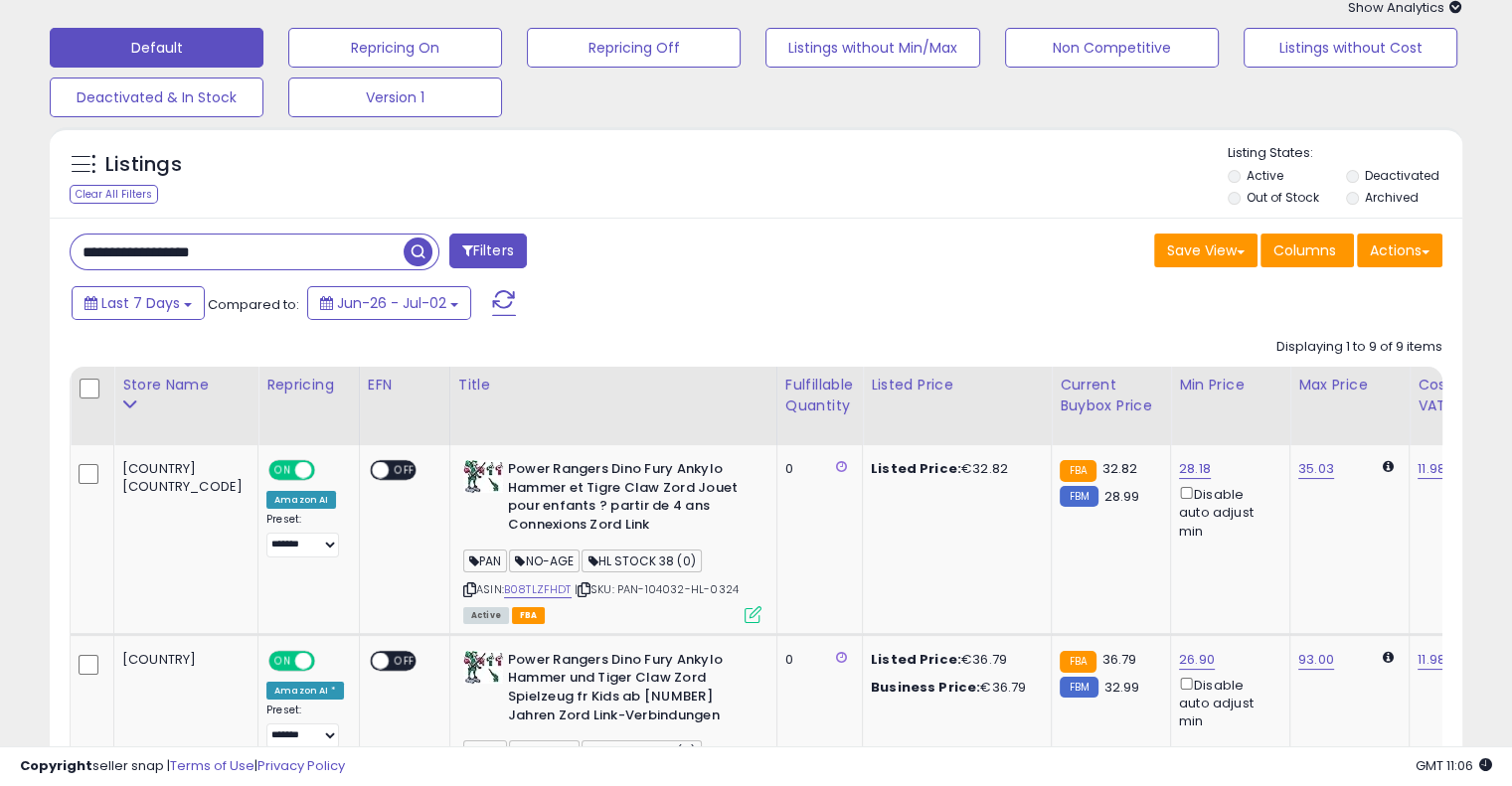 scroll, scrollTop: 0, scrollLeft: 0, axis: both 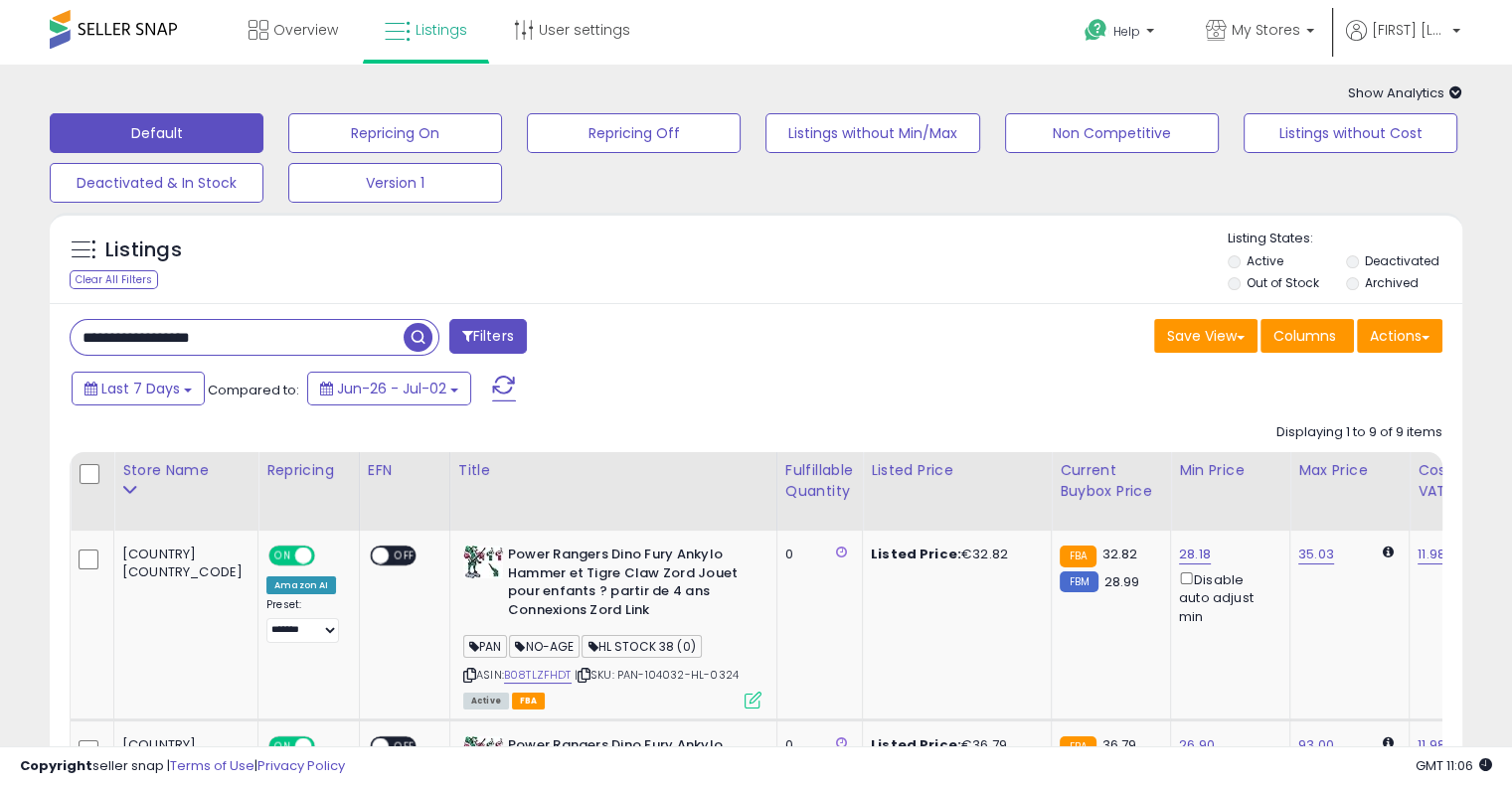 click on "**********" at bounding box center (237, 337) 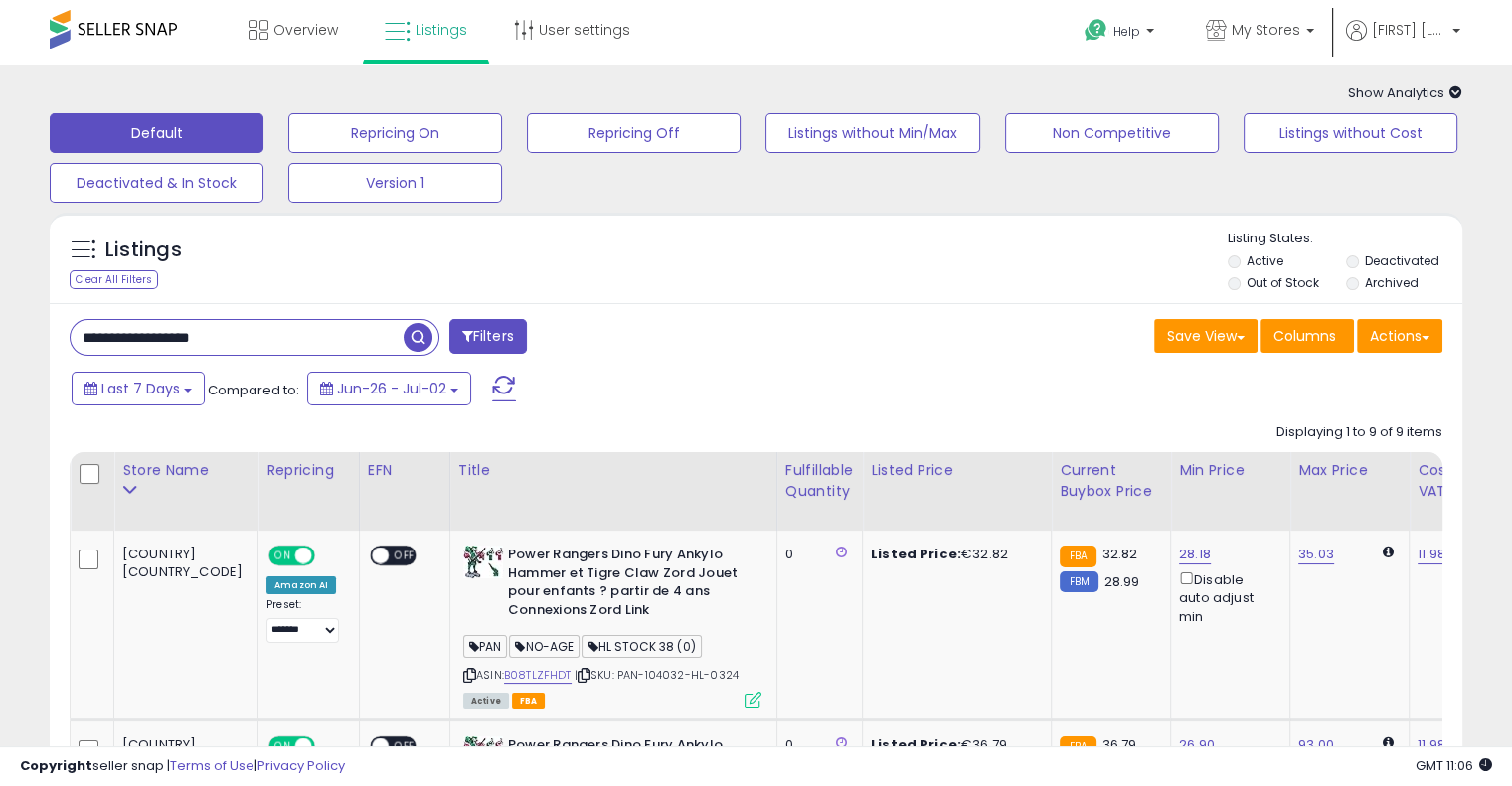 click on "**********" at bounding box center [237, 337] 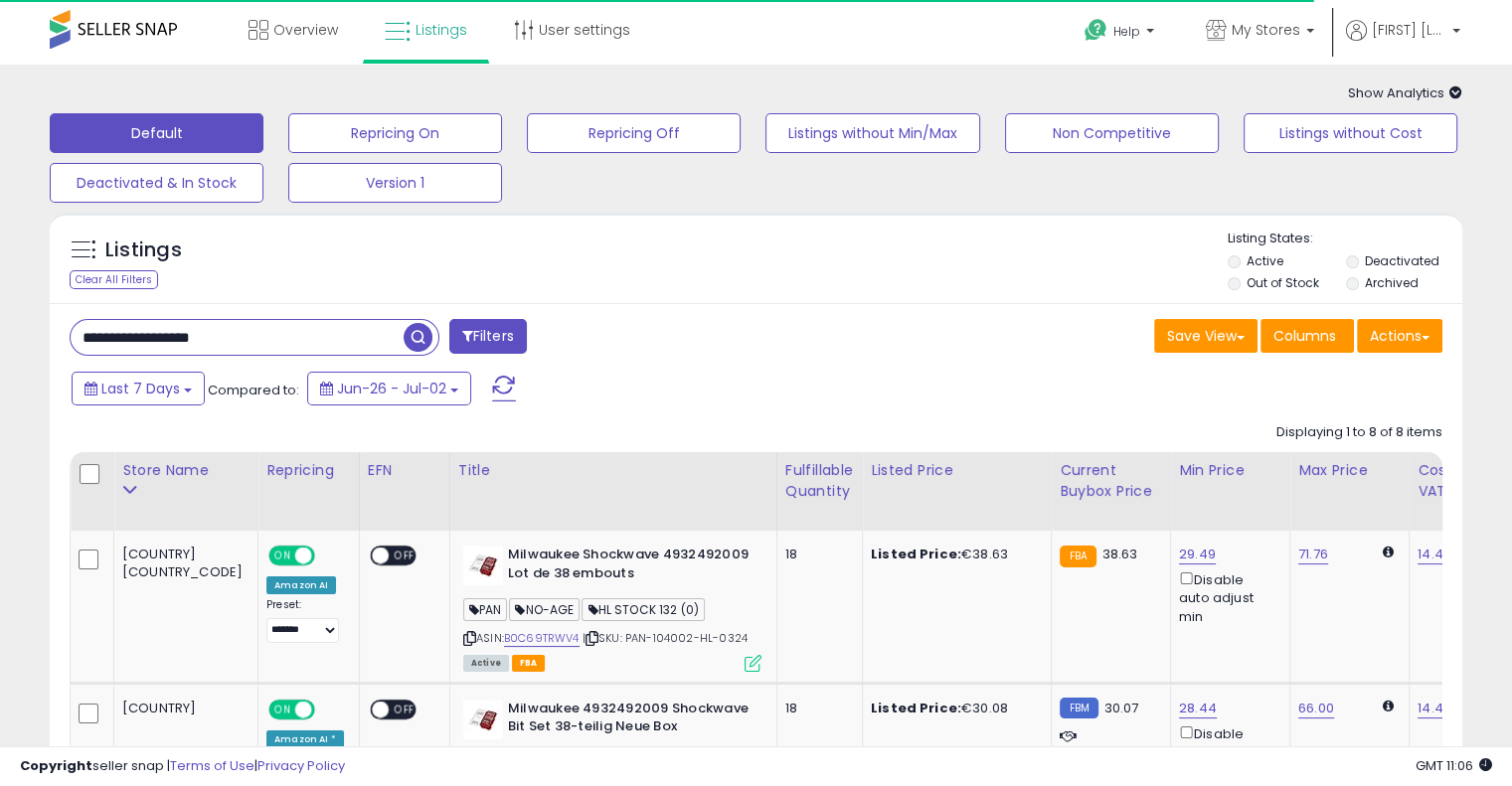 click on "Save View
Save As New View
Update Current View
Columns
Actions
Import  Export Visible Columns" at bounding box center (1107, 338) 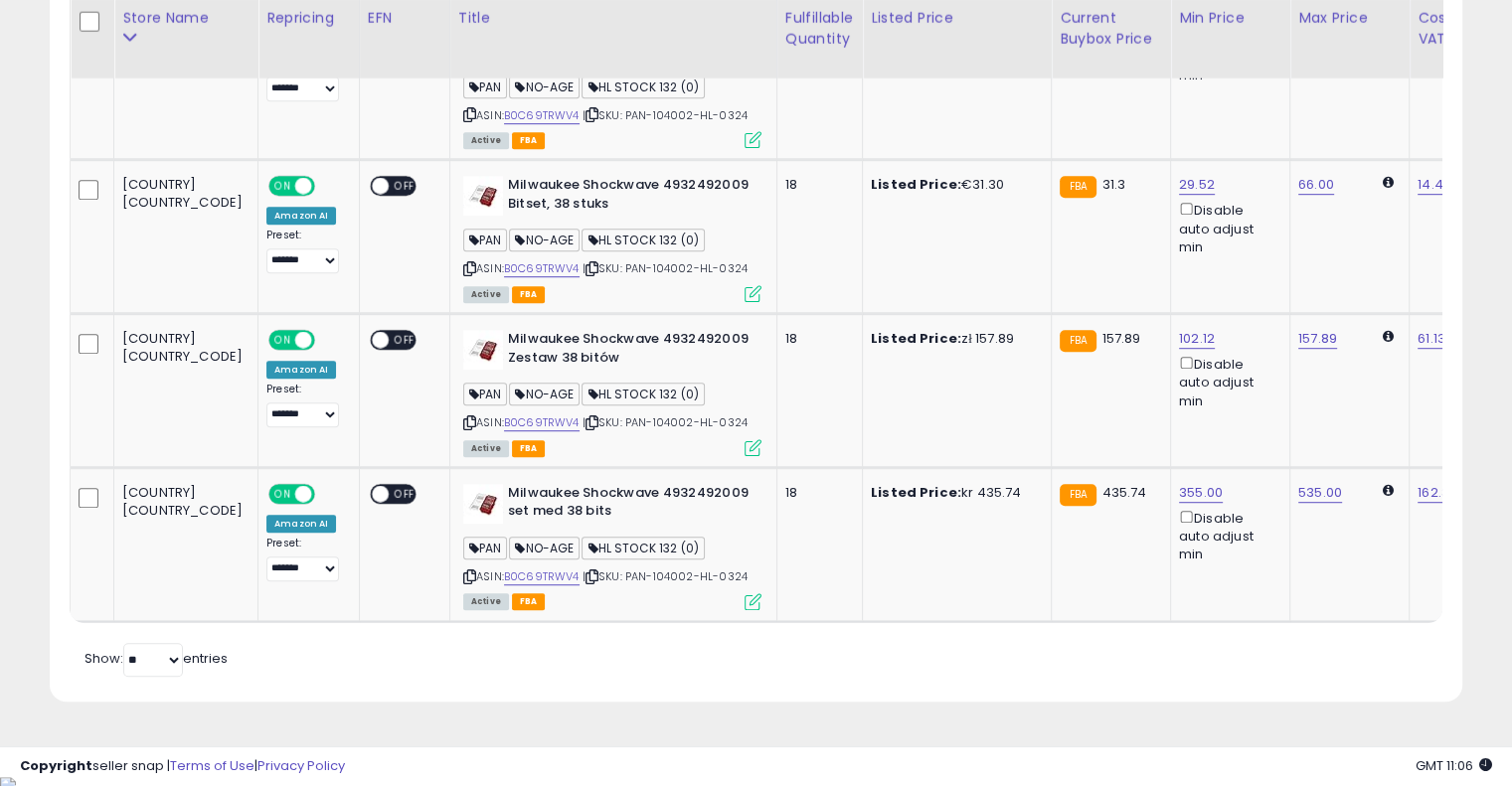 scroll, scrollTop: 1155, scrollLeft: 0, axis: vertical 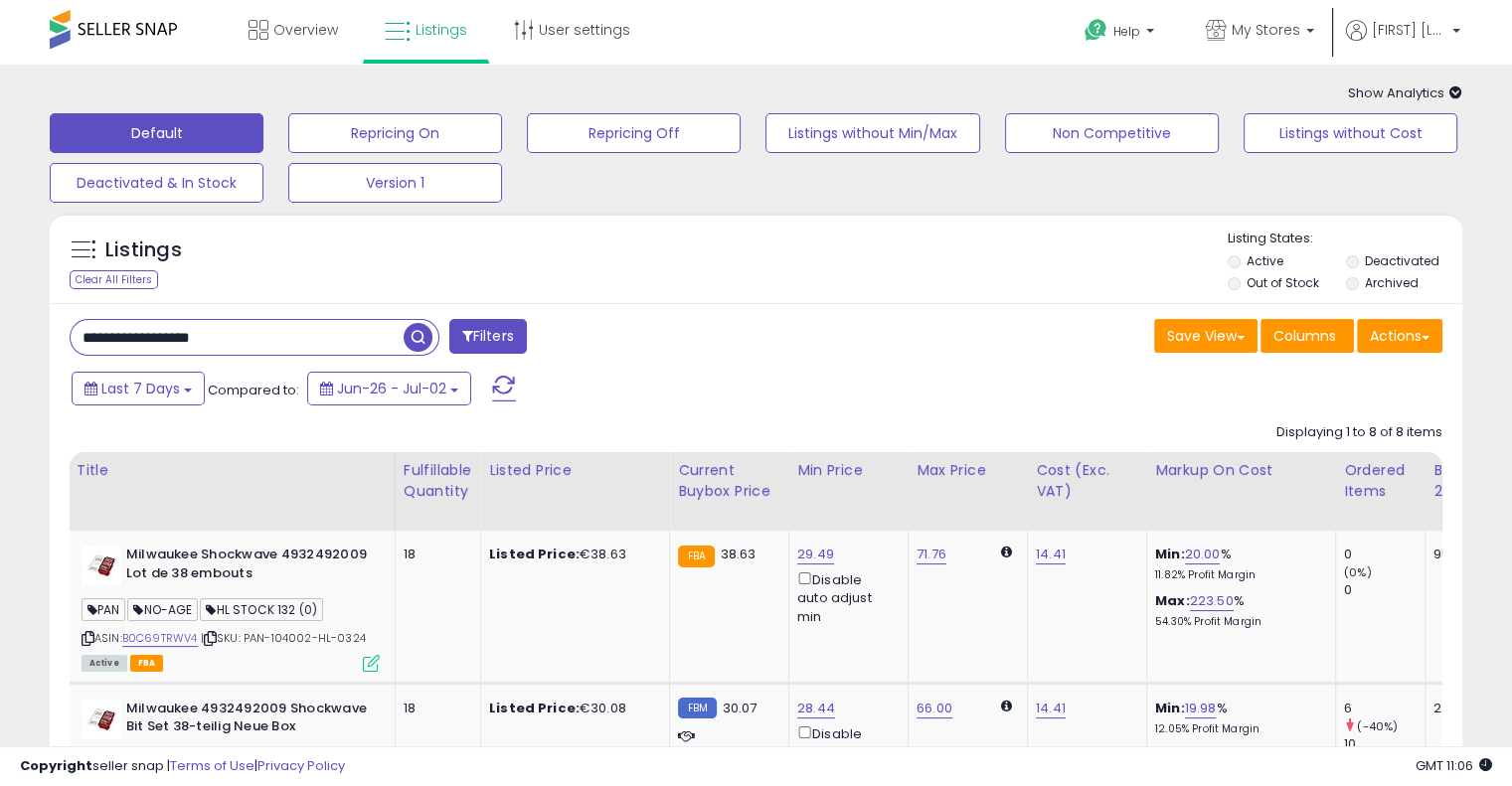click on "**********" at bounding box center (237, 337) 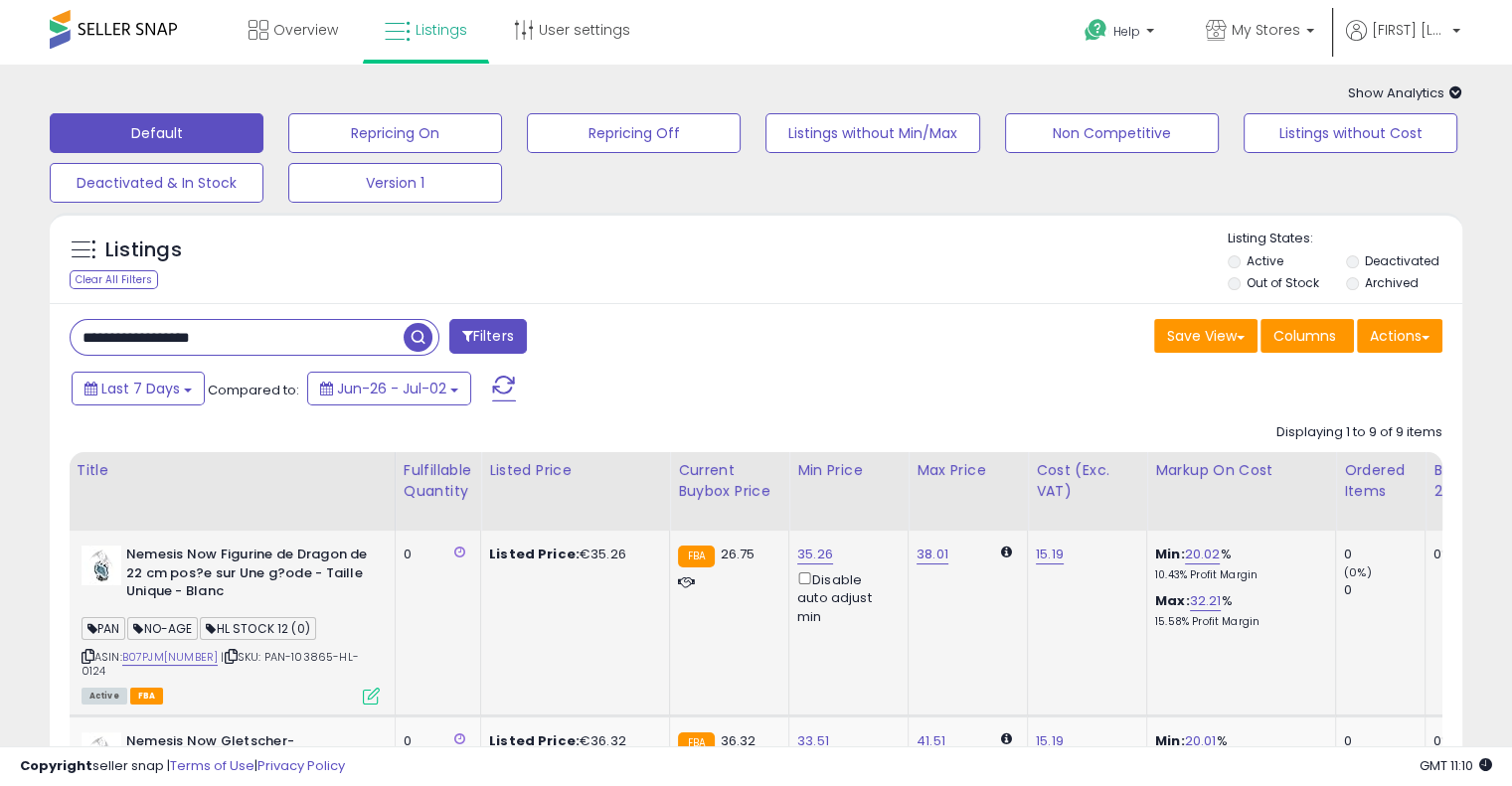 scroll, scrollTop: 0, scrollLeft: 0, axis: both 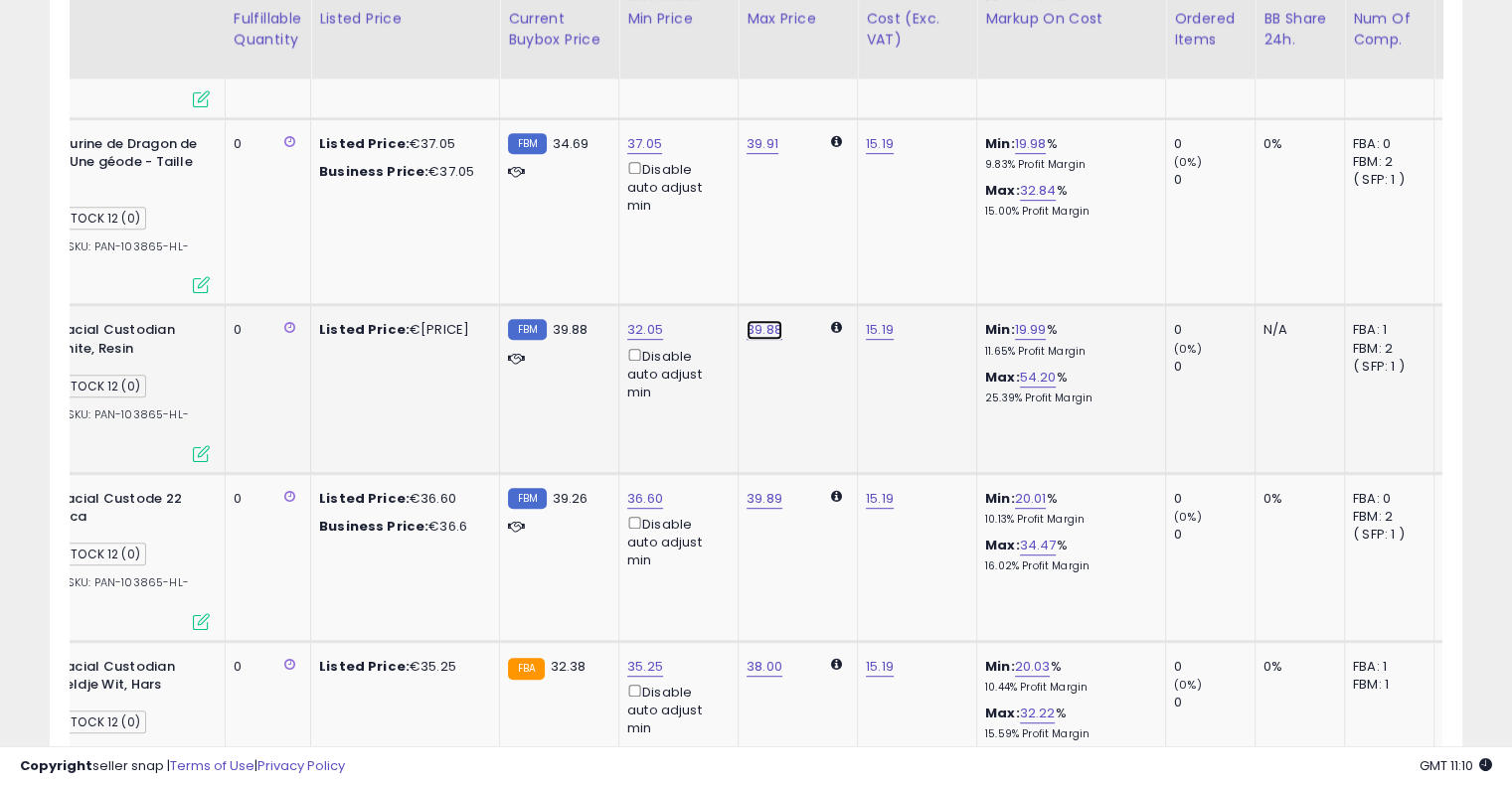 click on "39.88" at bounding box center [762, -415] 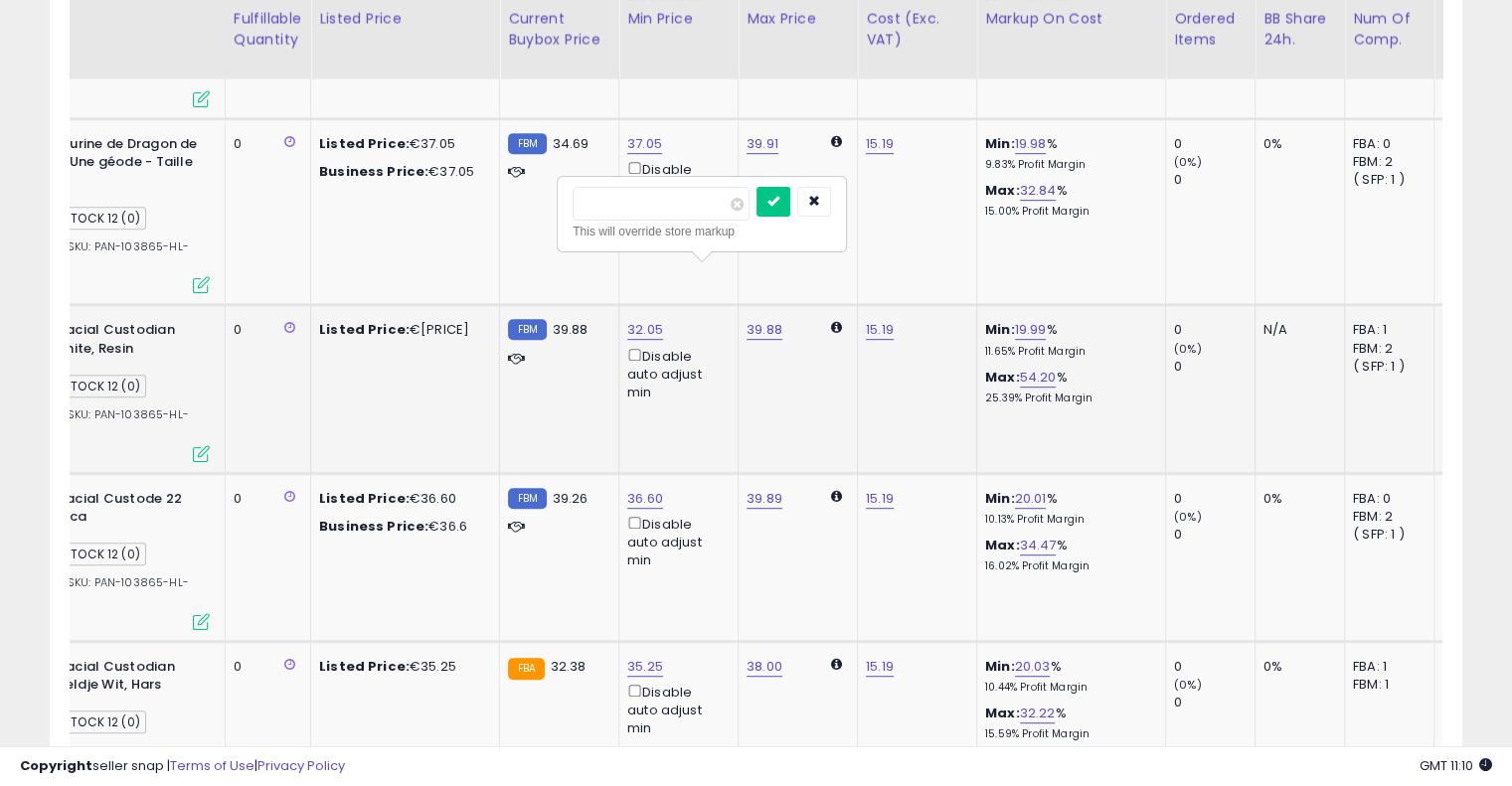 click on "*****" at bounding box center (661, 204) 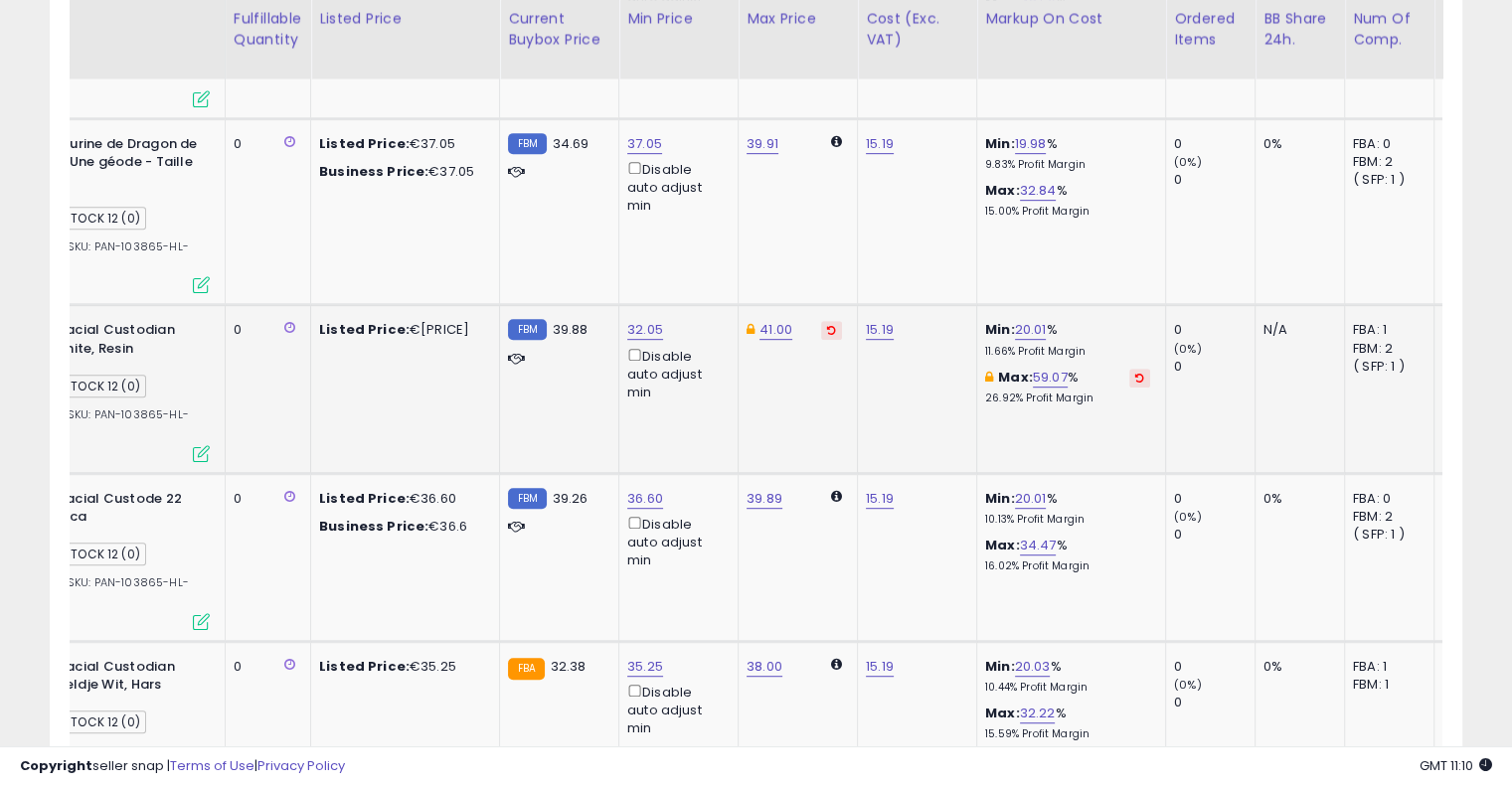 scroll, scrollTop: 0, scrollLeft: 167, axis: horizontal 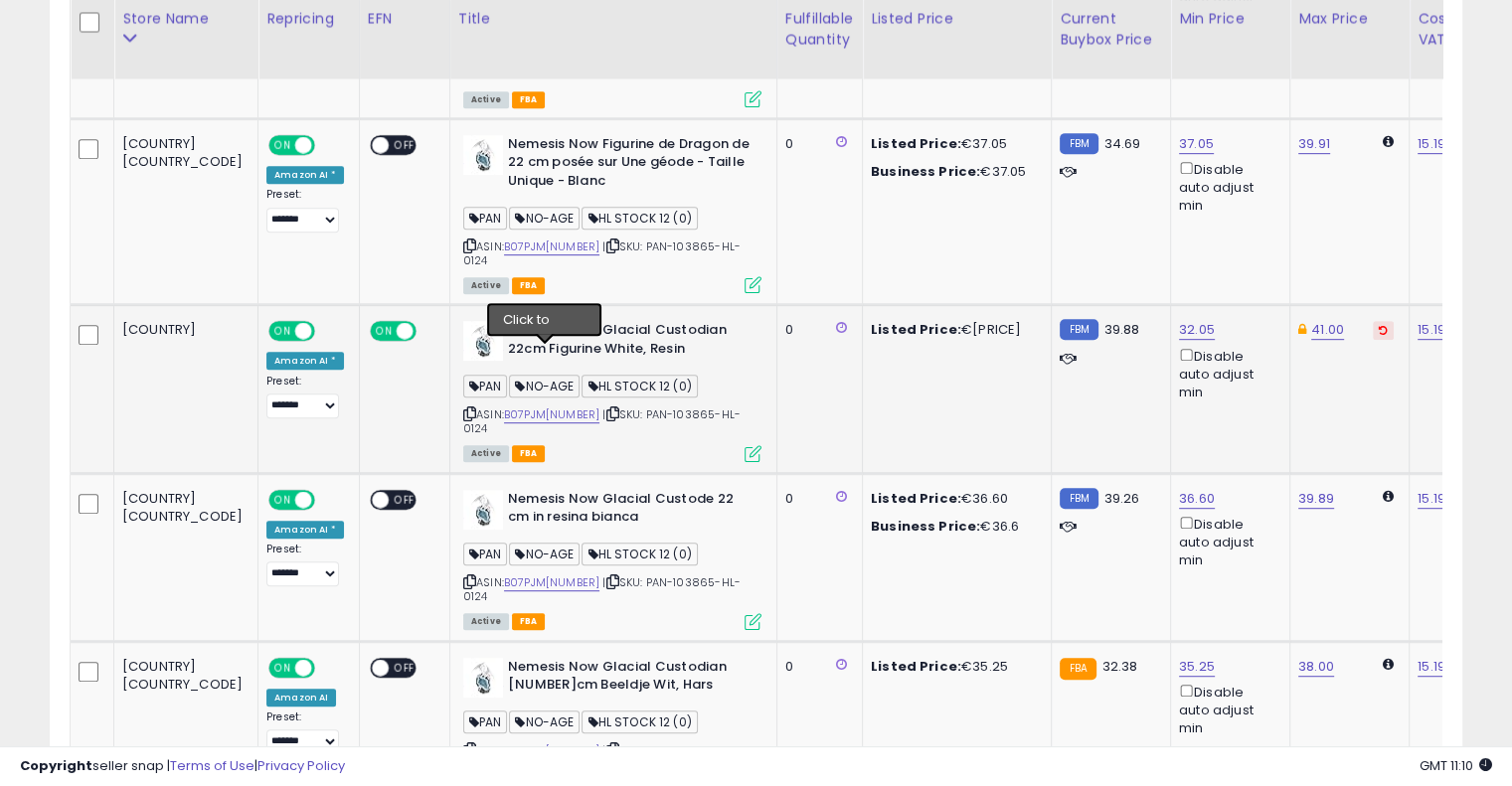click at bounding box center (612, 413) 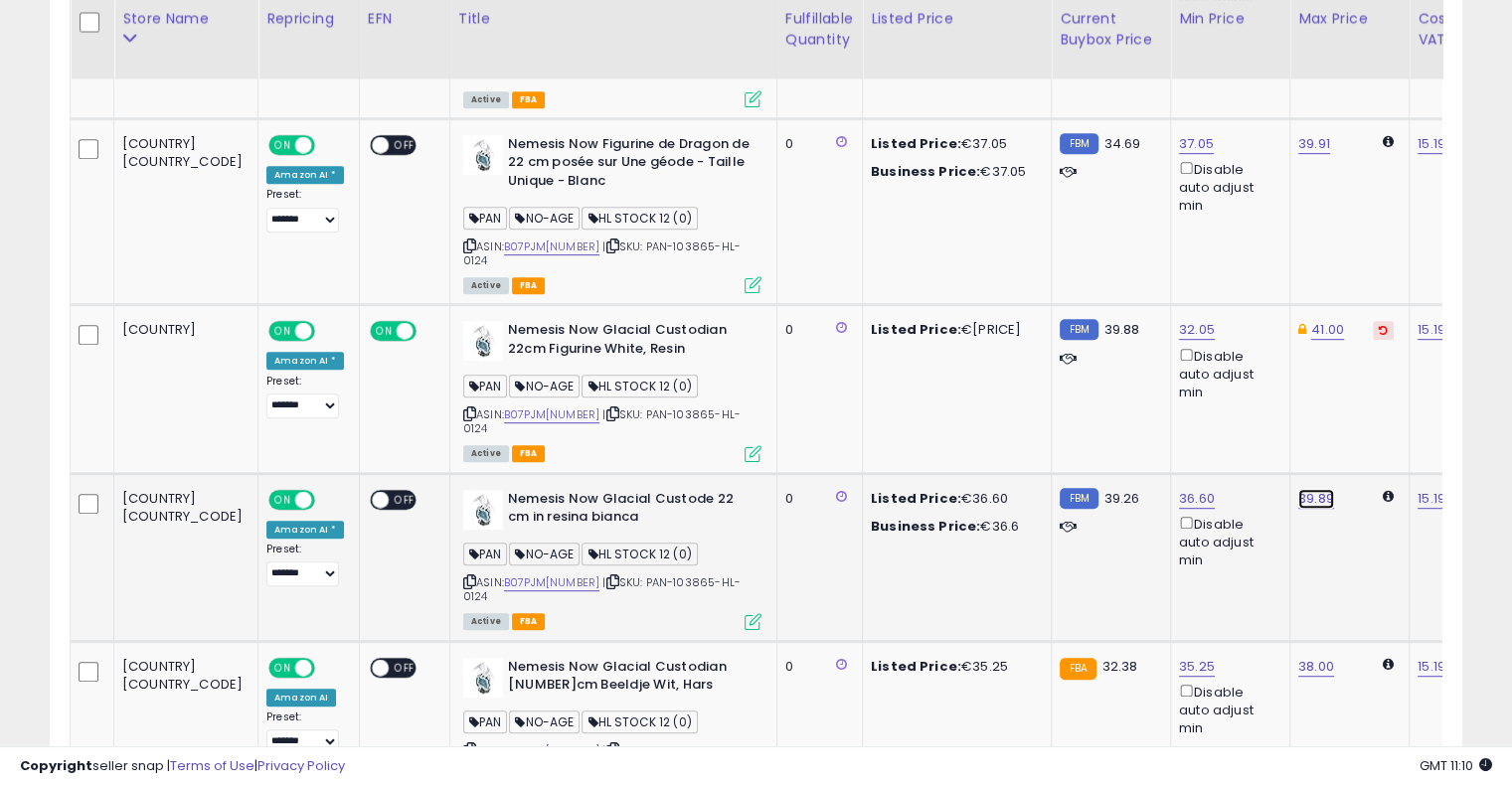 click on "39.89" at bounding box center [1314, -415] 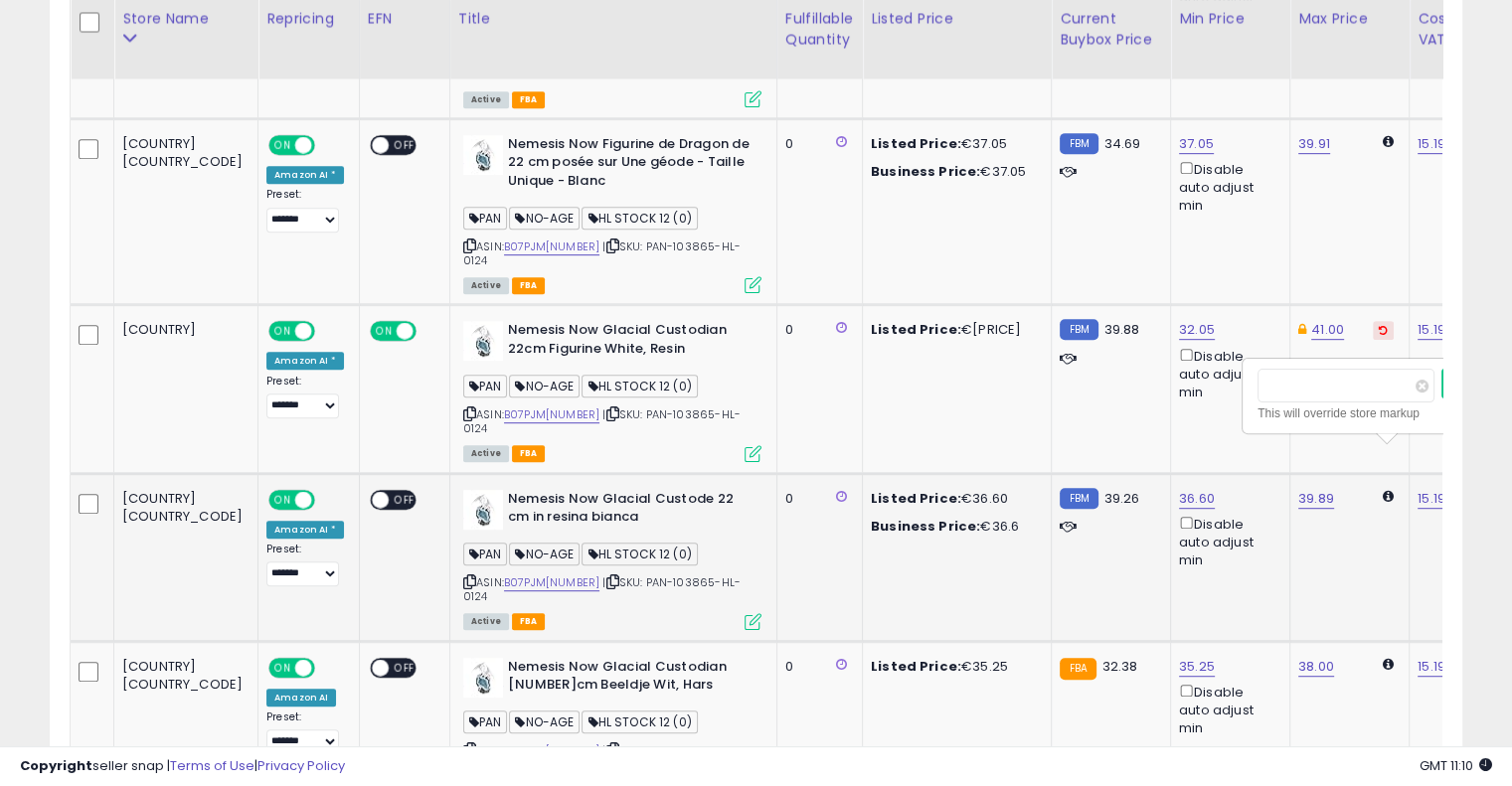 scroll, scrollTop: 0, scrollLeft: 26, axis: horizontal 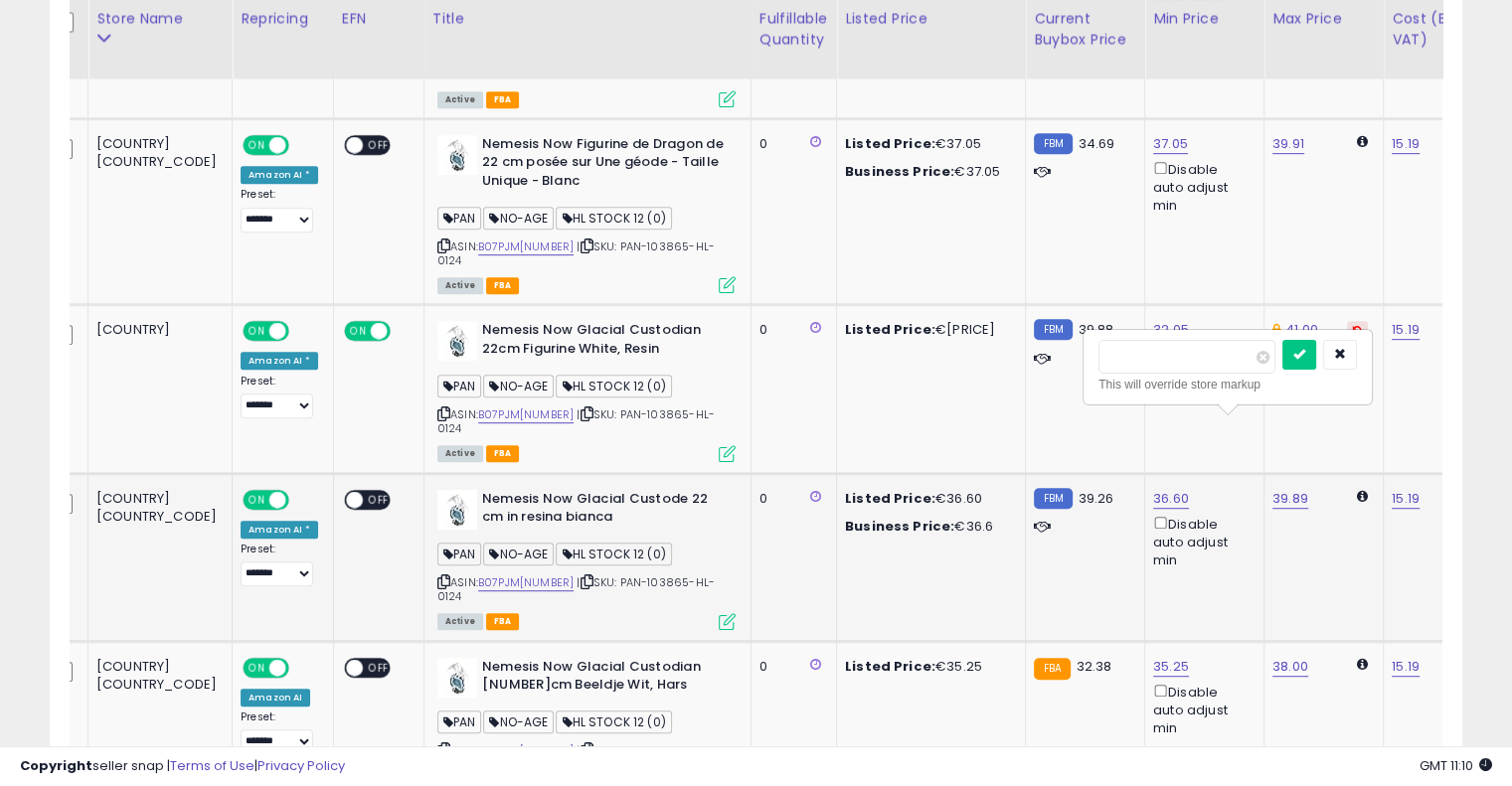 click on "*****" at bounding box center (1187, 357) 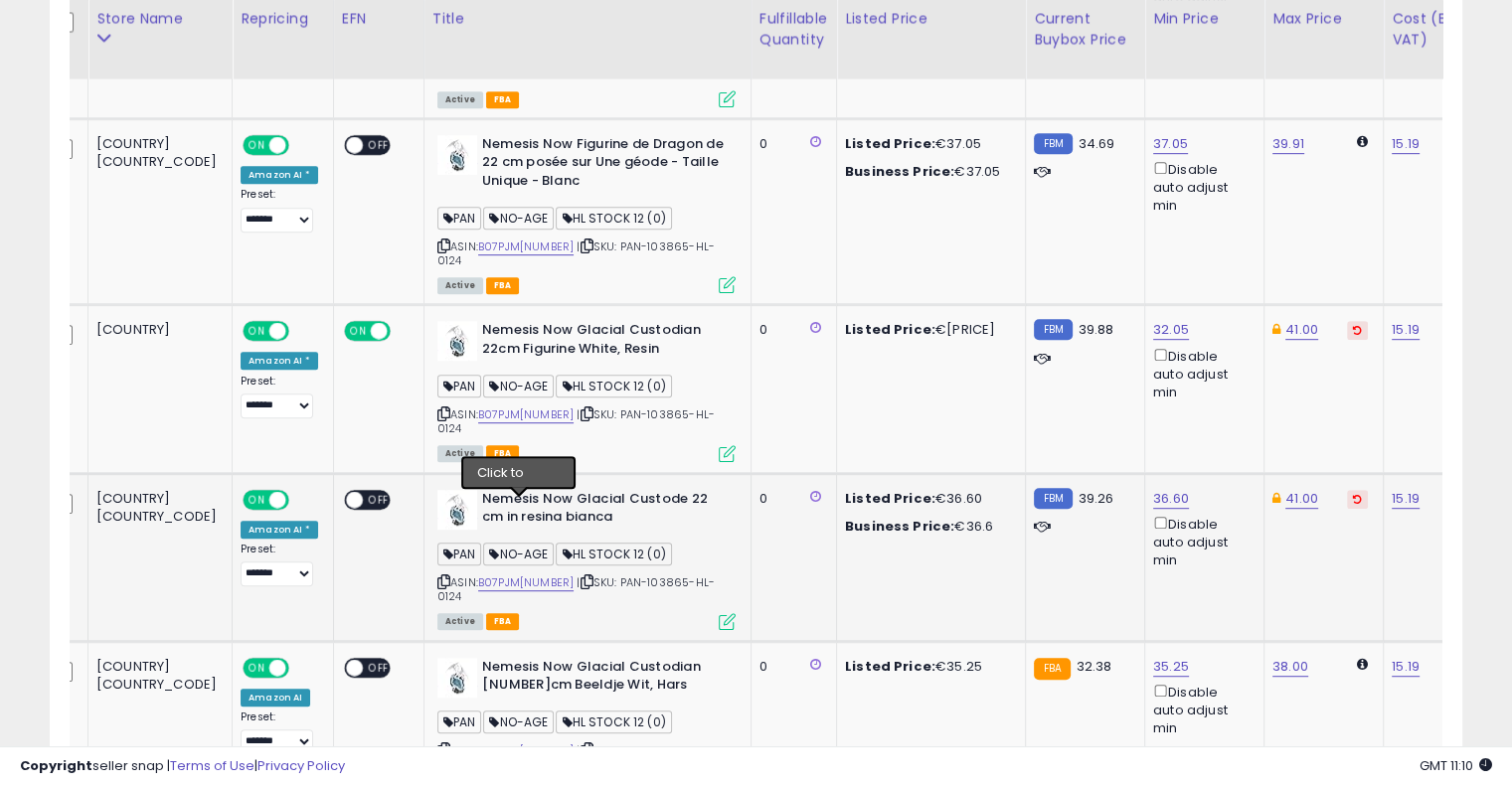 click at bounding box center (587, 581) 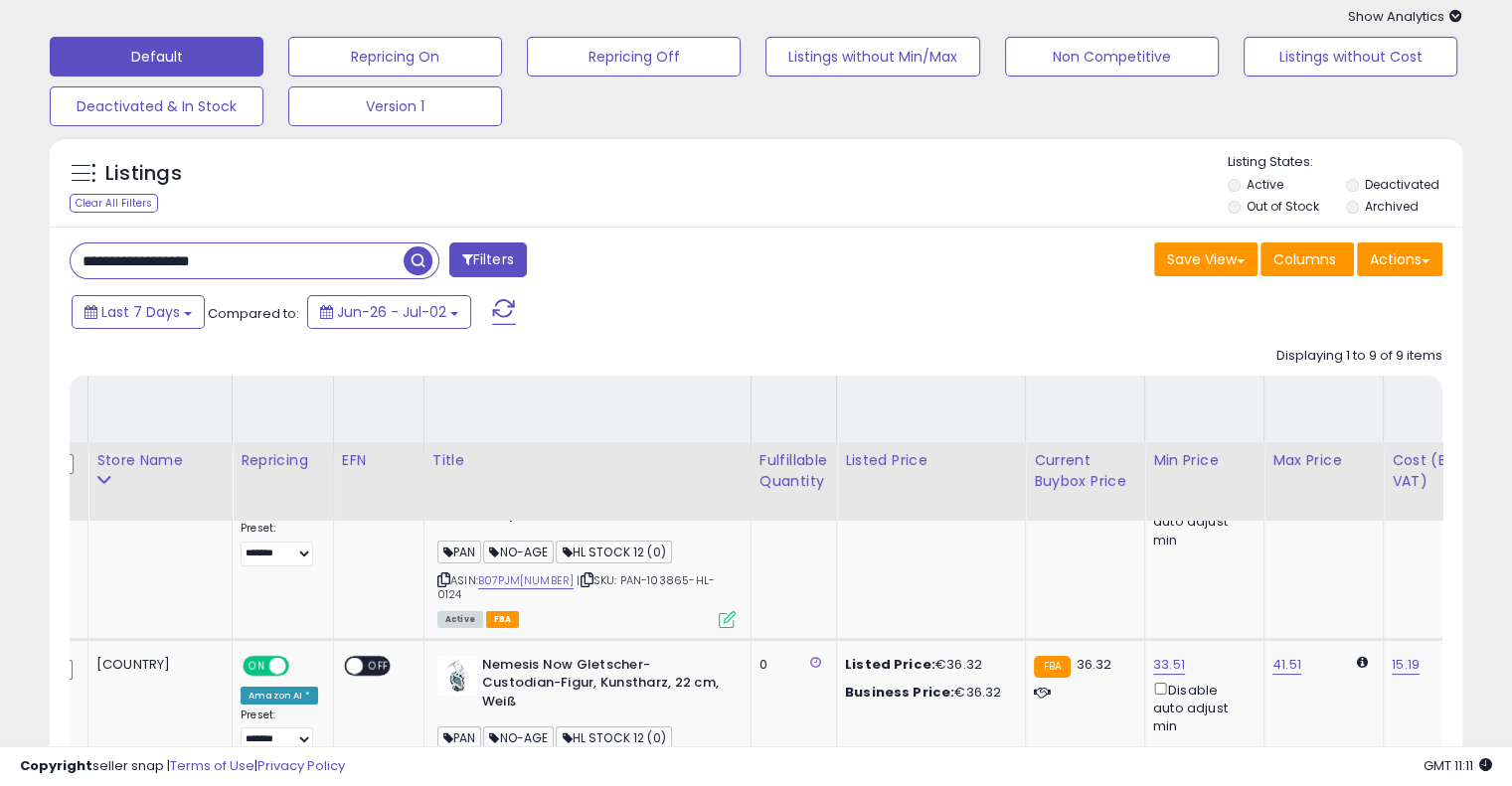 scroll, scrollTop: 0, scrollLeft: 0, axis: both 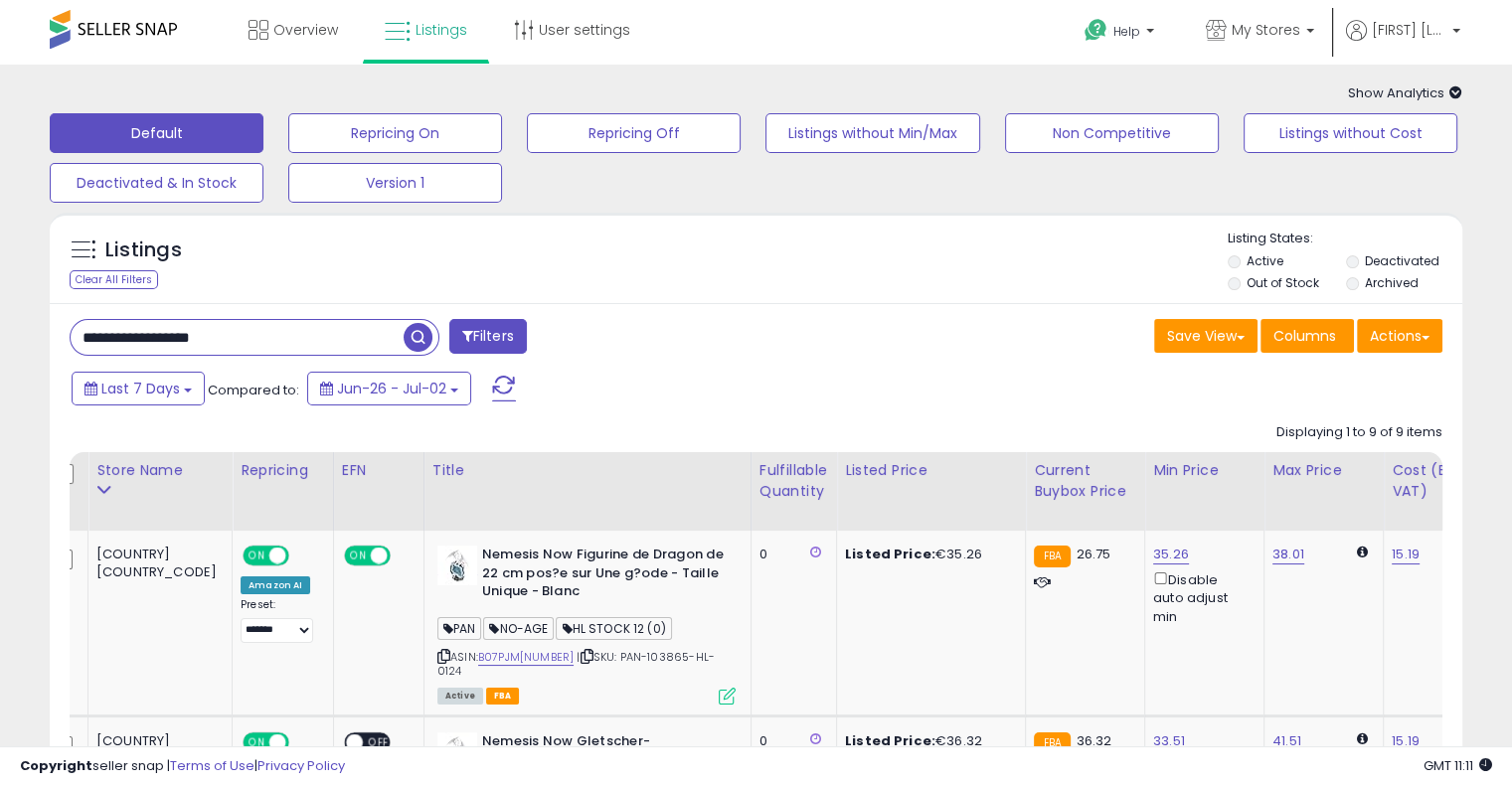 click on "**********" at bounding box center (237, 337) 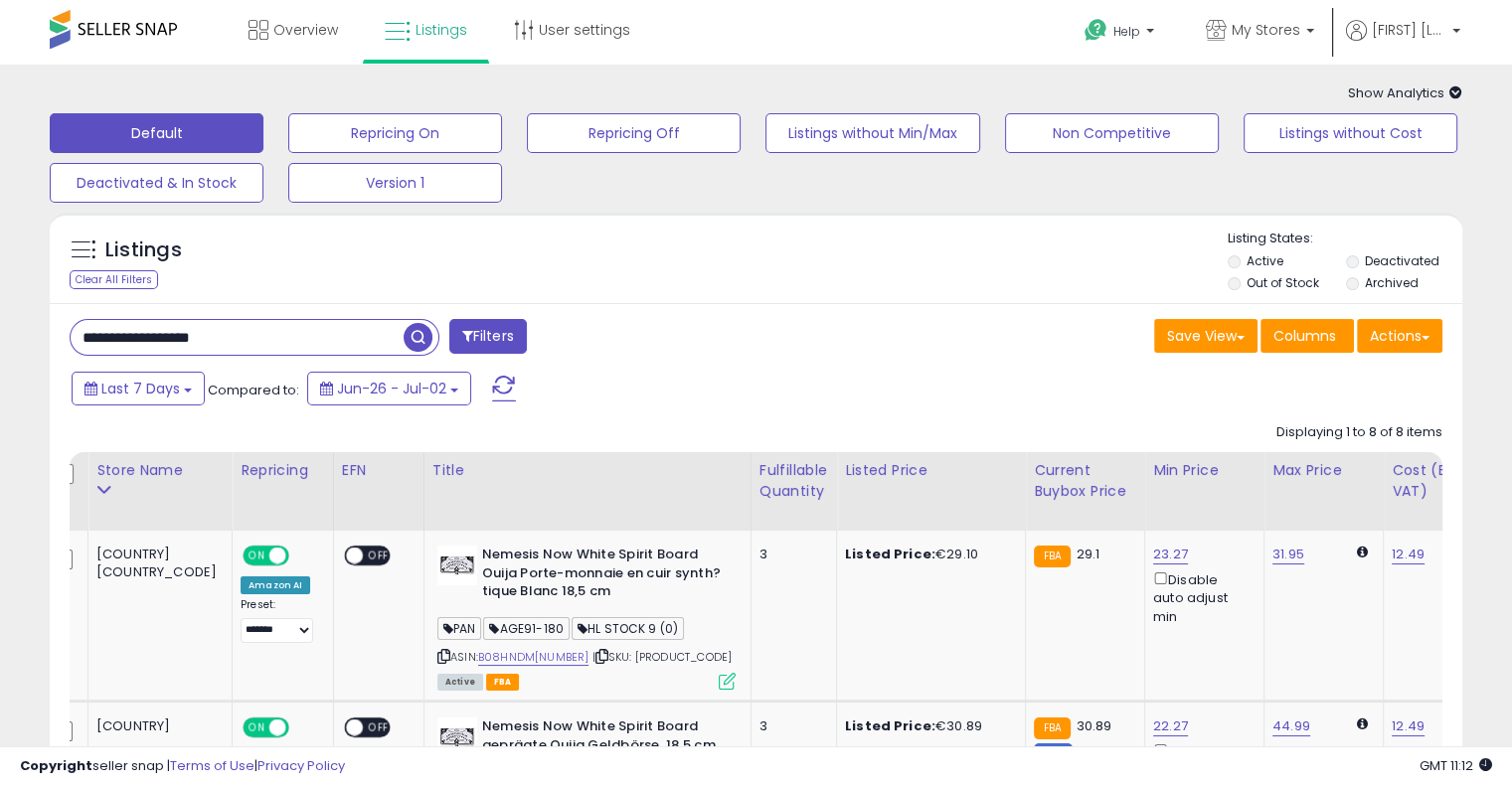 click on "Listings
Clear All Filters
Listing States:" at bounding box center (756, 263) 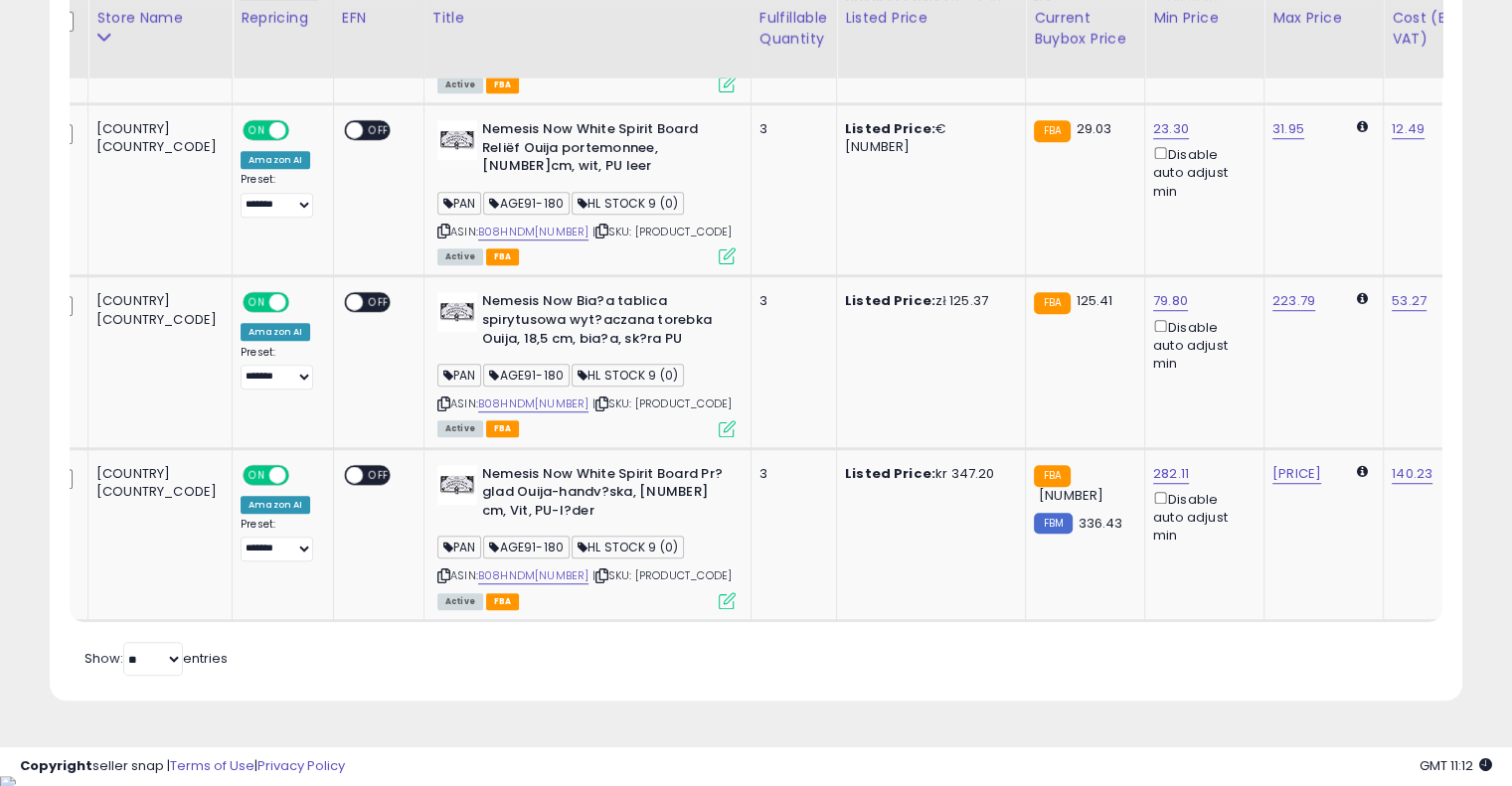 scroll, scrollTop: 1267, scrollLeft: 0, axis: vertical 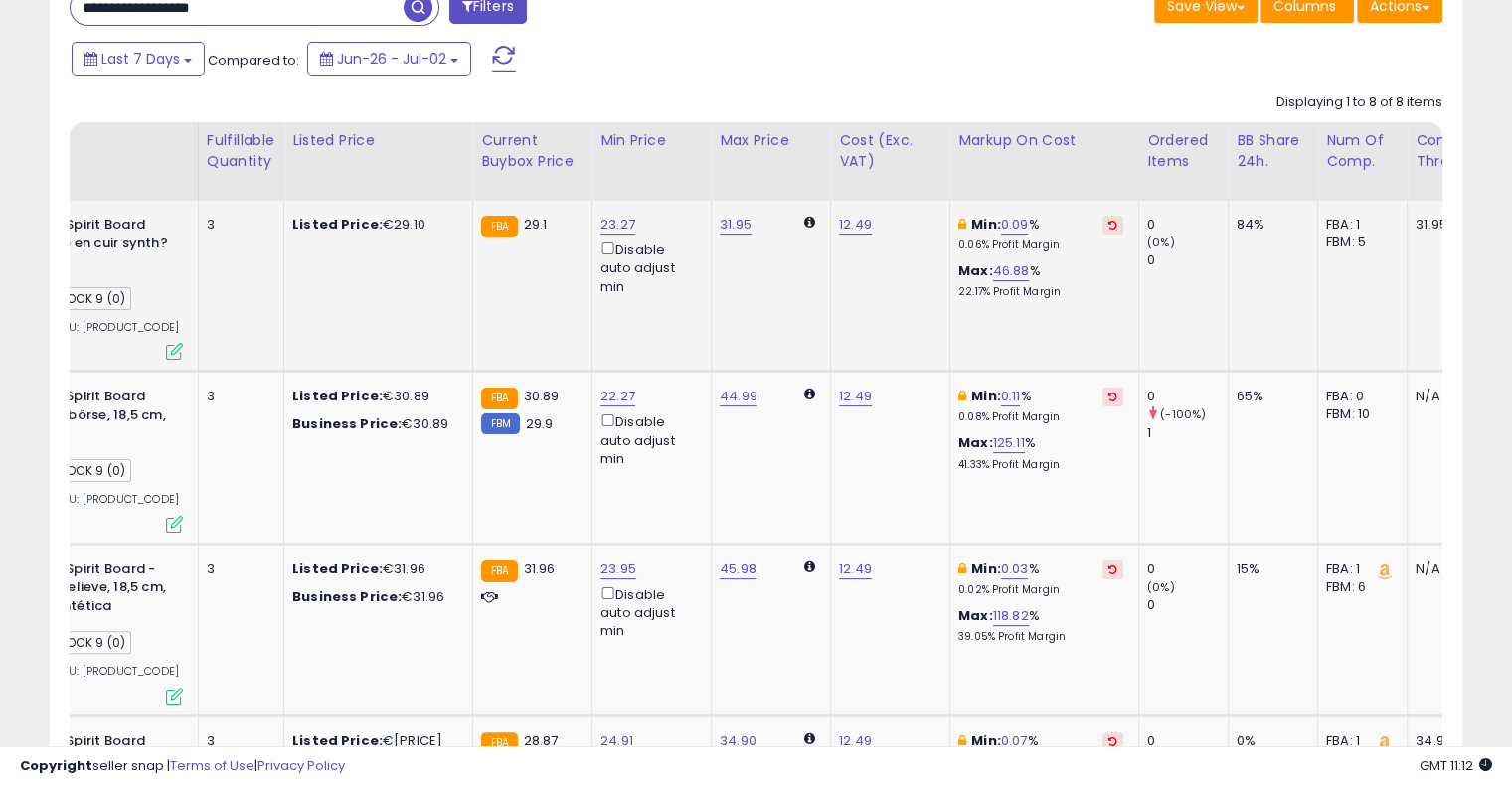 click at bounding box center (1112, 225) 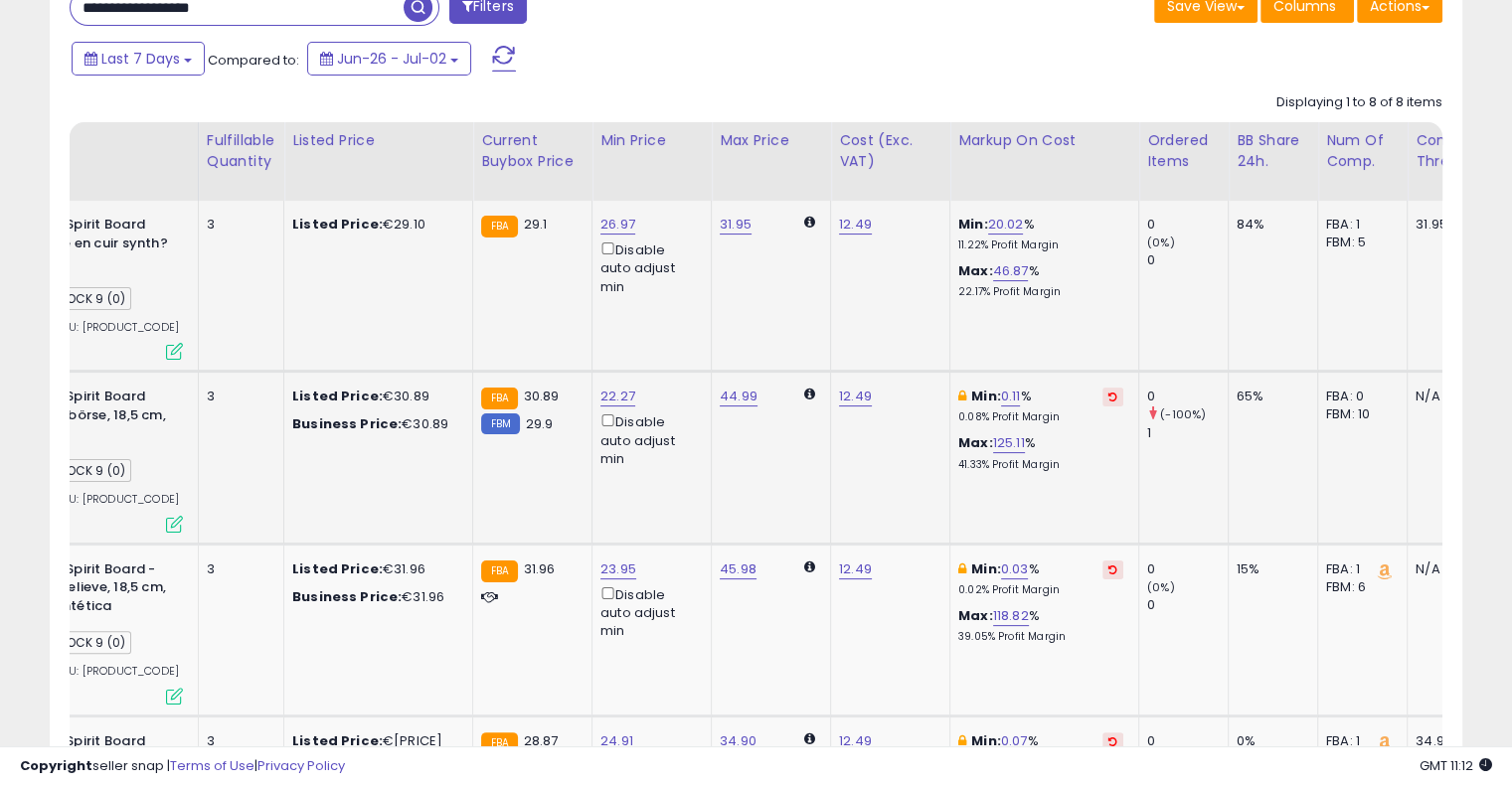 click at bounding box center [1112, 396] 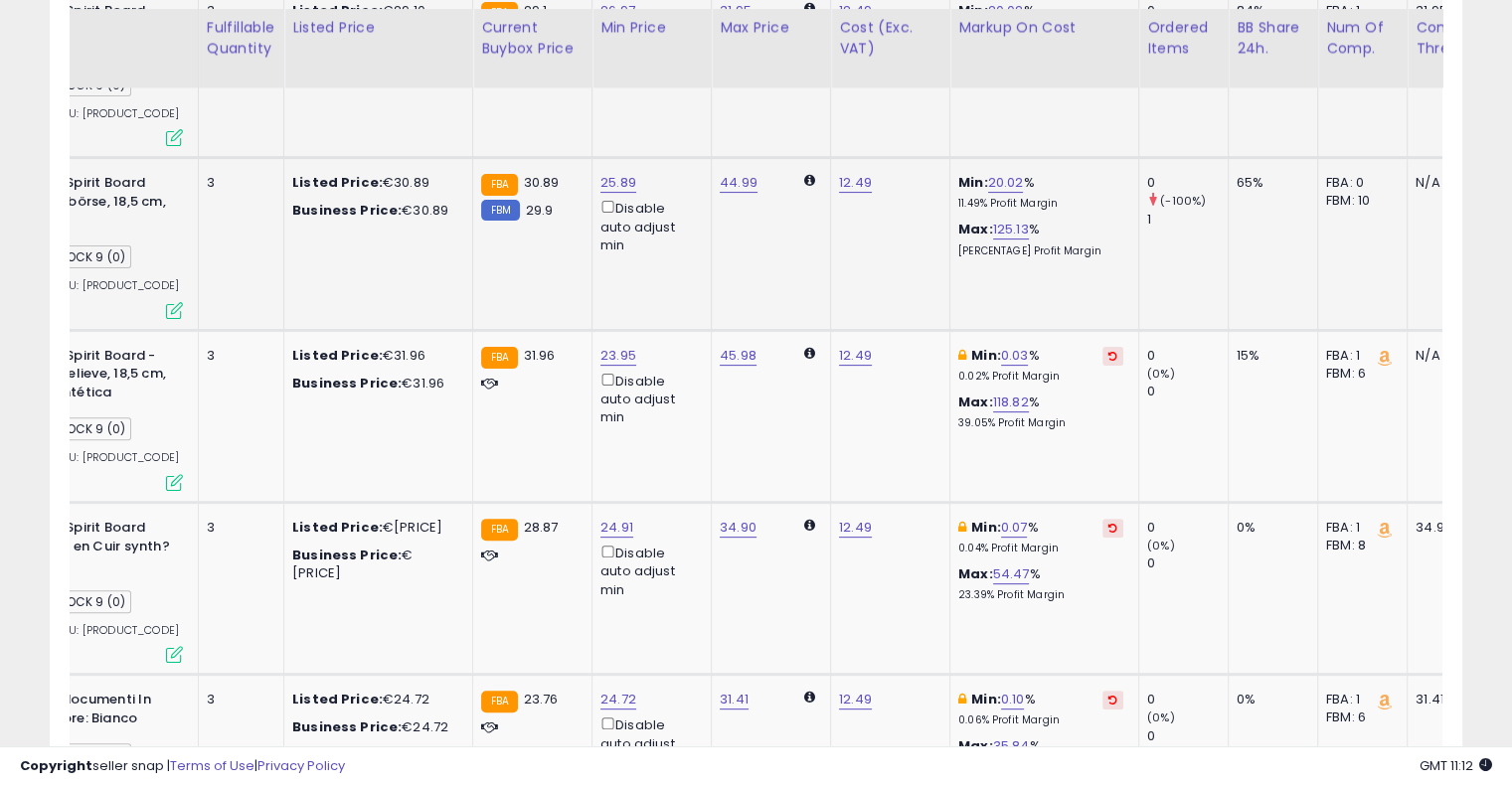 scroll, scrollTop: 552, scrollLeft: 0, axis: vertical 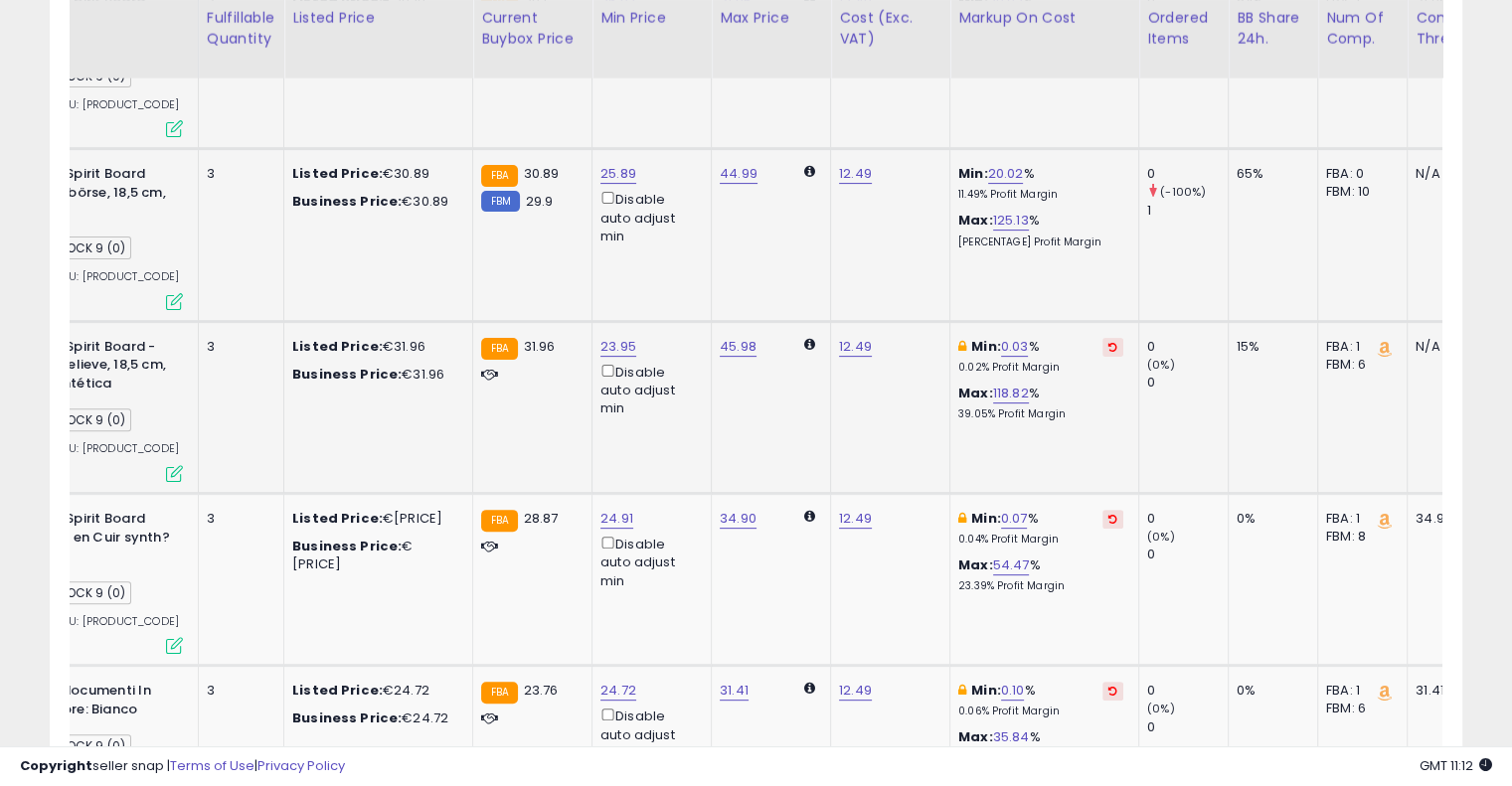 click at bounding box center [1112, 347] 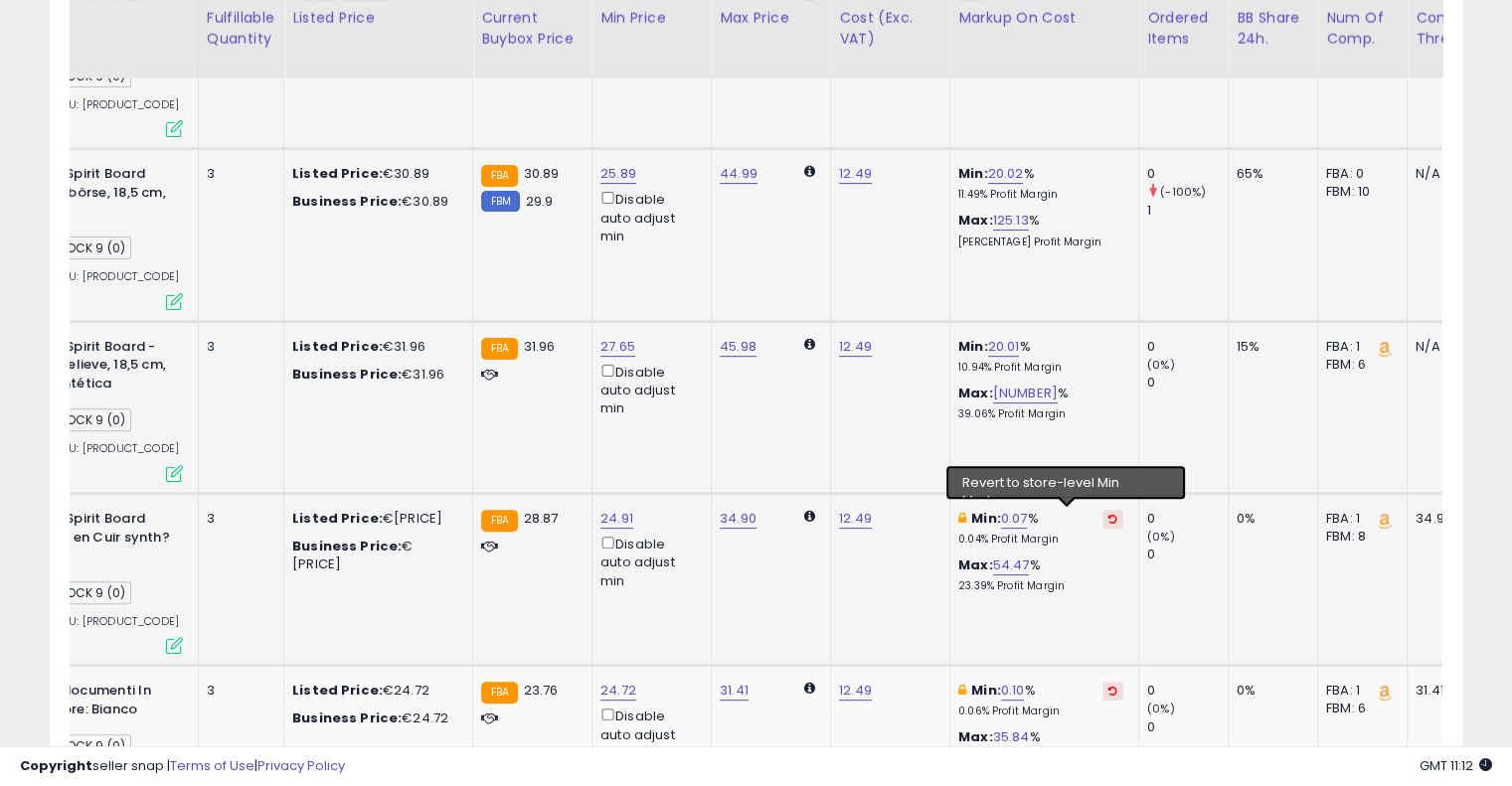 click at bounding box center (1112, 519) 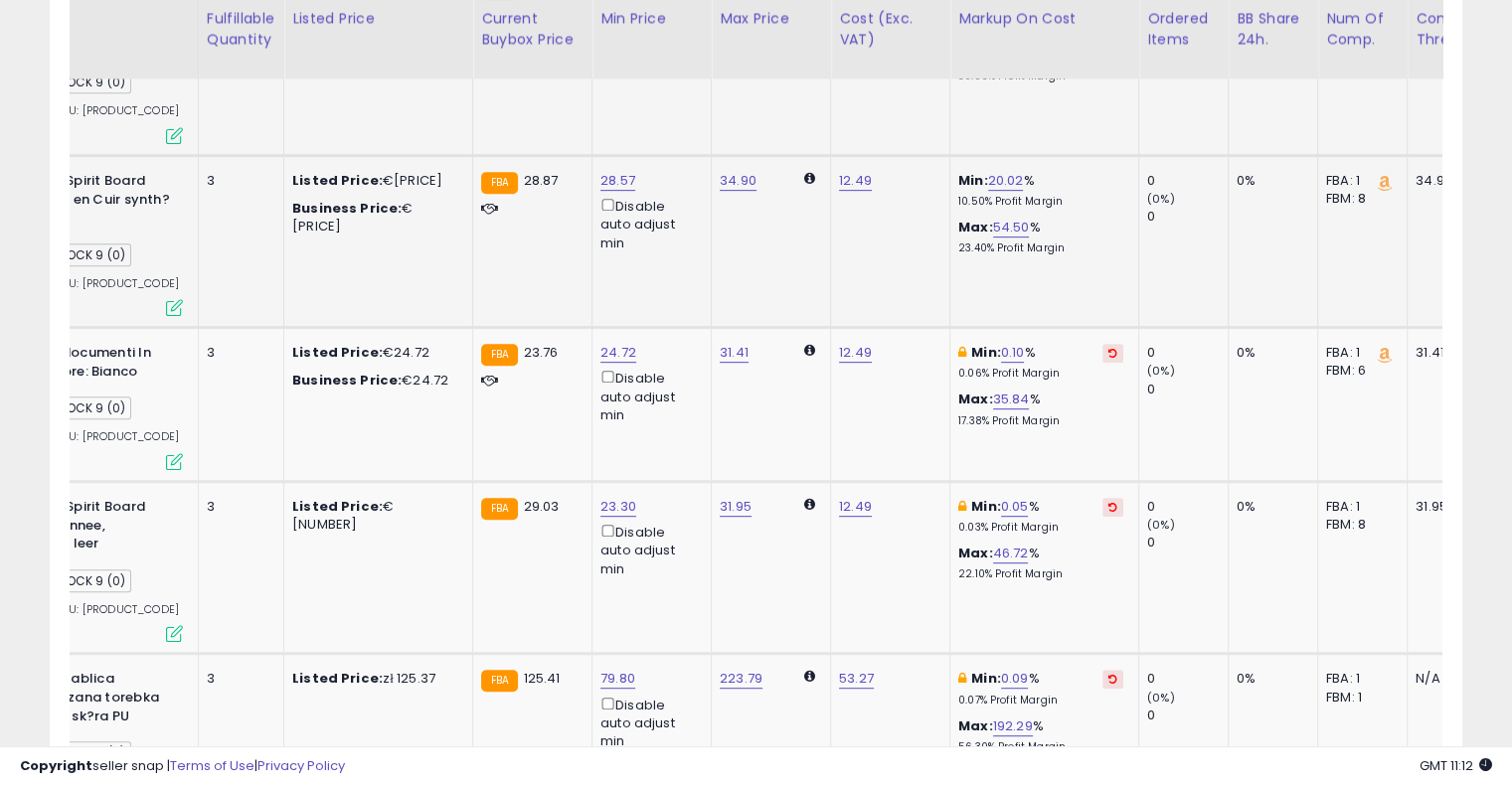scroll, scrollTop: 890, scrollLeft: 0, axis: vertical 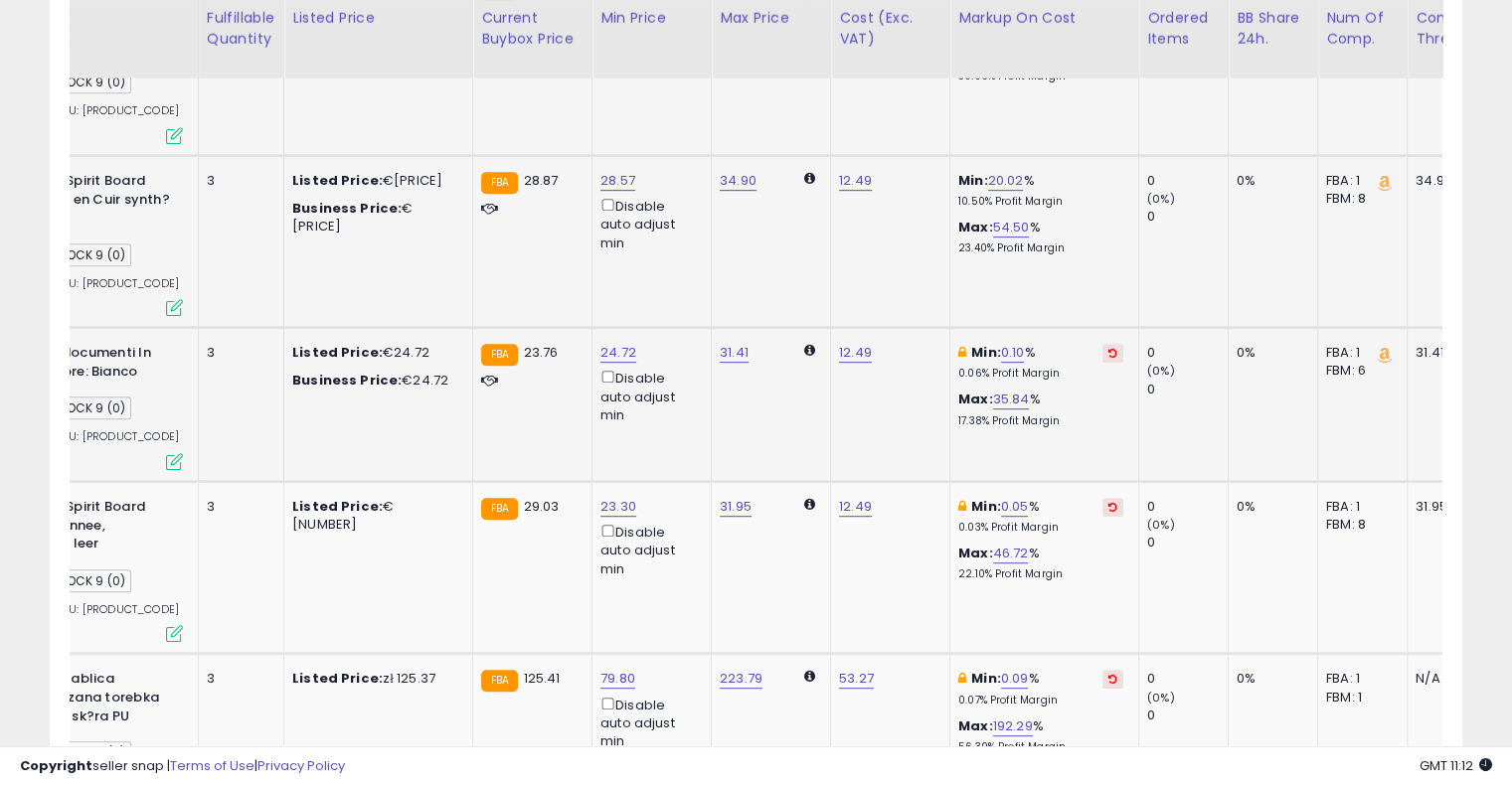 click at bounding box center (1112, 353) 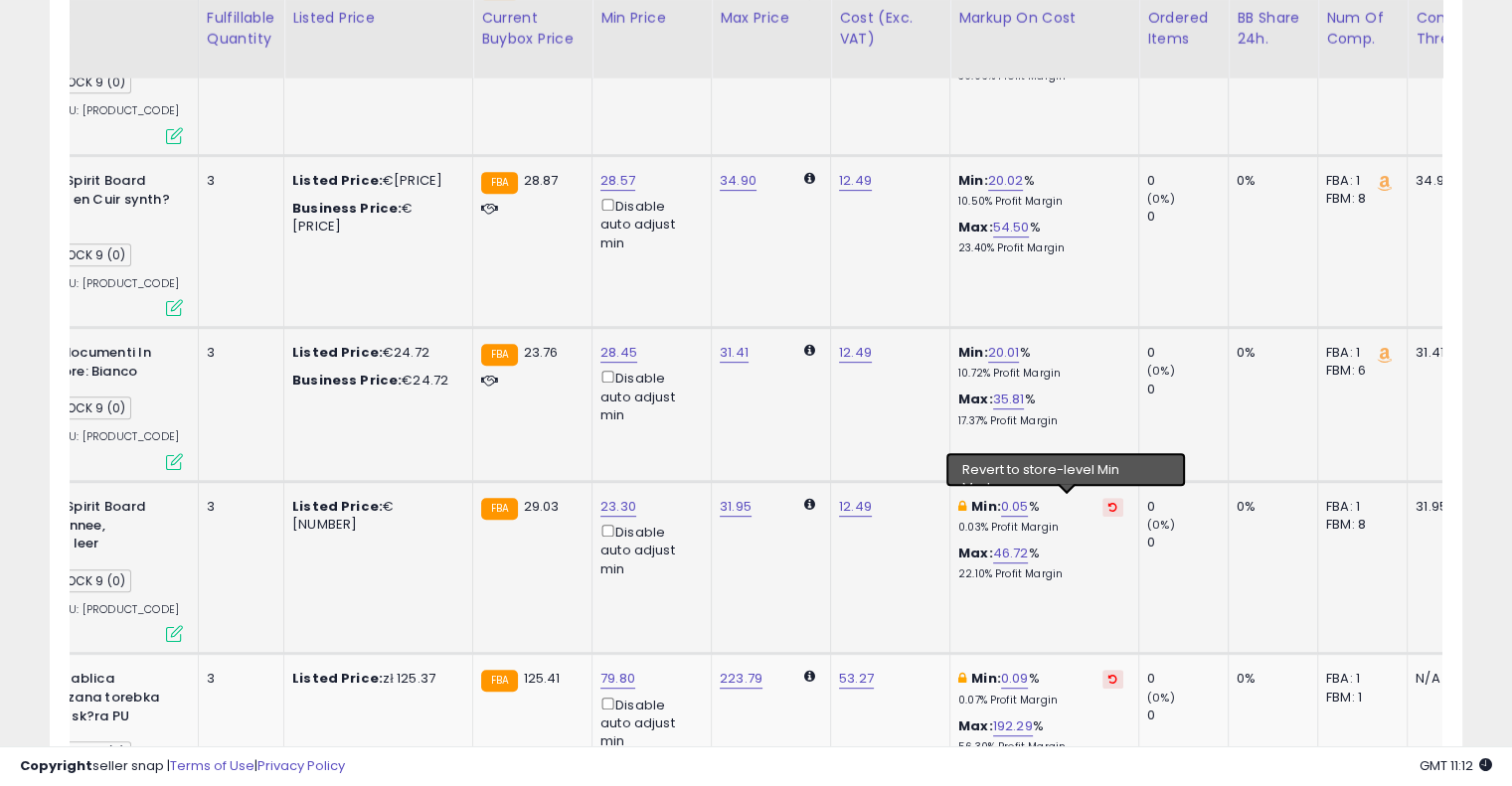 click at bounding box center [1112, 507] 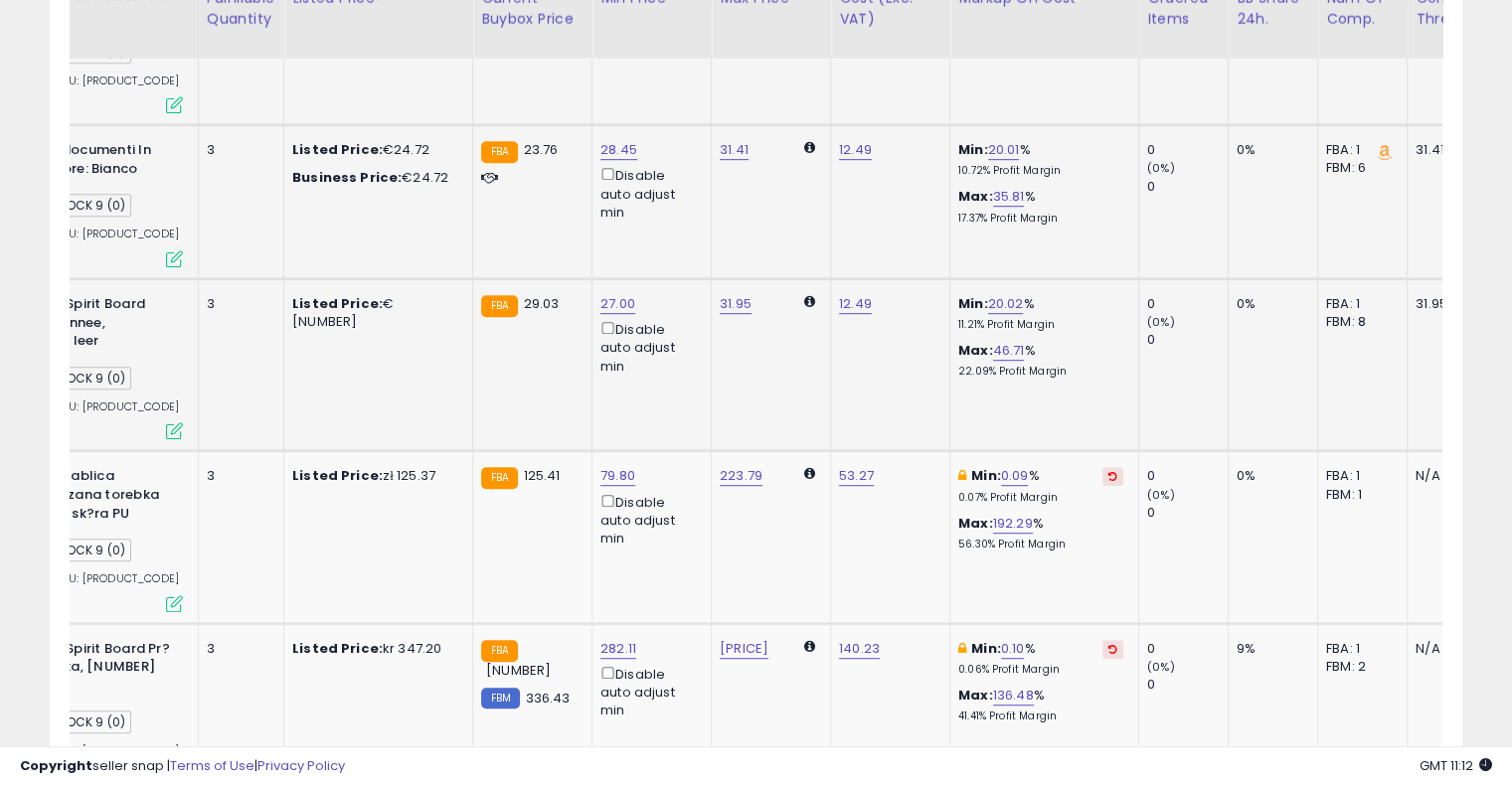 scroll, scrollTop: 1097, scrollLeft: 0, axis: vertical 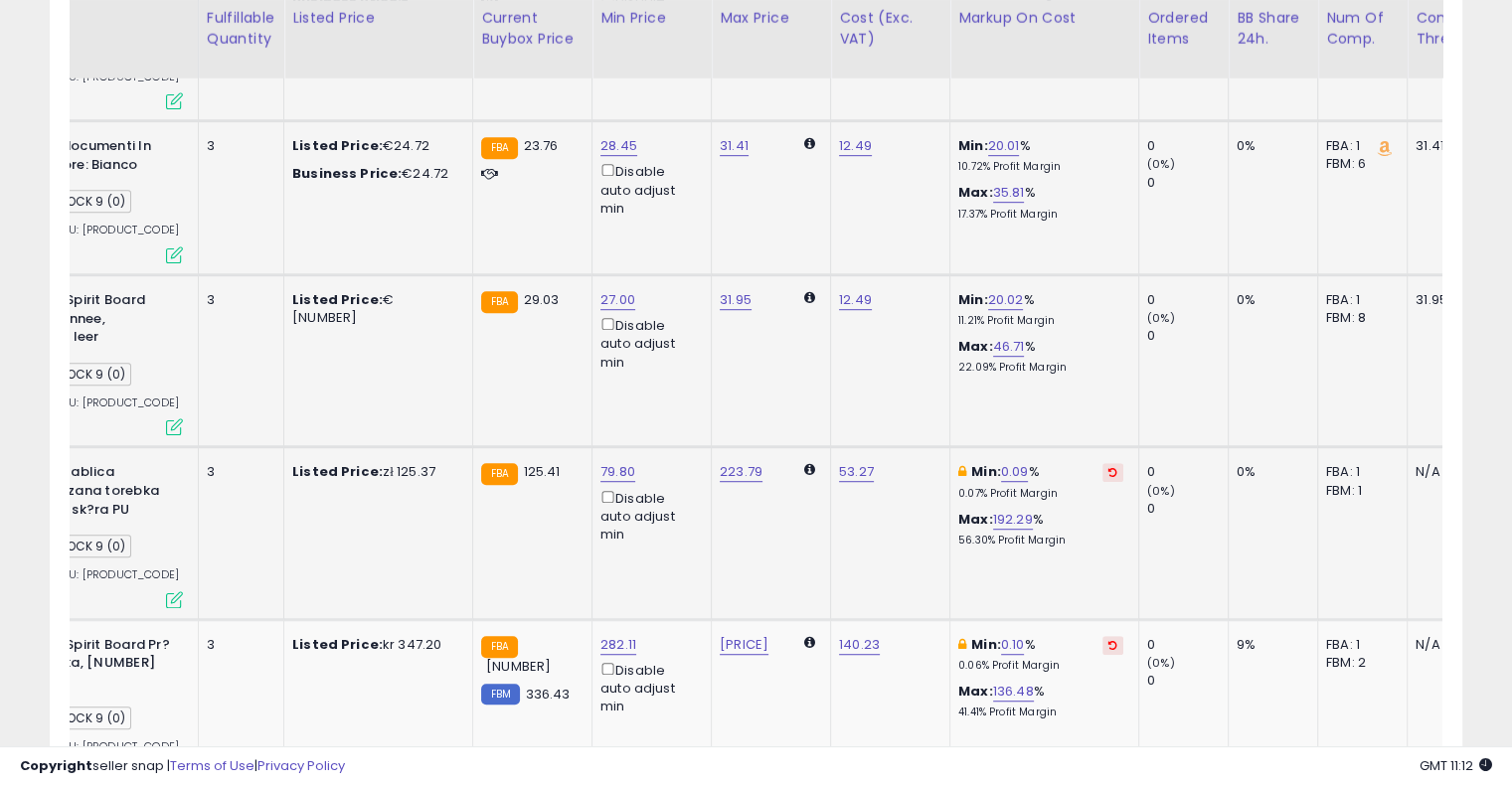 click at bounding box center (1112, 472) 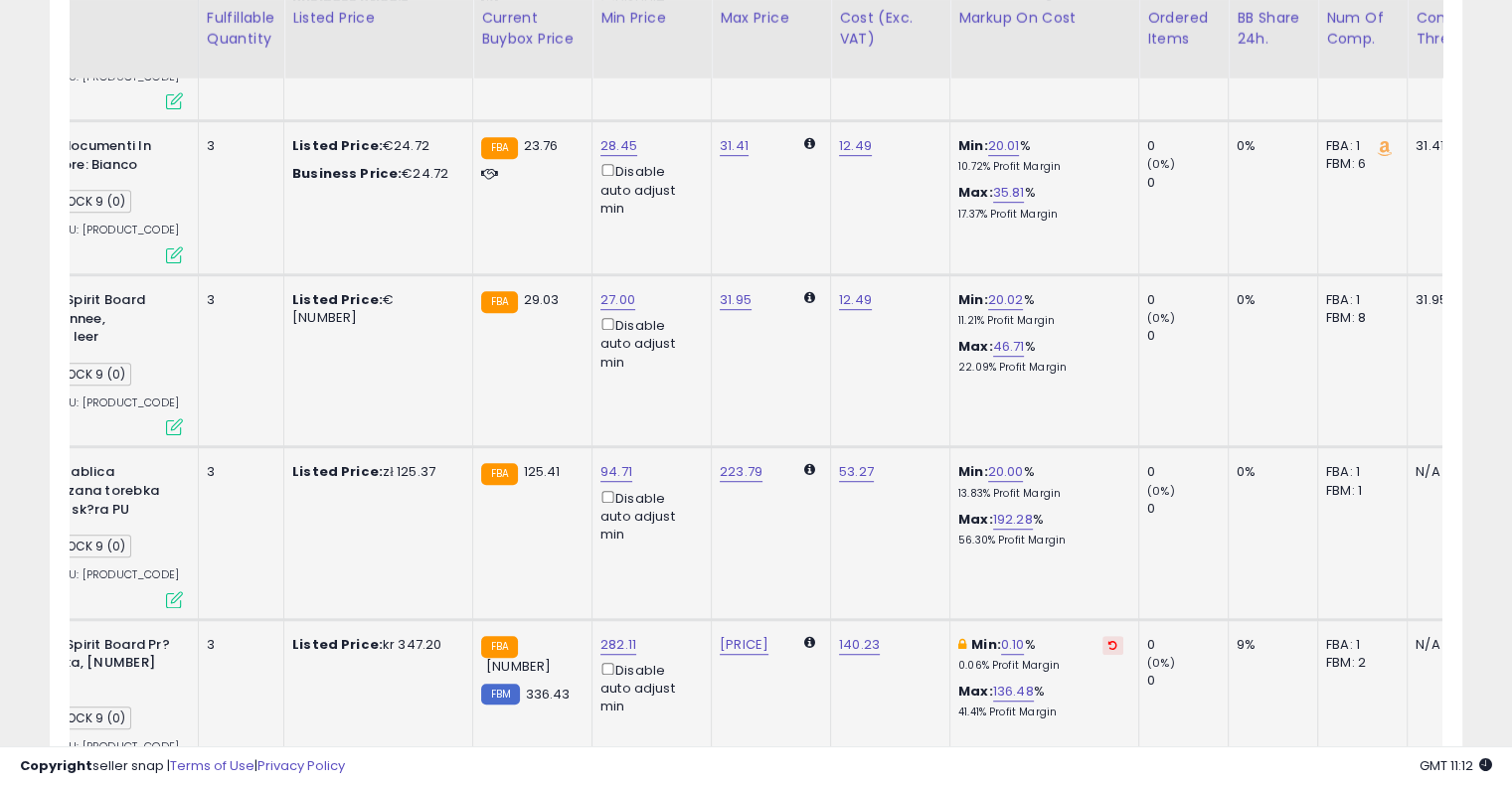 click at bounding box center [1112, 645] 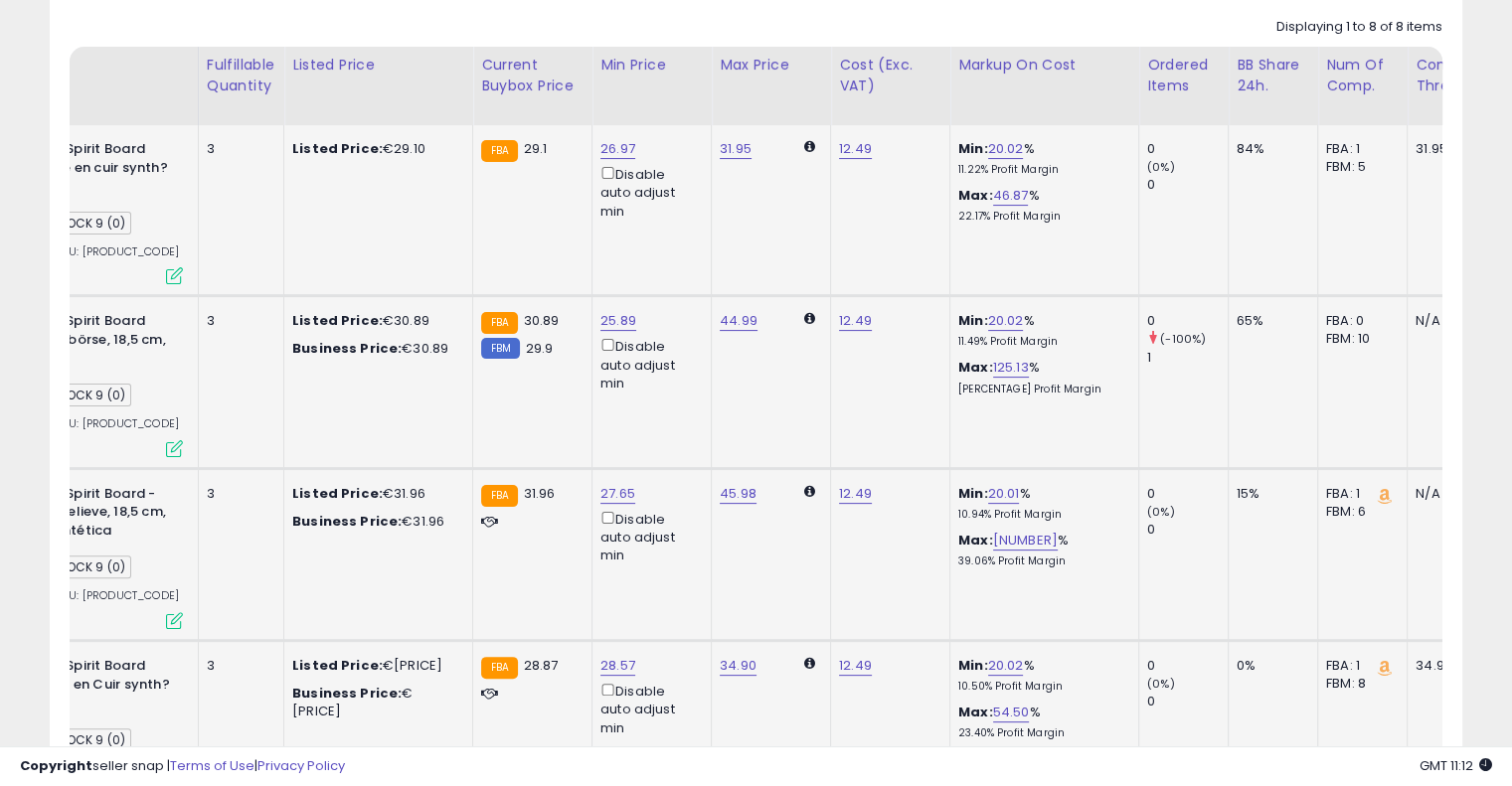 scroll, scrollTop: 0, scrollLeft: 0, axis: both 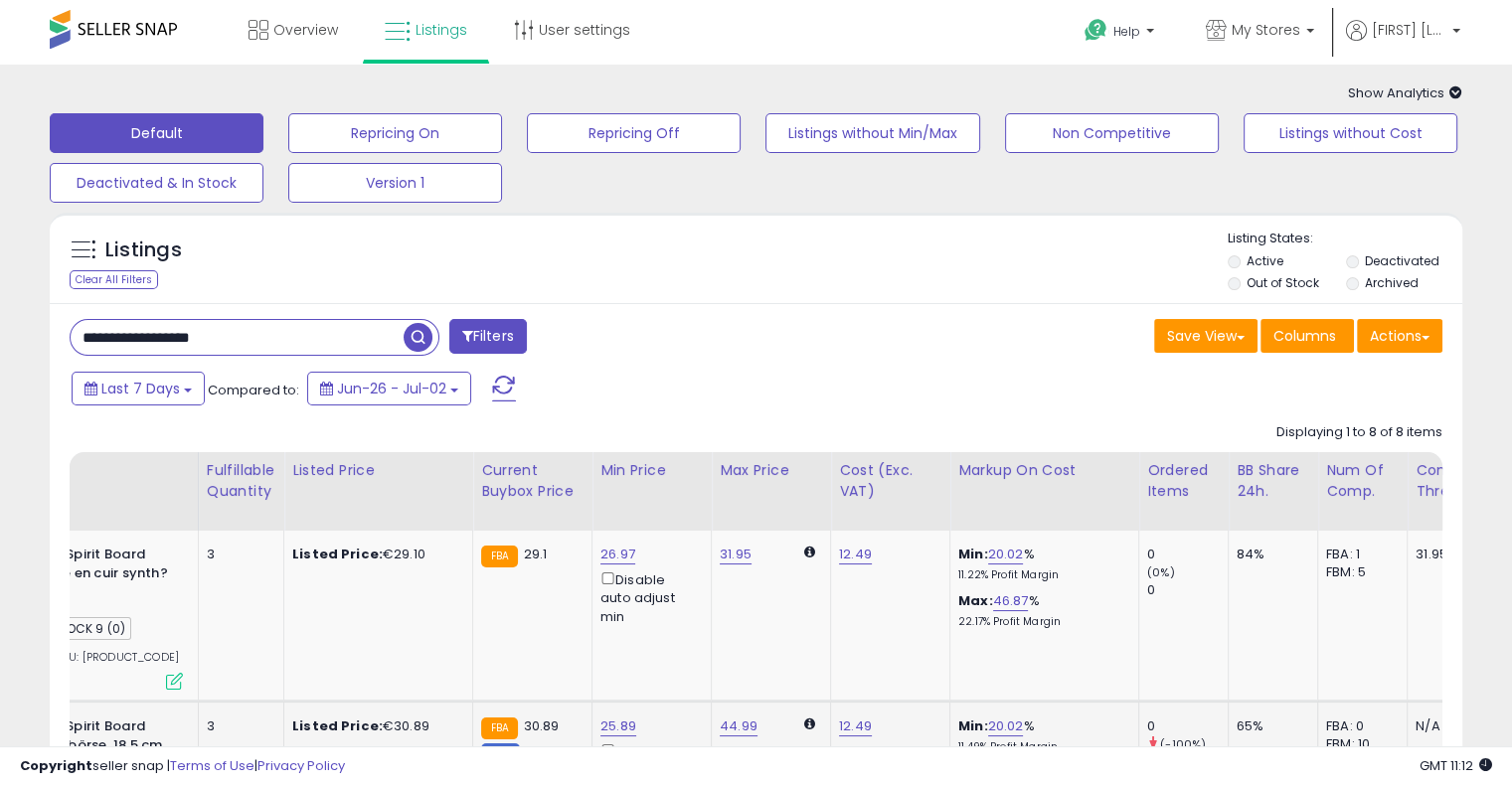 click on "**********" at bounding box center (237, 337) 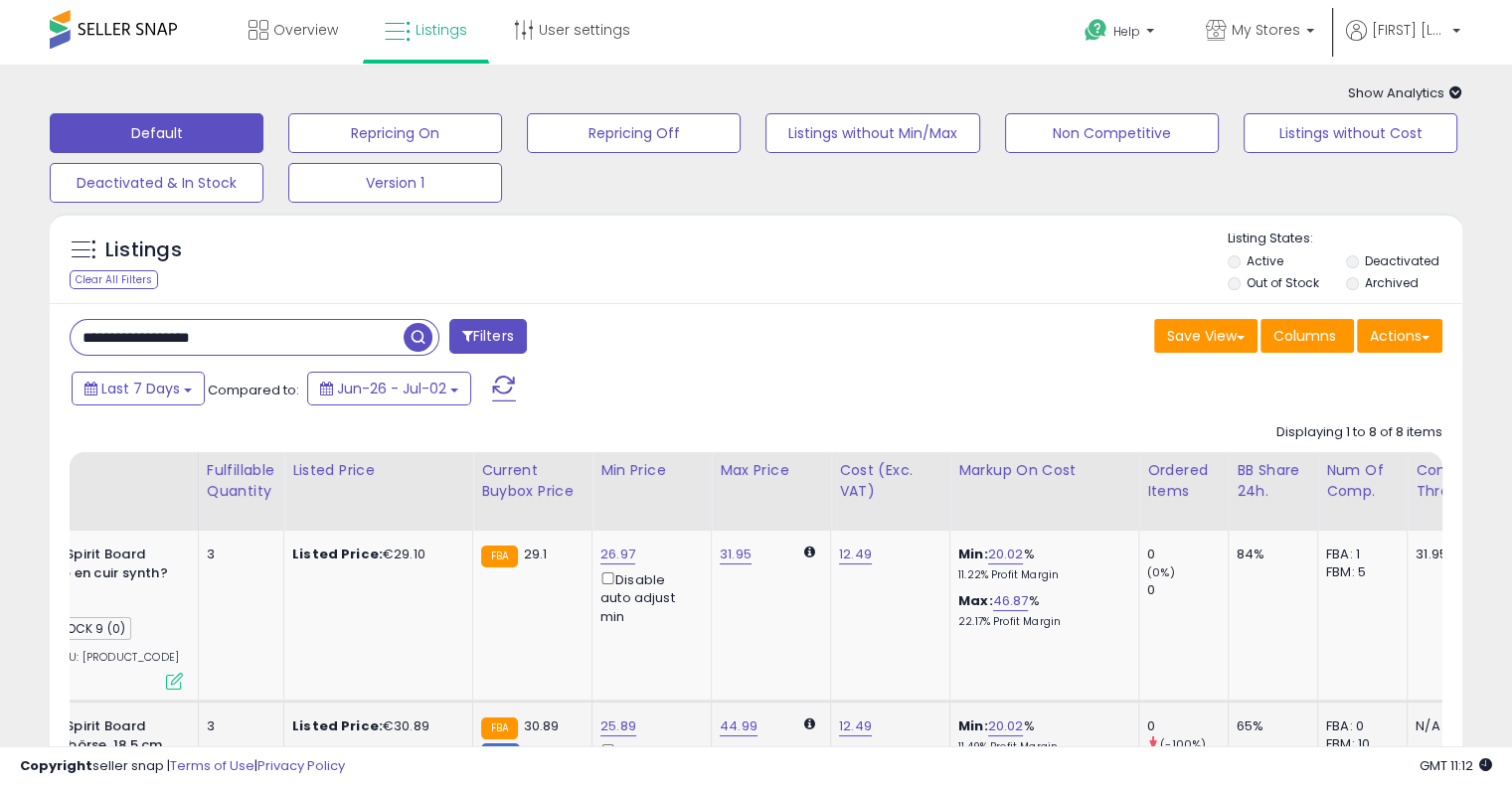 click on "**********" at bounding box center [237, 337] 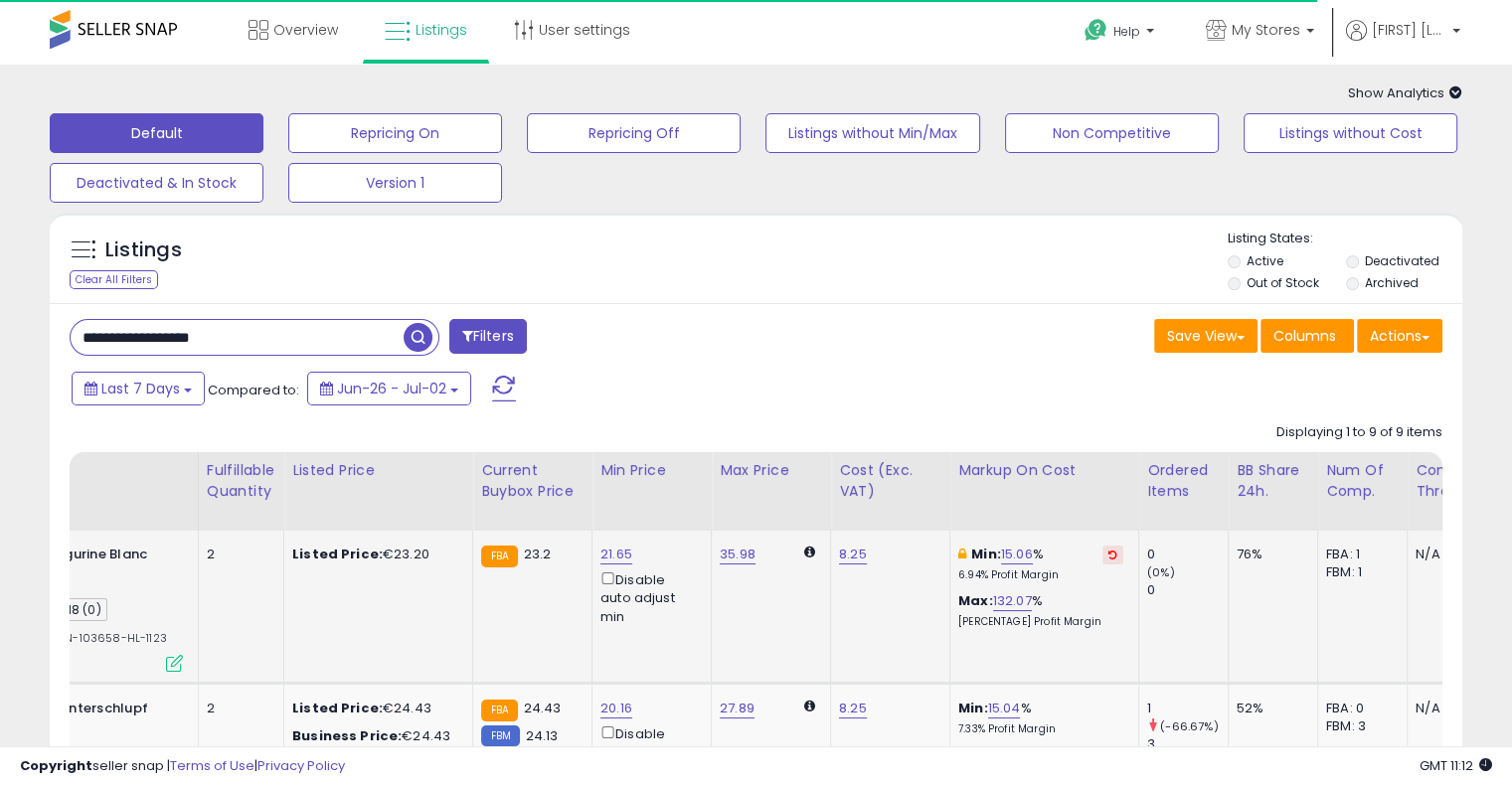 scroll, scrollTop: 0, scrollLeft: 0, axis: both 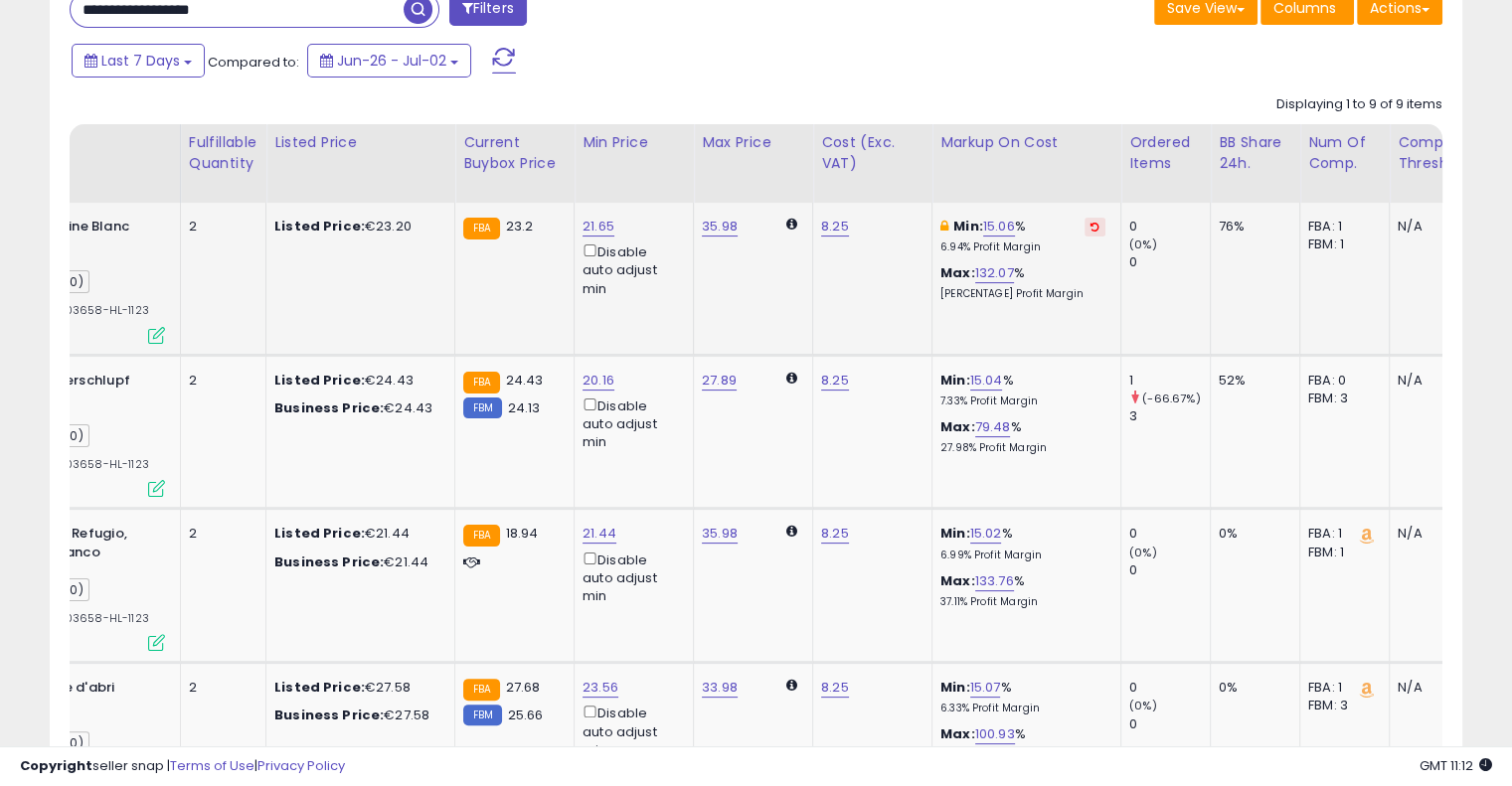 click at bounding box center [1094, 227] 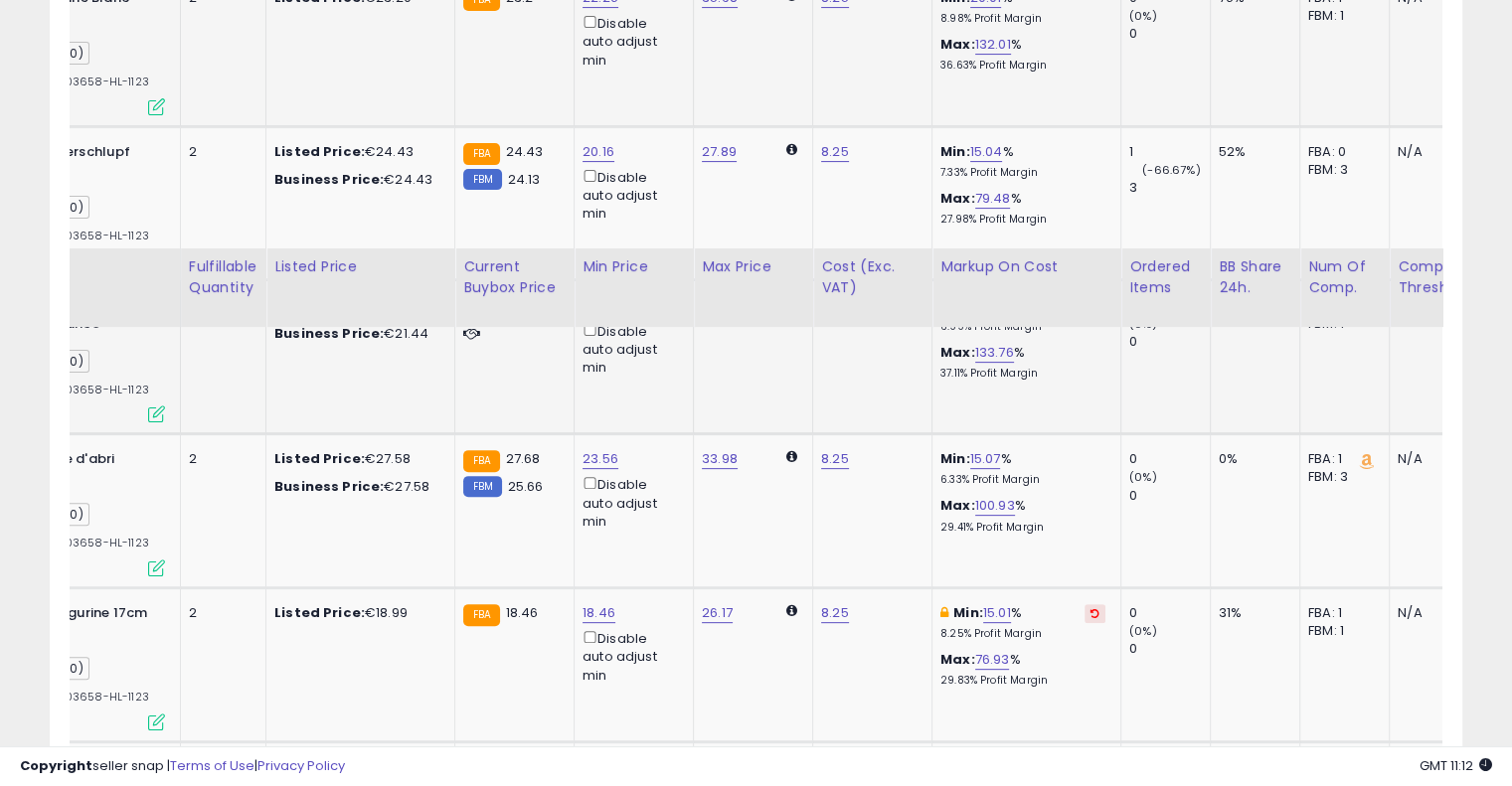 scroll, scrollTop: 836, scrollLeft: 0, axis: vertical 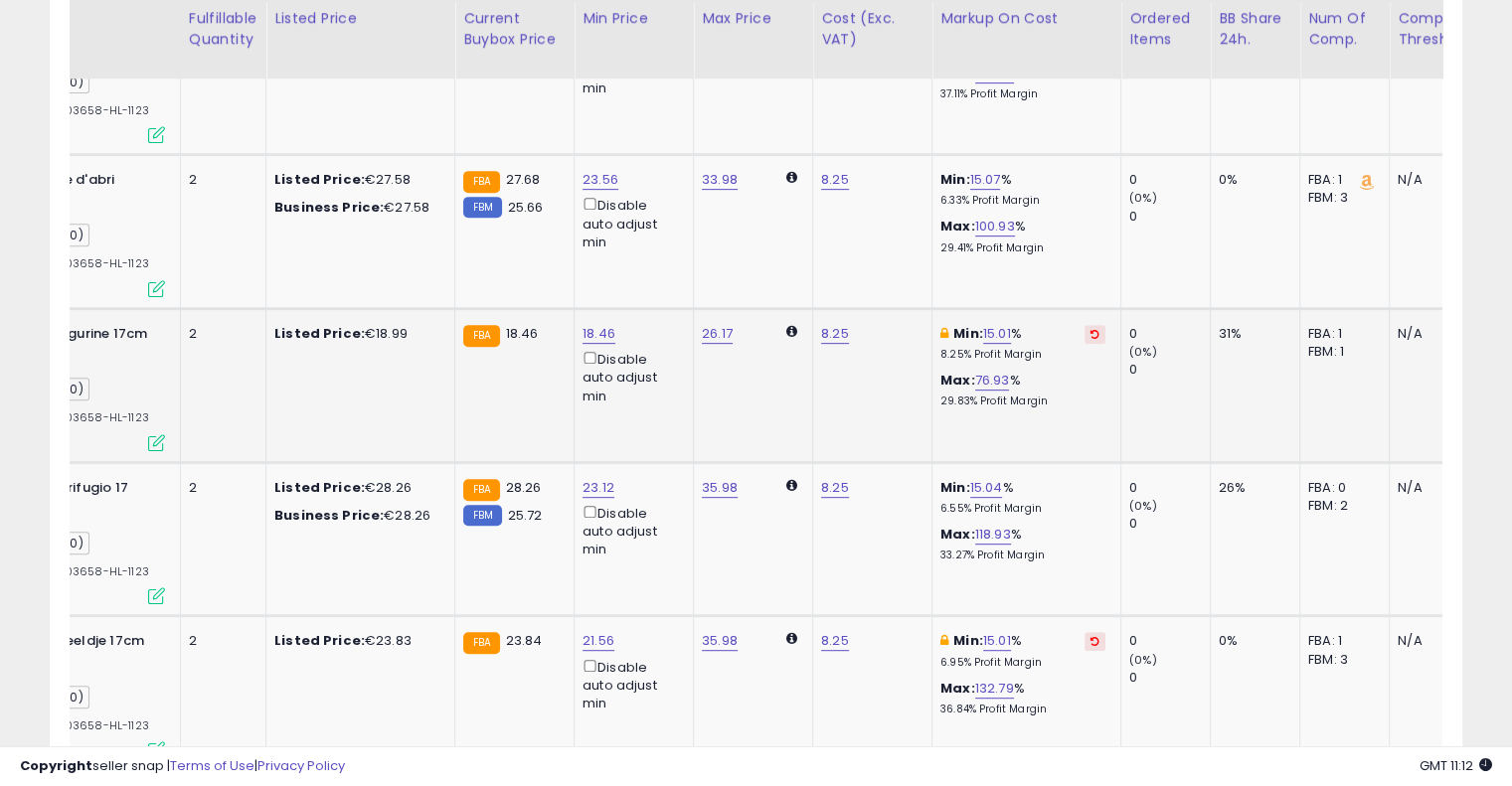 click at bounding box center [1094, 334] 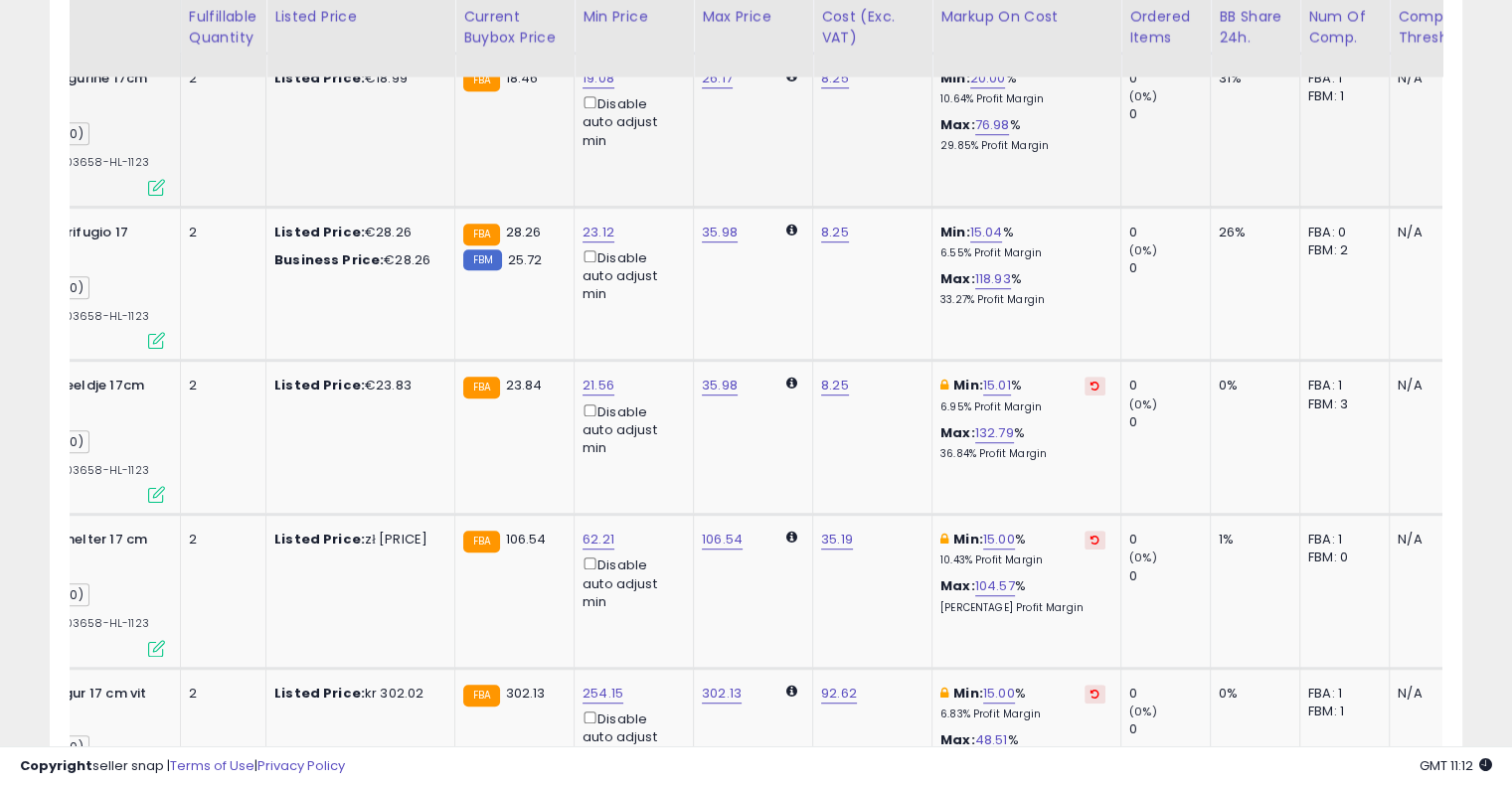 scroll, scrollTop: 1090, scrollLeft: 0, axis: vertical 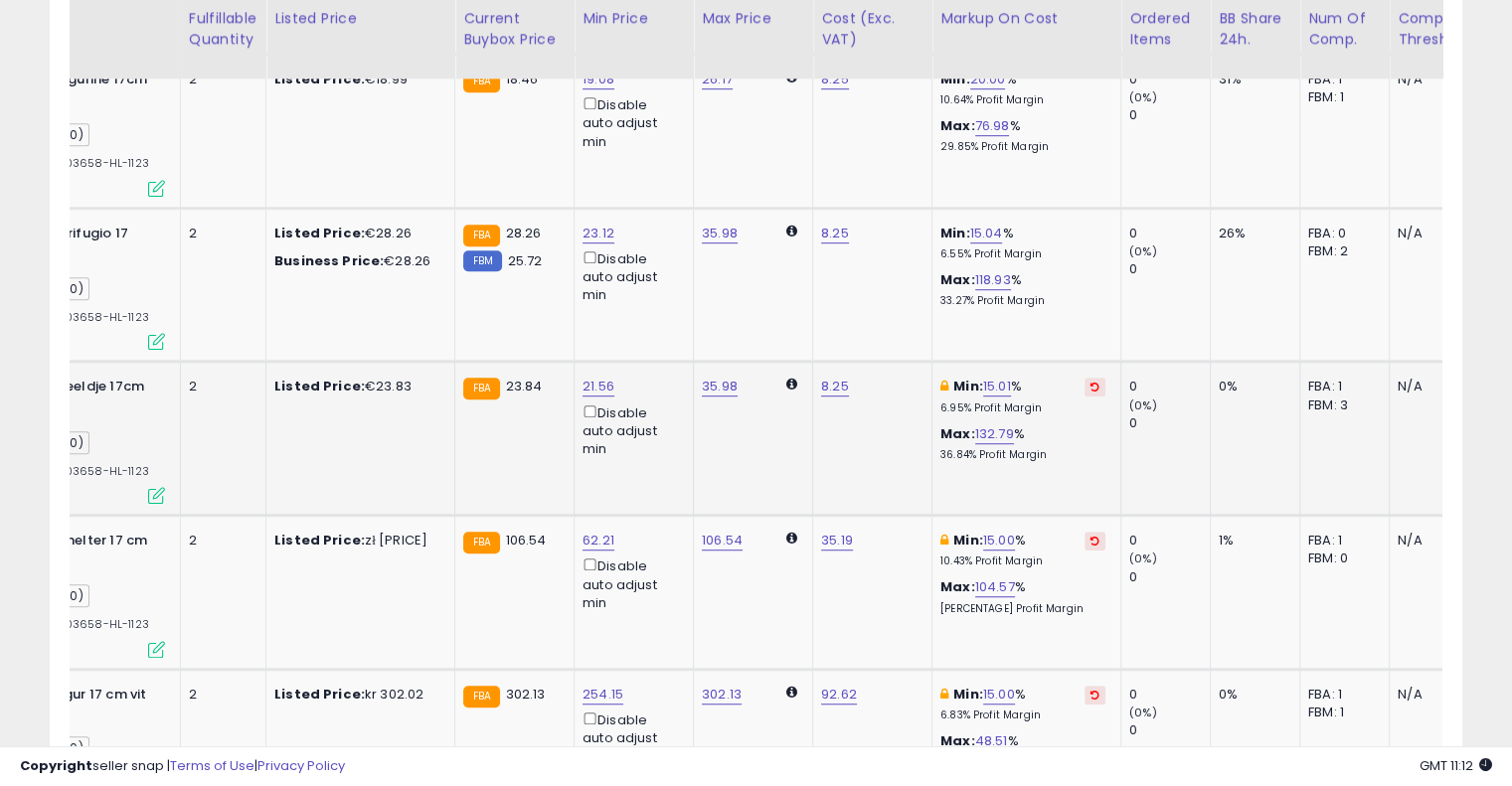 click at bounding box center [1094, 387] 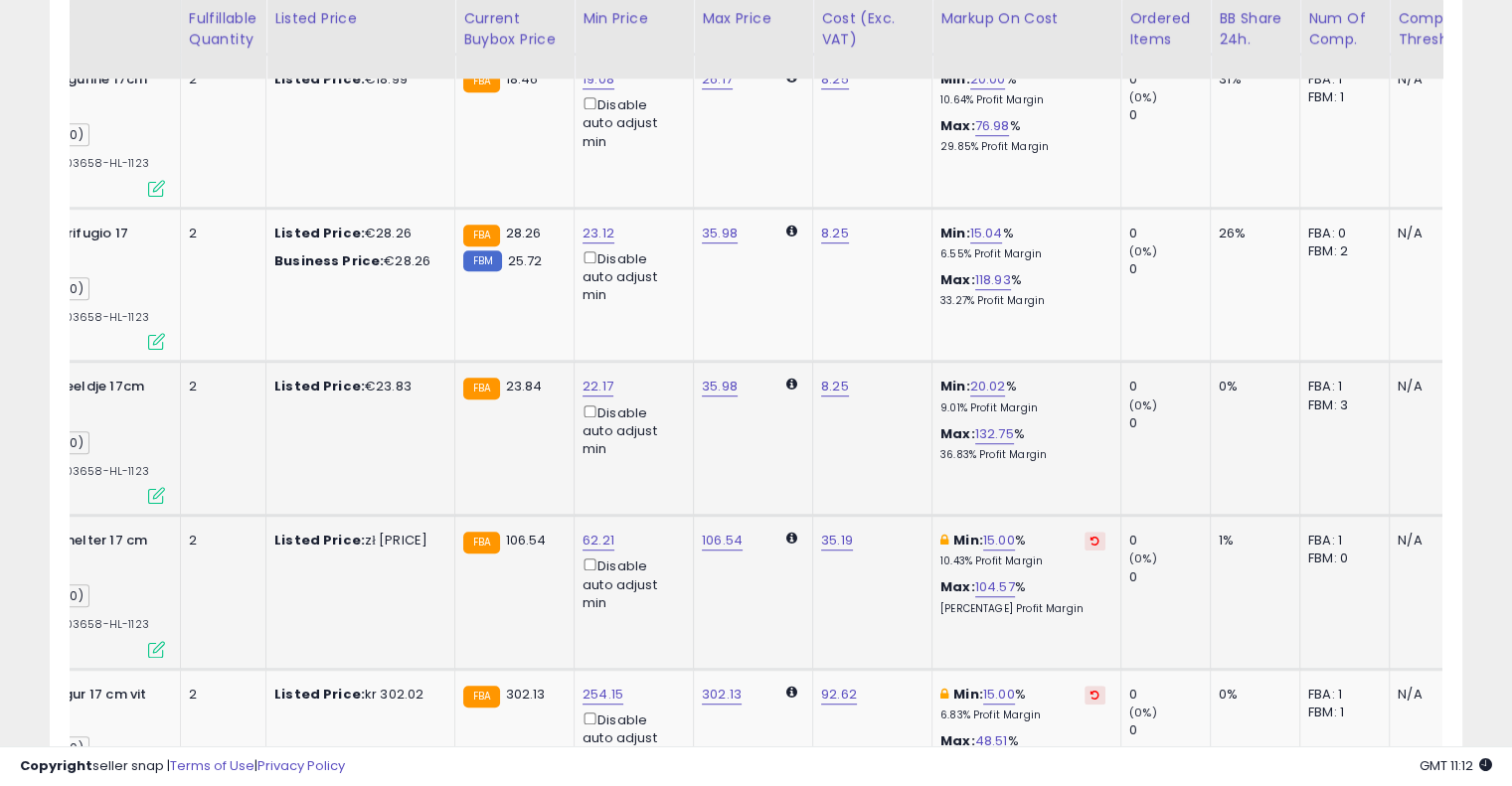 click at bounding box center (1094, 541) 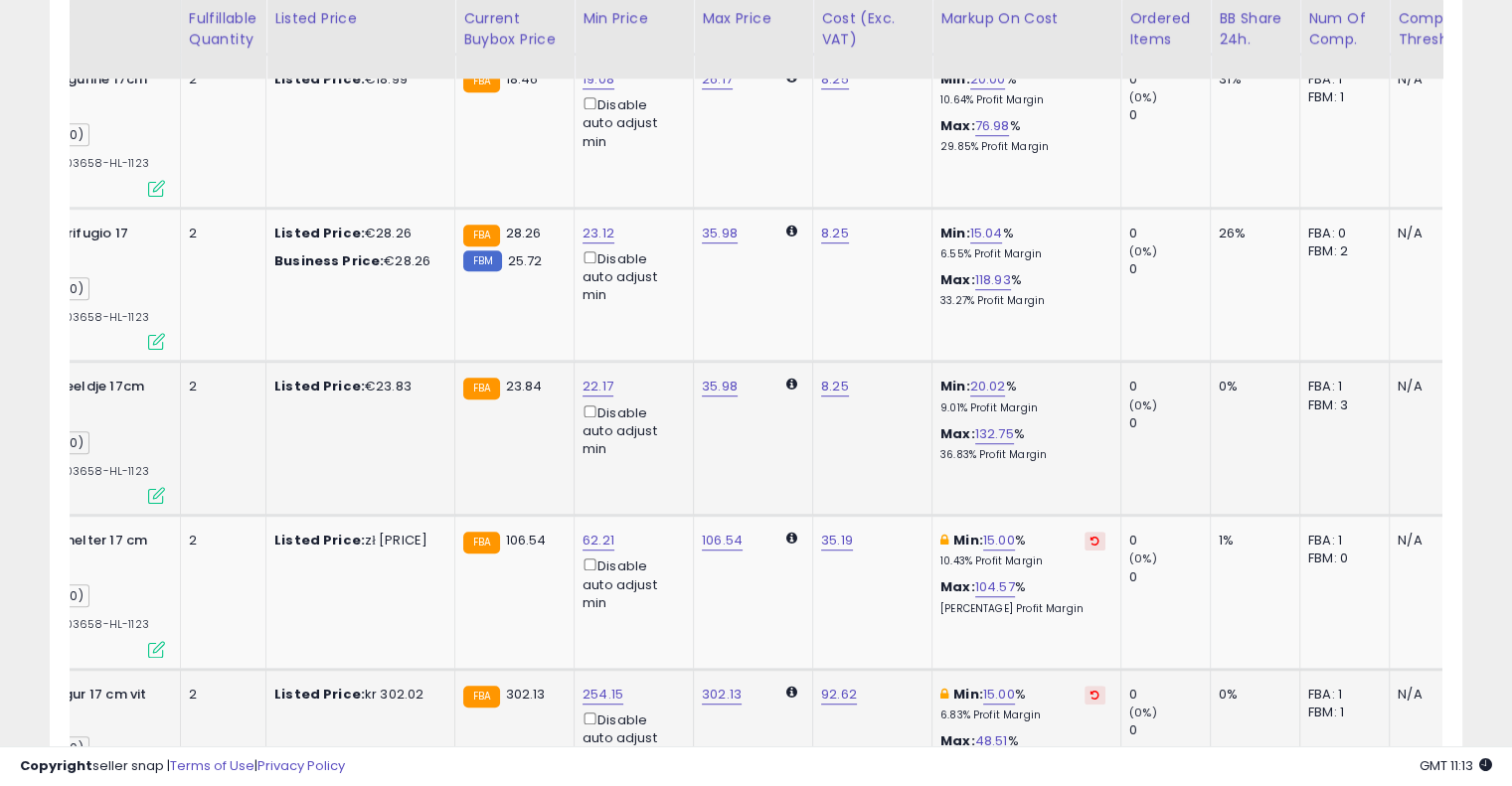click at bounding box center [1094, 695] 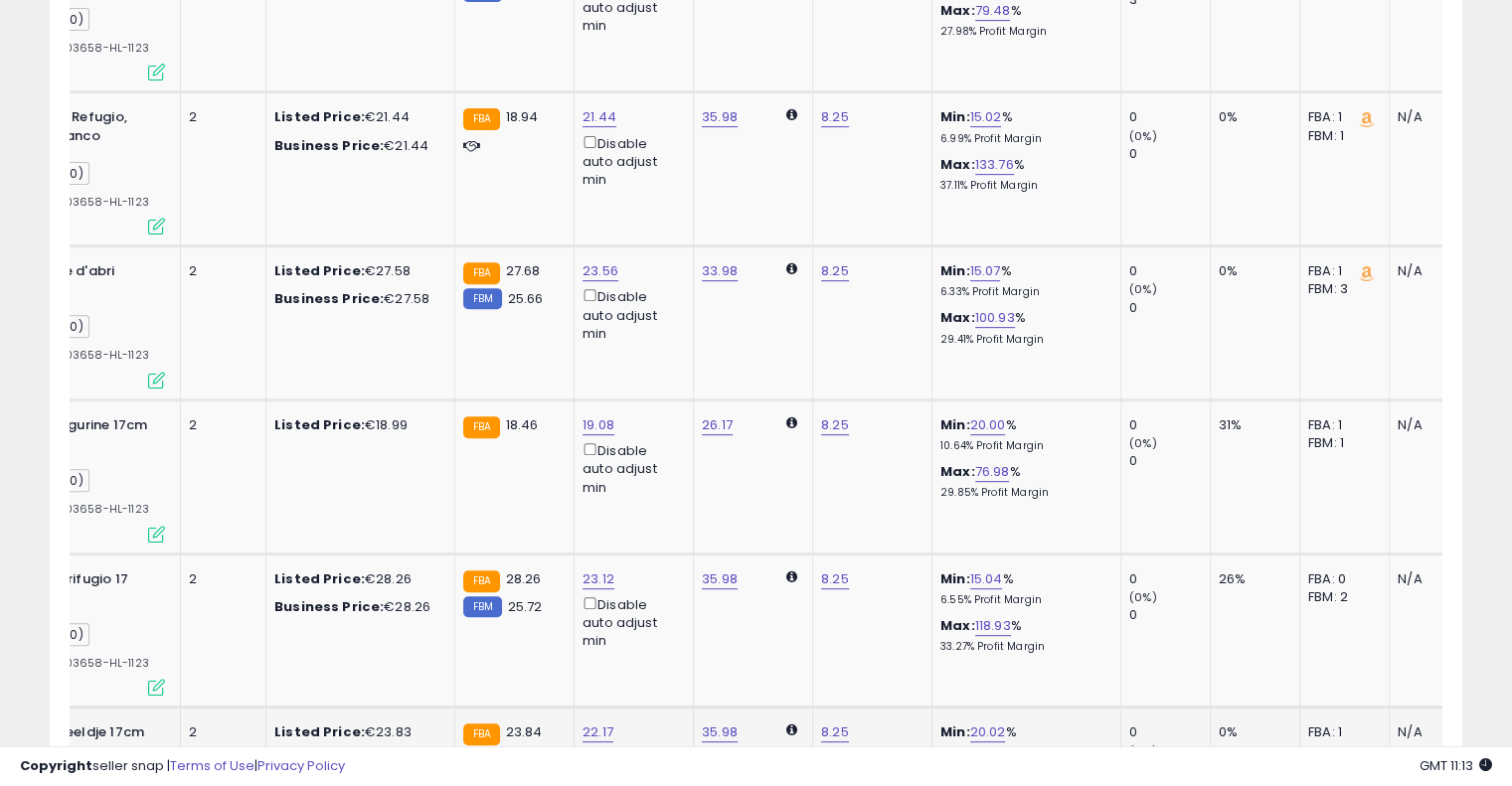 scroll, scrollTop: 598, scrollLeft: 0, axis: vertical 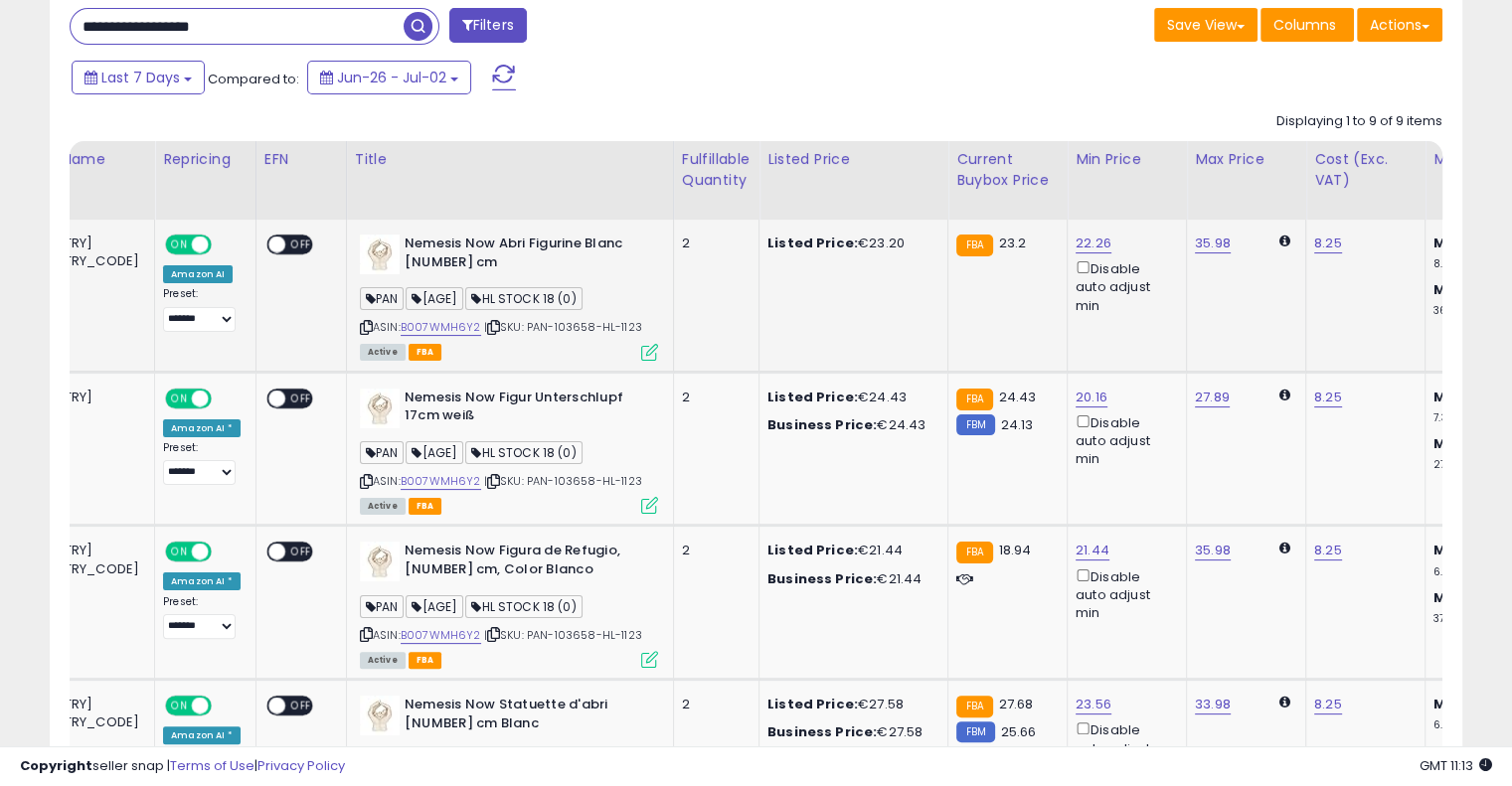 click on "Last 7 Days
Compared to:
Jun-26 - Jul-02" at bounding box center (582, 79) 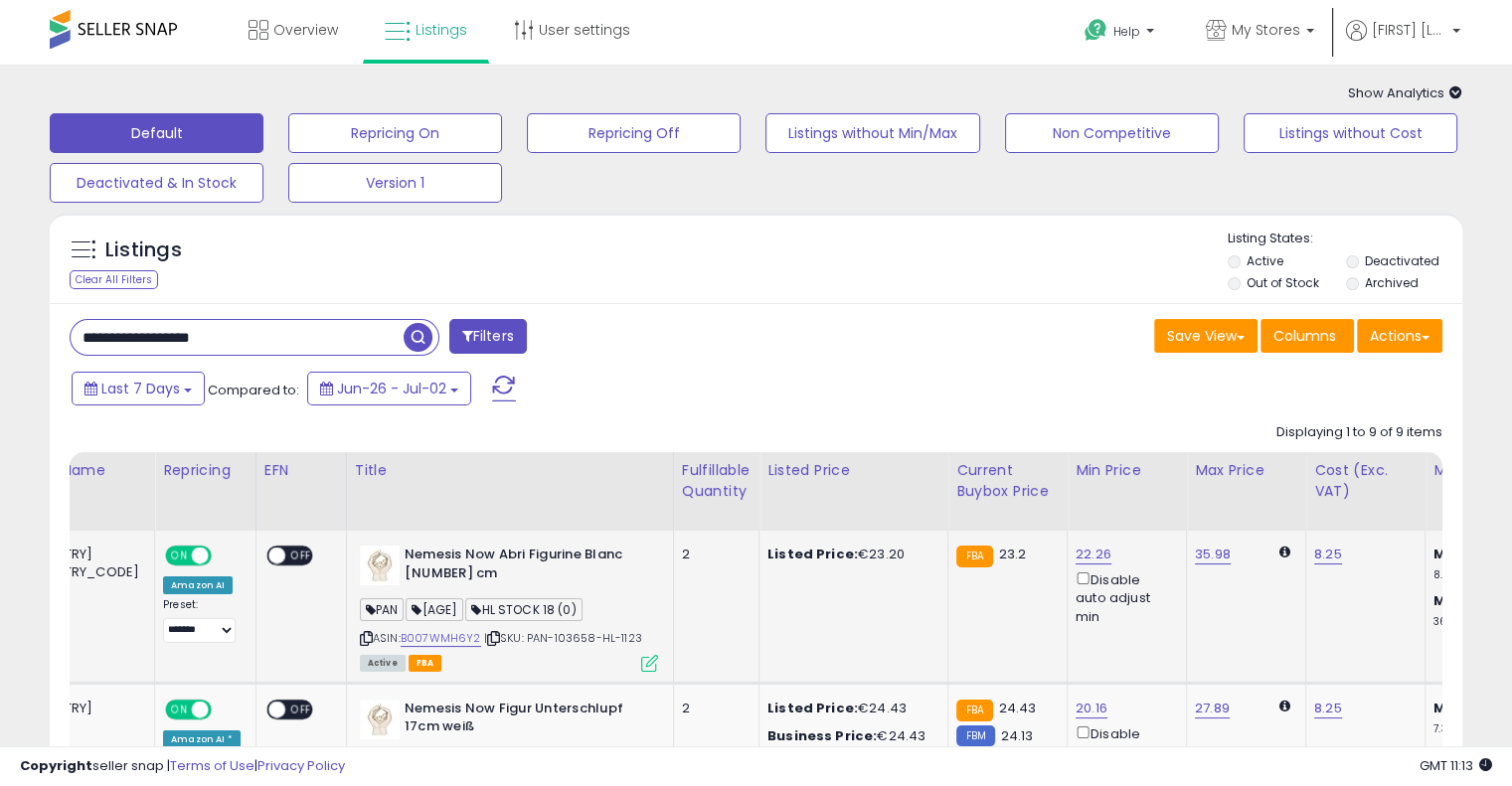 click on "**********" at bounding box center (237, 337) 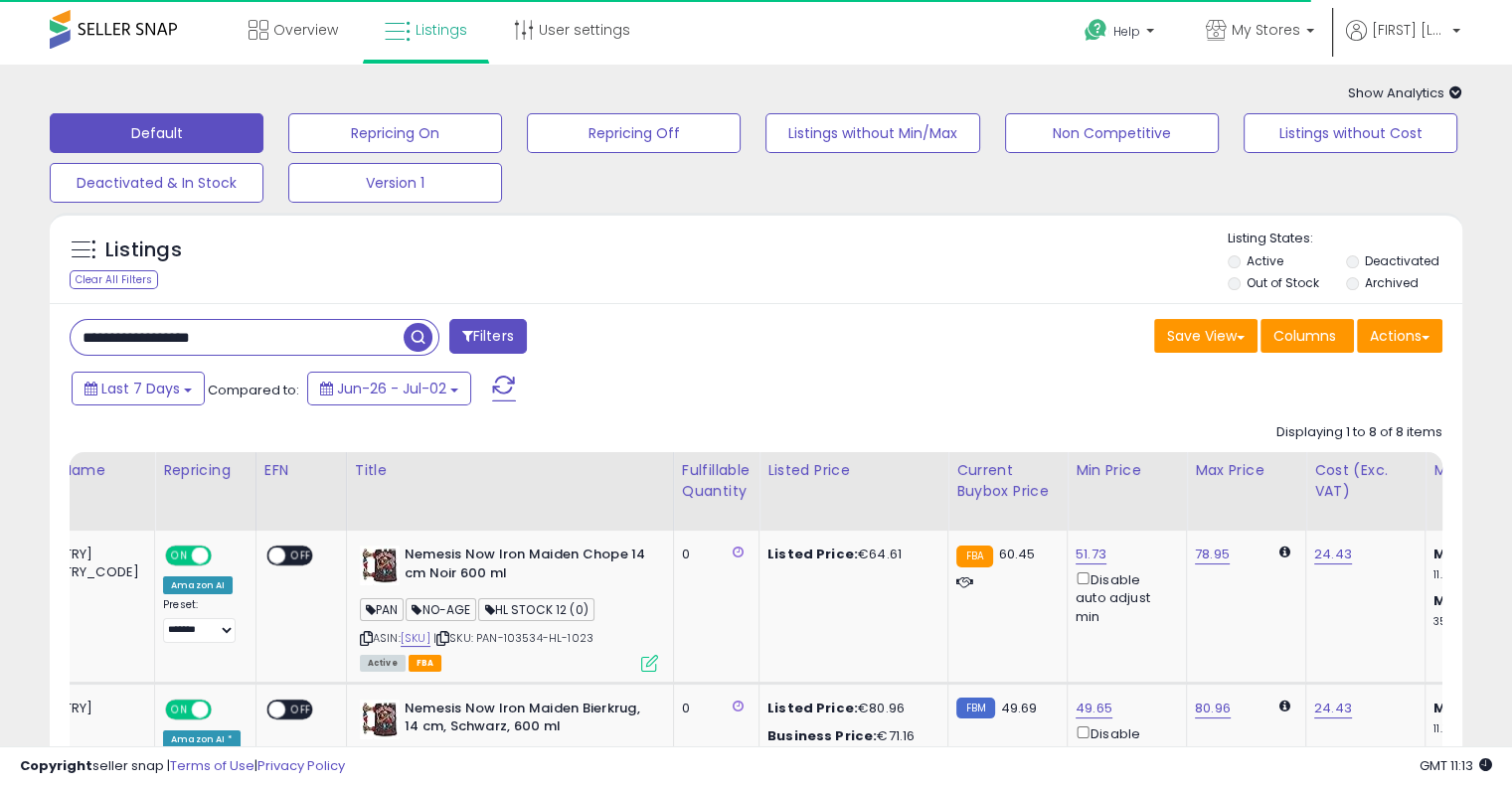 click on "**********" at bounding box center [756, 1069] 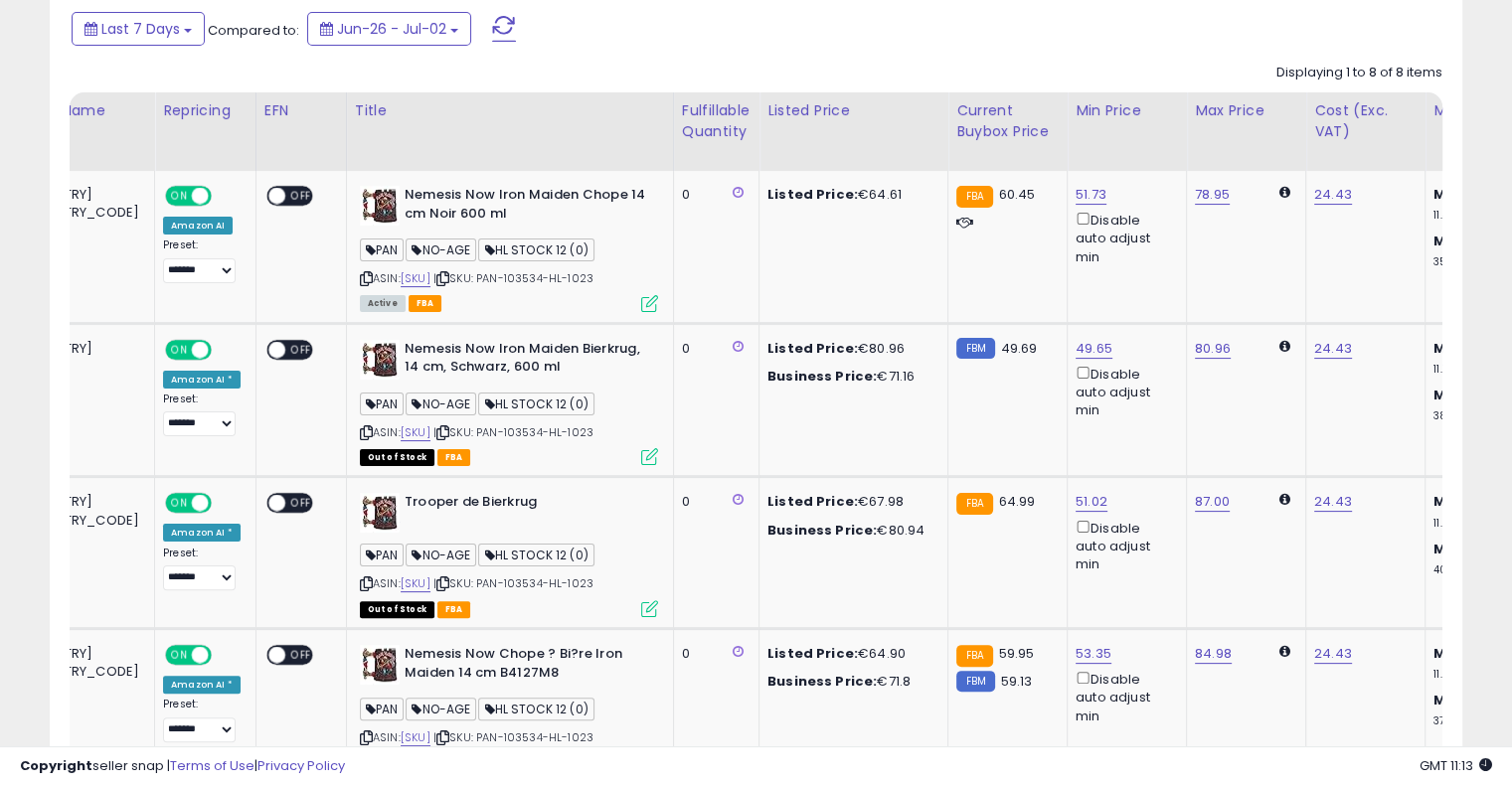 scroll, scrollTop: 401, scrollLeft: 0, axis: vertical 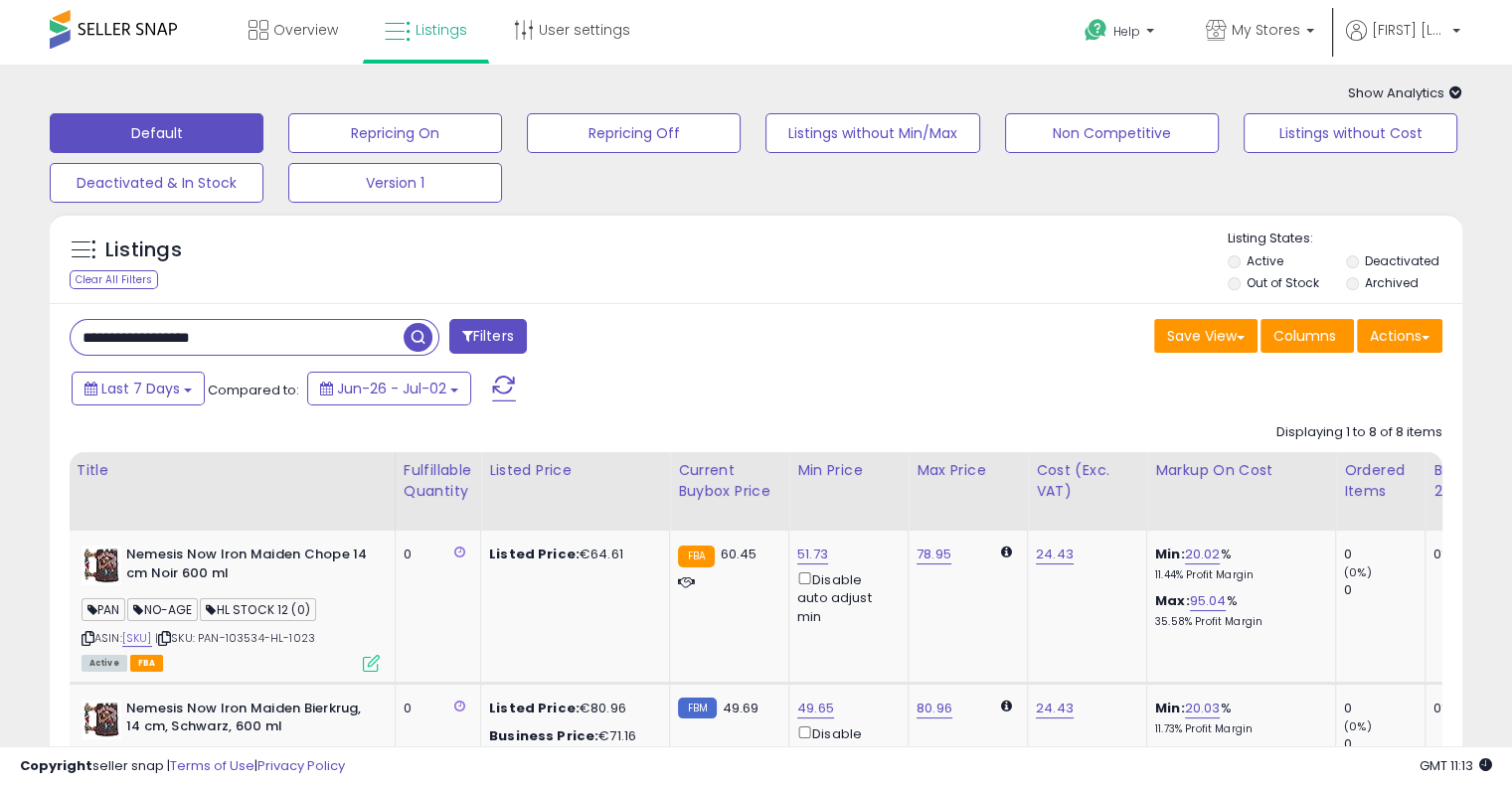 click on "**********" at bounding box center [237, 337] 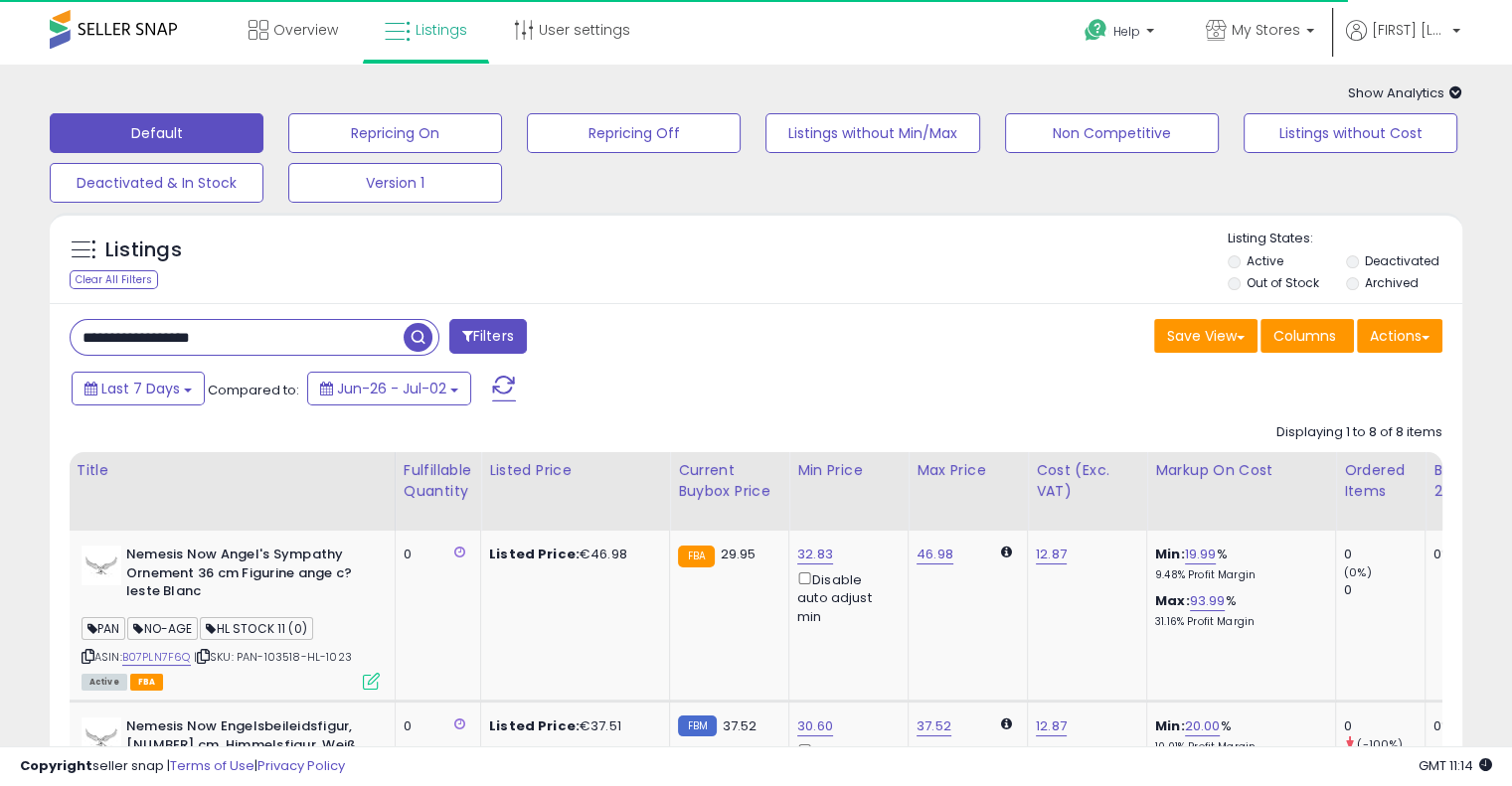 click on "Listings
Clear All Filters
Listing States:" at bounding box center (756, 263) 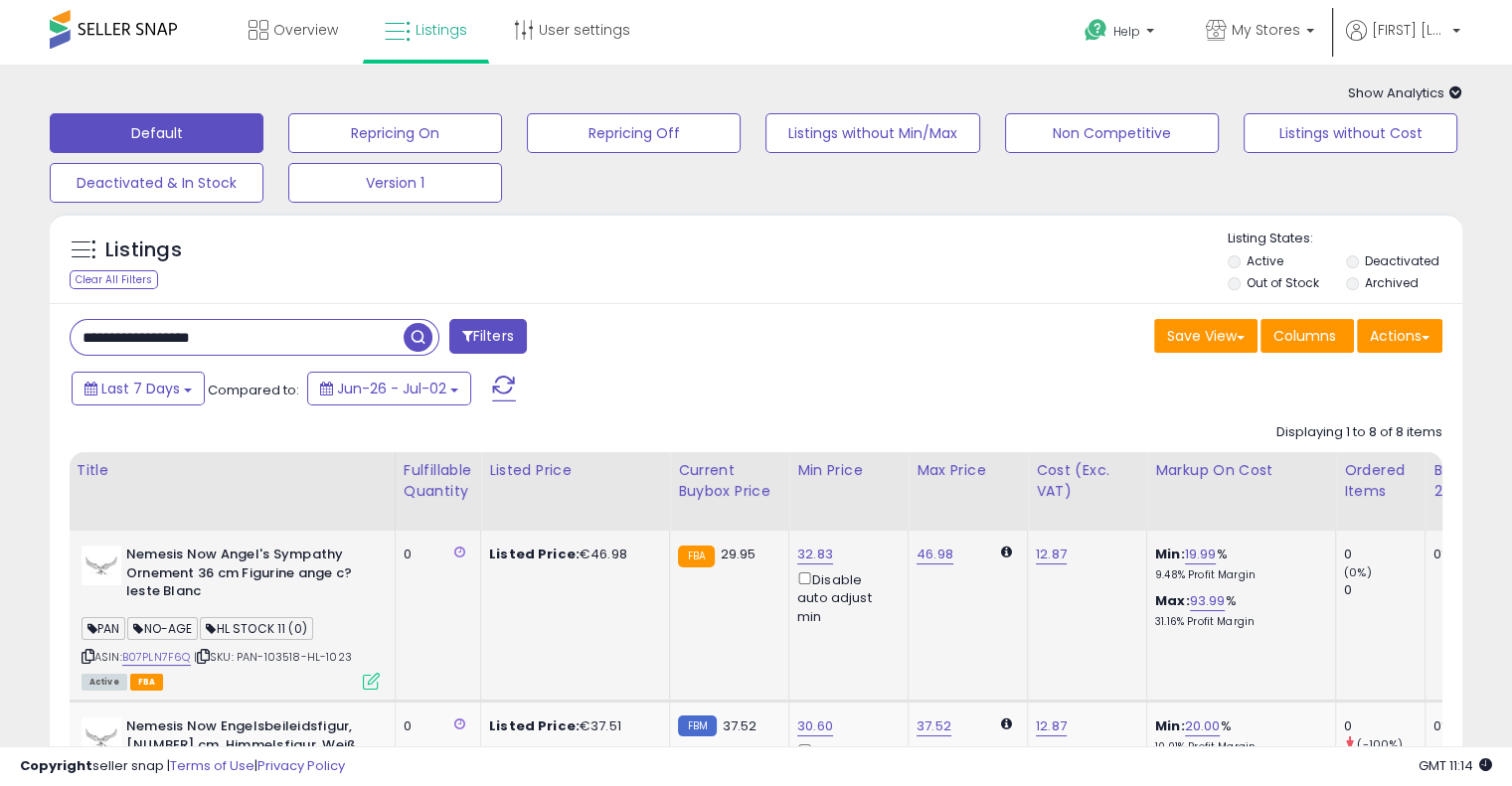 scroll, scrollTop: 0, scrollLeft: 0, axis: both 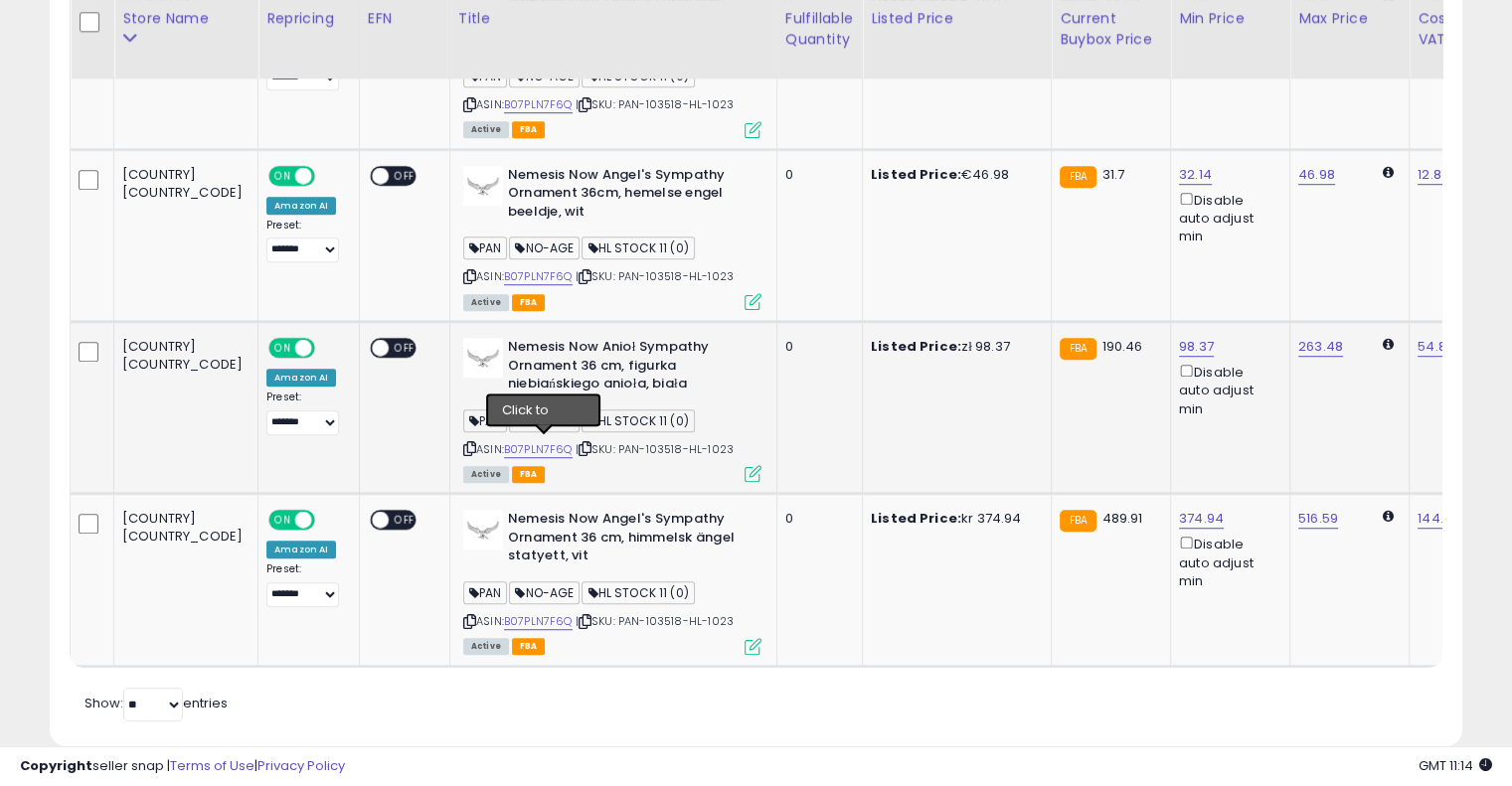 click at bounding box center [585, 448] 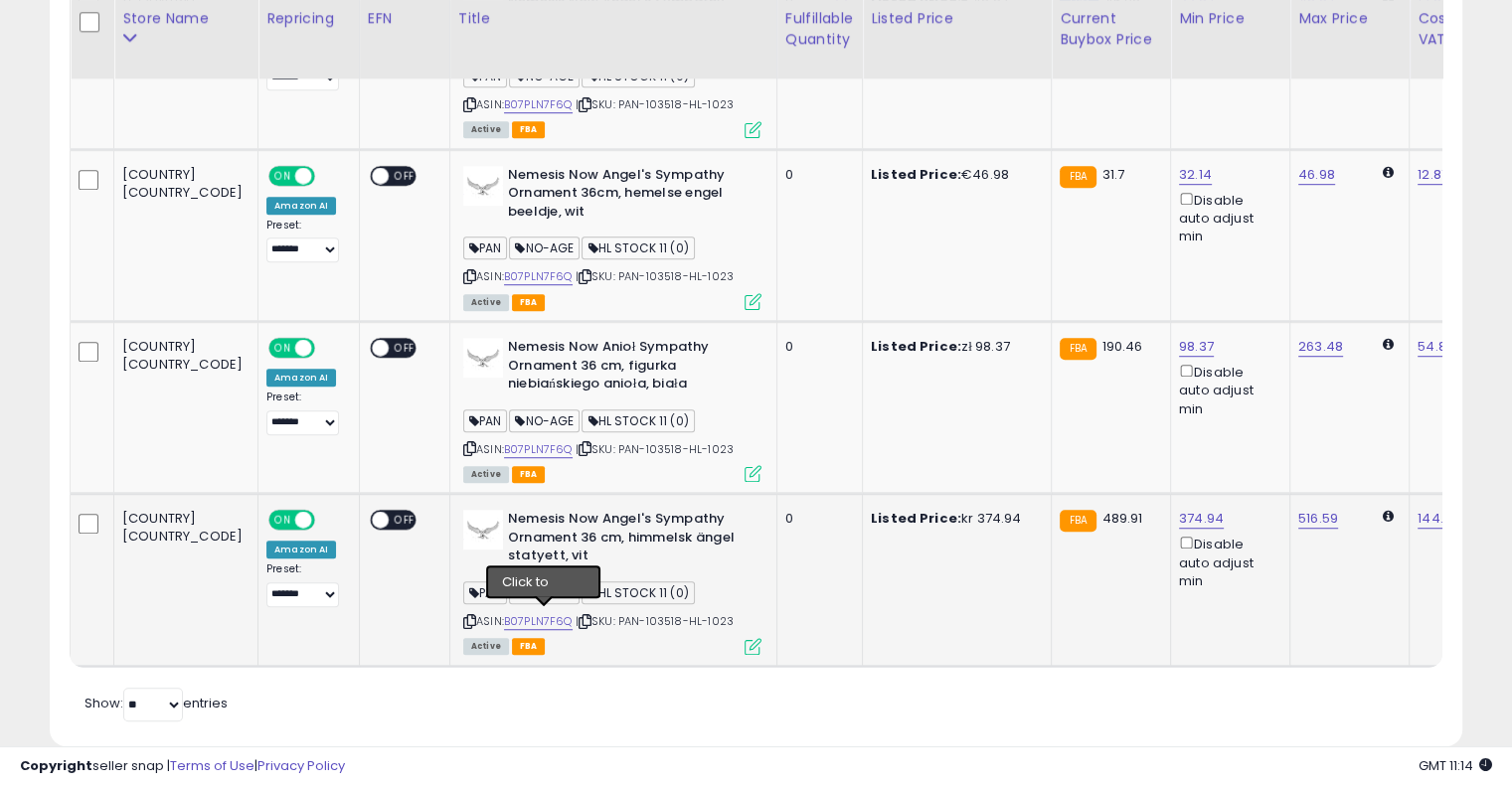 click at bounding box center [585, 621] 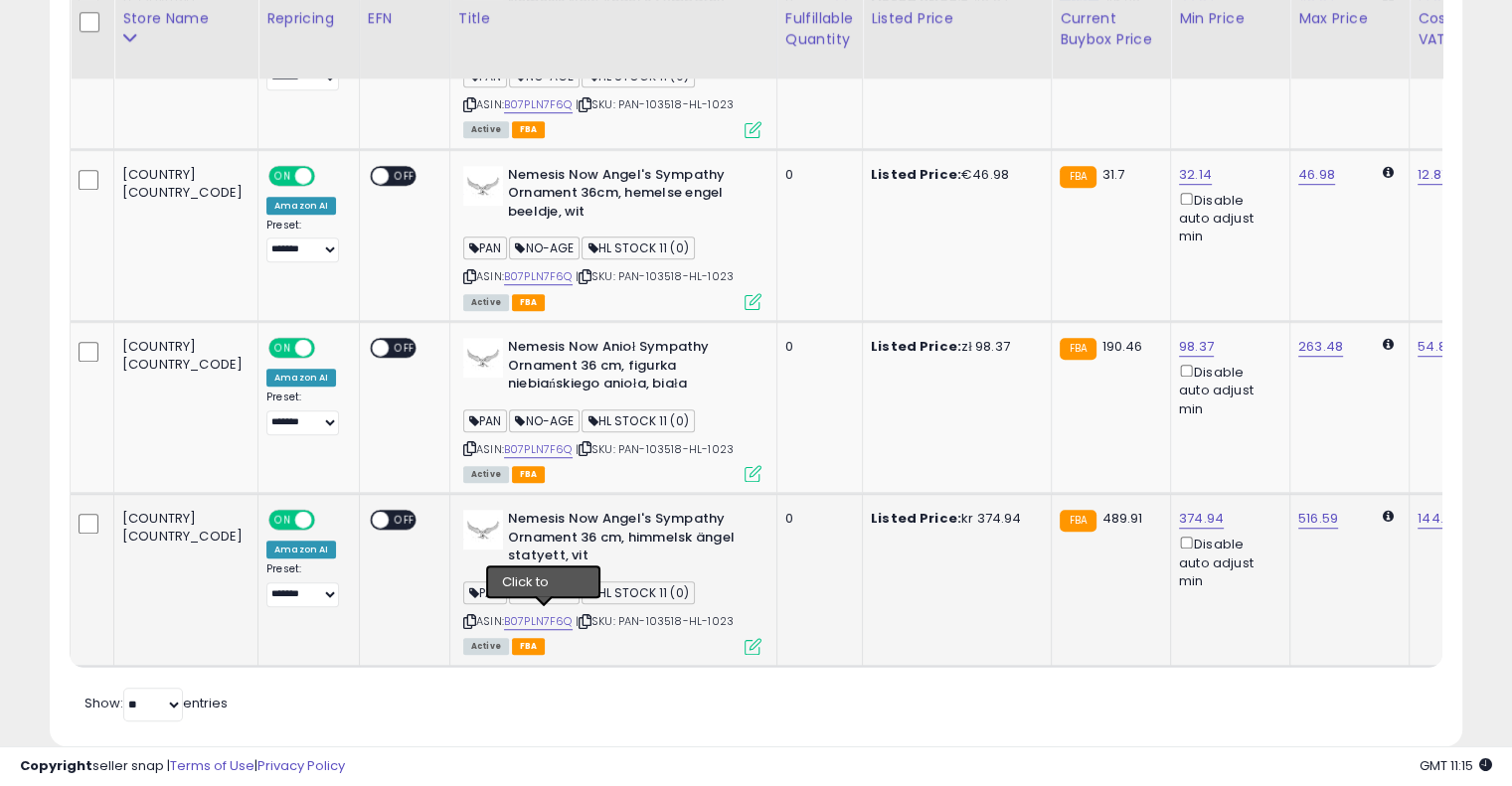 click at bounding box center (585, 621) 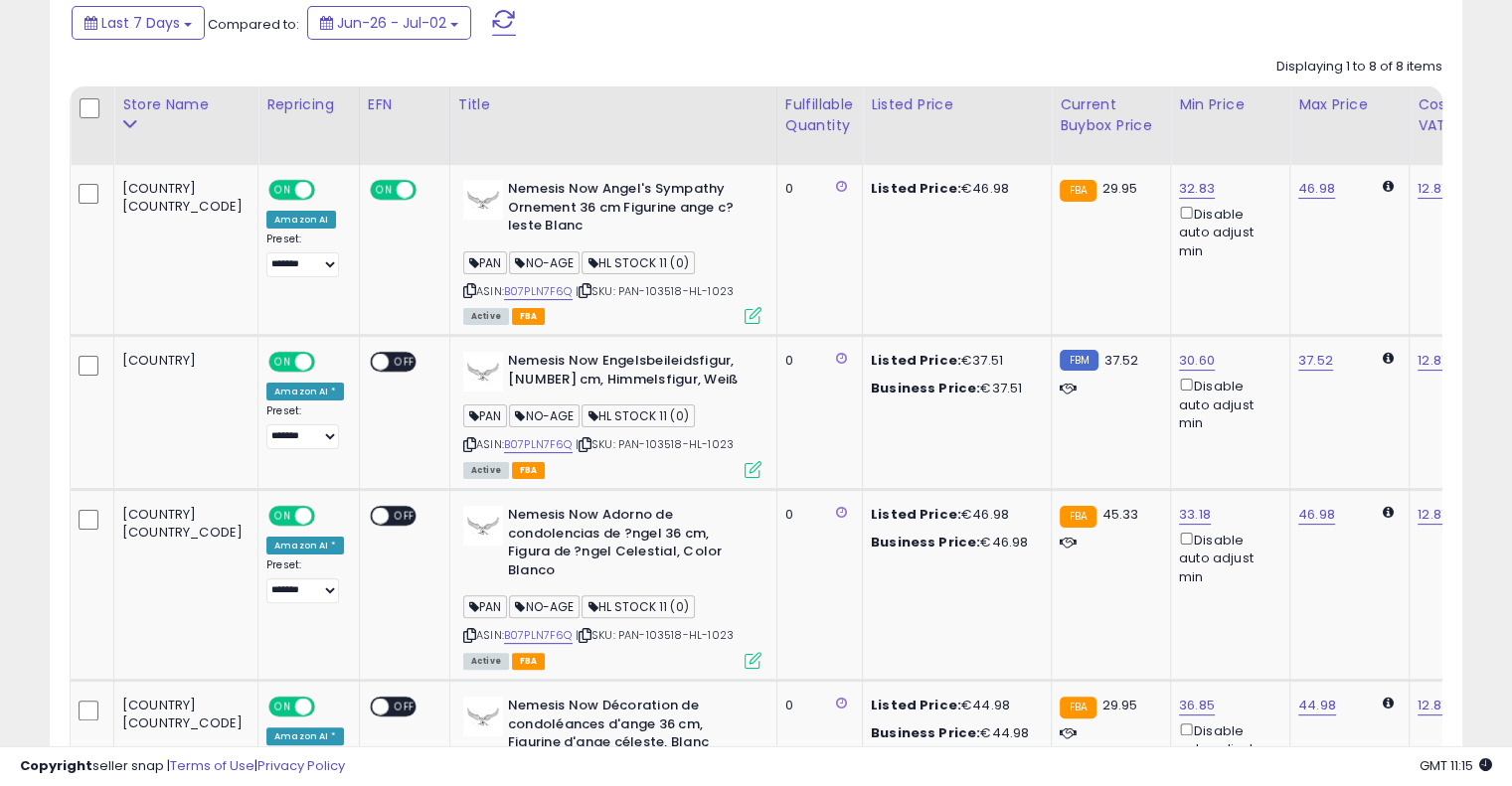 scroll, scrollTop: 0, scrollLeft: 0, axis: both 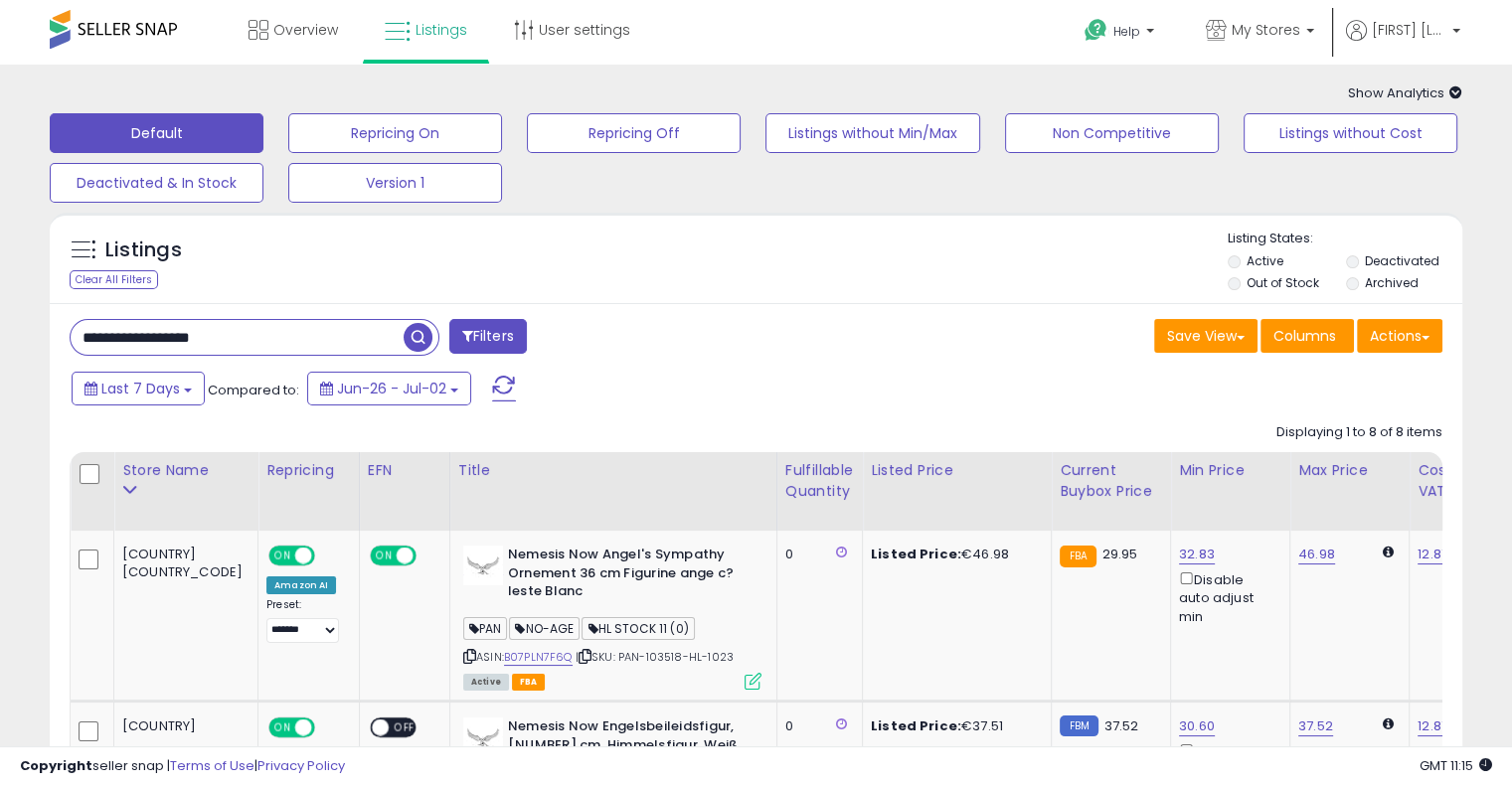 click on "**********" at bounding box center (237, 337) 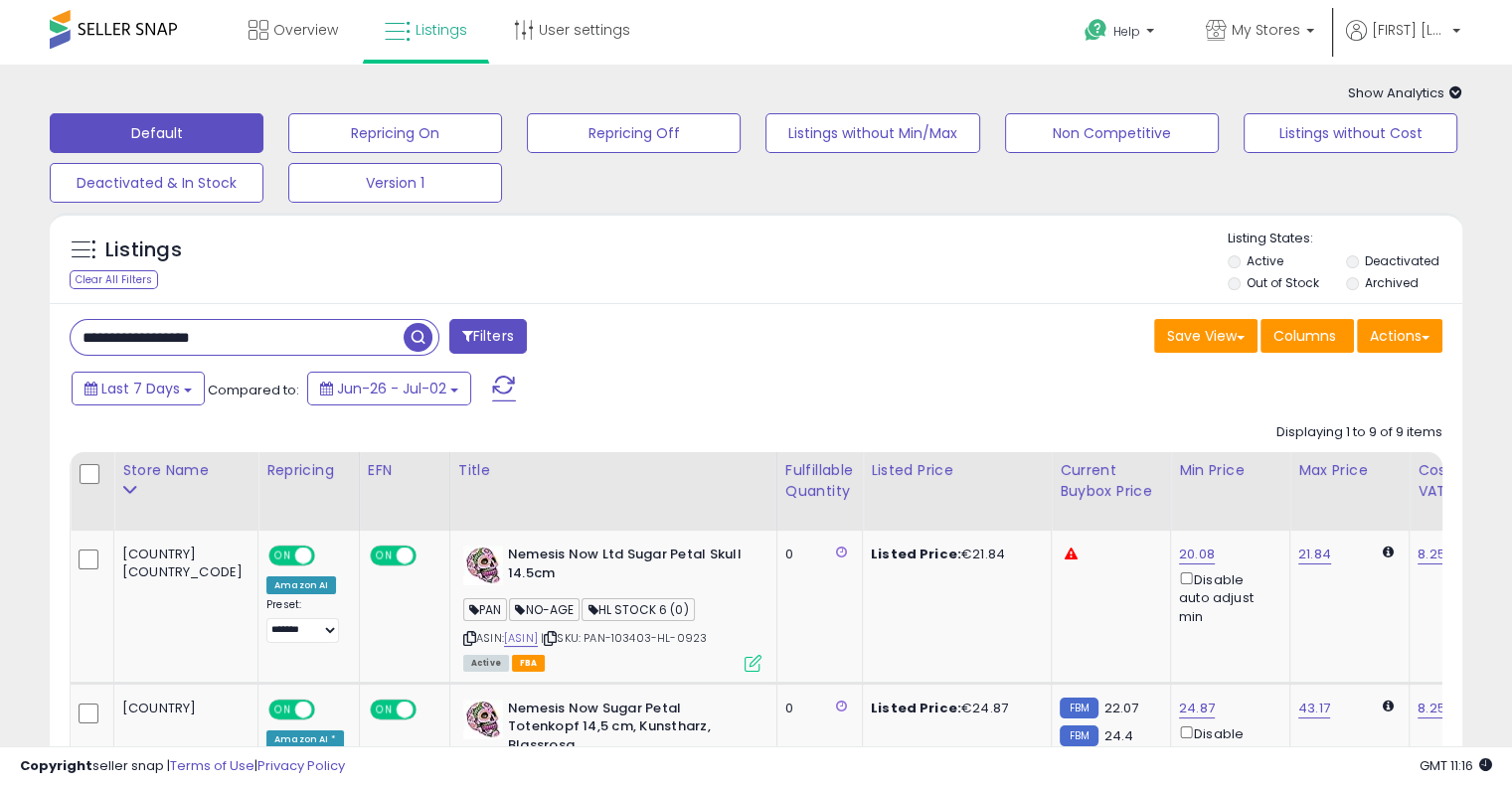 click on "**********" at bounding box center (756, 1193) 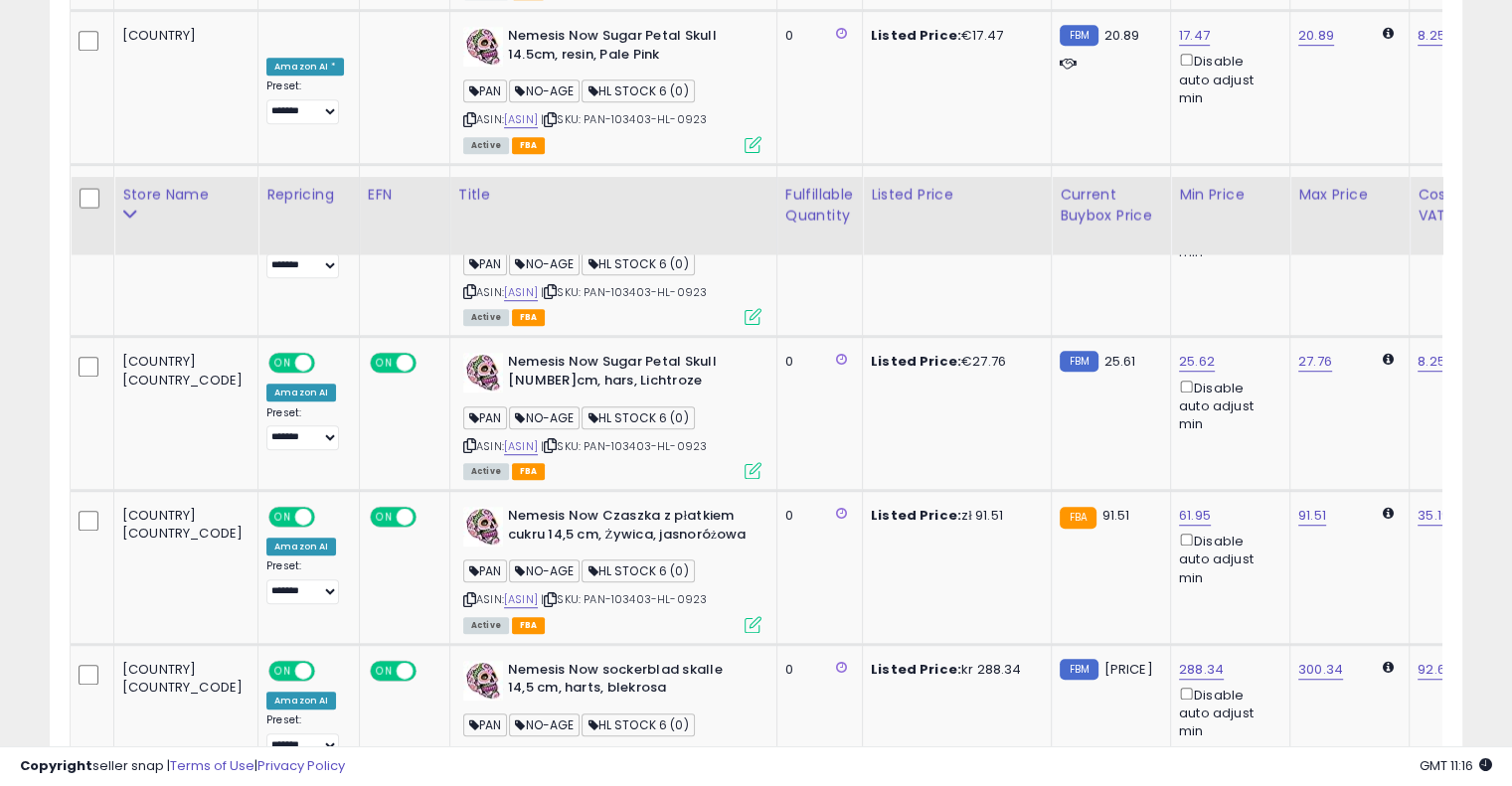 scroll, scrollTop: 1383, scrollLeft: 0, axis: vertical 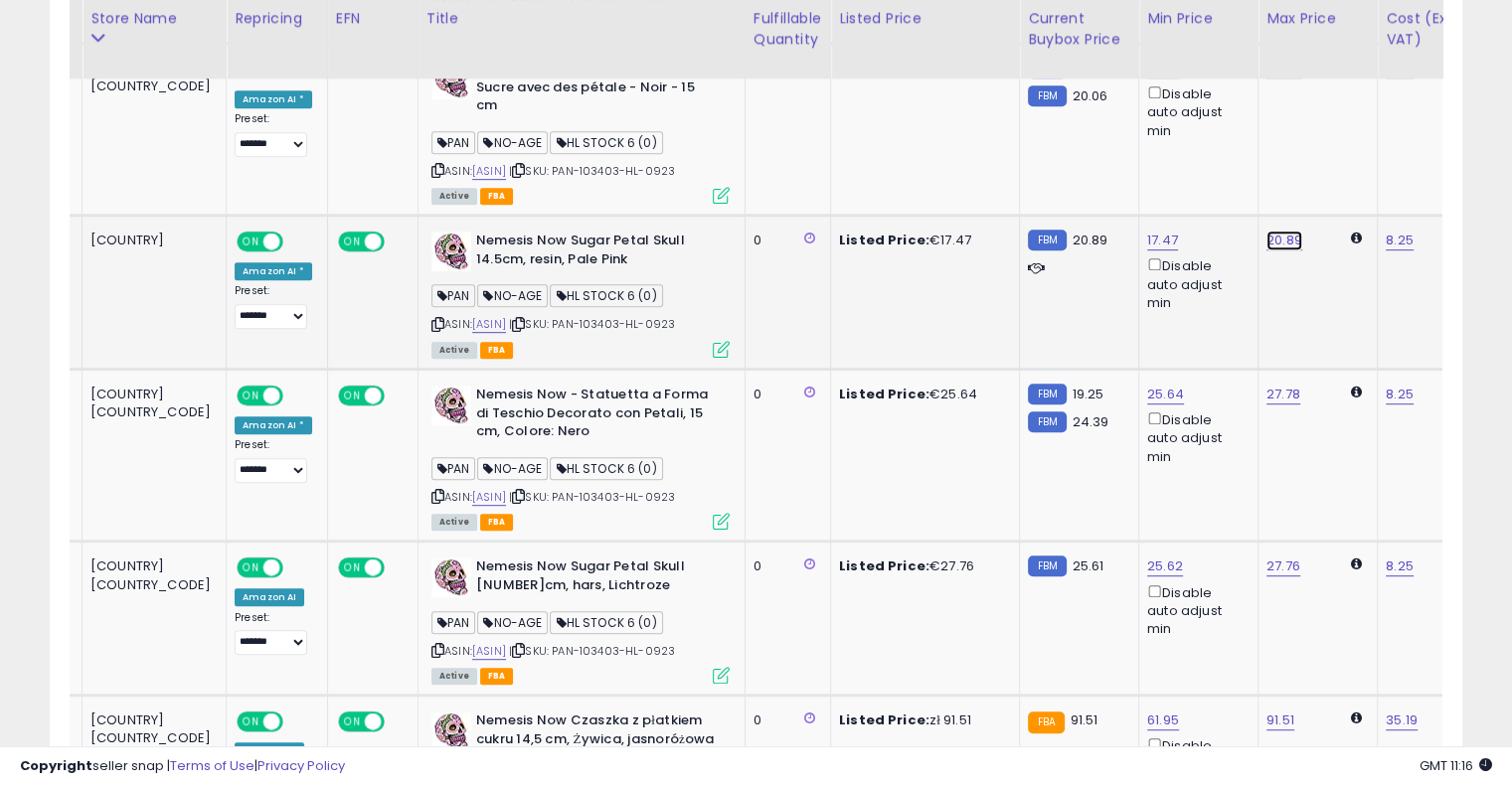 click on "20.89" at bounding box center (1282, -448) 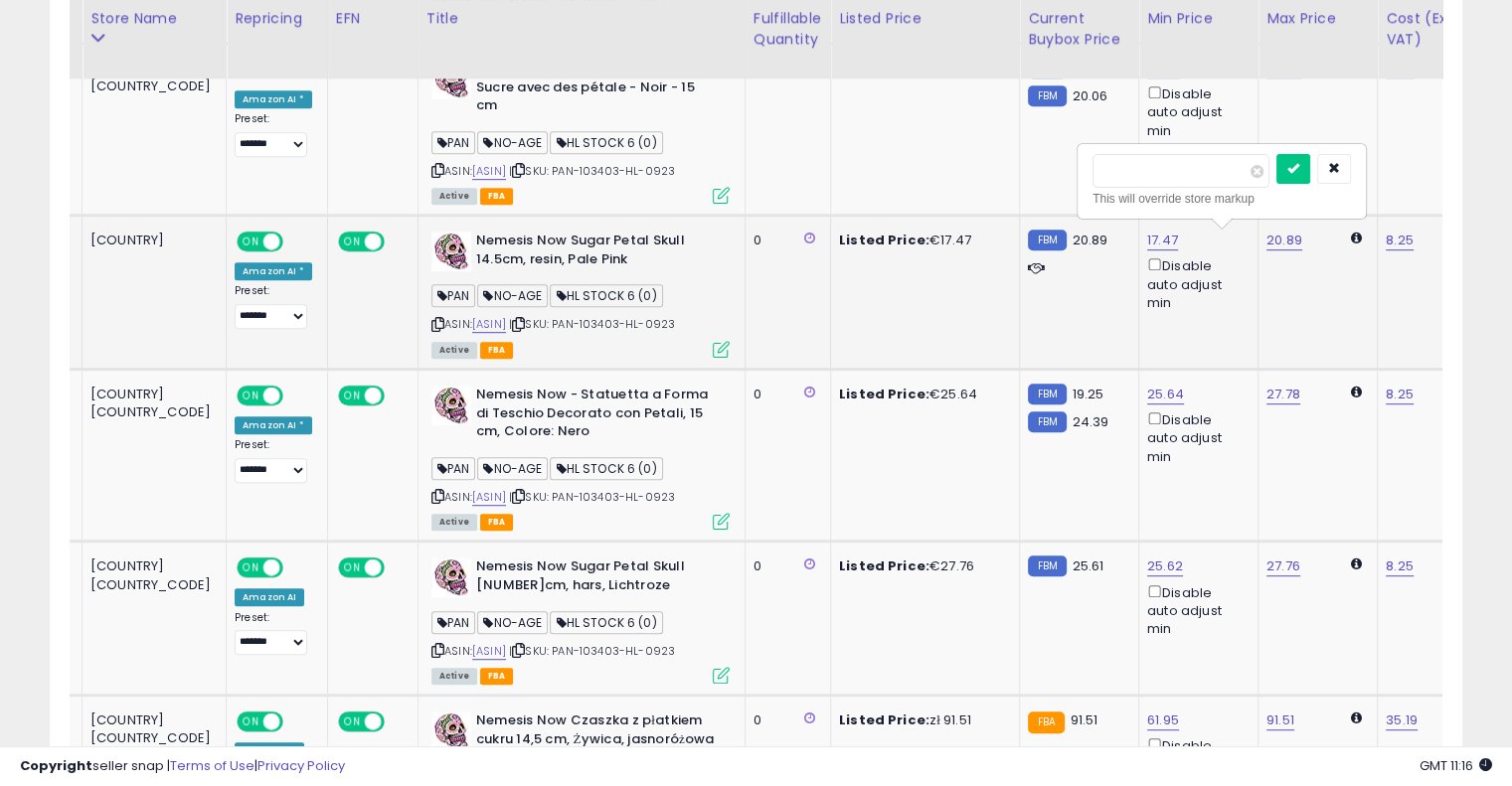 click on "*****" at bounding box center (1181, 171) 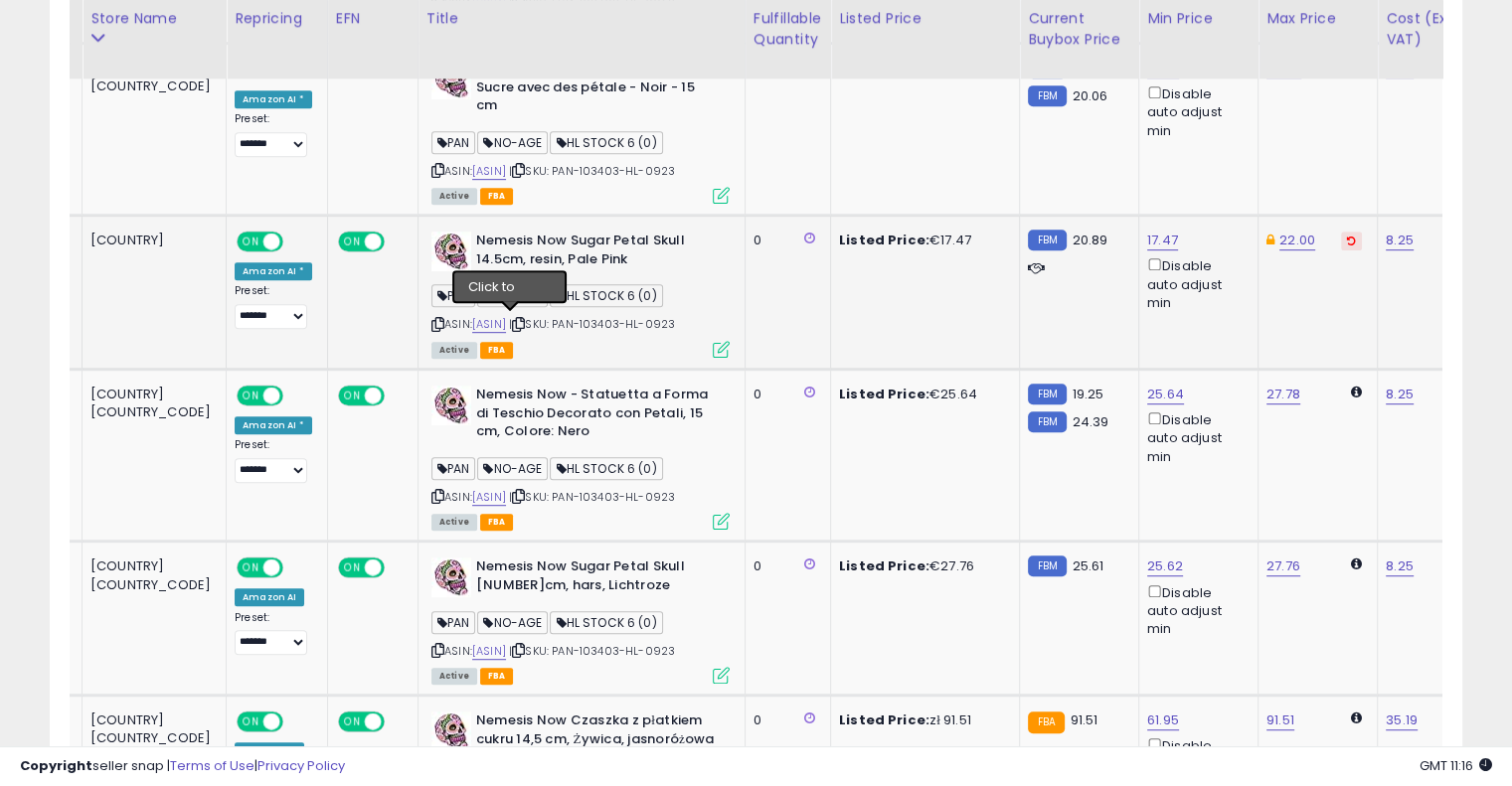 click at bounding box center (518, 324) 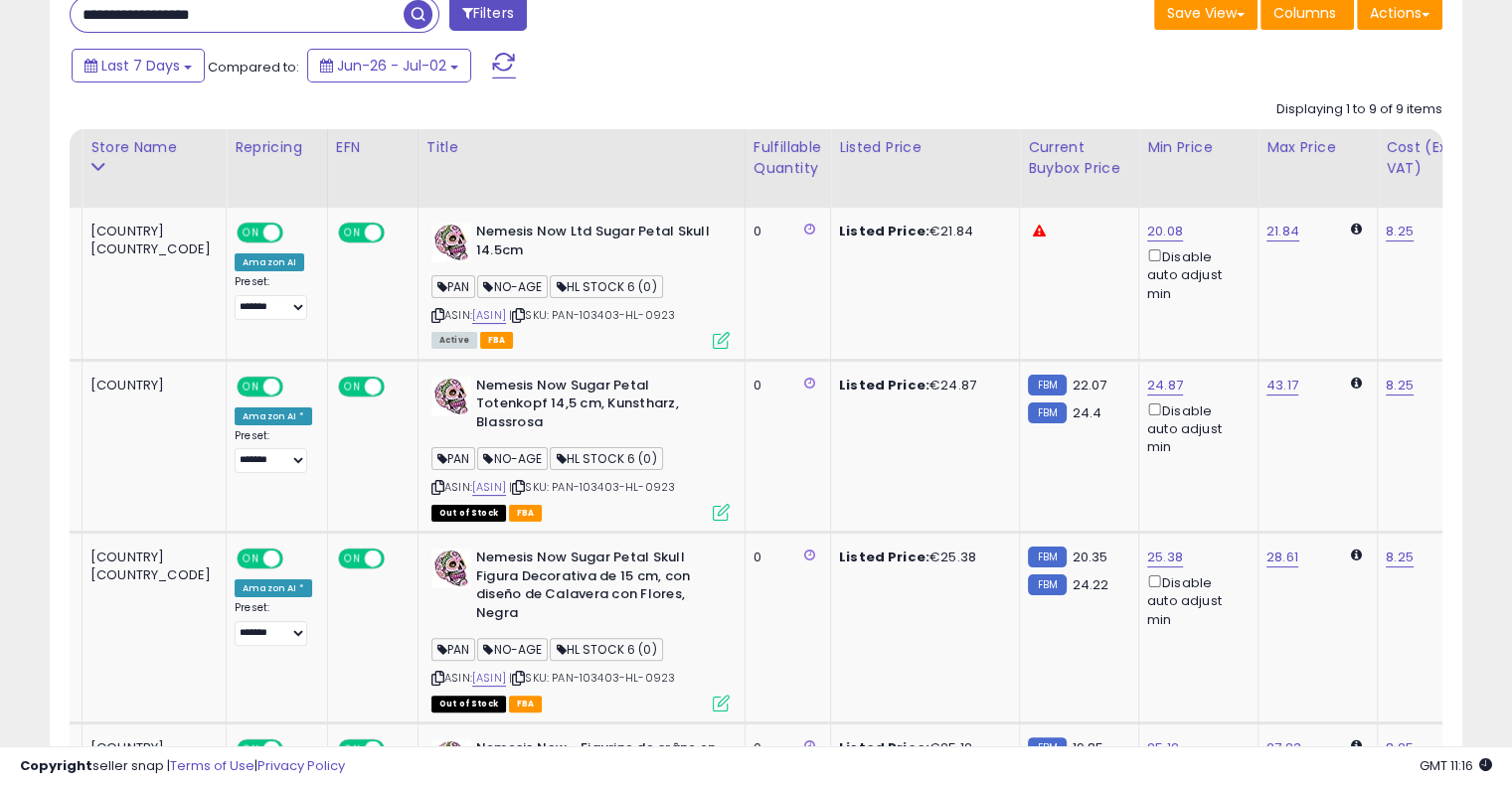 scroll, scrollTop: 321, scrollLeft: 0, axis: vertical 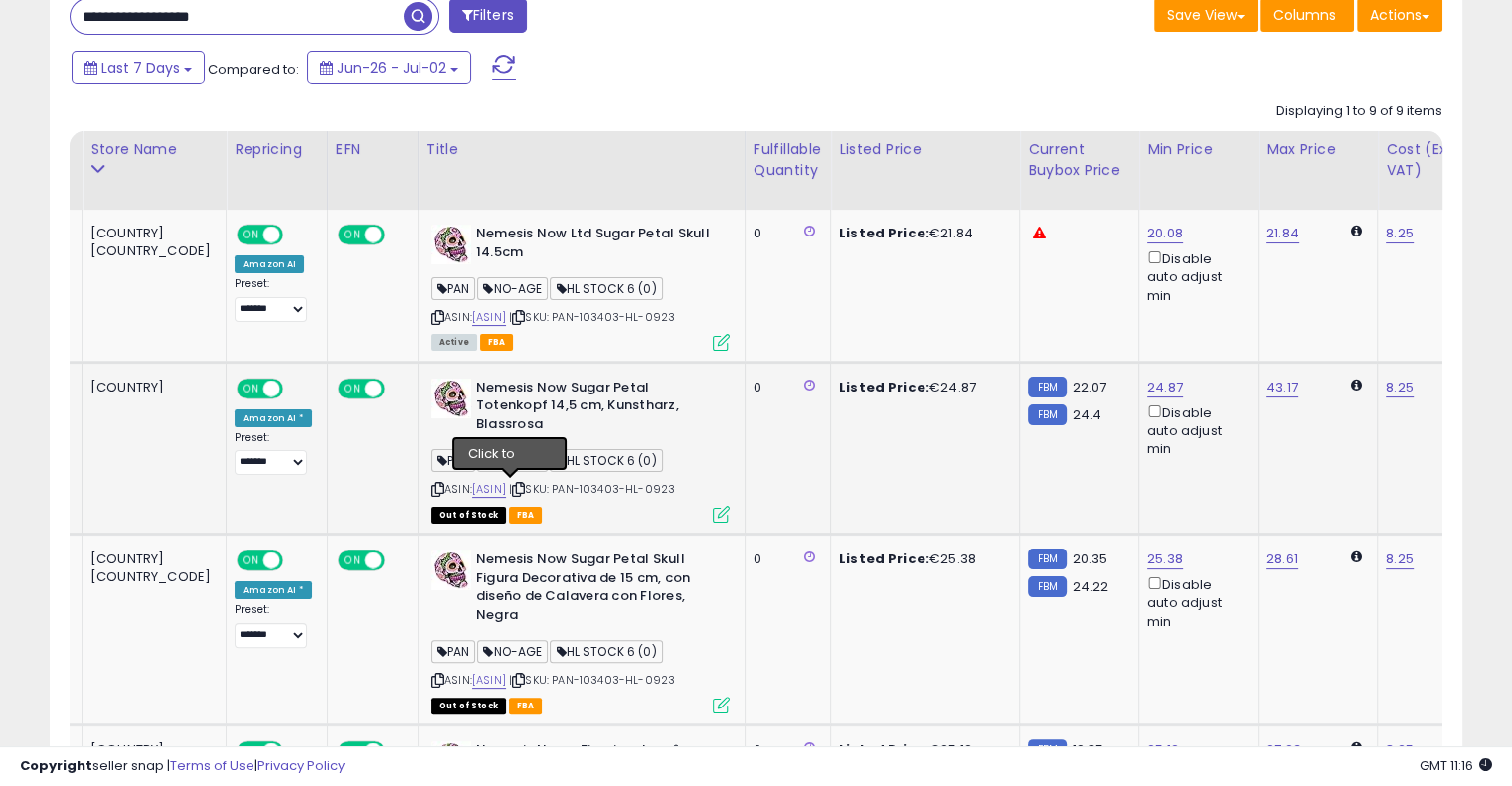 click at bounding box center (518, 489) 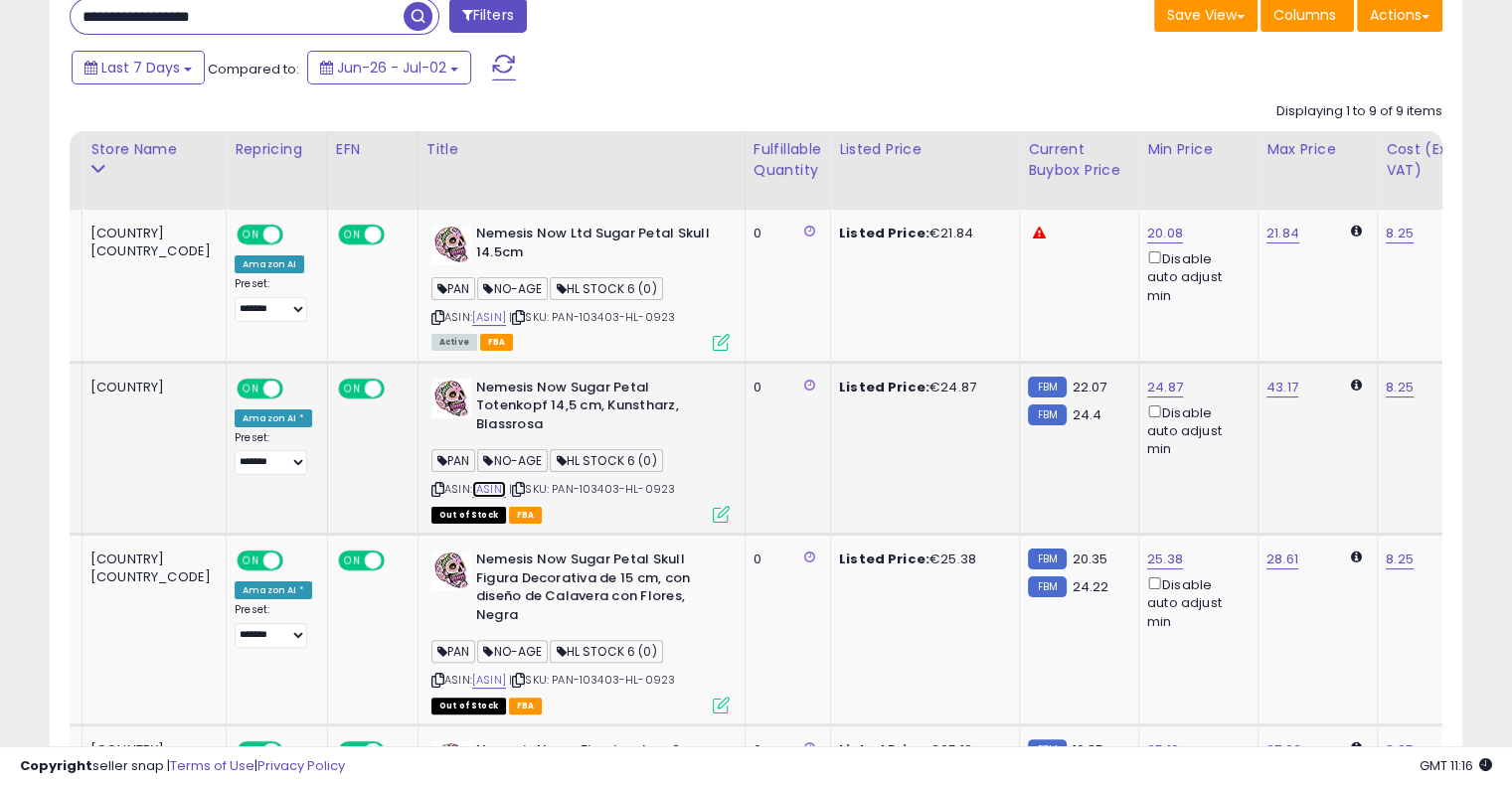 click on "[ASIN]" at bounding box center [489, 489] 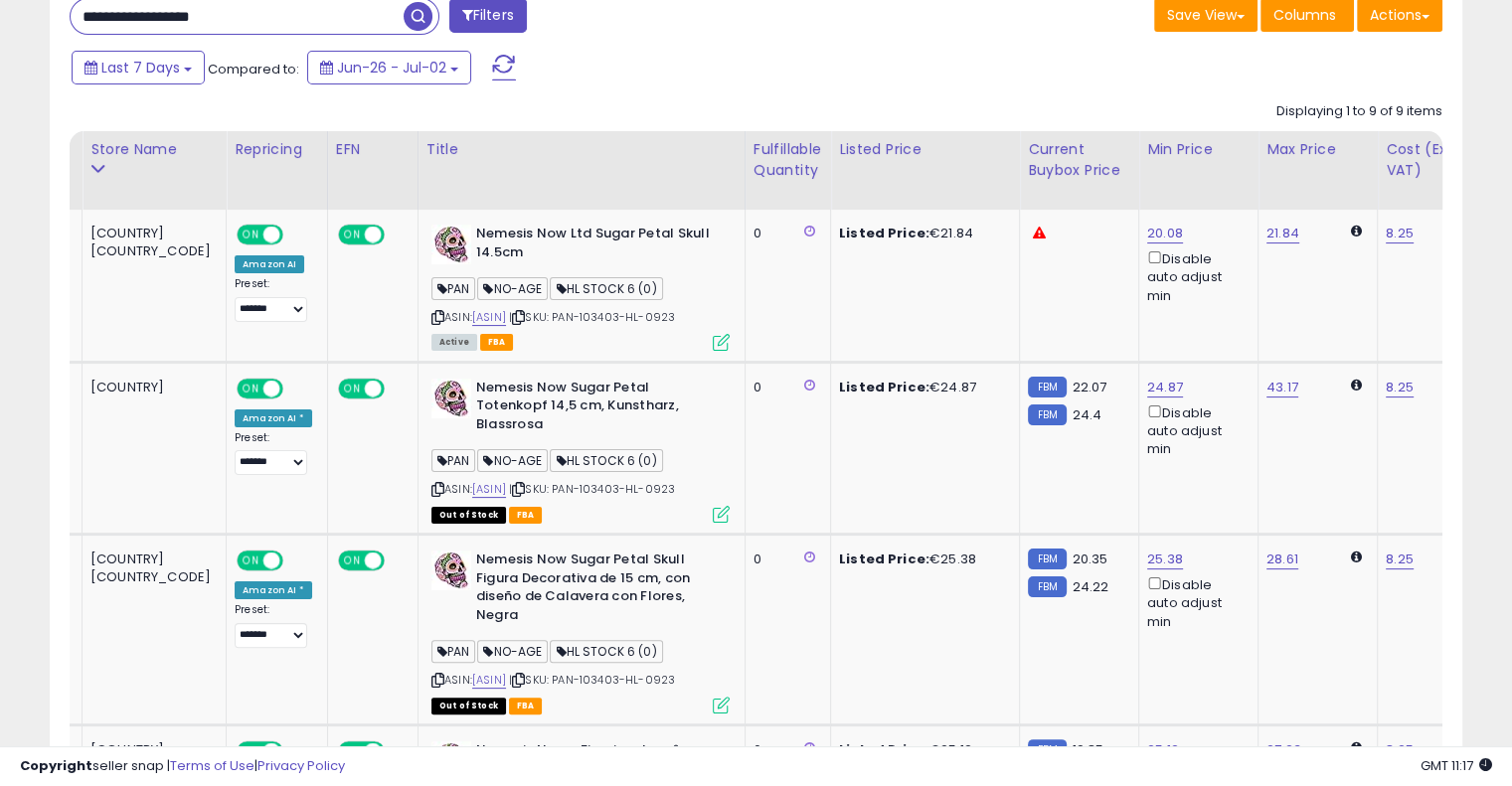 click on "**********" at bounding box center [237, 16] 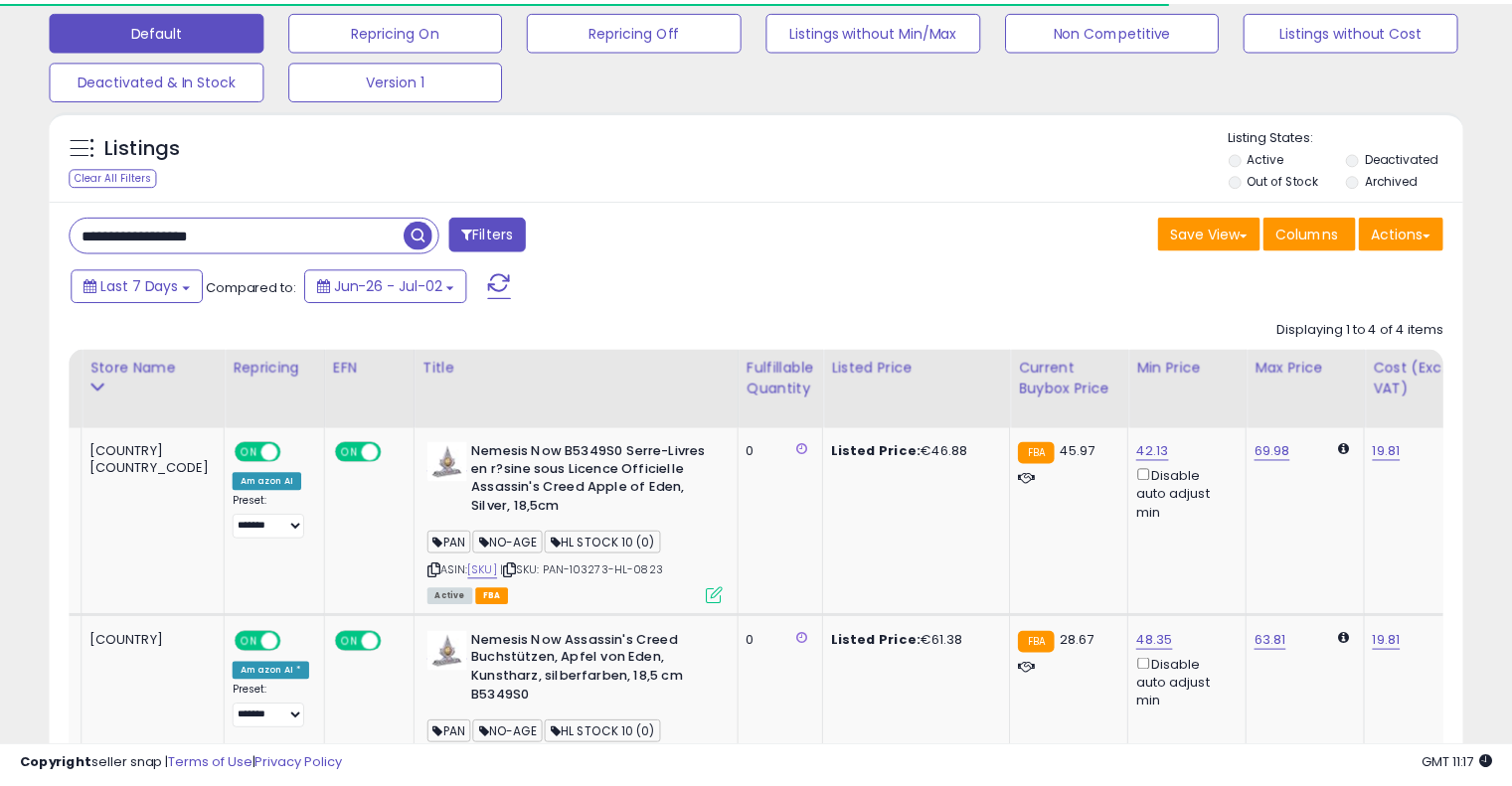 scroll, scrollTop: 321, scrollLeft: 0, axis: vertical 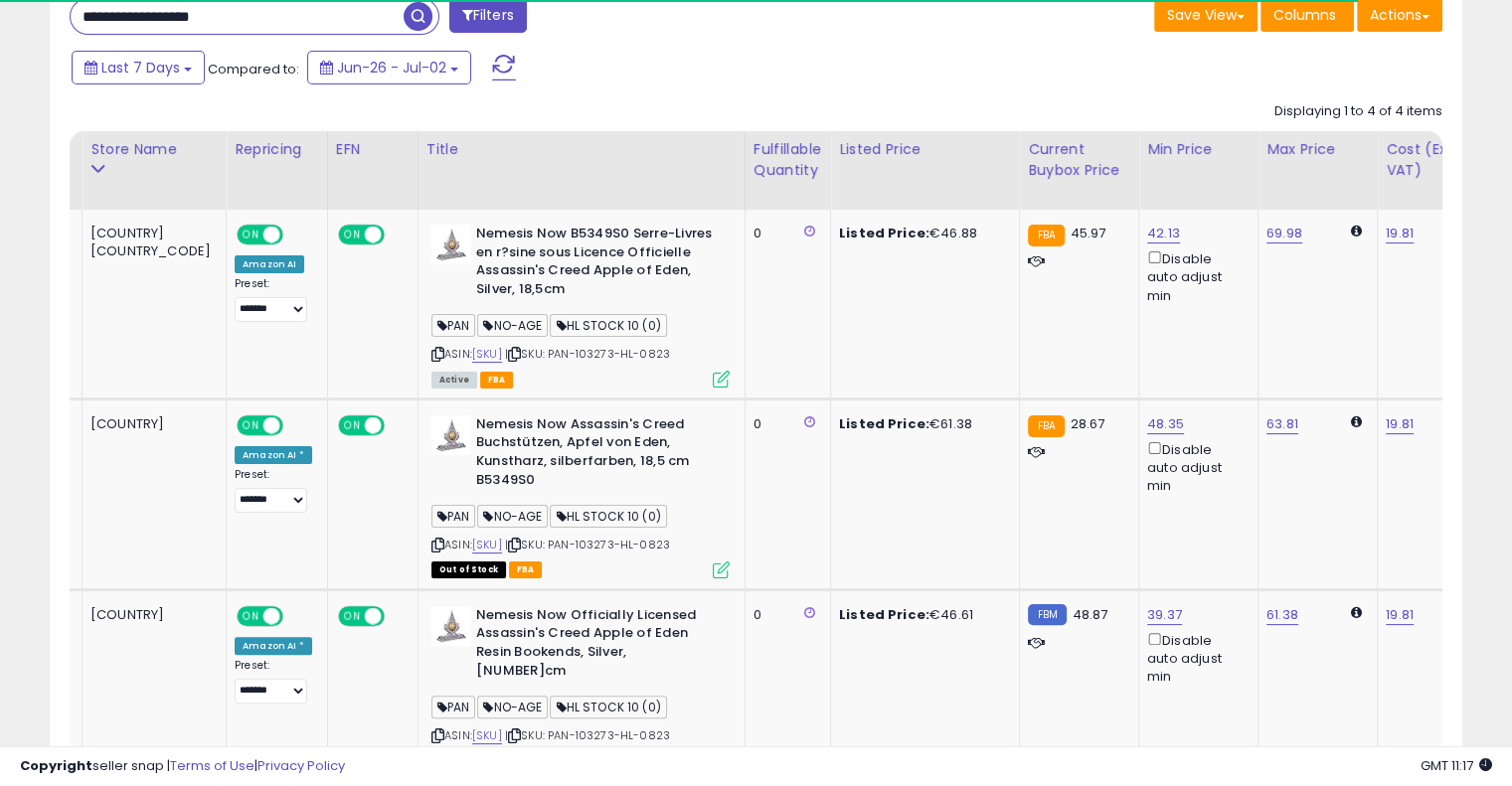 click on "Last 7 Days
Compared to:
Jun-26 - Jul-02" at bounding box center (582, 70) 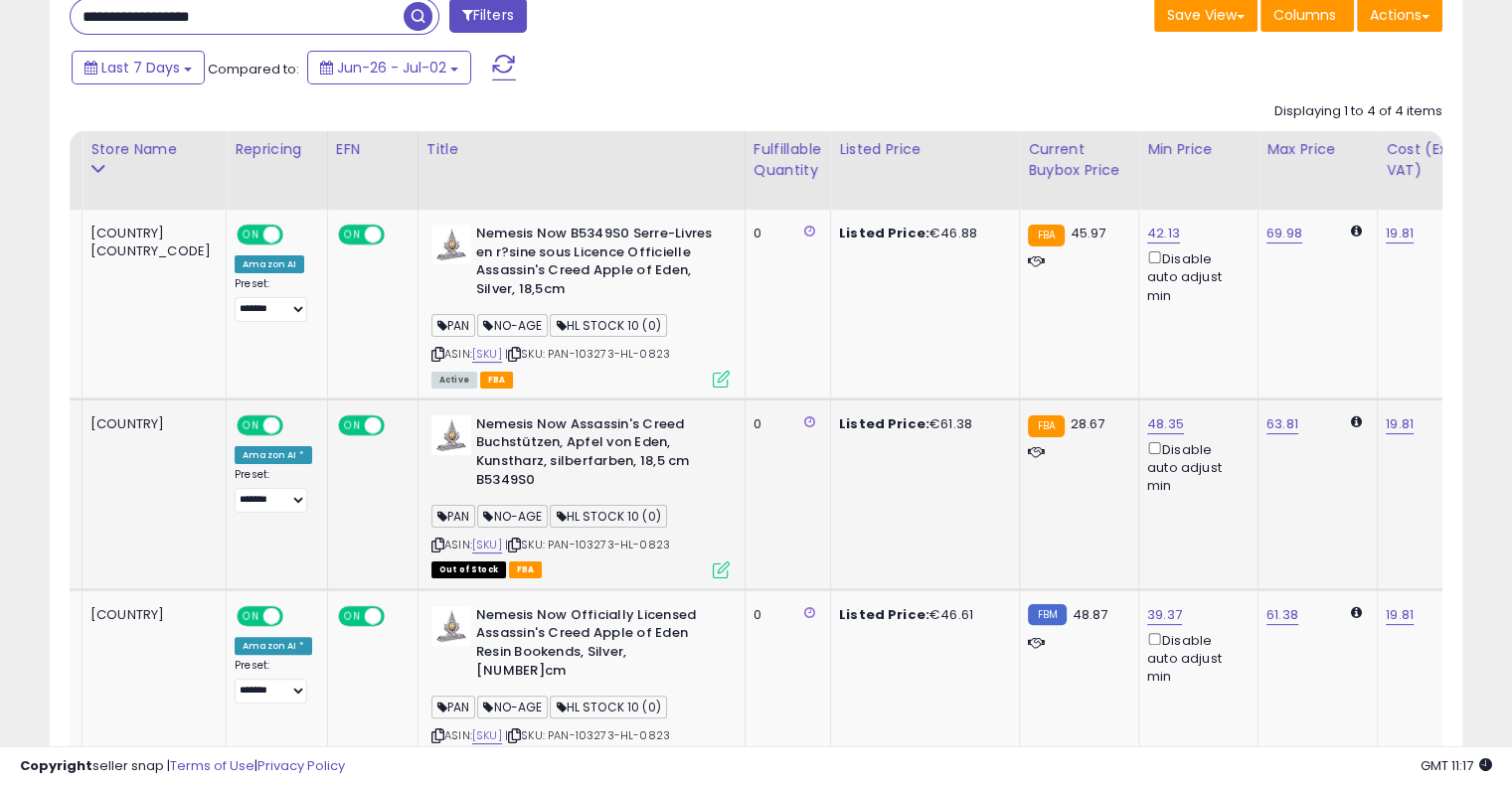 scroll, scrollTop: 636, scrollLeft: 0, axis: vertical 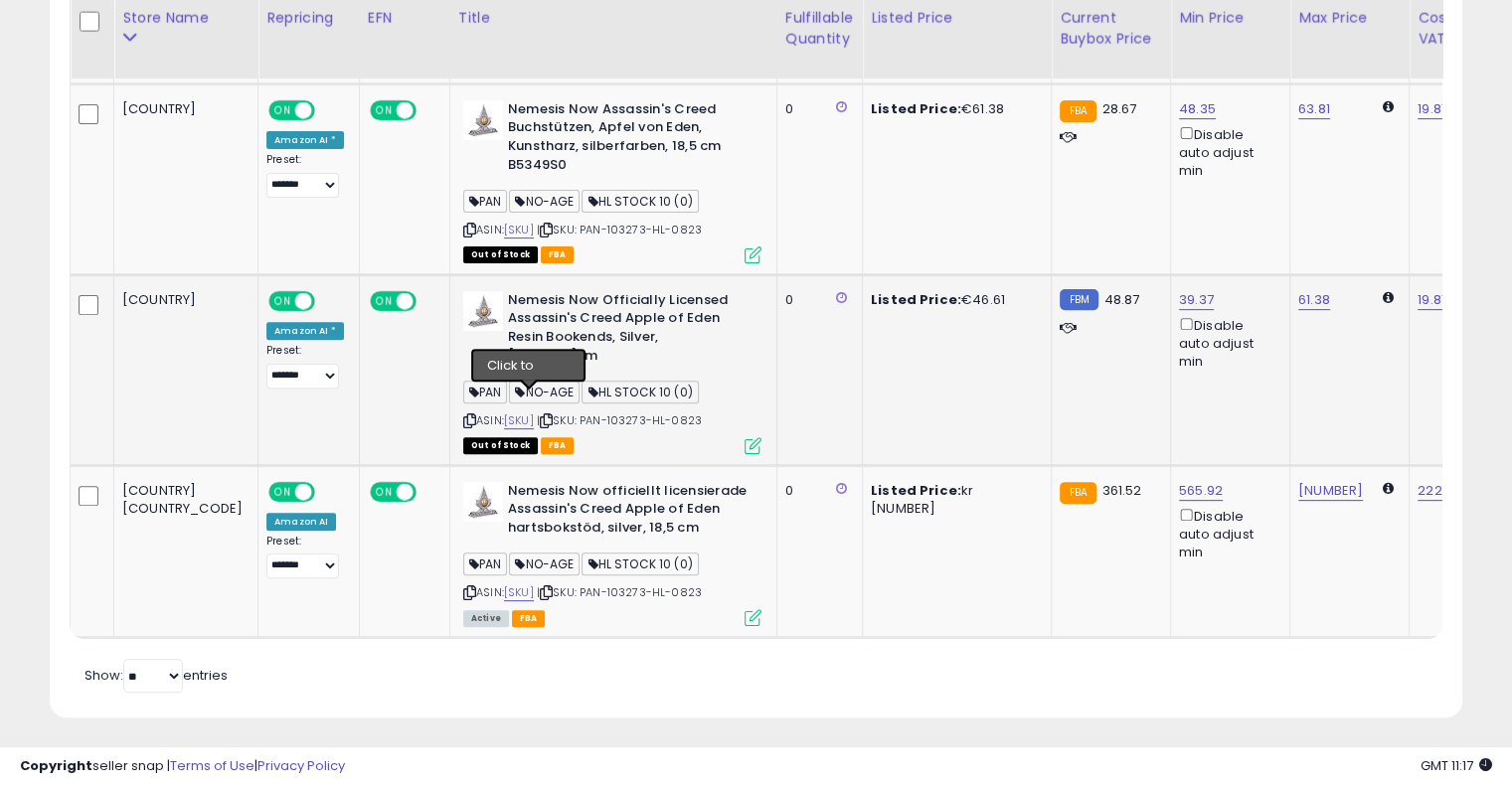 click at bounding box center [546, 420] 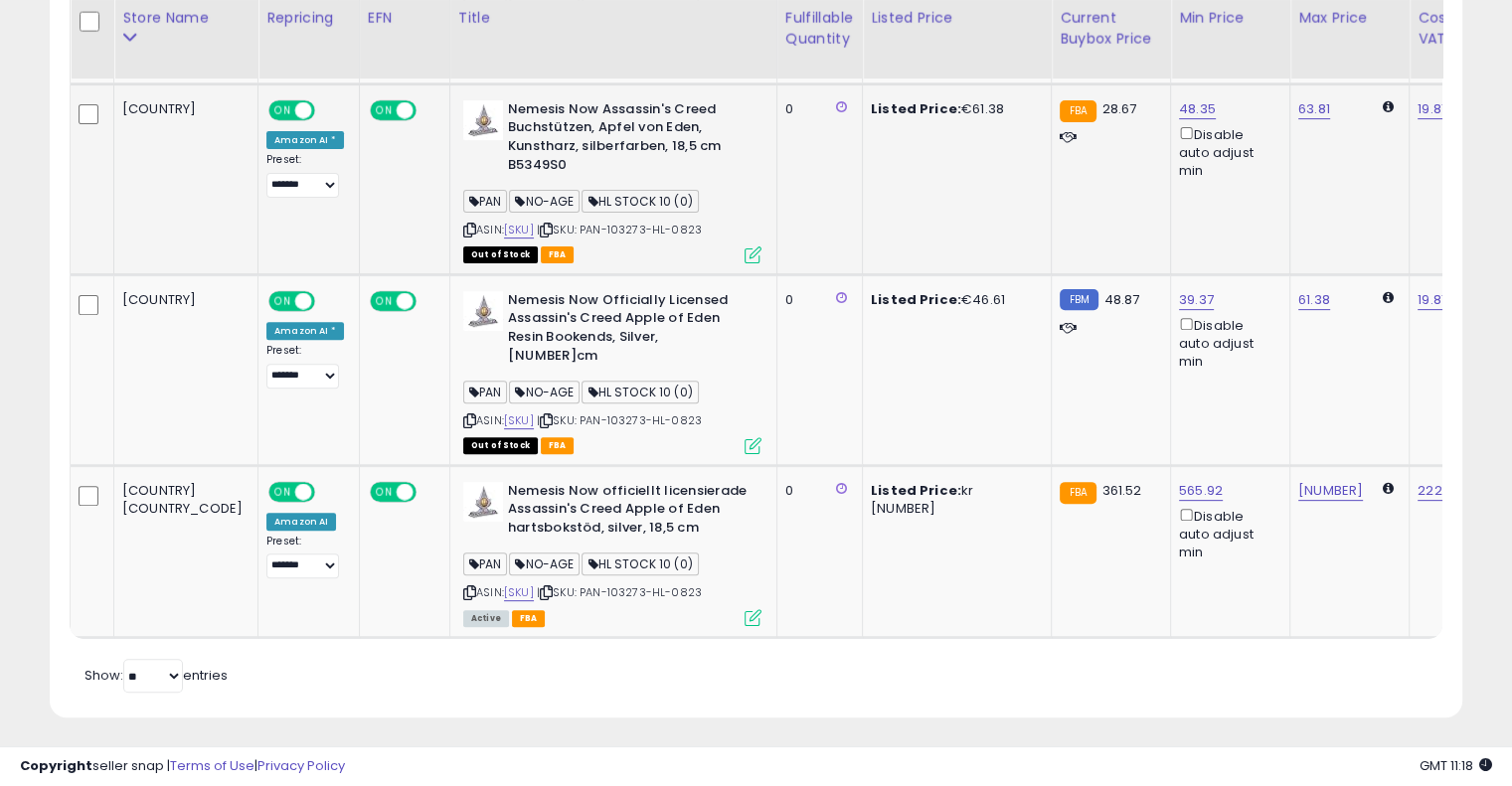 scroll, scrollTop: 0, scrollLeft: 0, axis: both 